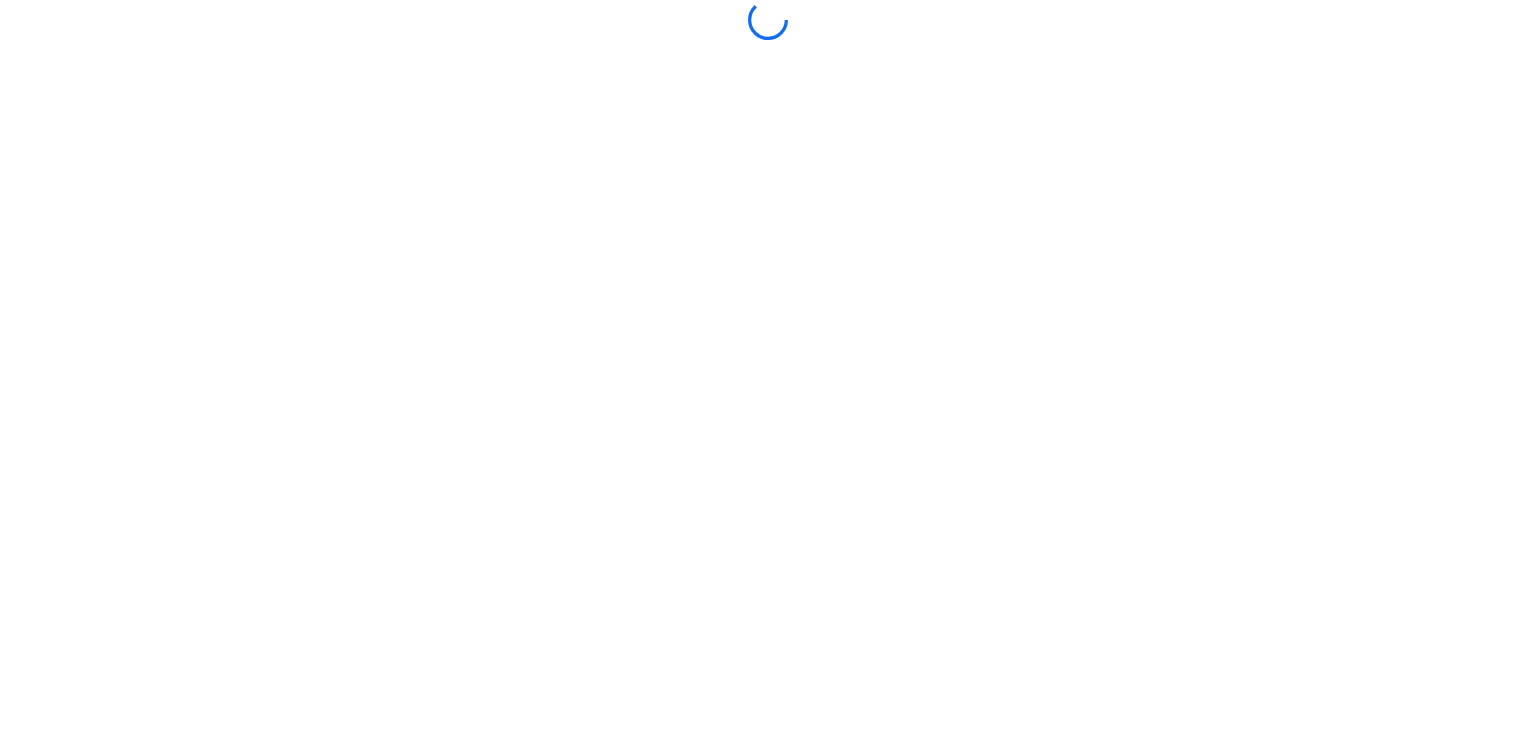 scroll, scrollTop: 0, scrollLeft: 0, axis: both 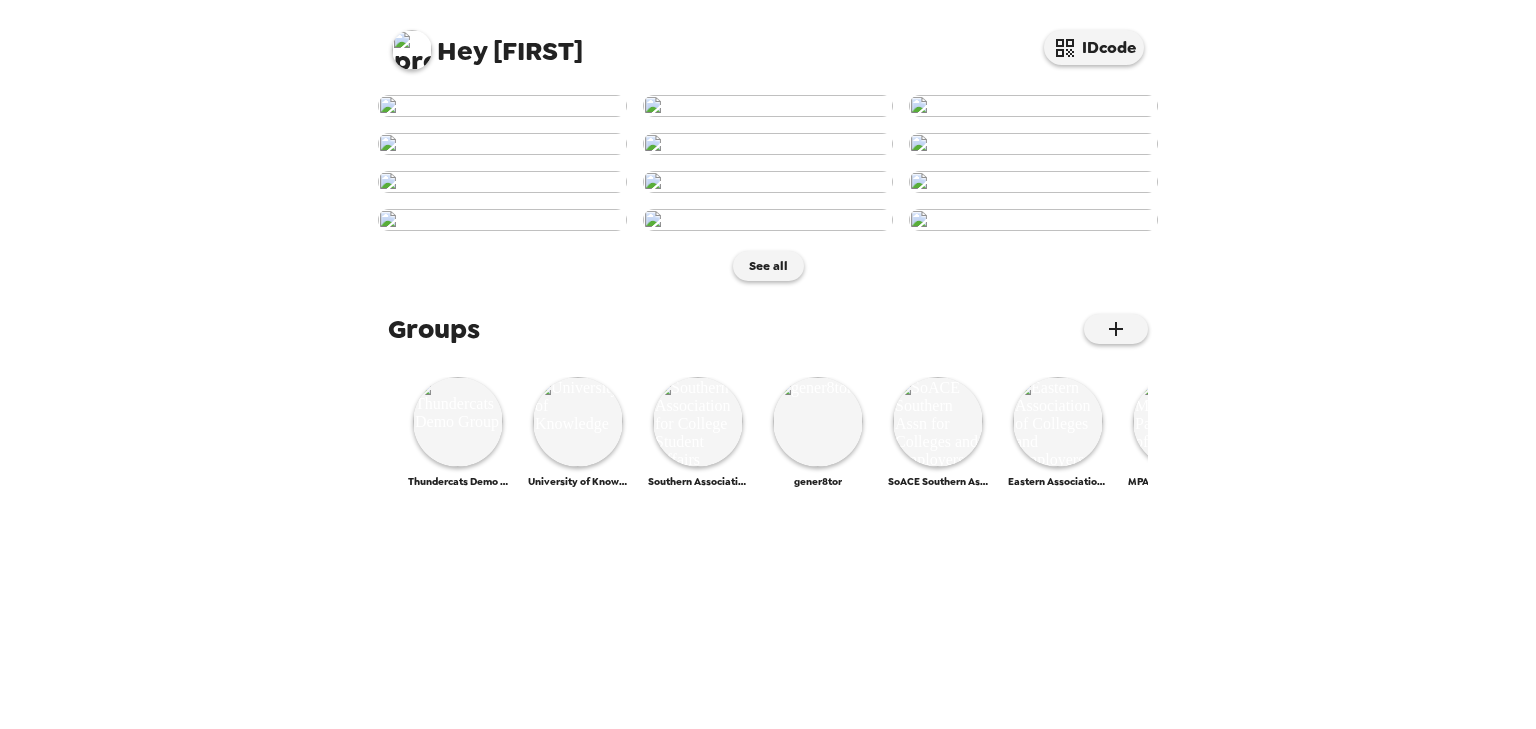 click at bounding box center (412, 50) 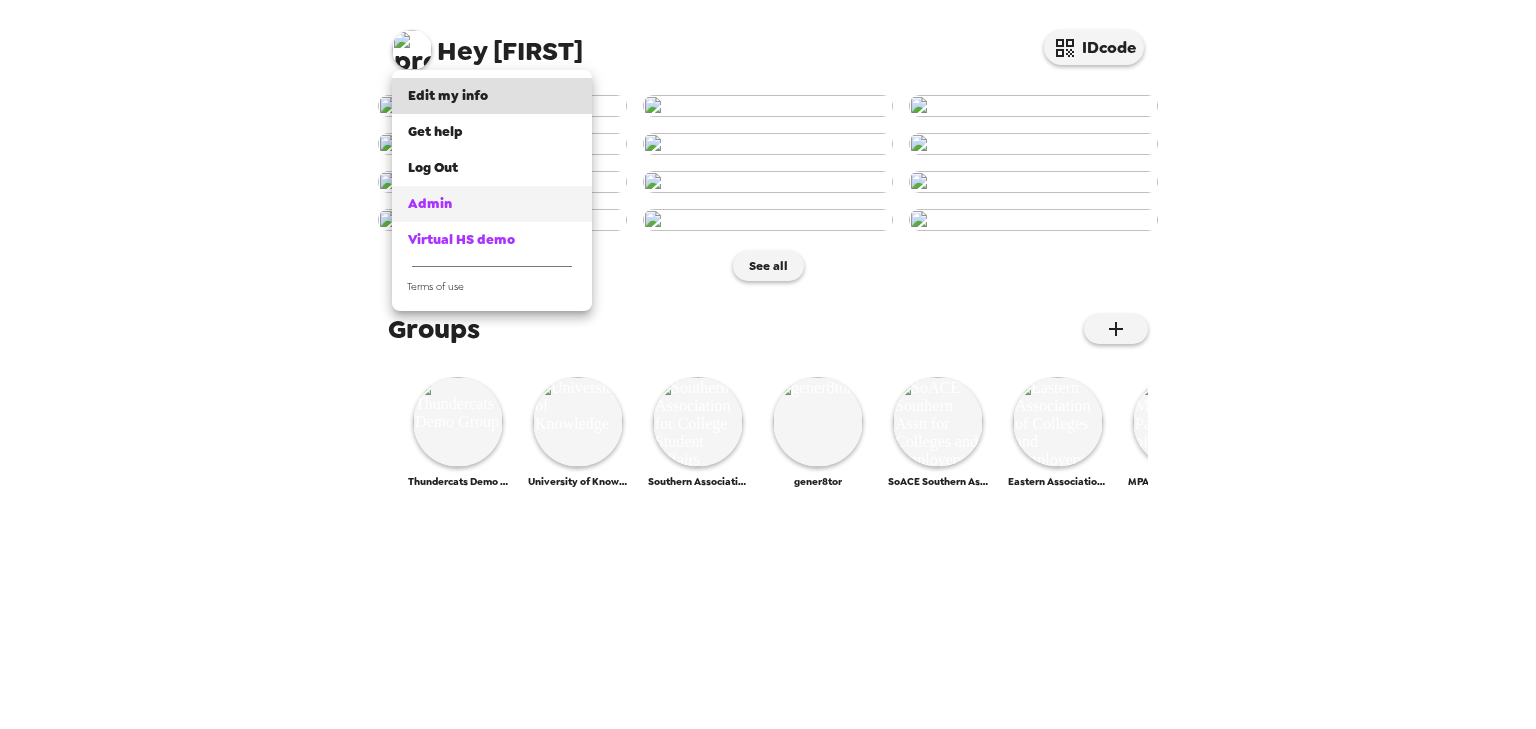 click on "Admin" at bounding box center (430, 203) 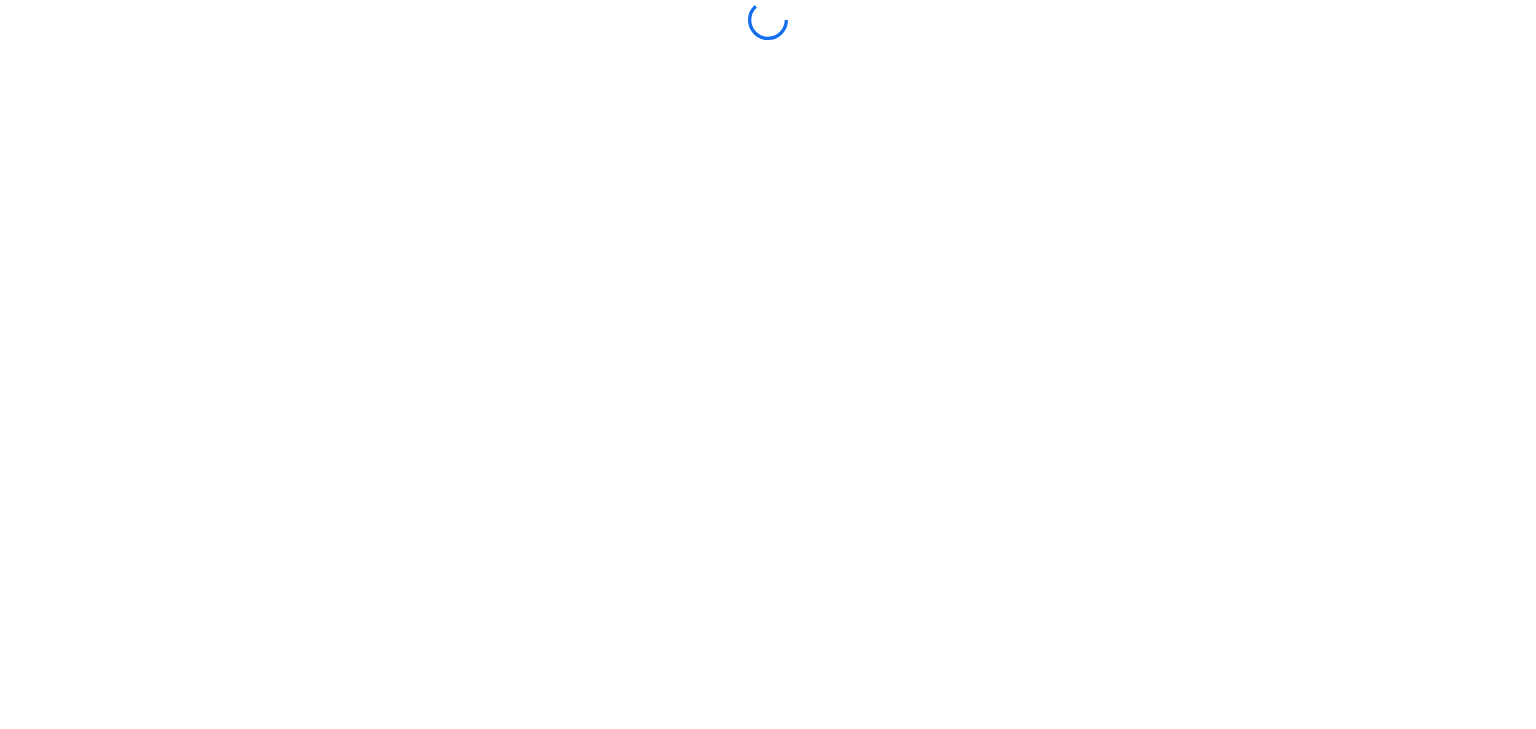 scroll, scrollTop: 0, scrollLeft: 0, axis: both 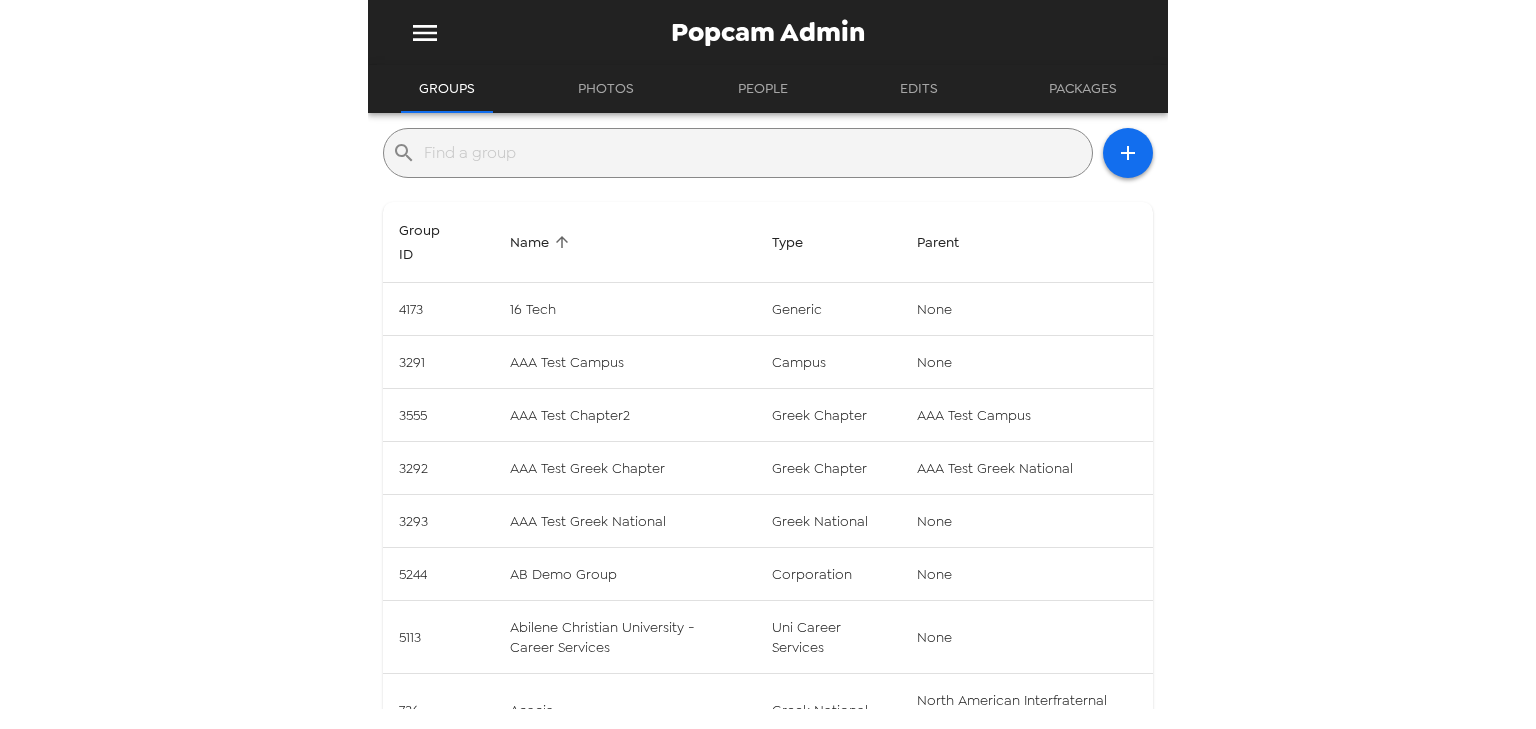 click at bounding box center (754, 153) 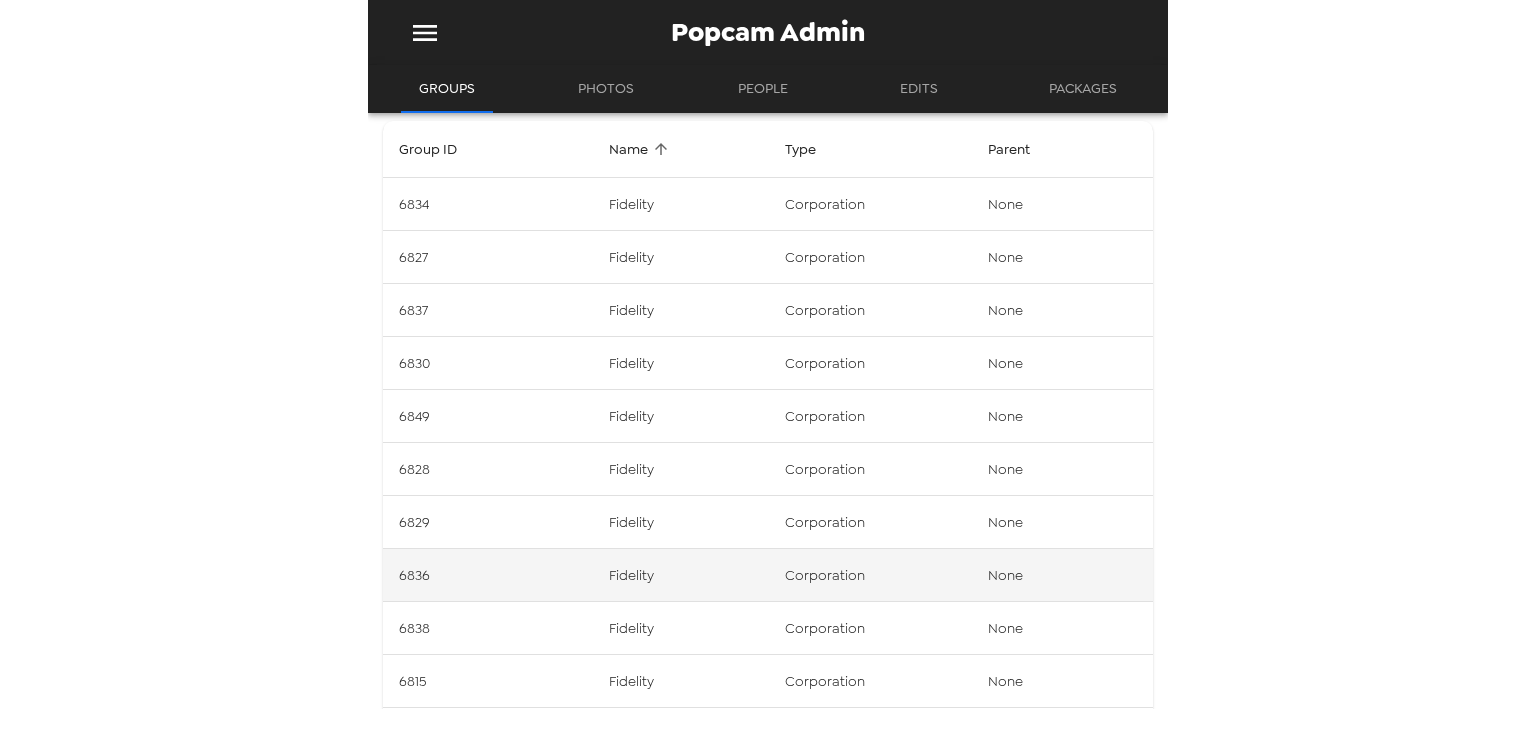 scroll, scrollTop: 176, scrollLeft: 0, axis: vertical 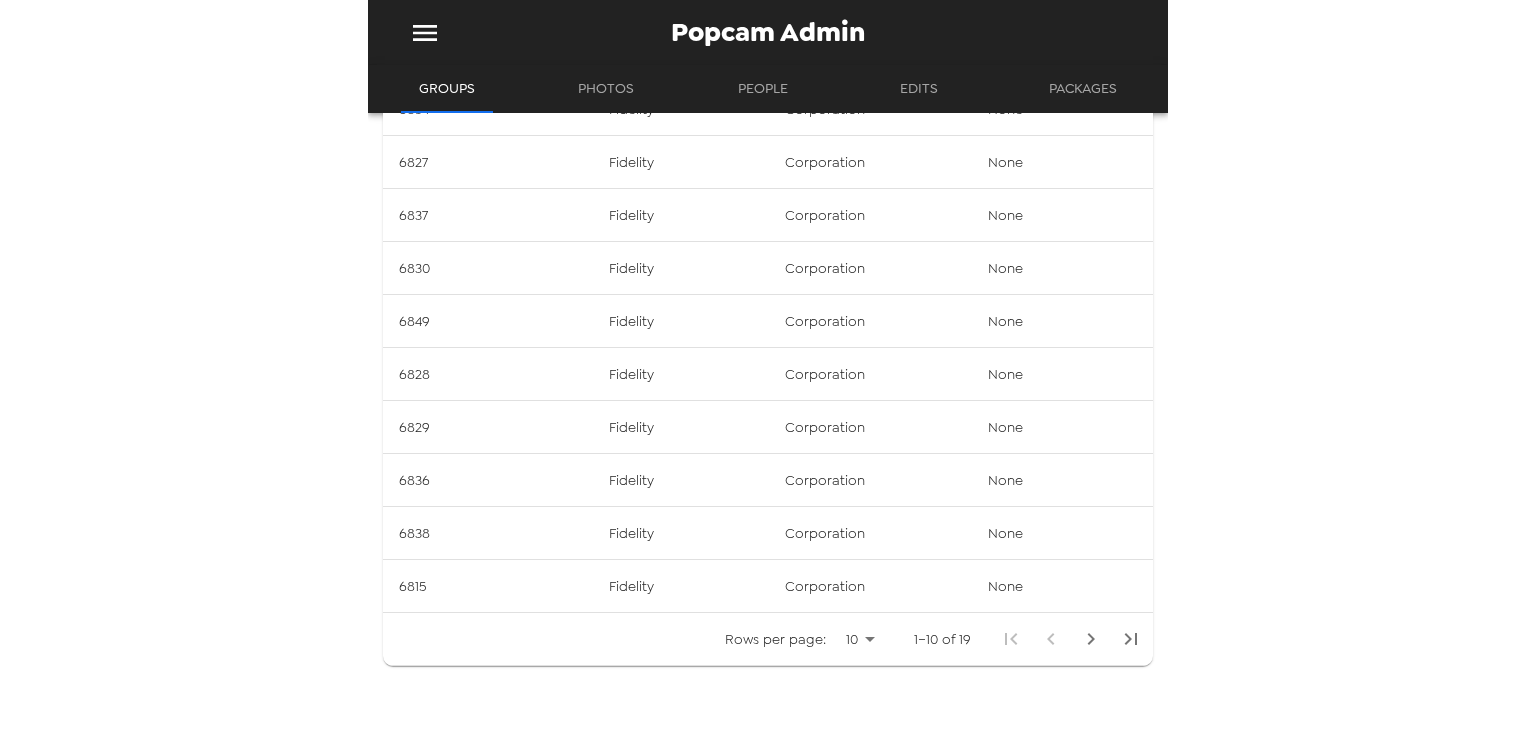 type on "fidelity" 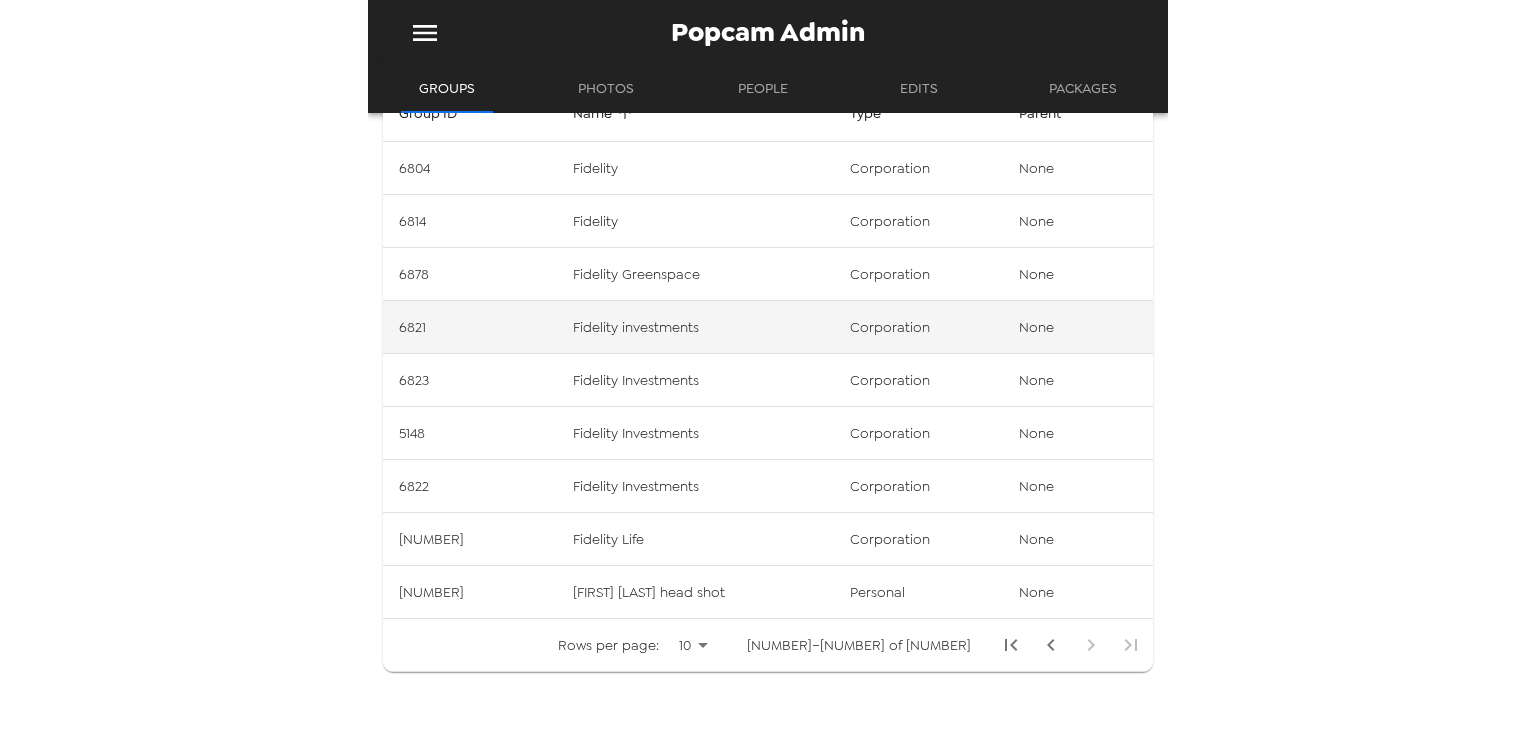scroll, scrollTop: 123, scrollLeft: 0, axis: vertical 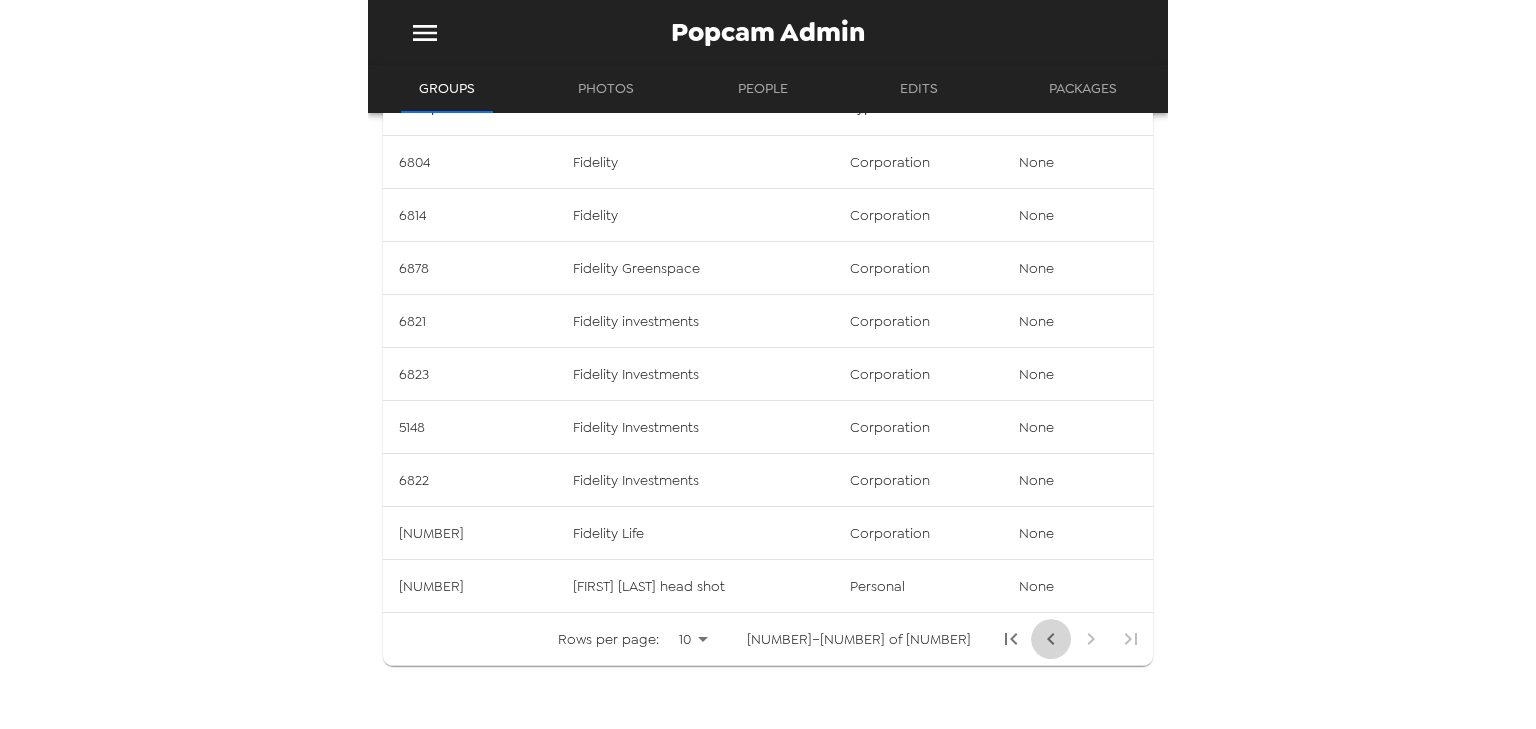 click 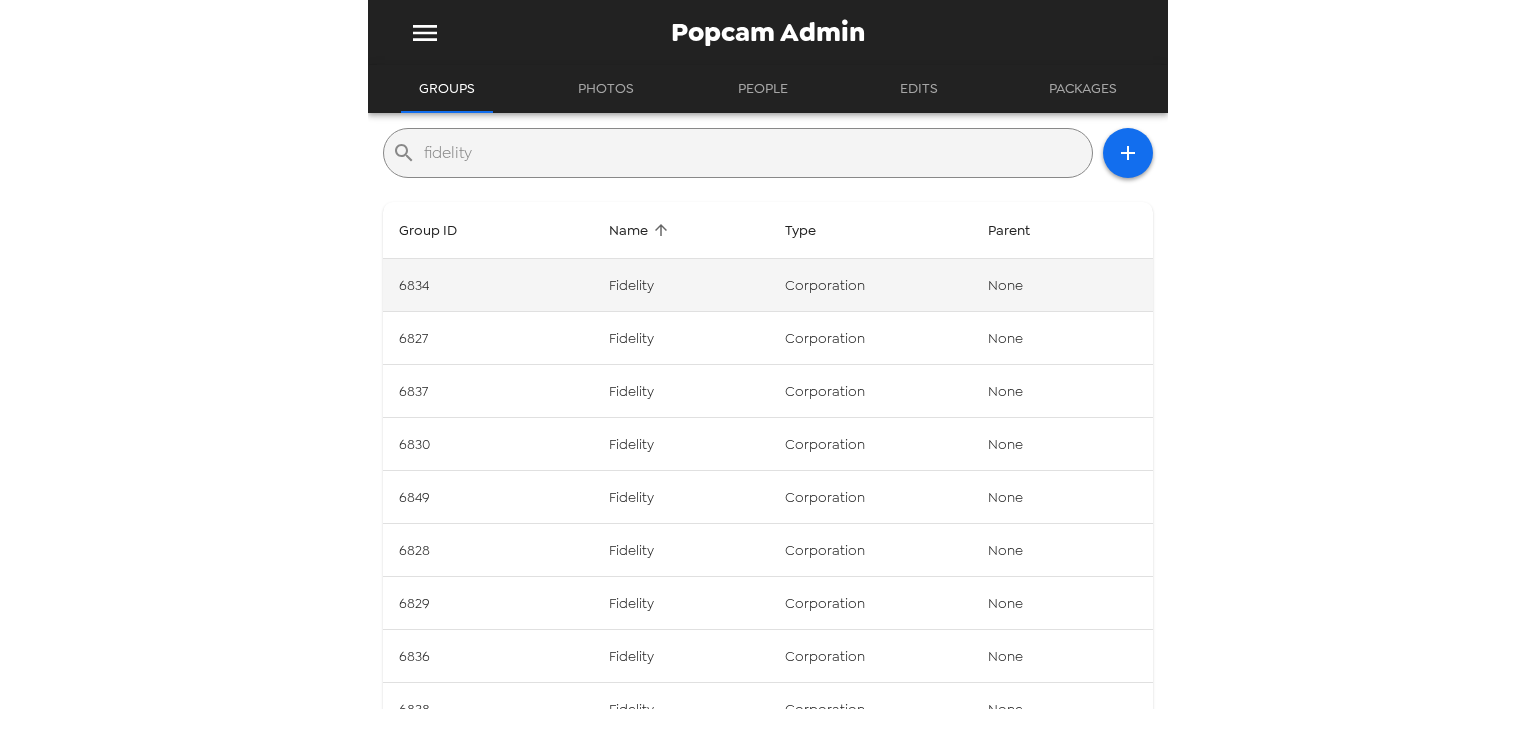 click on "Fidelity" at bounding box center (681, 285) 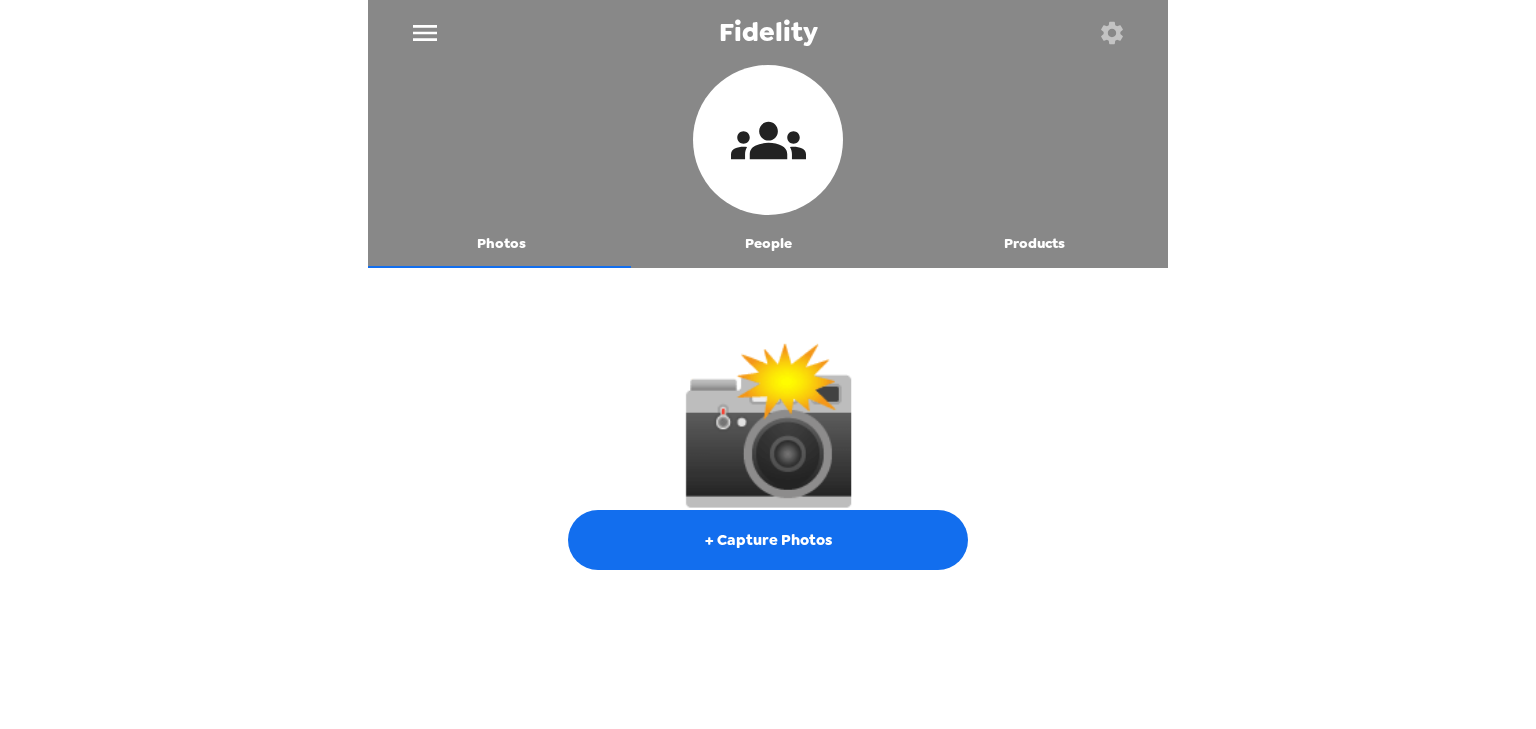 click on "People" at bounding box center (768, 244) 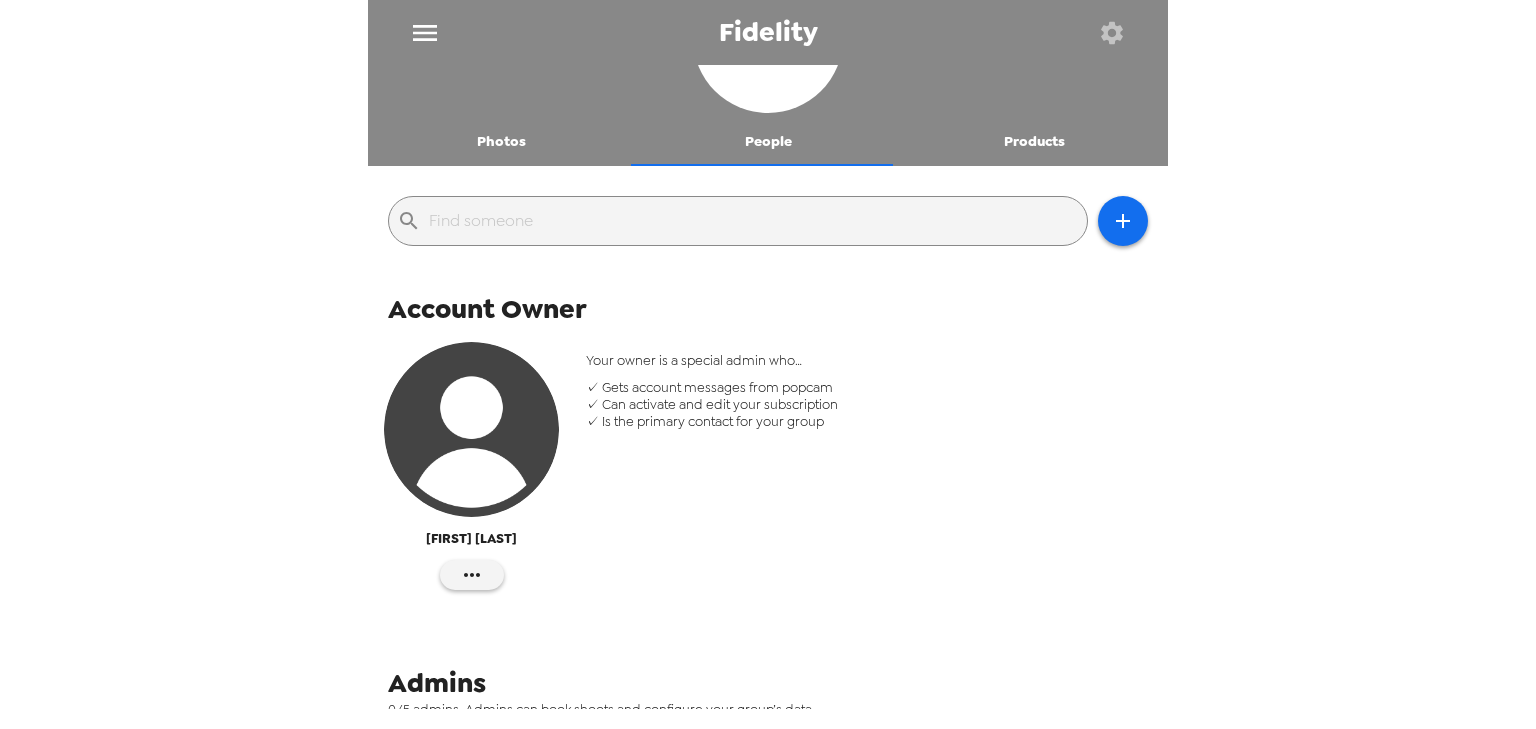 scroll, scrollTop: 0, scrollLeft: 0, axis: both 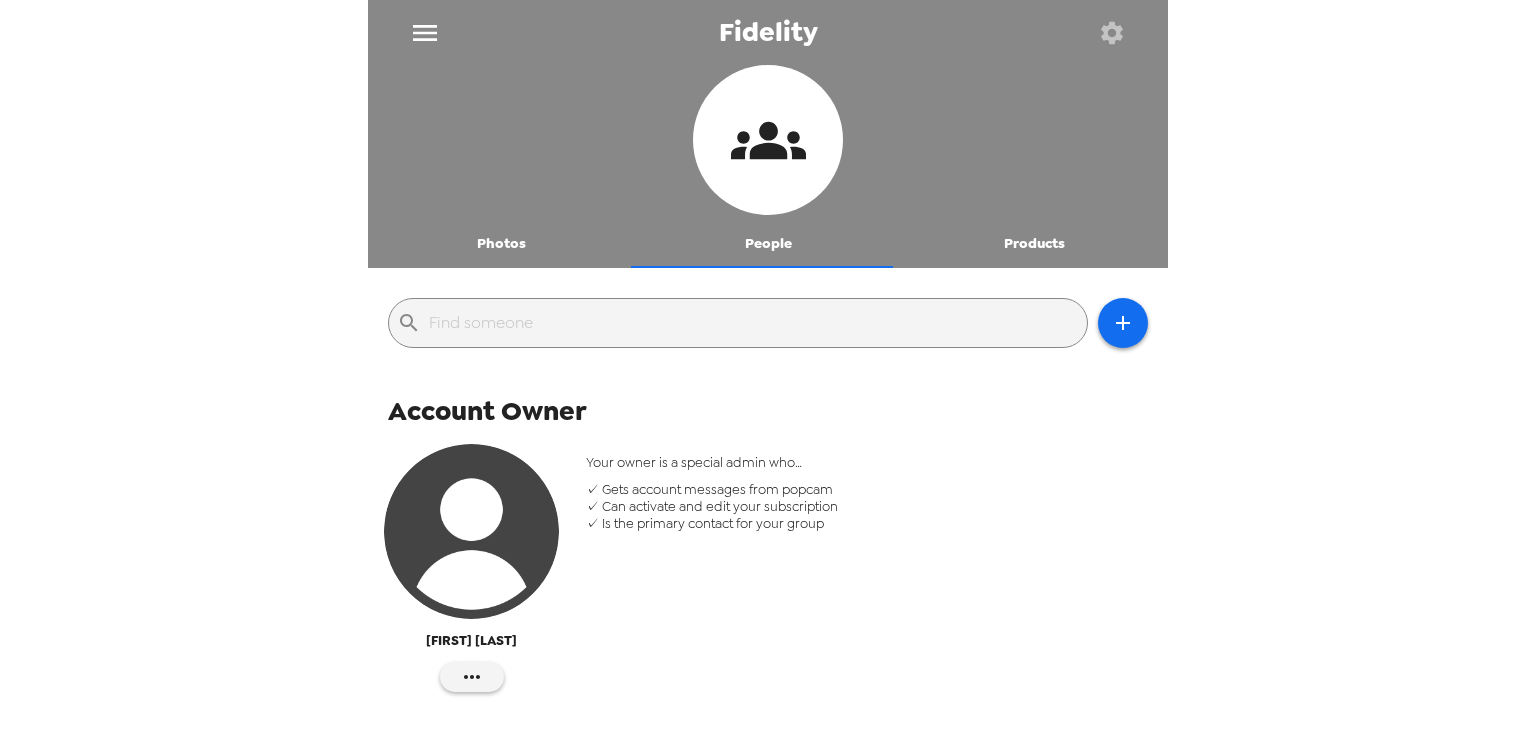 click at bounding box center (1111, 32) 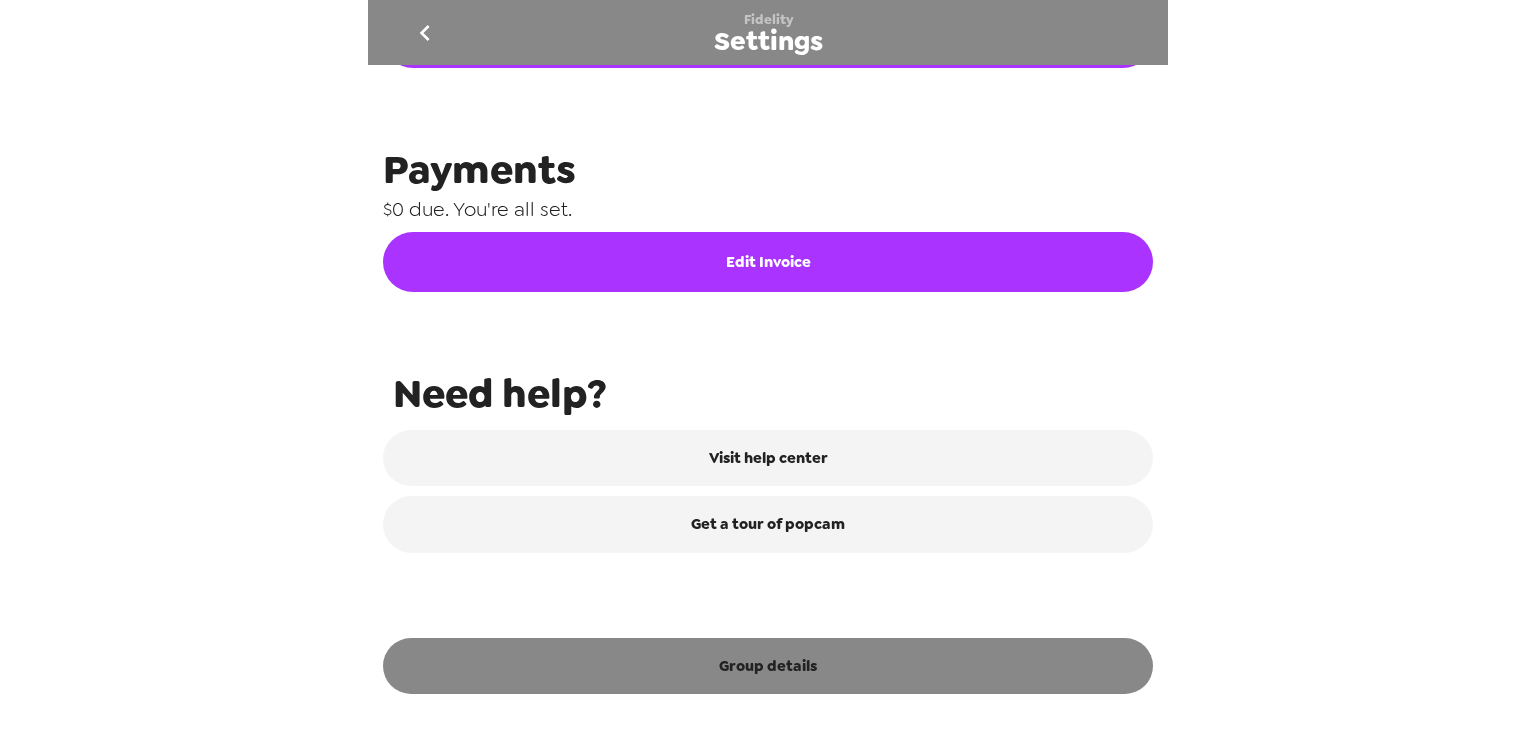 click on "Group details" at bounding box center [768, 666] 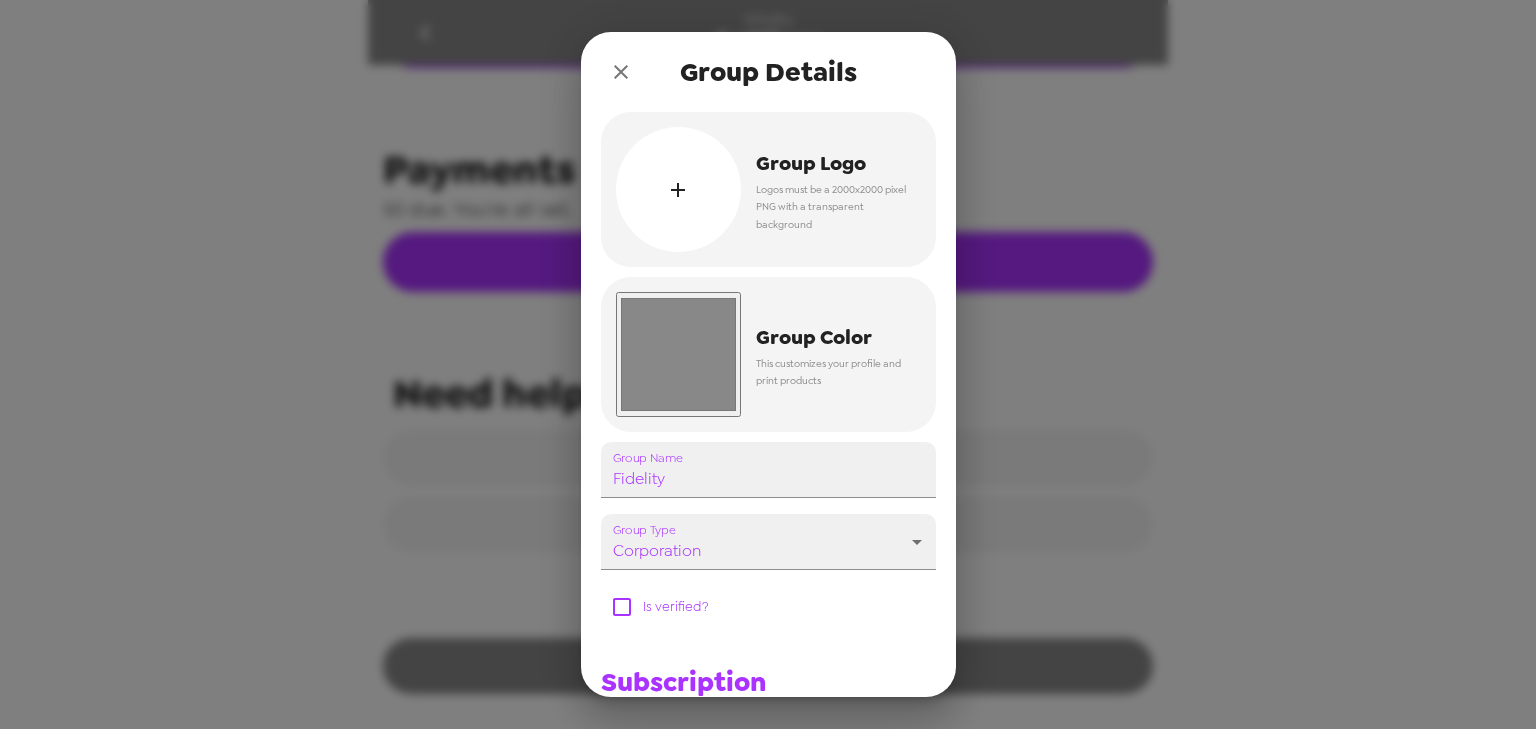 scroll, scrollTop: 968, scrollLeft: 0, axis: vertical 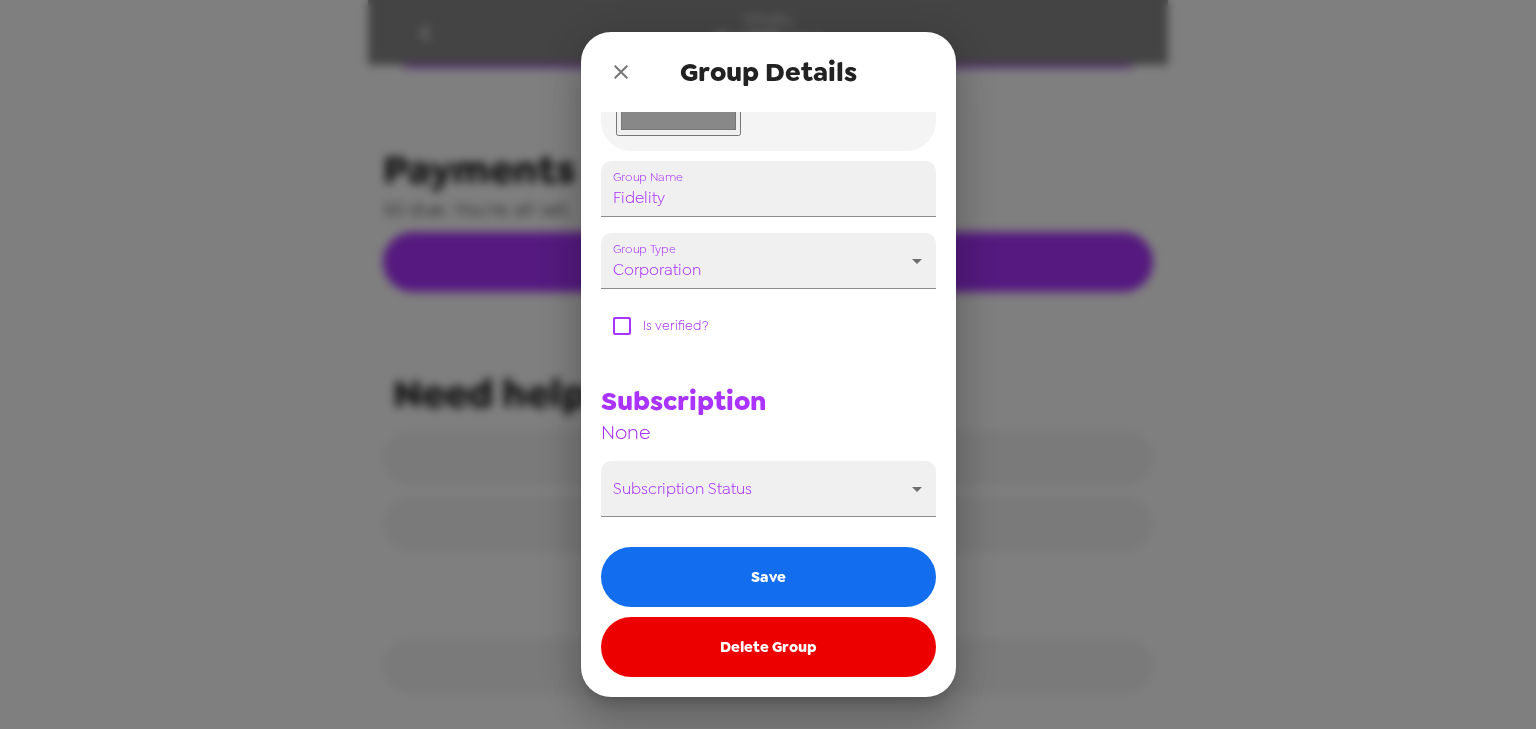 click on "Delete Group" at bounding box center (768, 647) 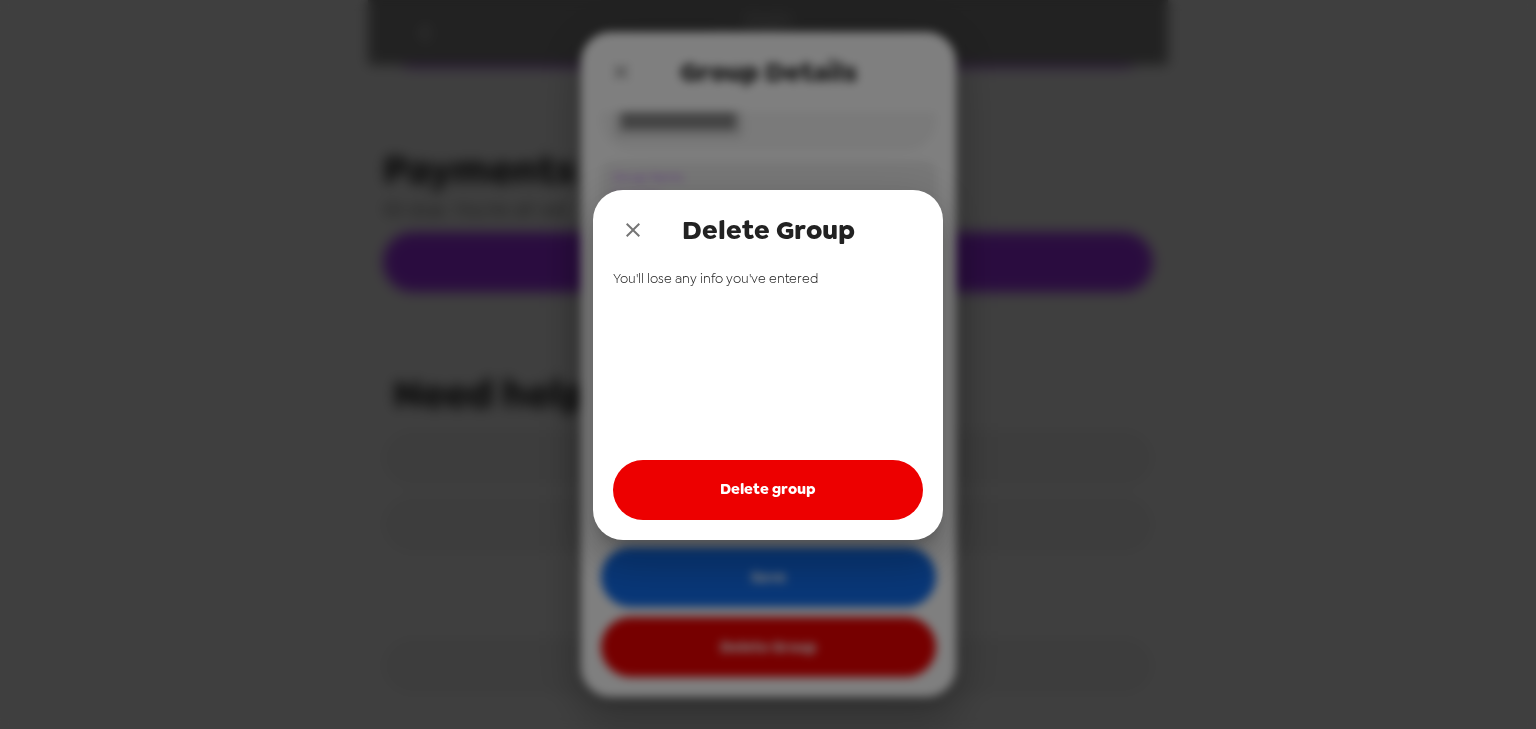 click on "Delete group" at bounding box center (768, 490) 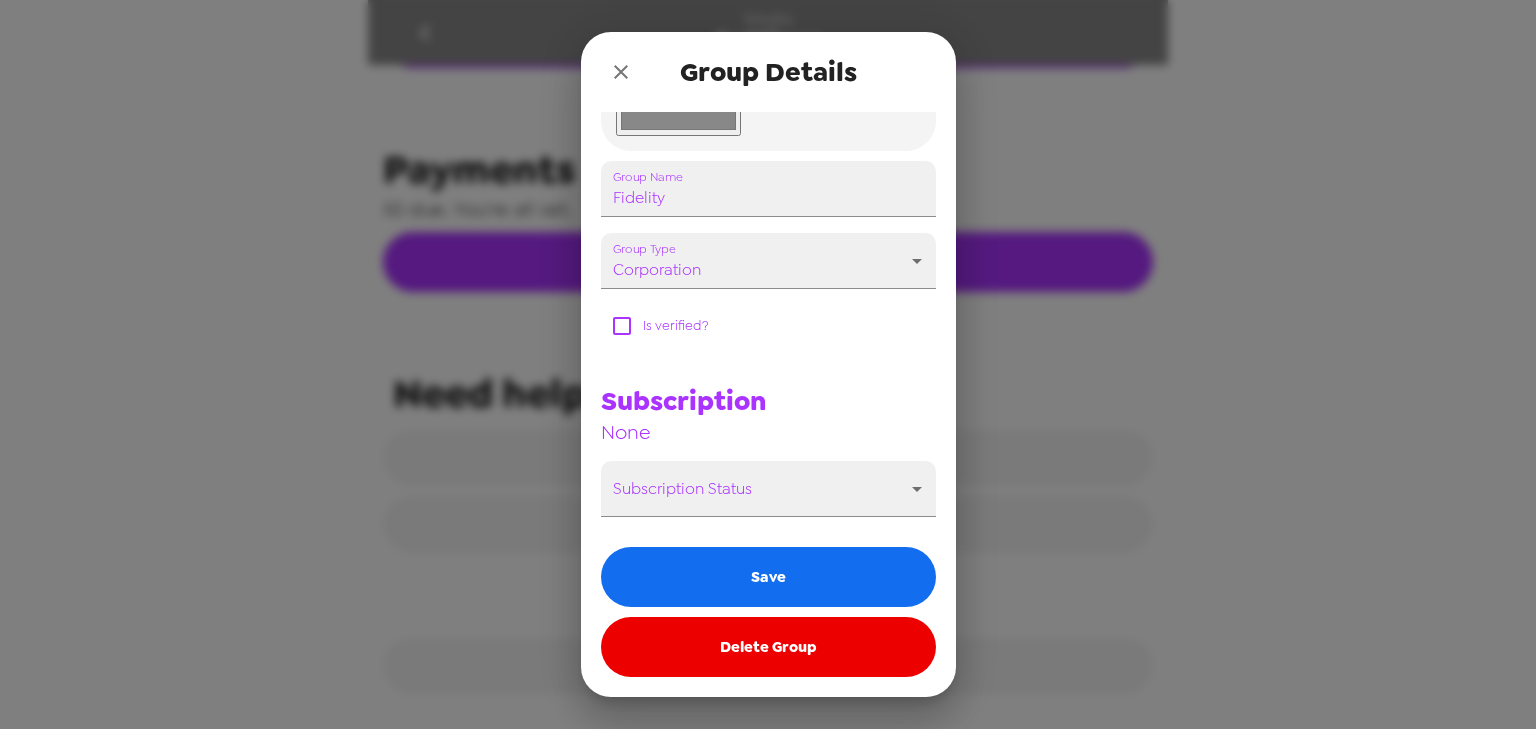 click 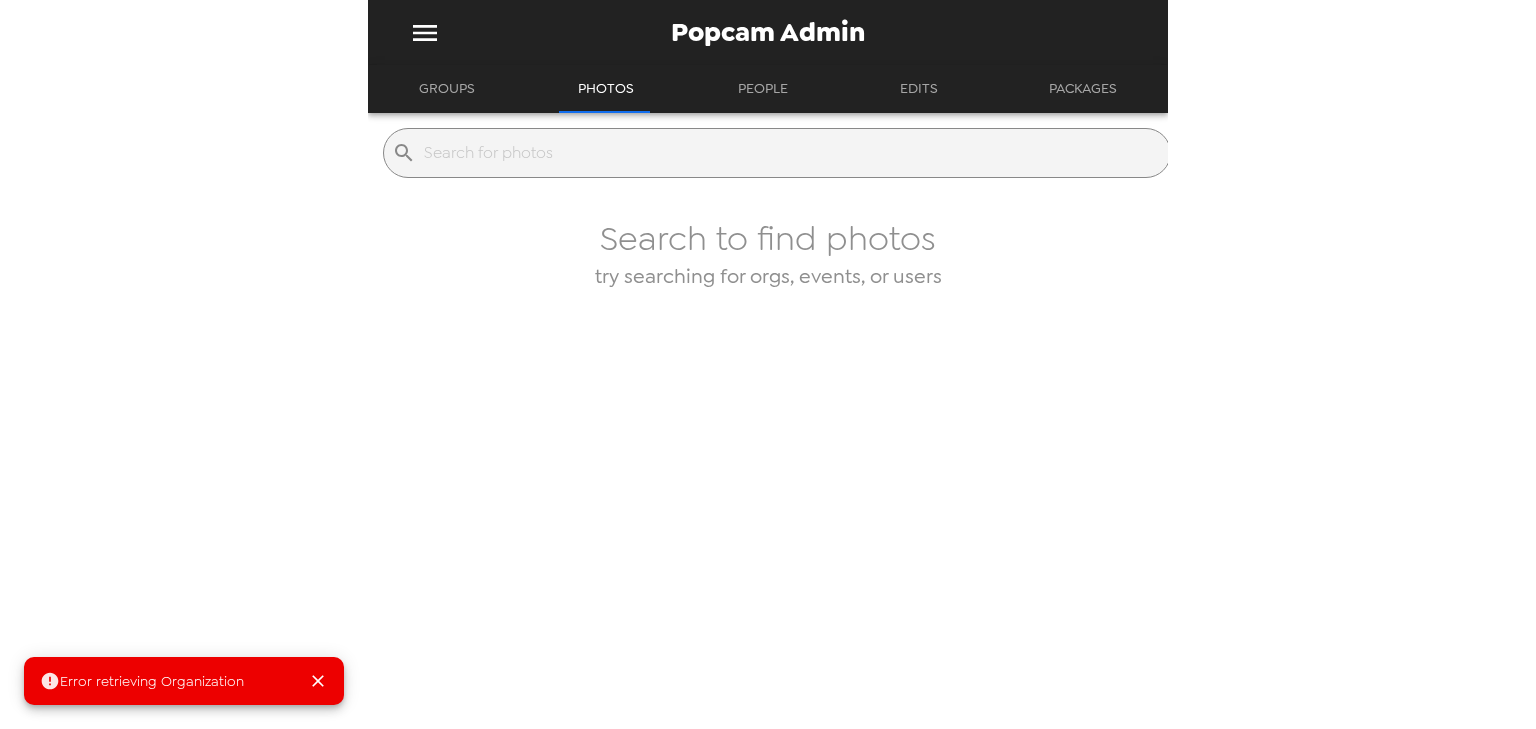 click on "Groups" at bounding box center [447, 89] 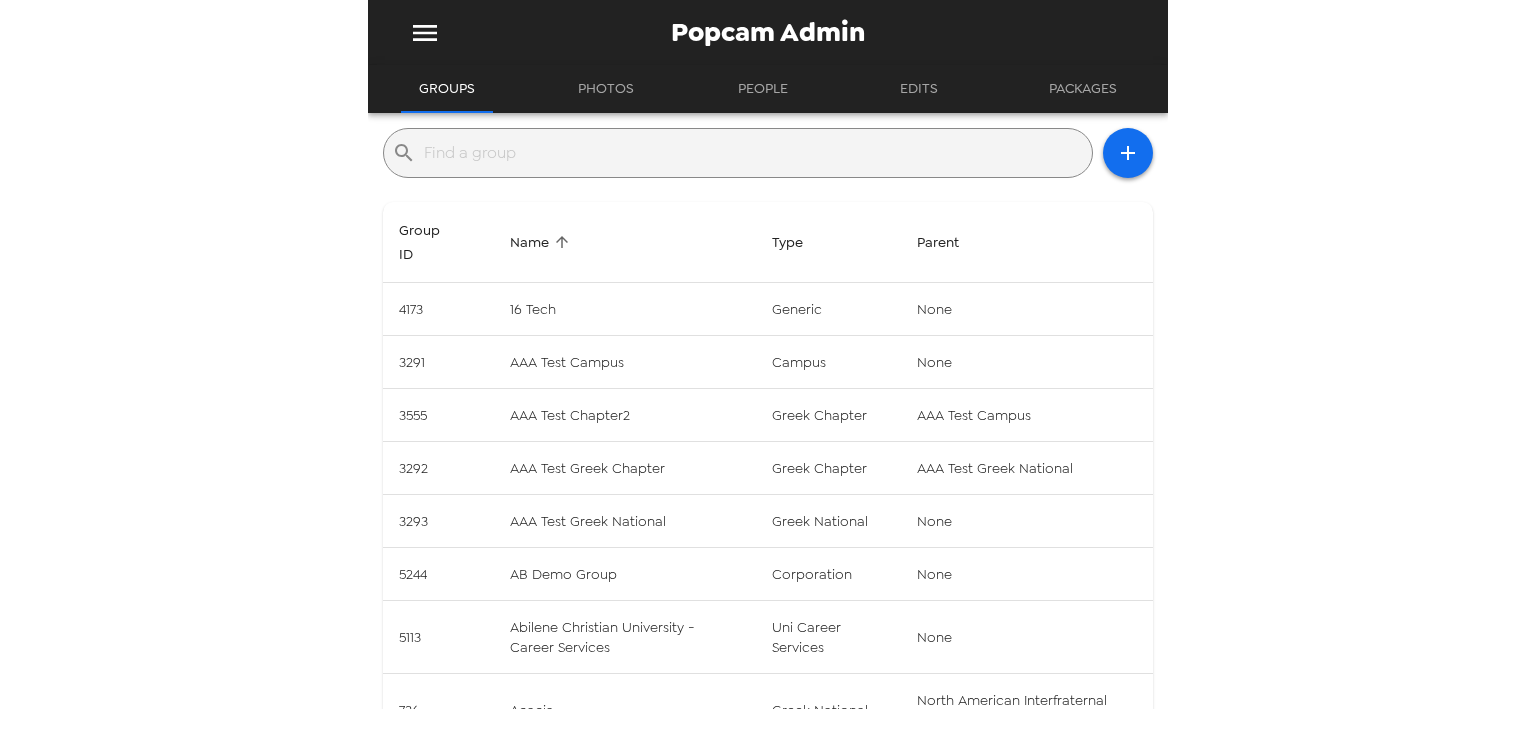 click at bounding box center (754, 153) 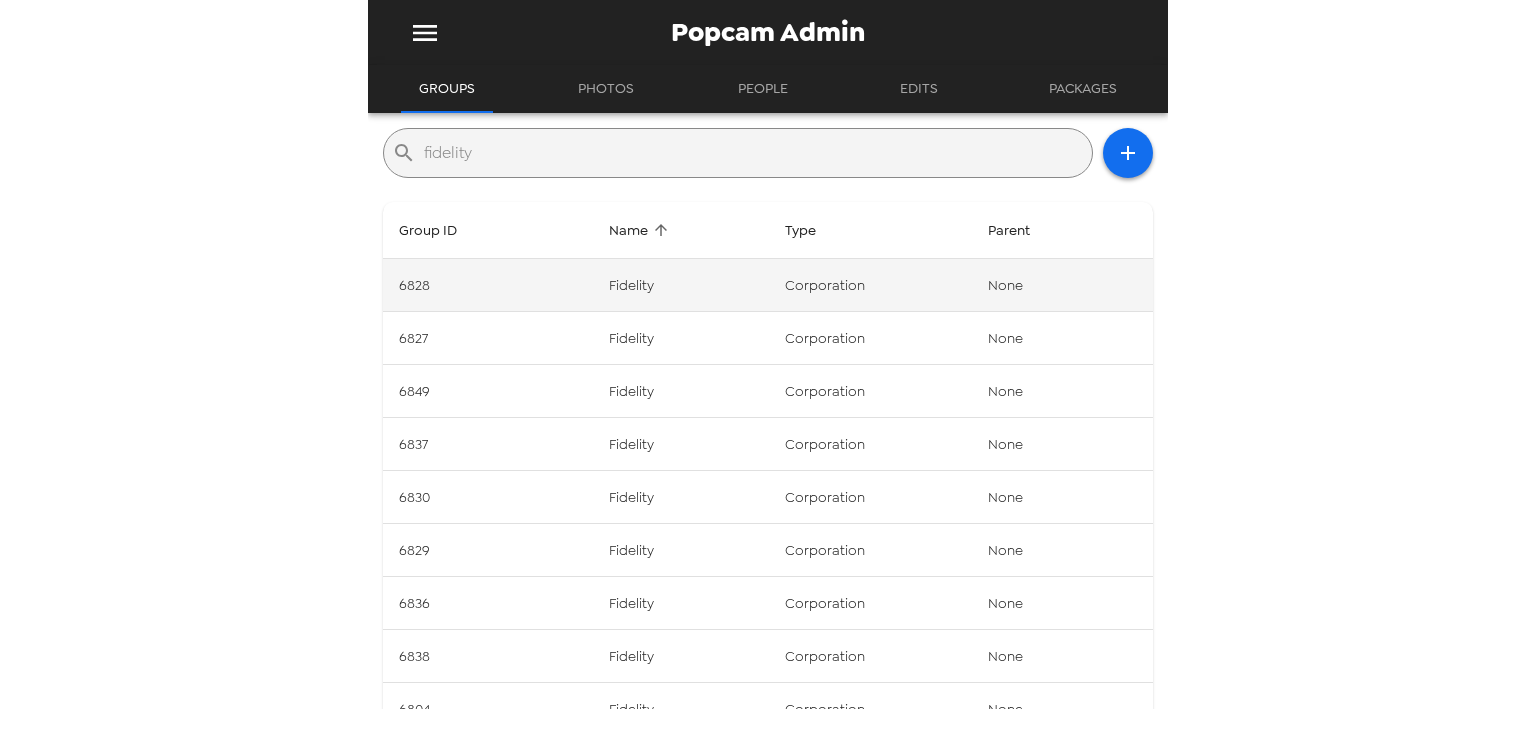 type on "fidelity" 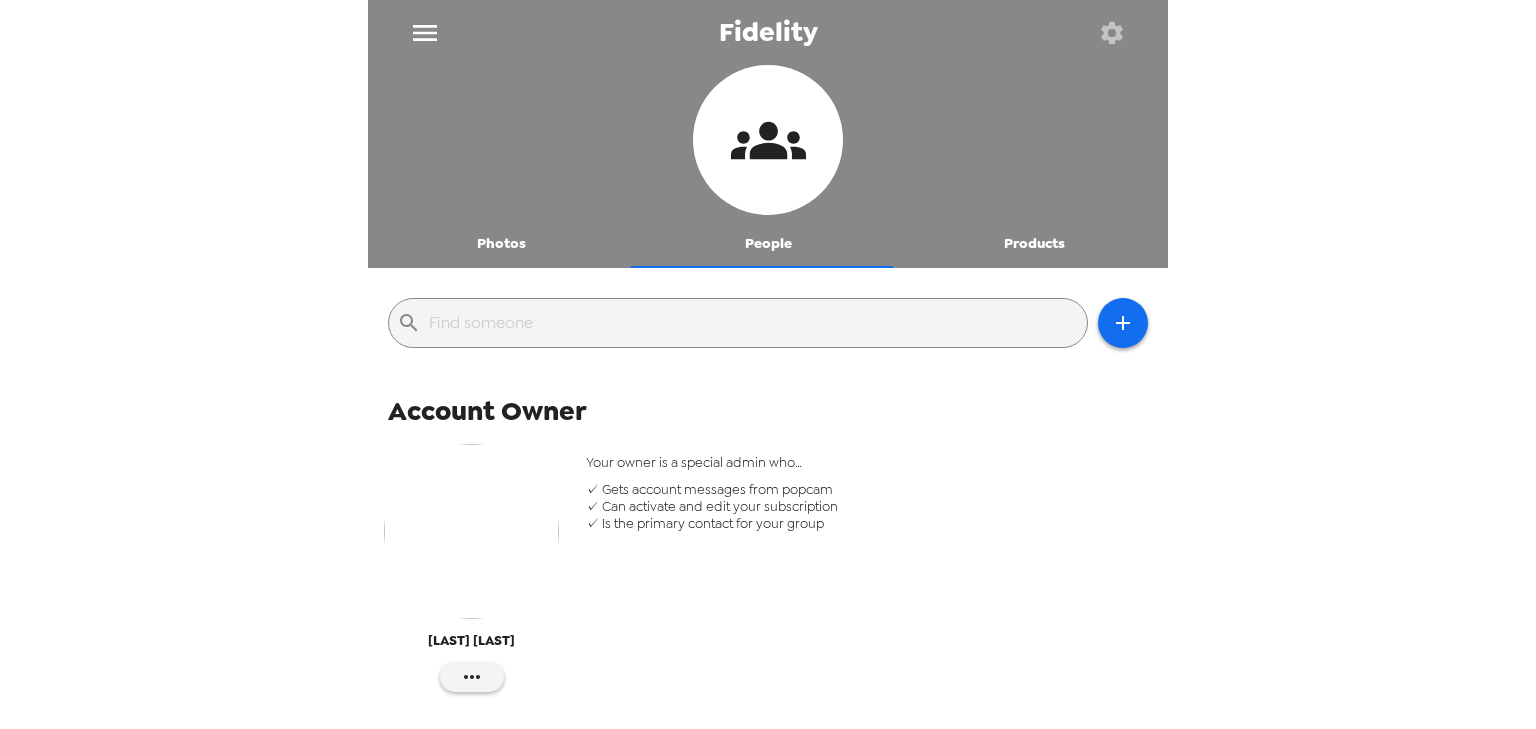 click on "Photos" at bounding box center [501, 244] 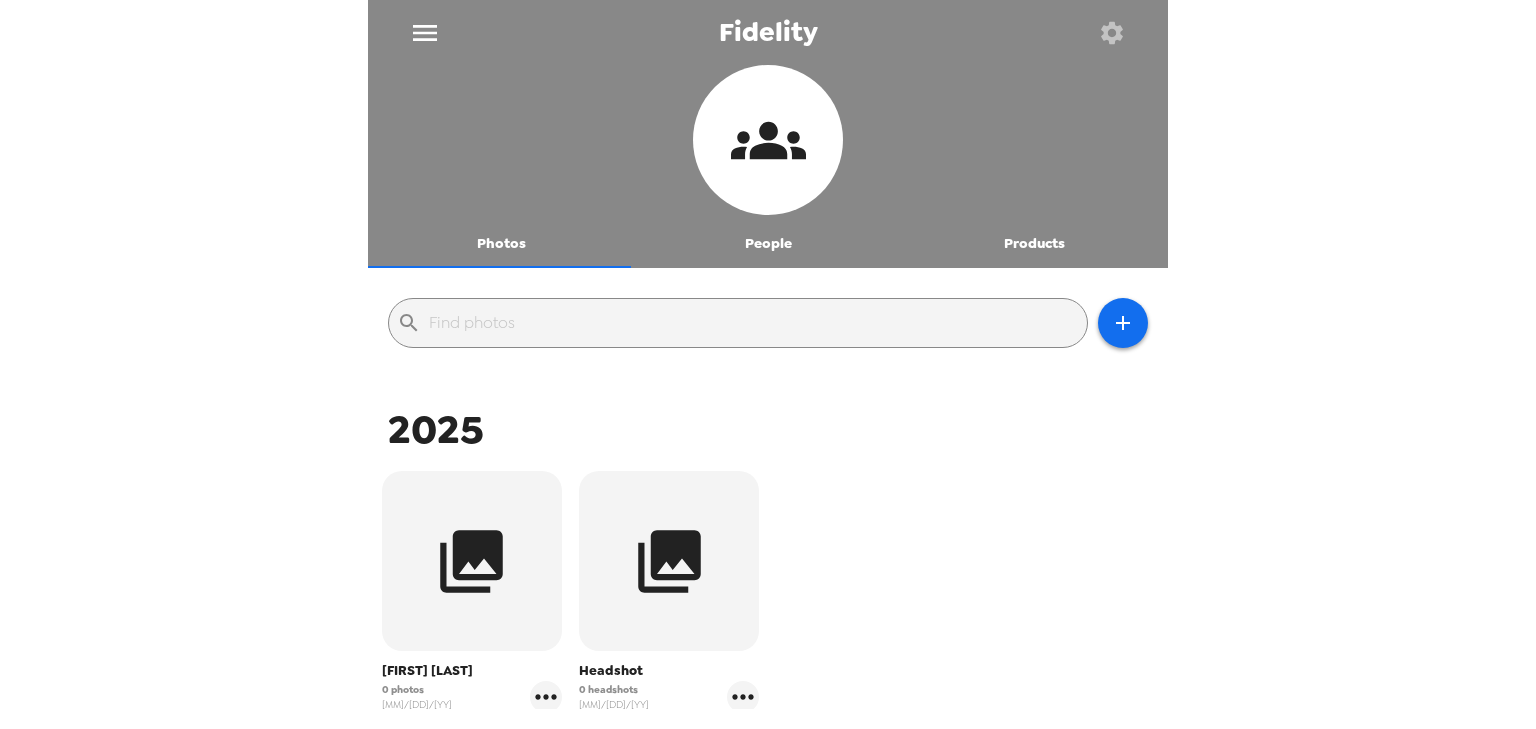 click on "People" at bounding box center (768, 244) 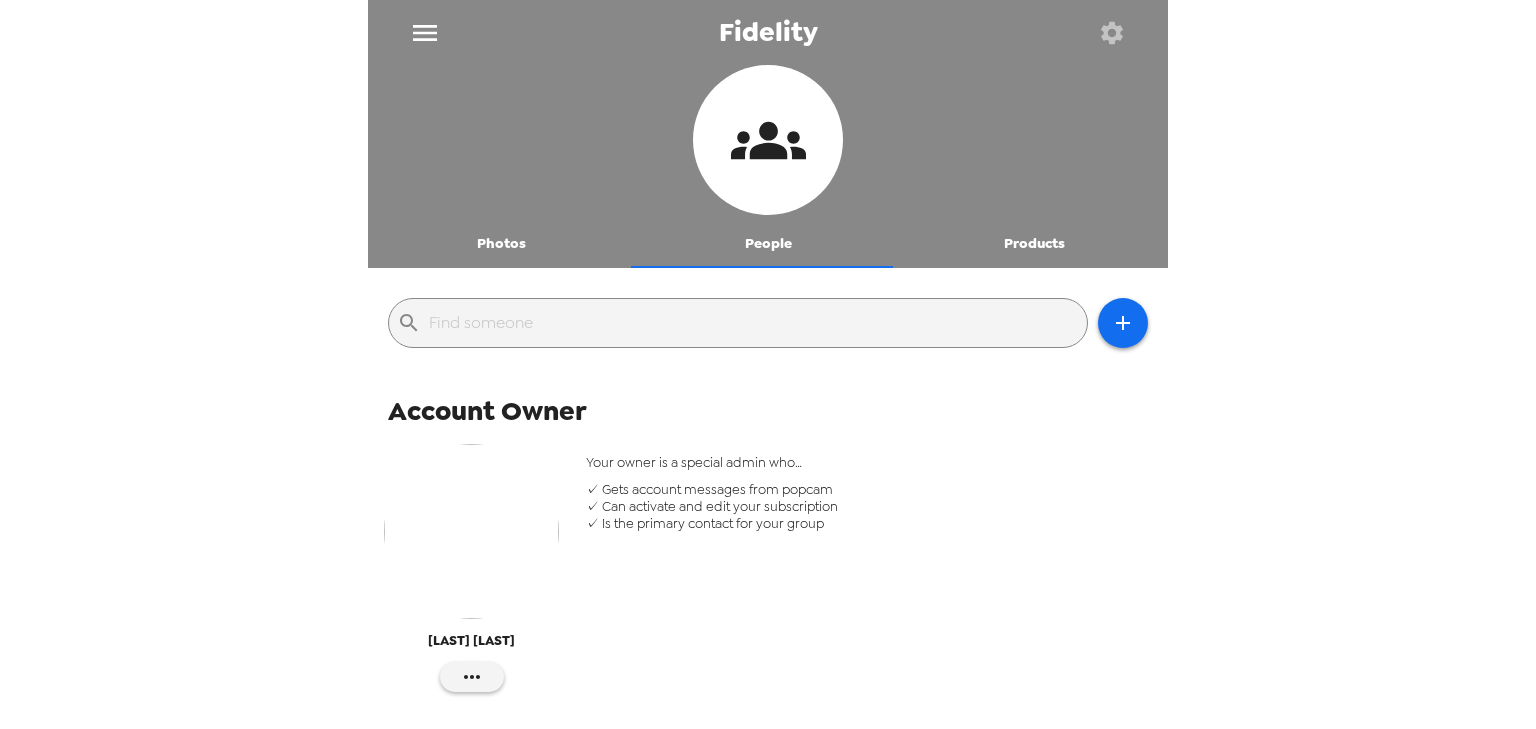 click 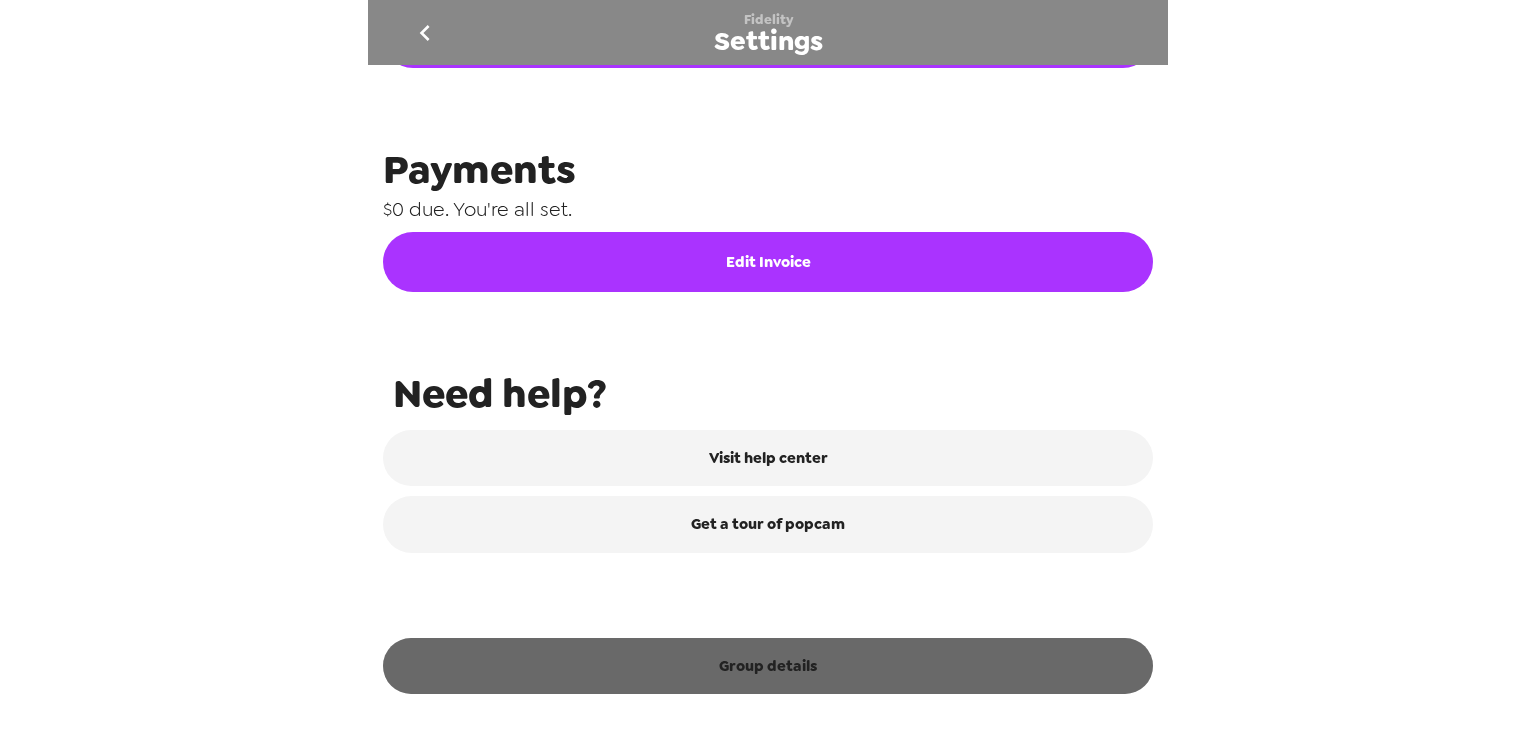 click on "Group details" at bounding box center [768, 666] 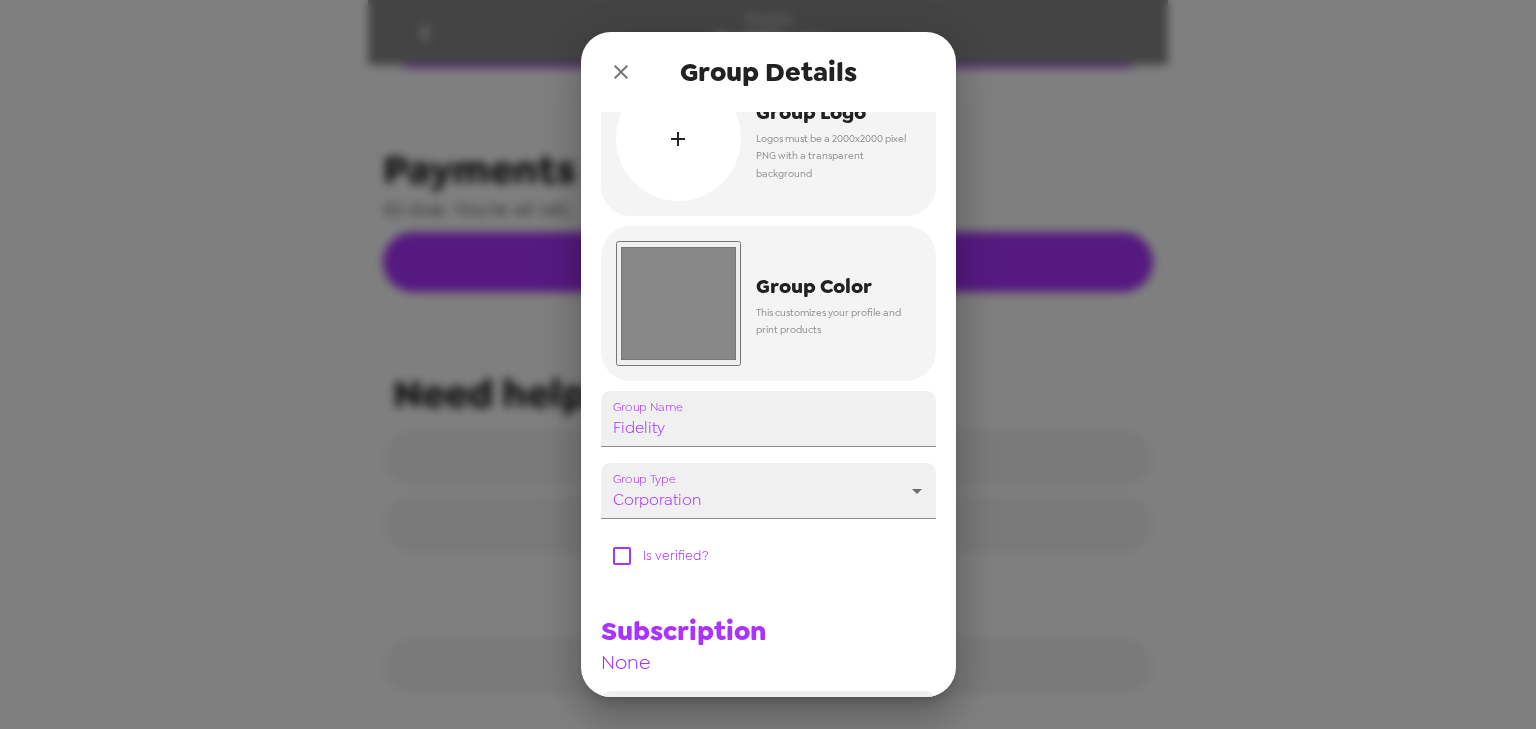 scroll, scrollTop: 281, scrollLeft: 0, axis: vertical 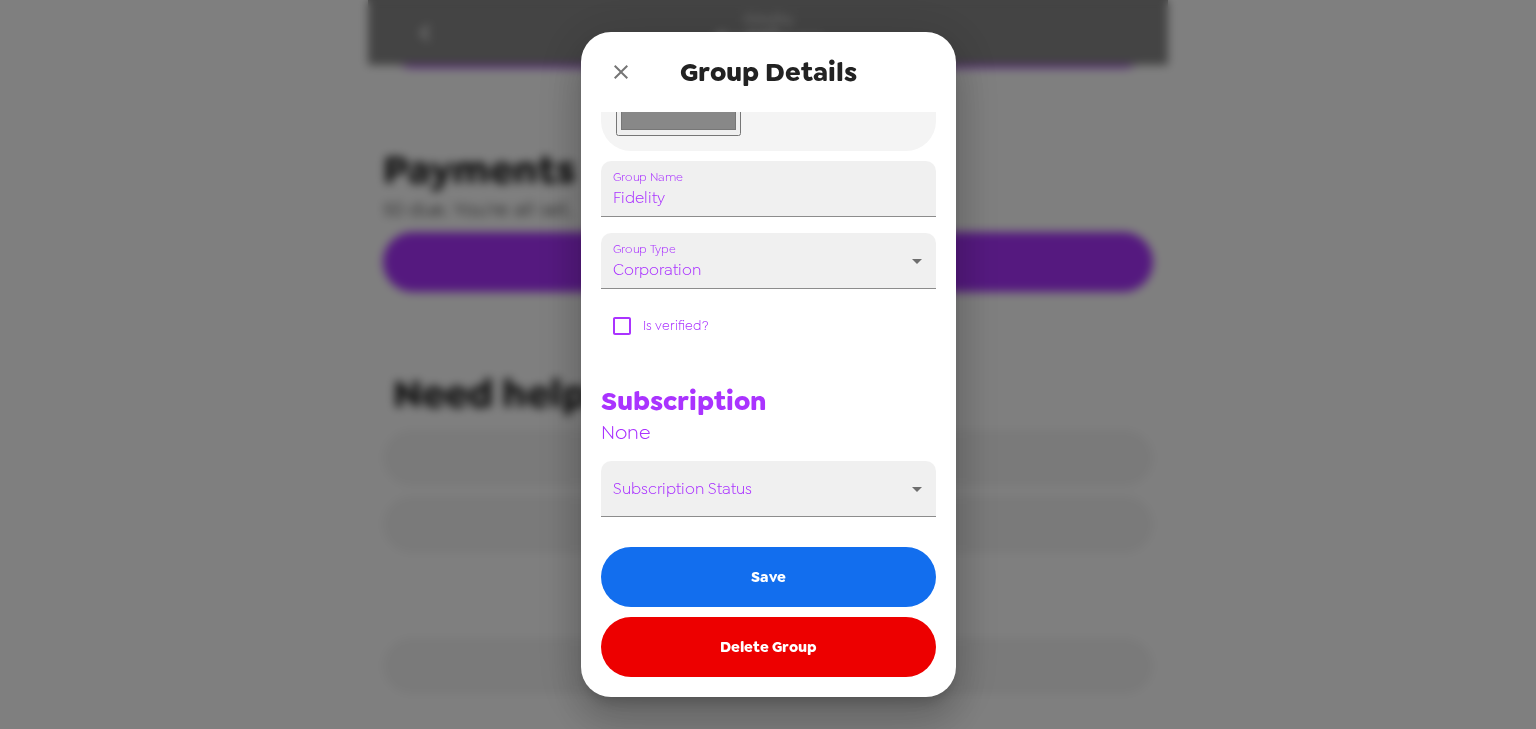 click on "Delete Group" at bounding box center (768, 647) 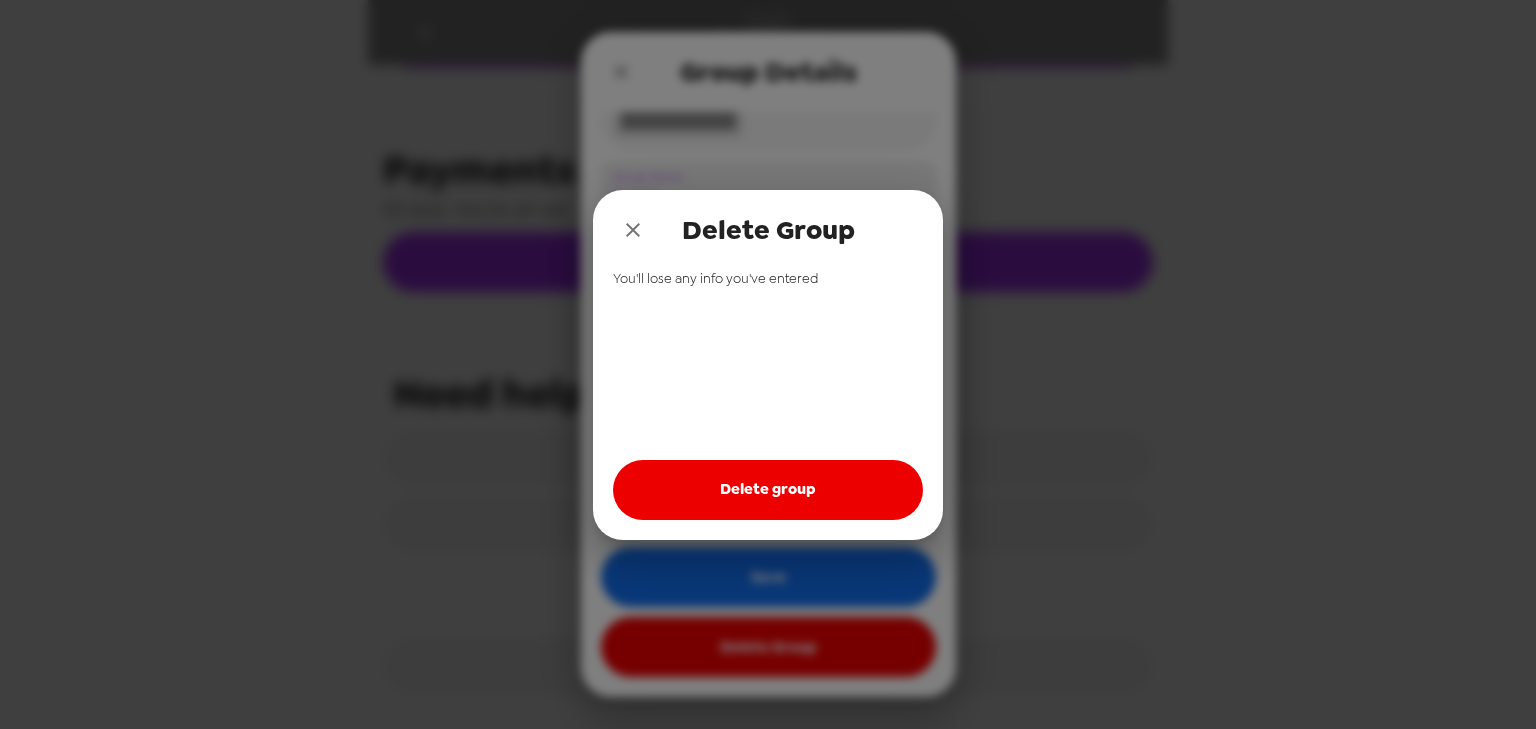 click on "Delete group" at bounding box center (768, 490) 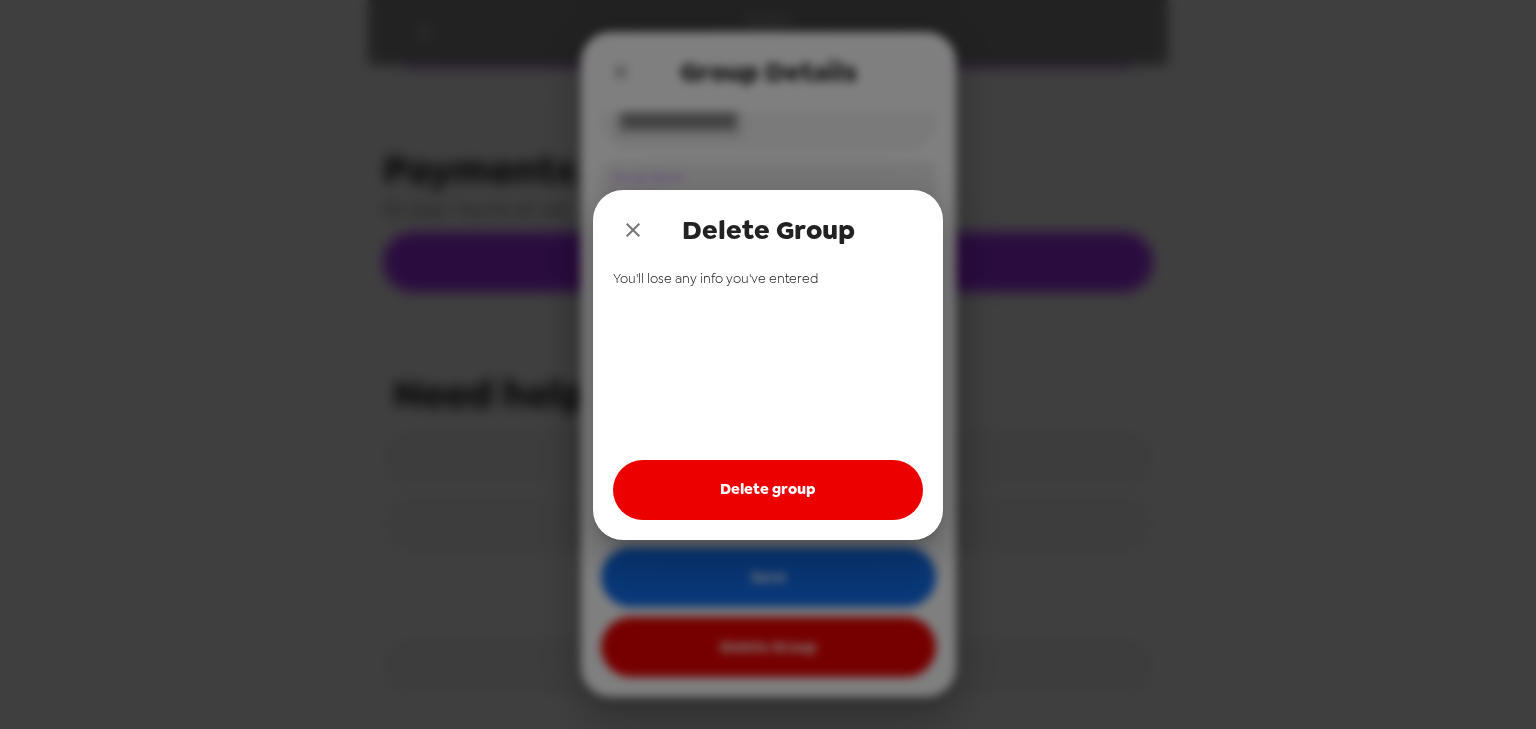 drag, startPoint x: 632, startPoint y: 232, endPoint x: 629, endPoint y: 183, distance: 49.09175 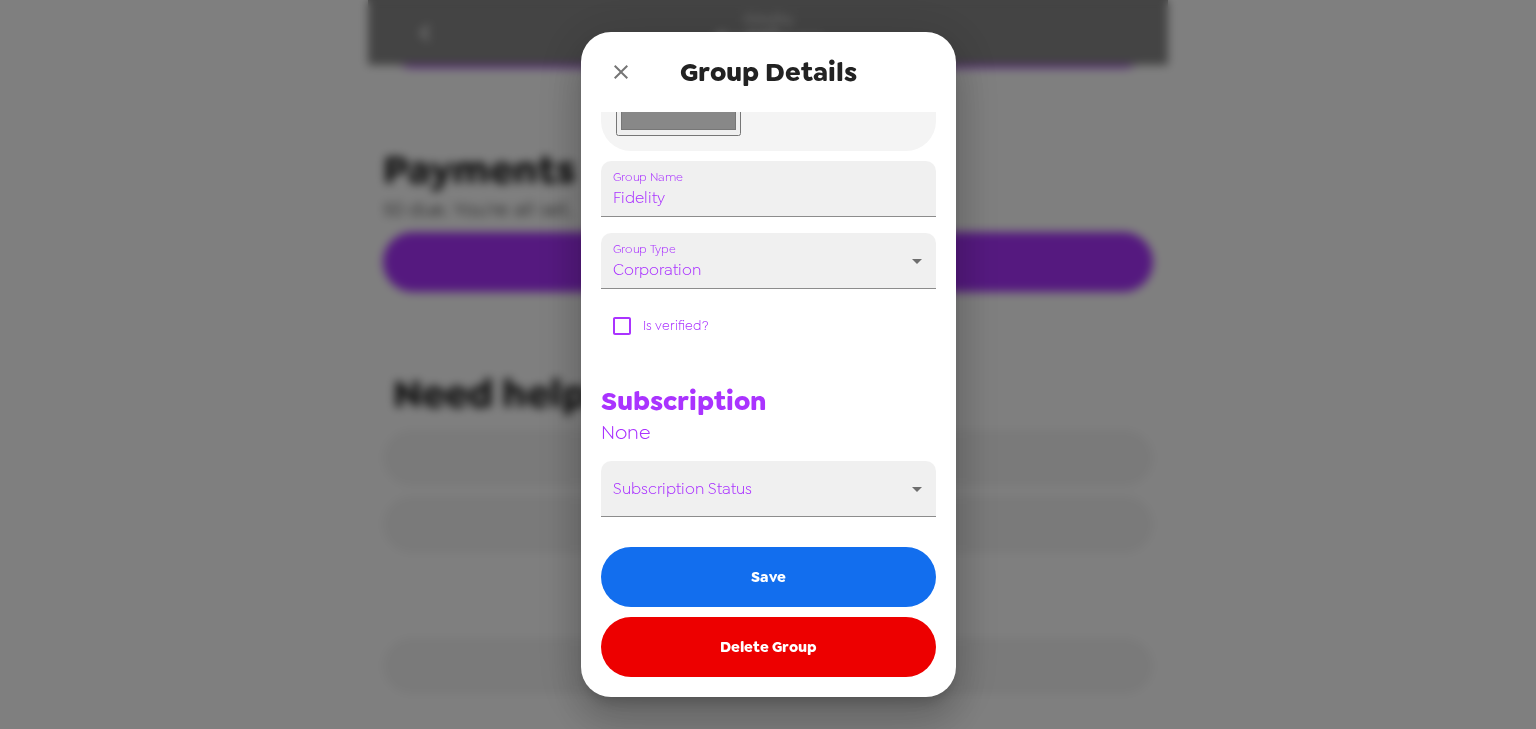 click 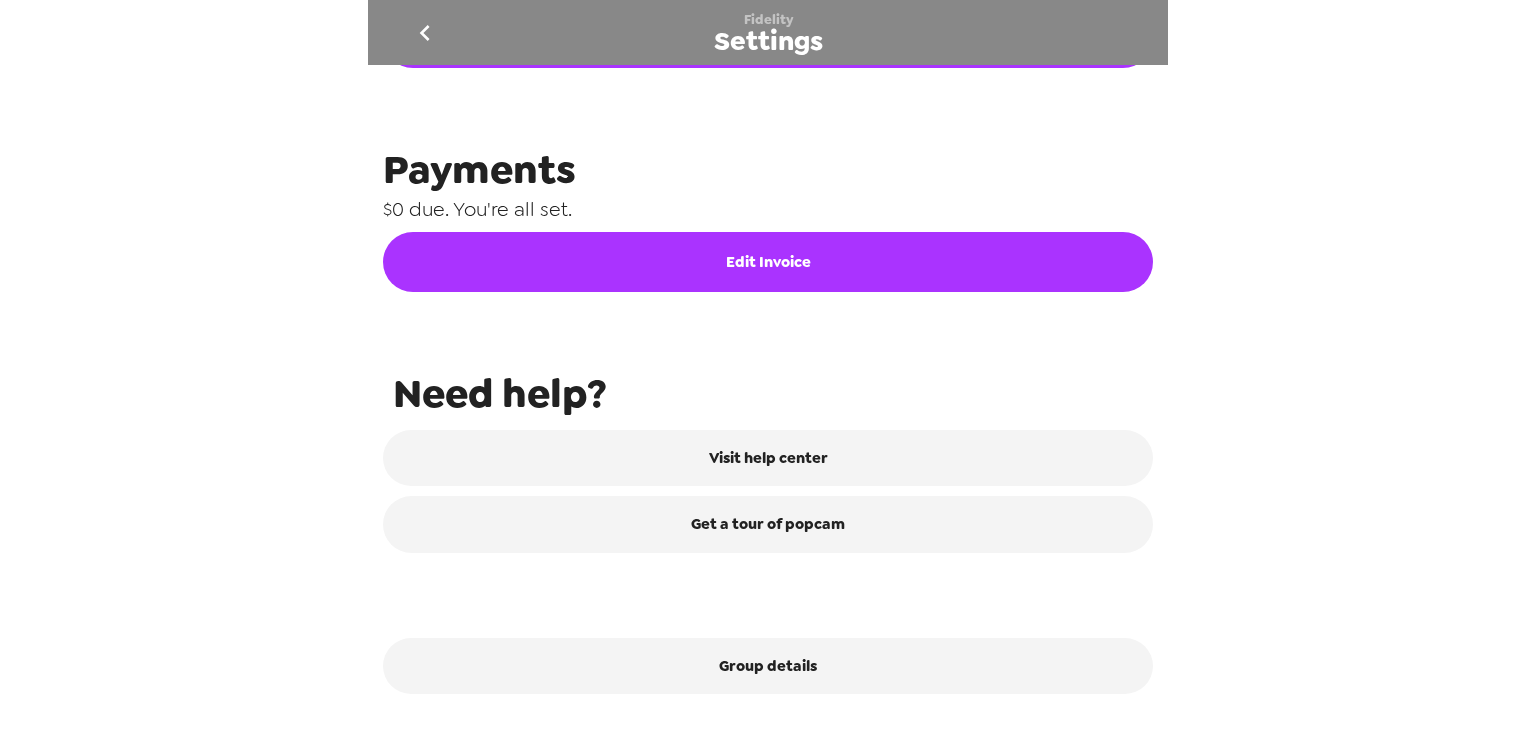 click 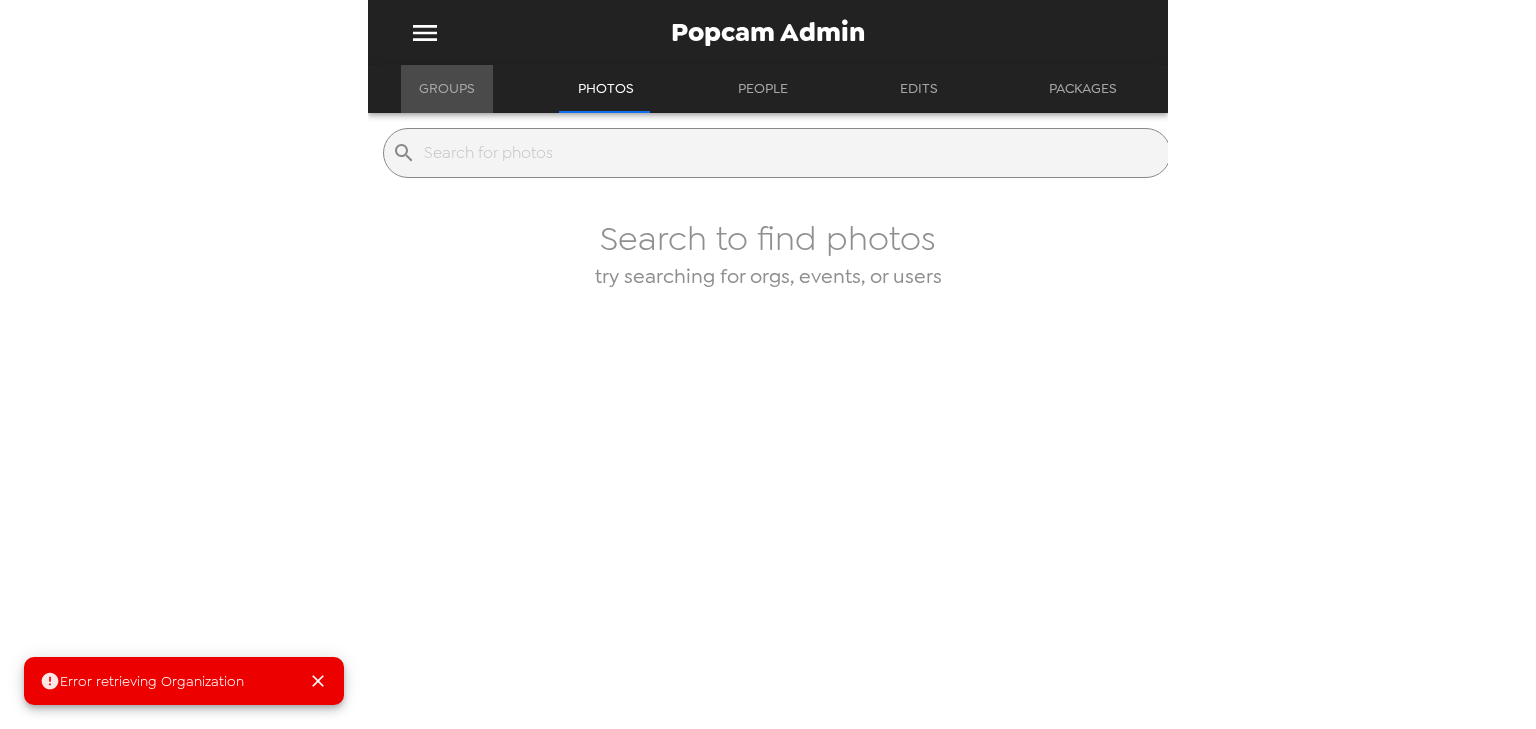 click on "Groups" at bounding box center (447, 89) 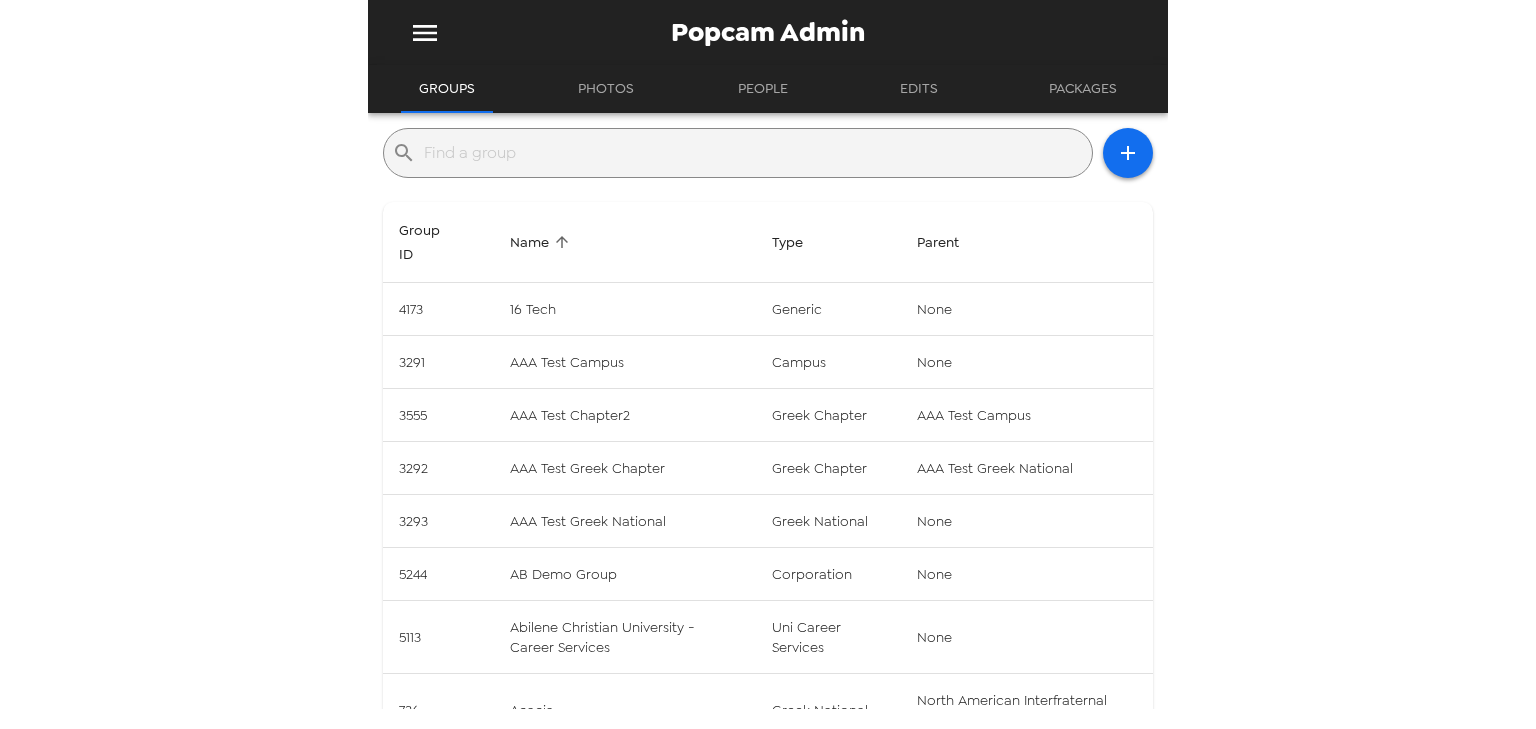 click at bounding box center [754, 153] 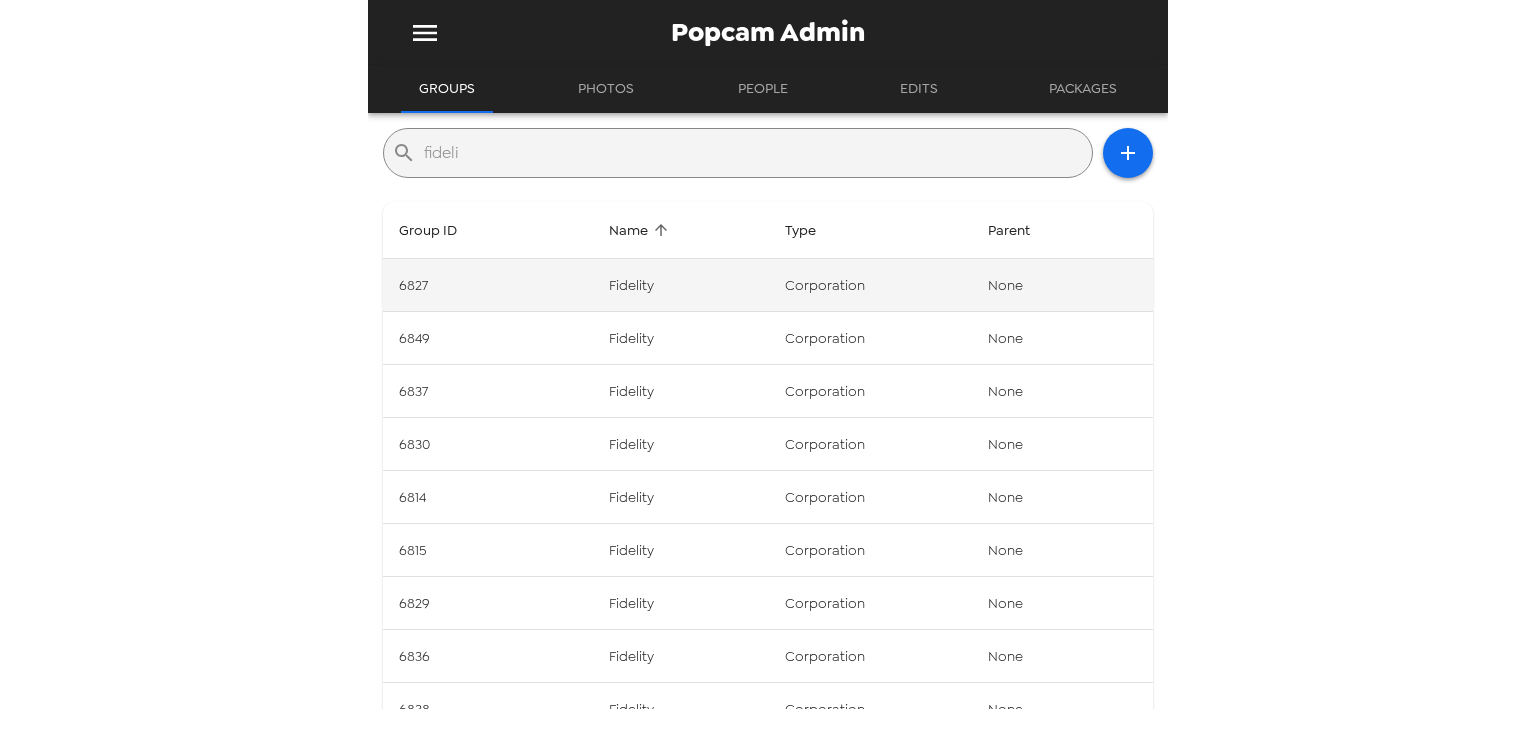 type on "fideli" 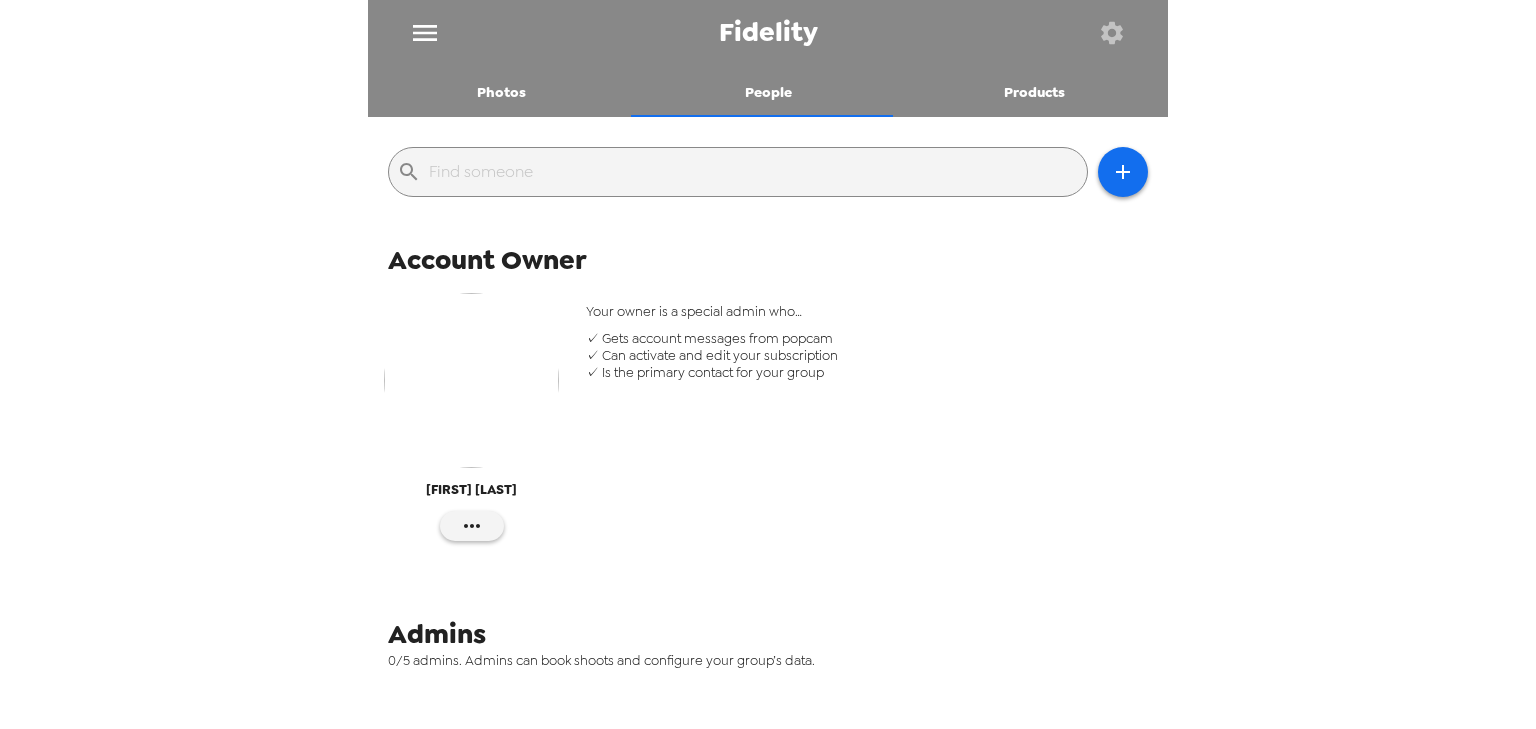 scroll, scrollTop: 0, scrollLeft: 0, axis: both 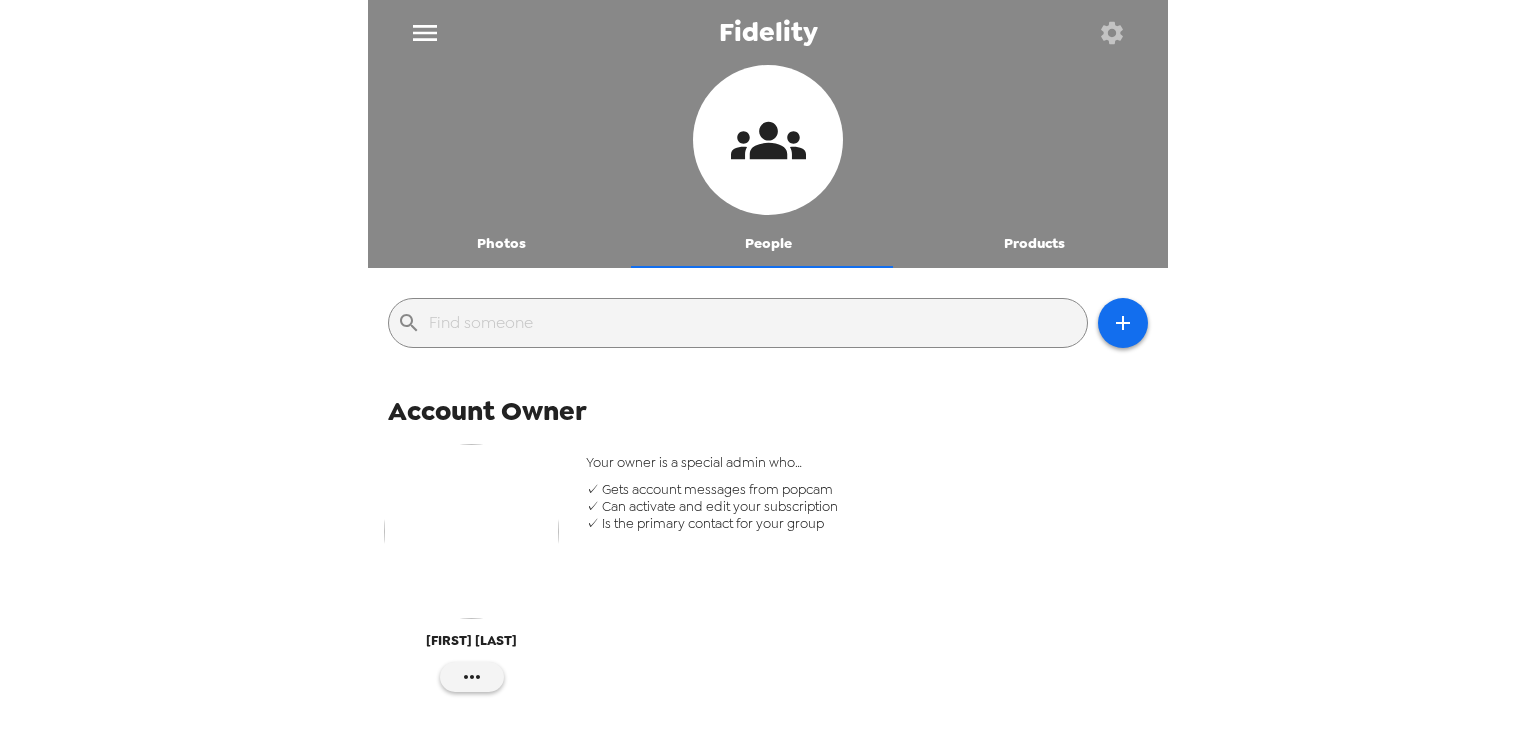 click at bounding box center [1111, 32] 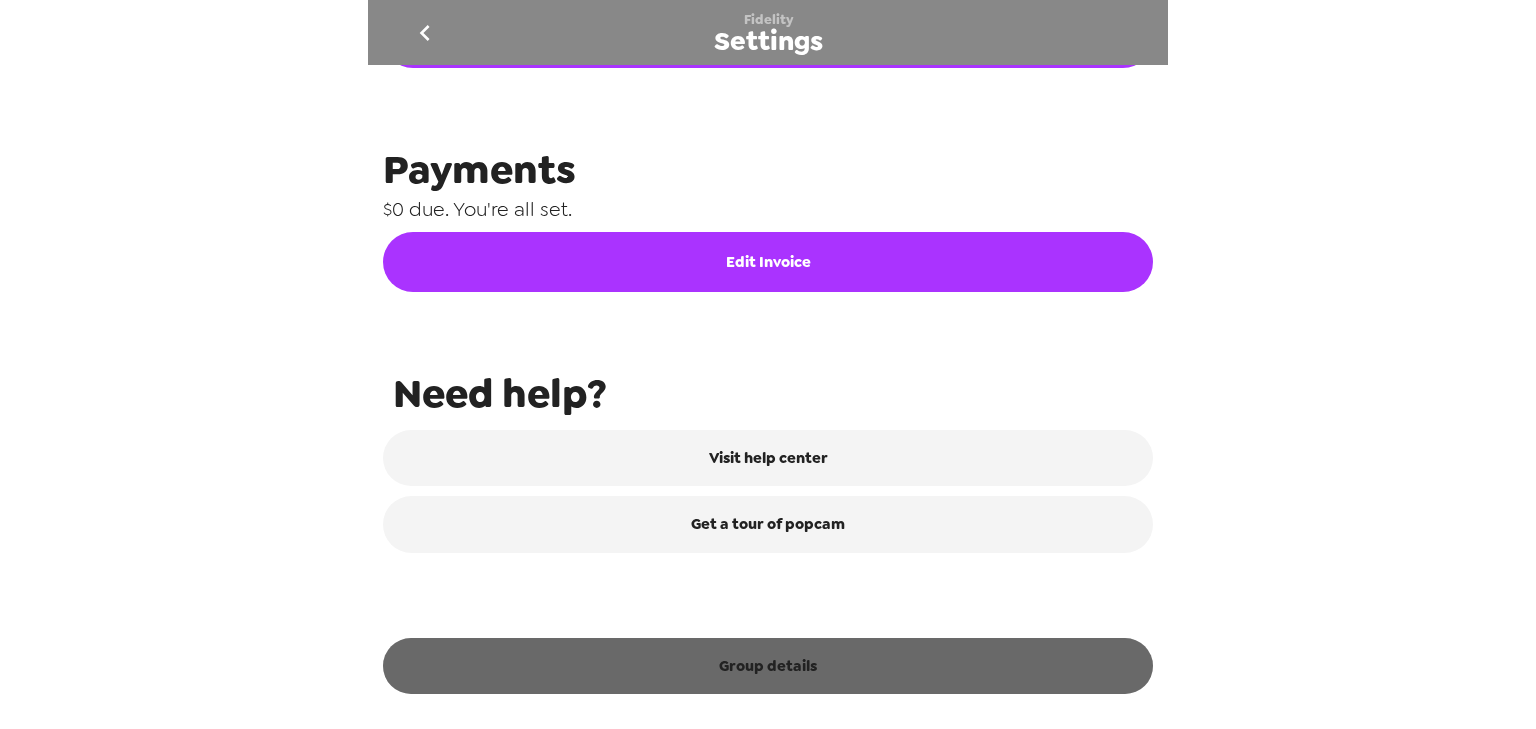 click on "Group details" at bounding box center (768, 666) 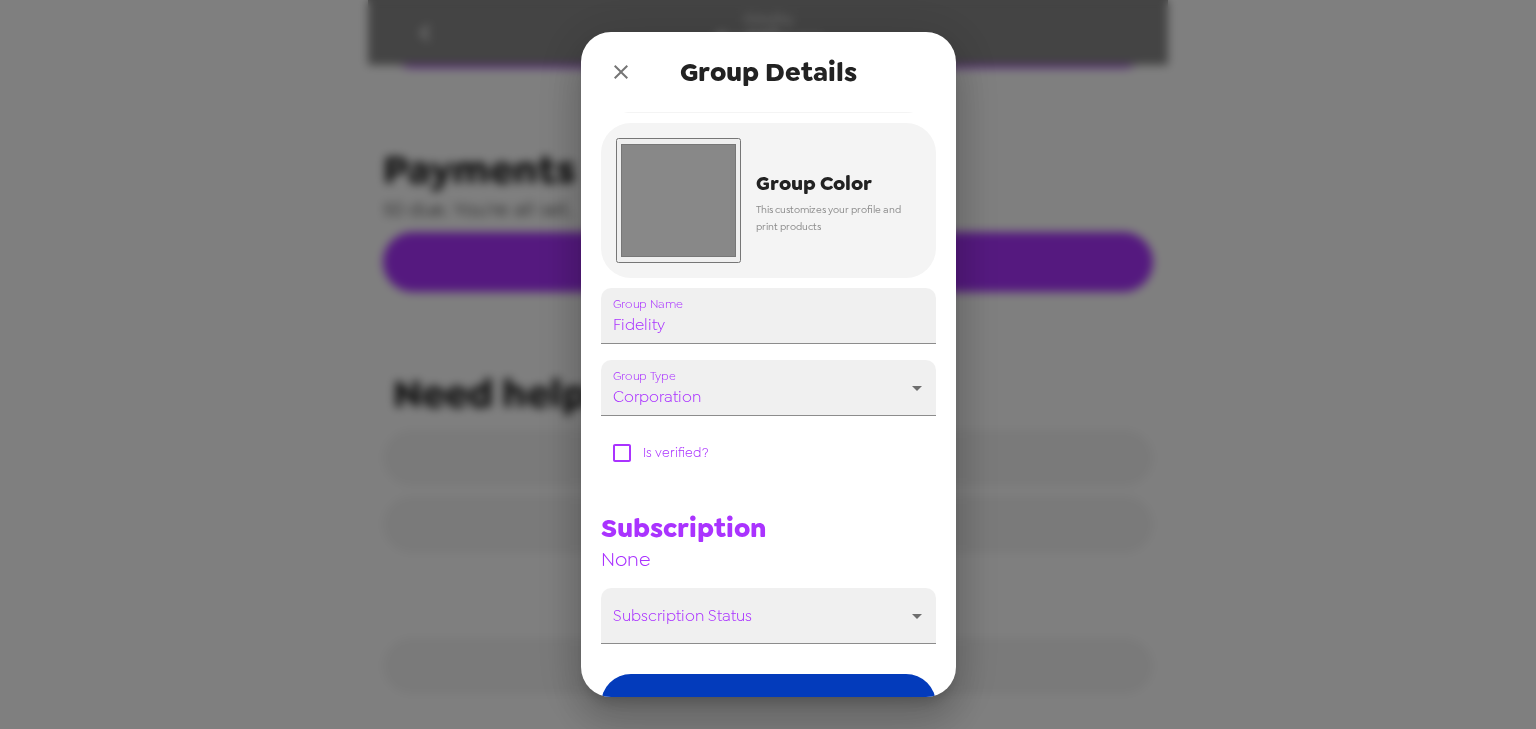 scroll, scrollTop: 281, scrollLeft: 0, axis: vertical 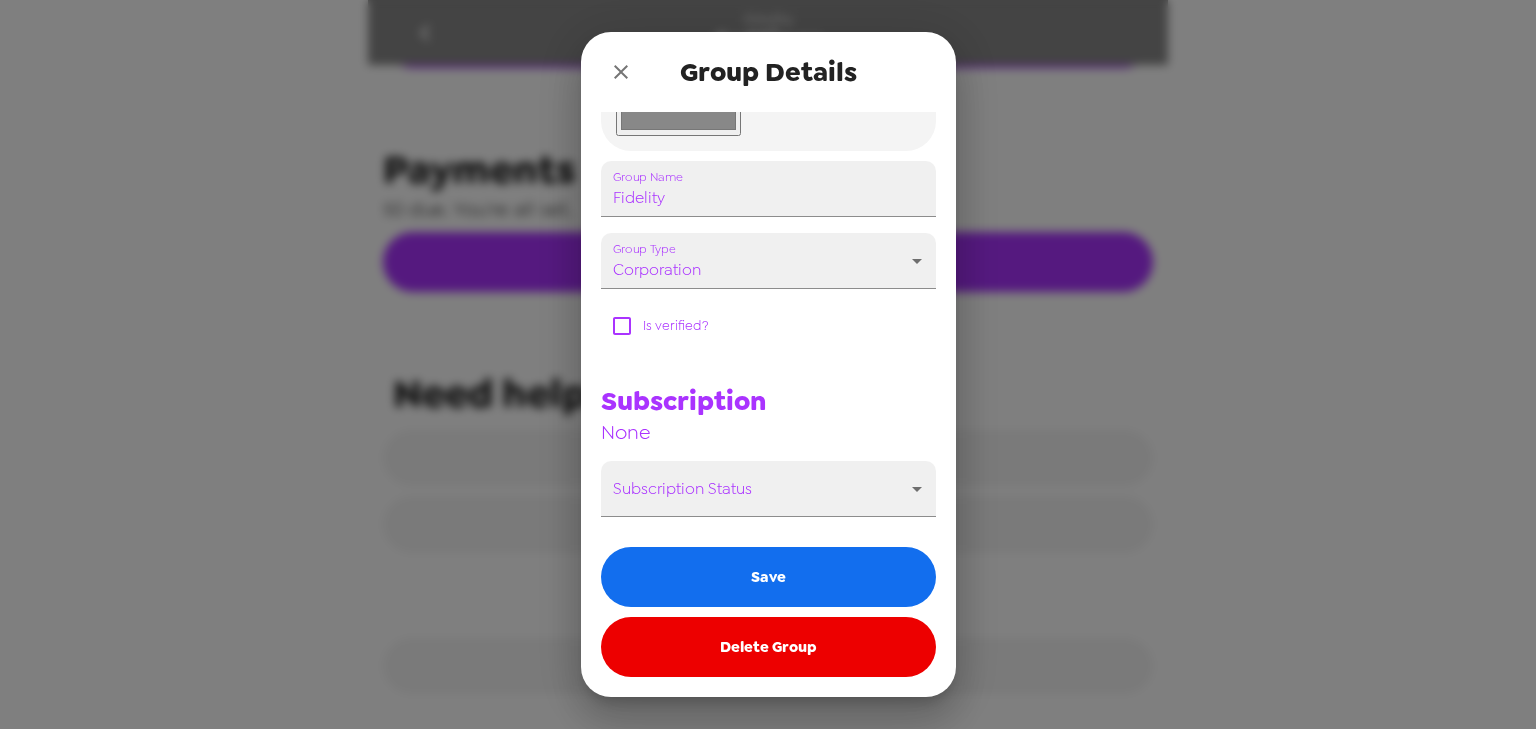 click on "Delete Group" at bounding box center [768, 647] 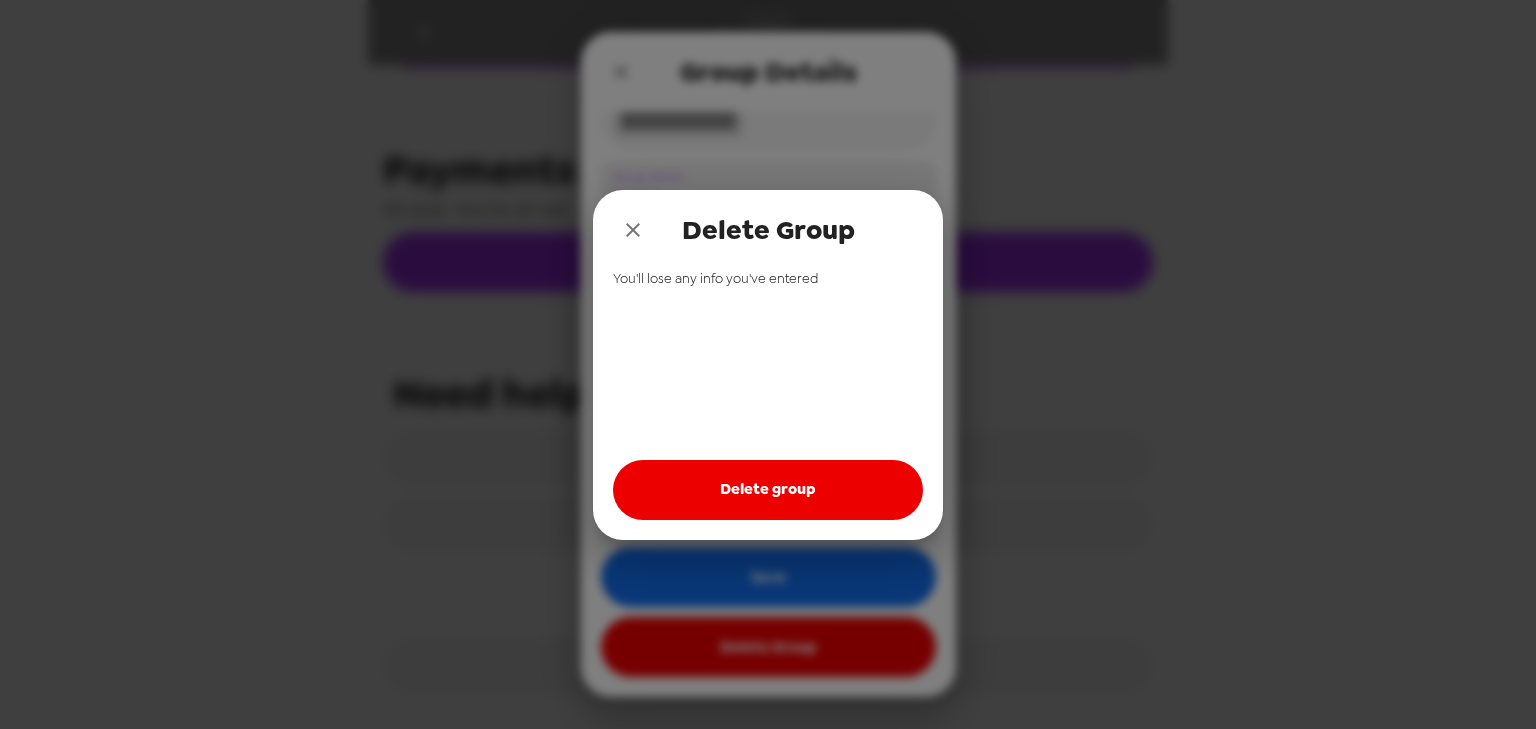 click on "Delete group" at bounding box center [768, 490] 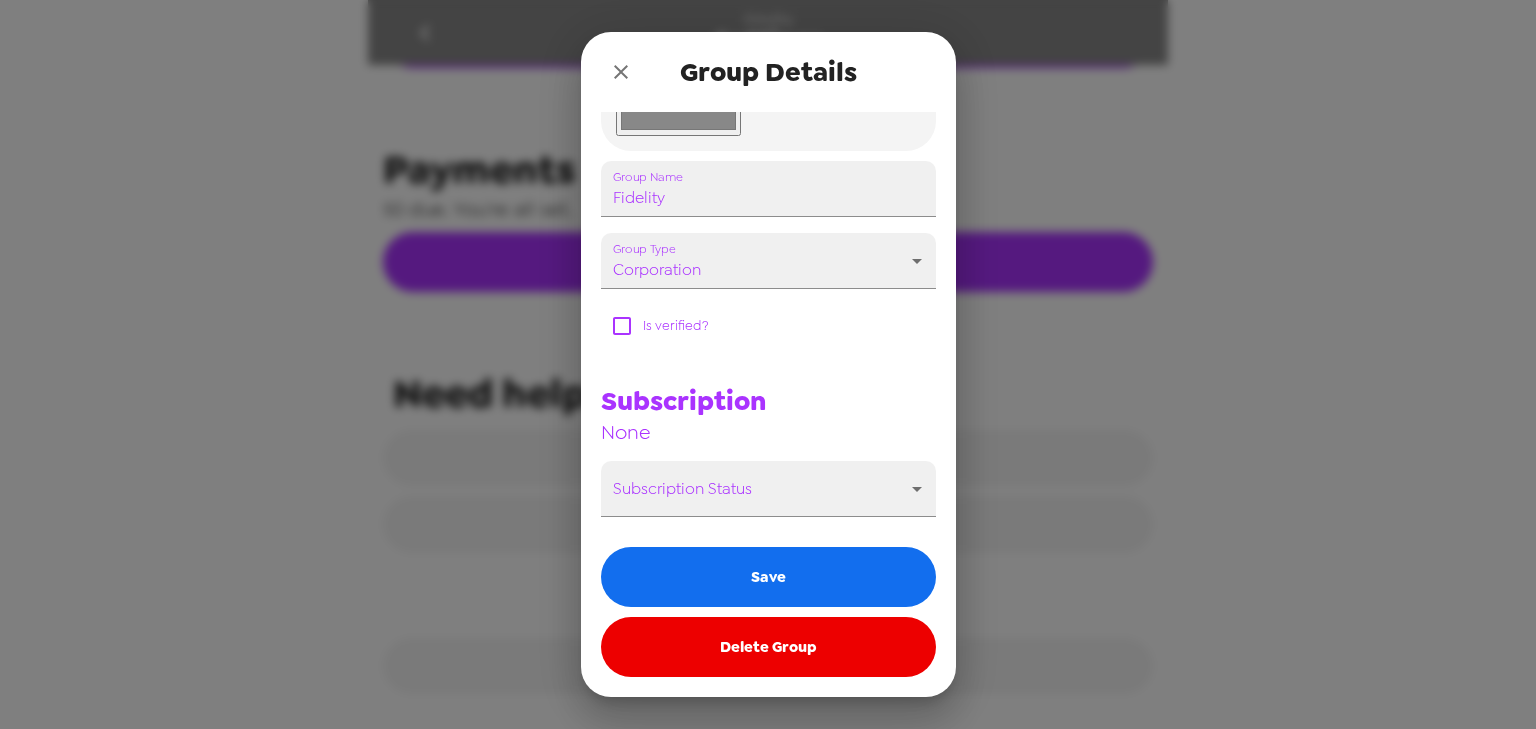 click 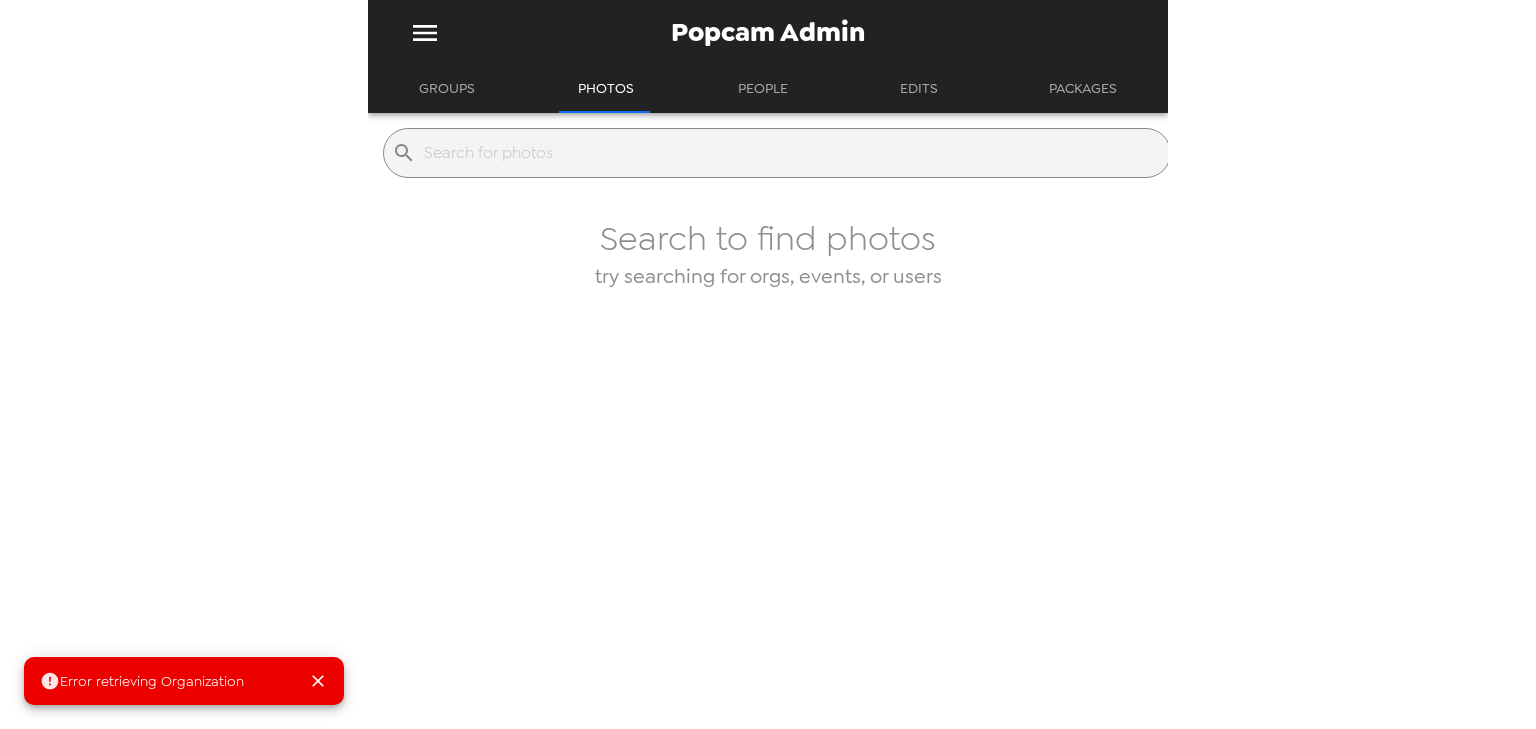 click on "Groups" at bounding box center [447, 89] 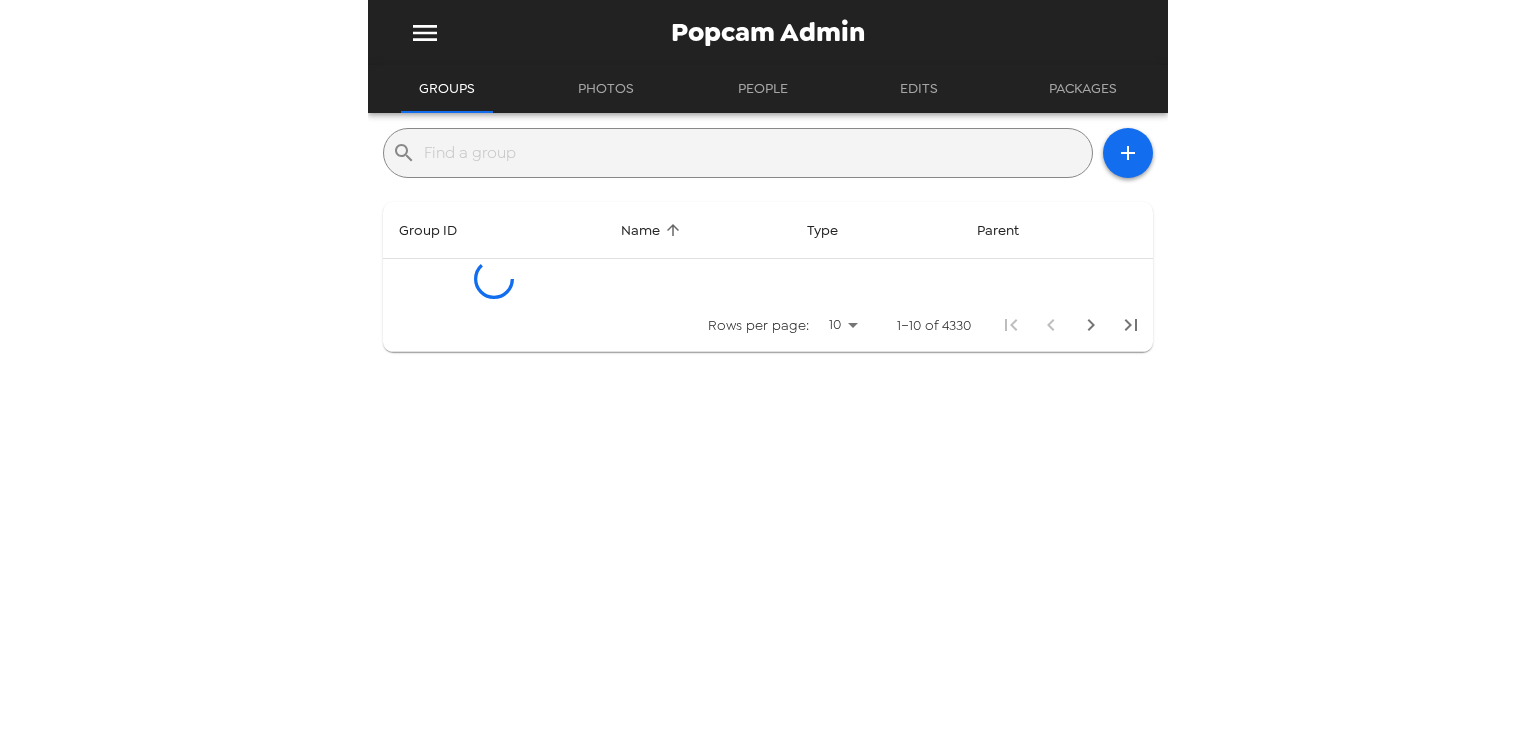 click at bounding box center [754, 153] 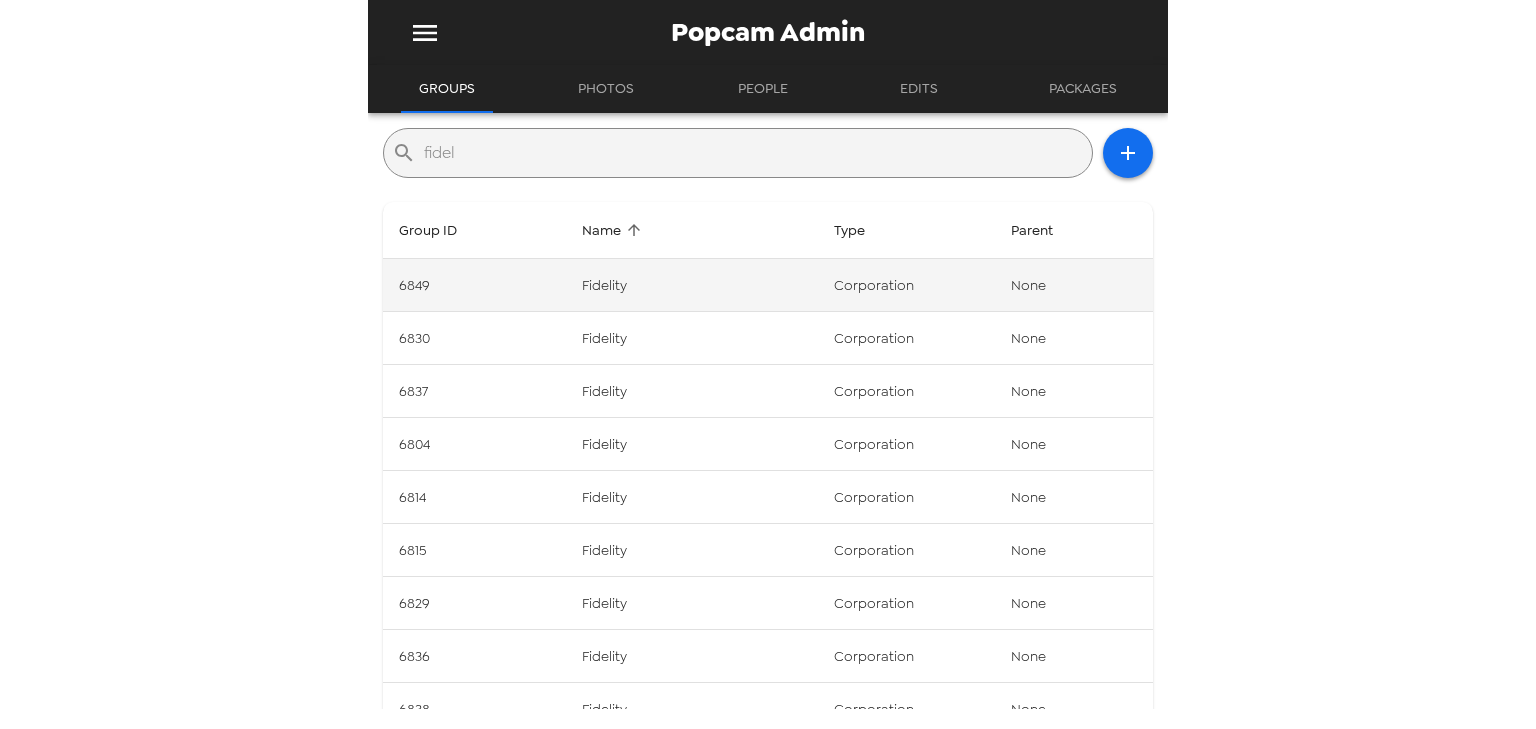 type on "fidel" 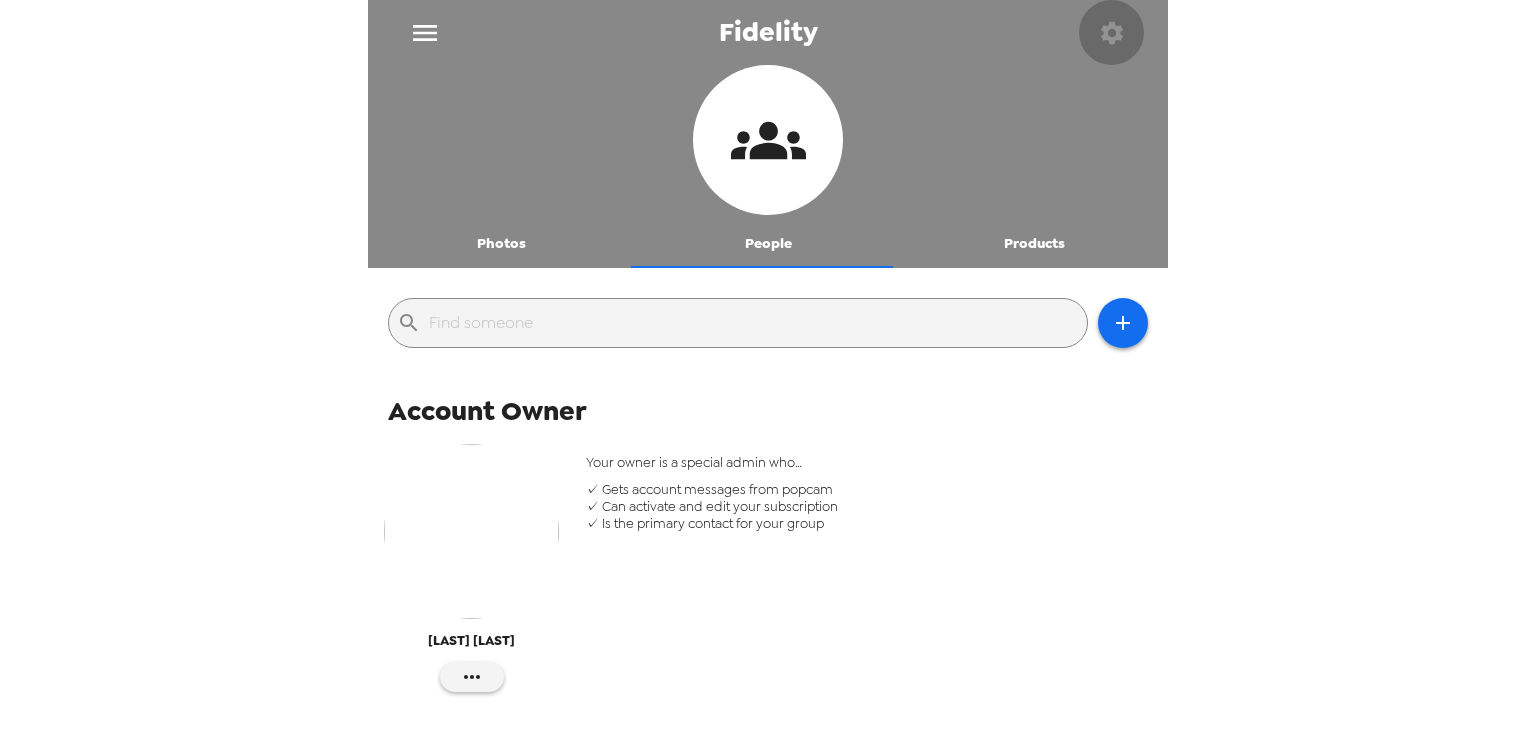 click 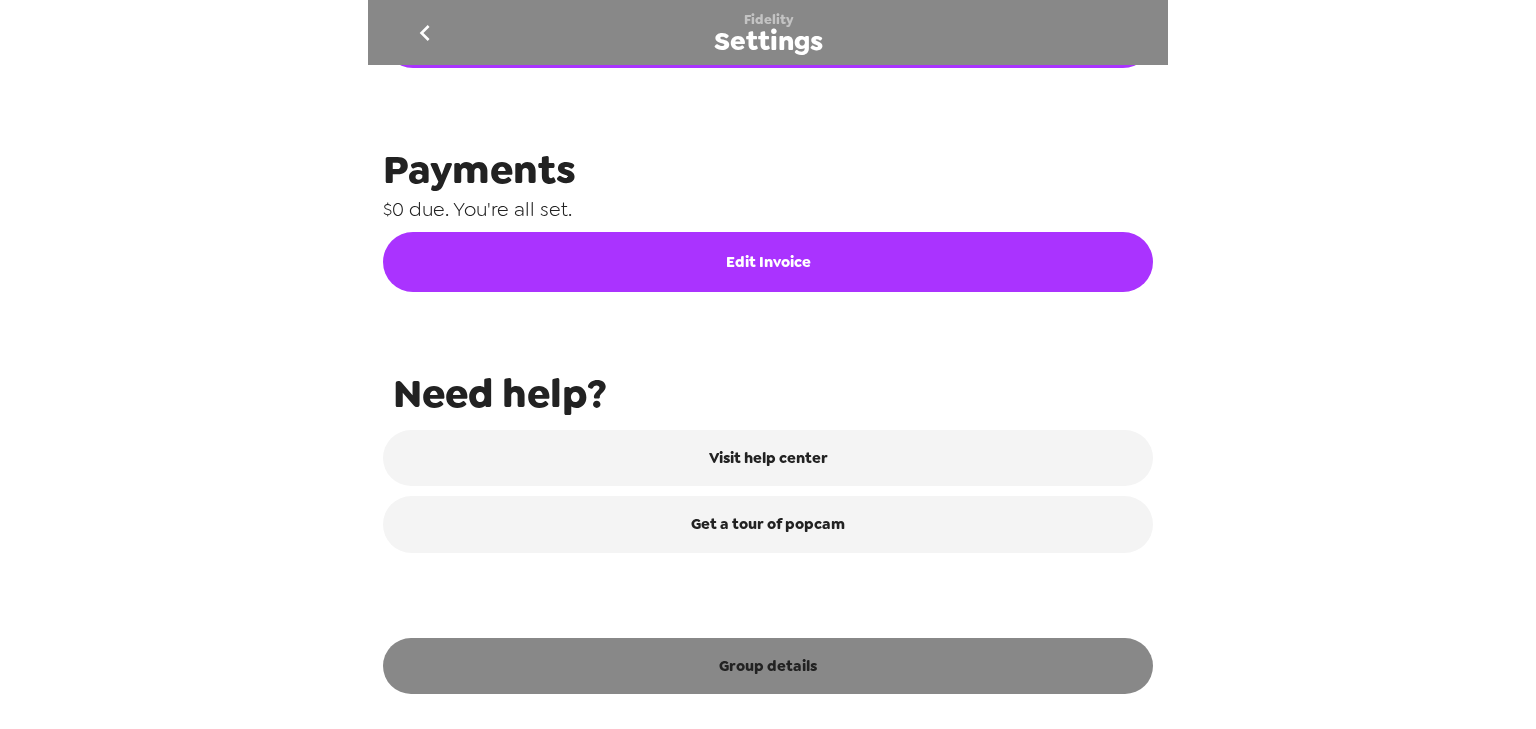 click on "Group details" at bounding box center (768, 666) 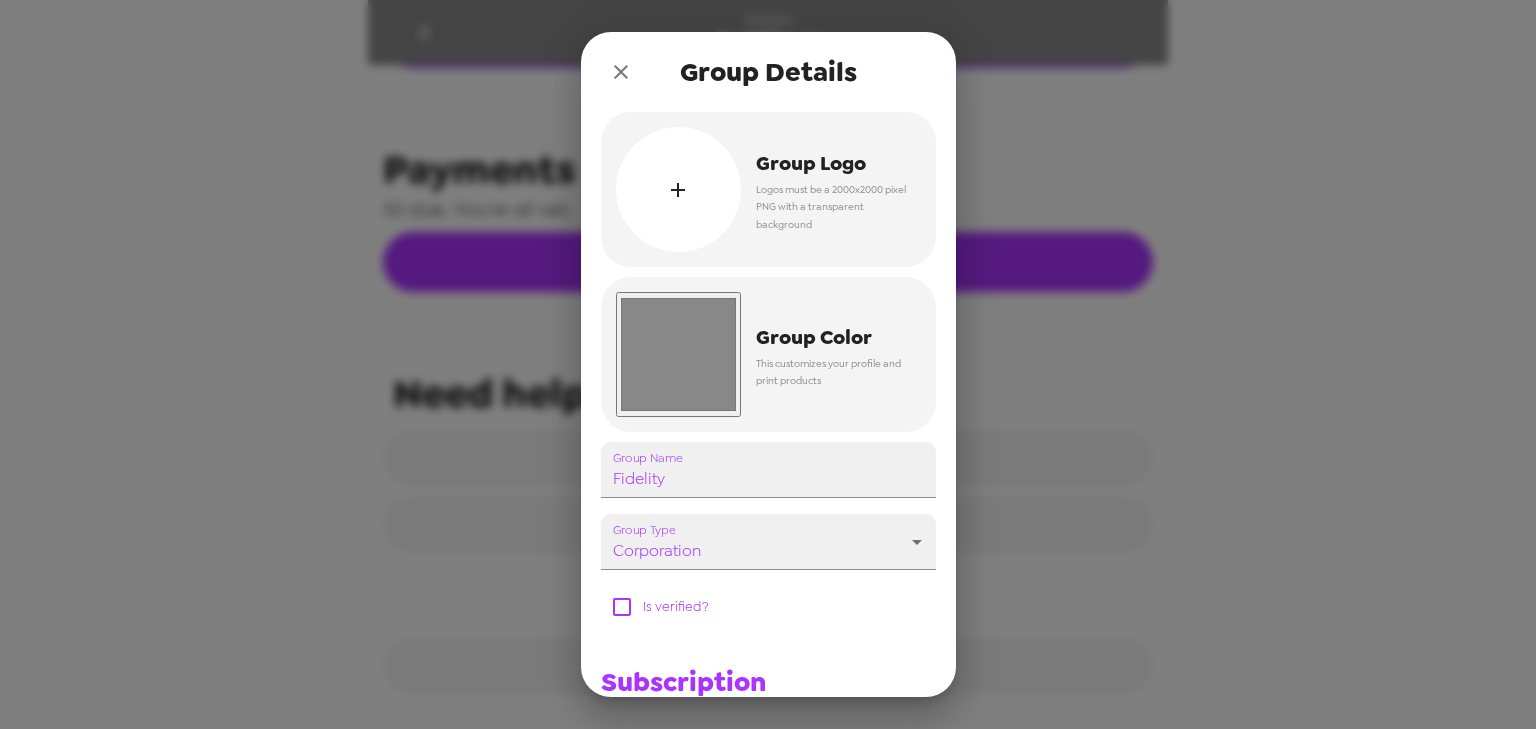 scroll, scrollTop: 968, scrollLeft: 0, axis: vertical 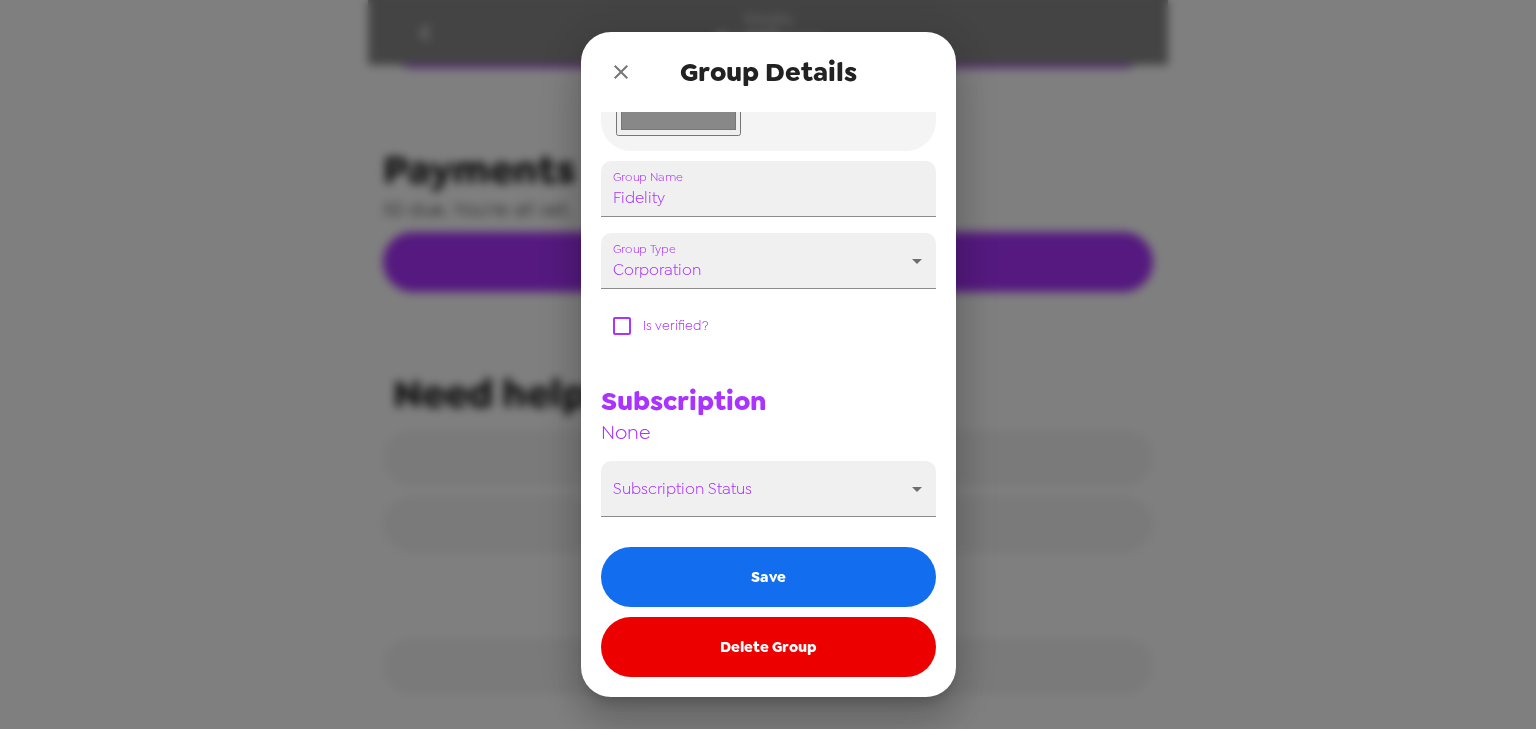 click on "Delete Group" at bounding box center (768, 647) 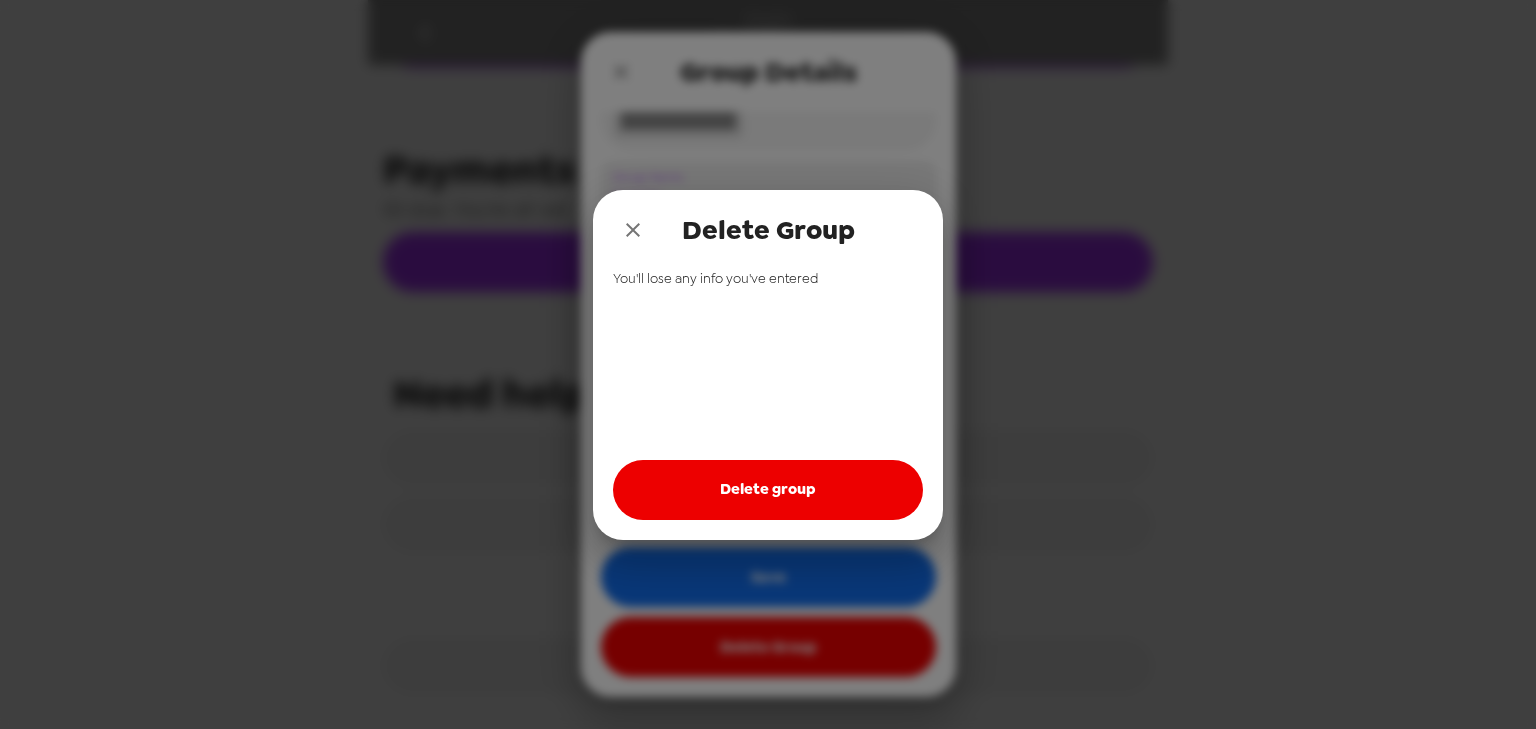 click on "Delete group" at bounding box center (768, 490) 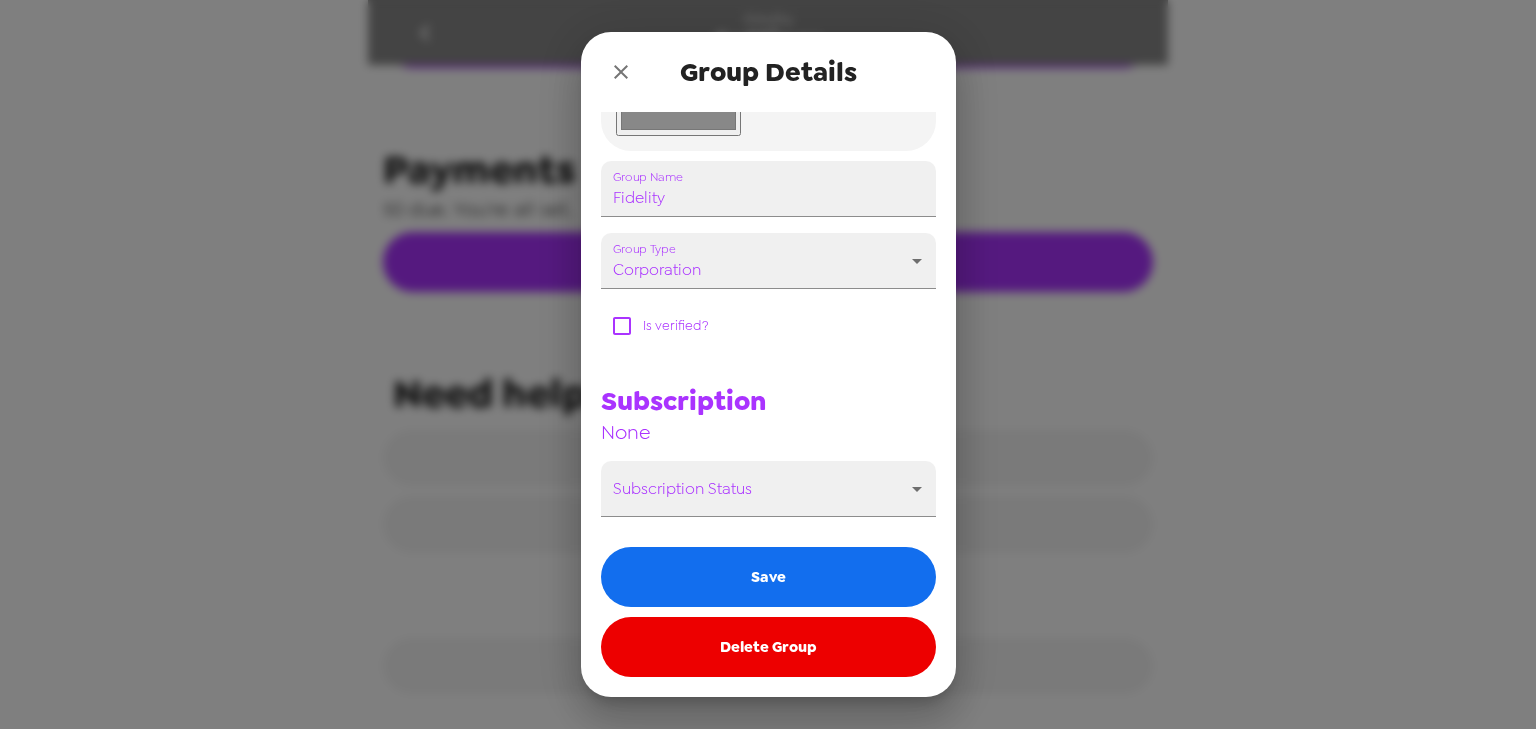 click 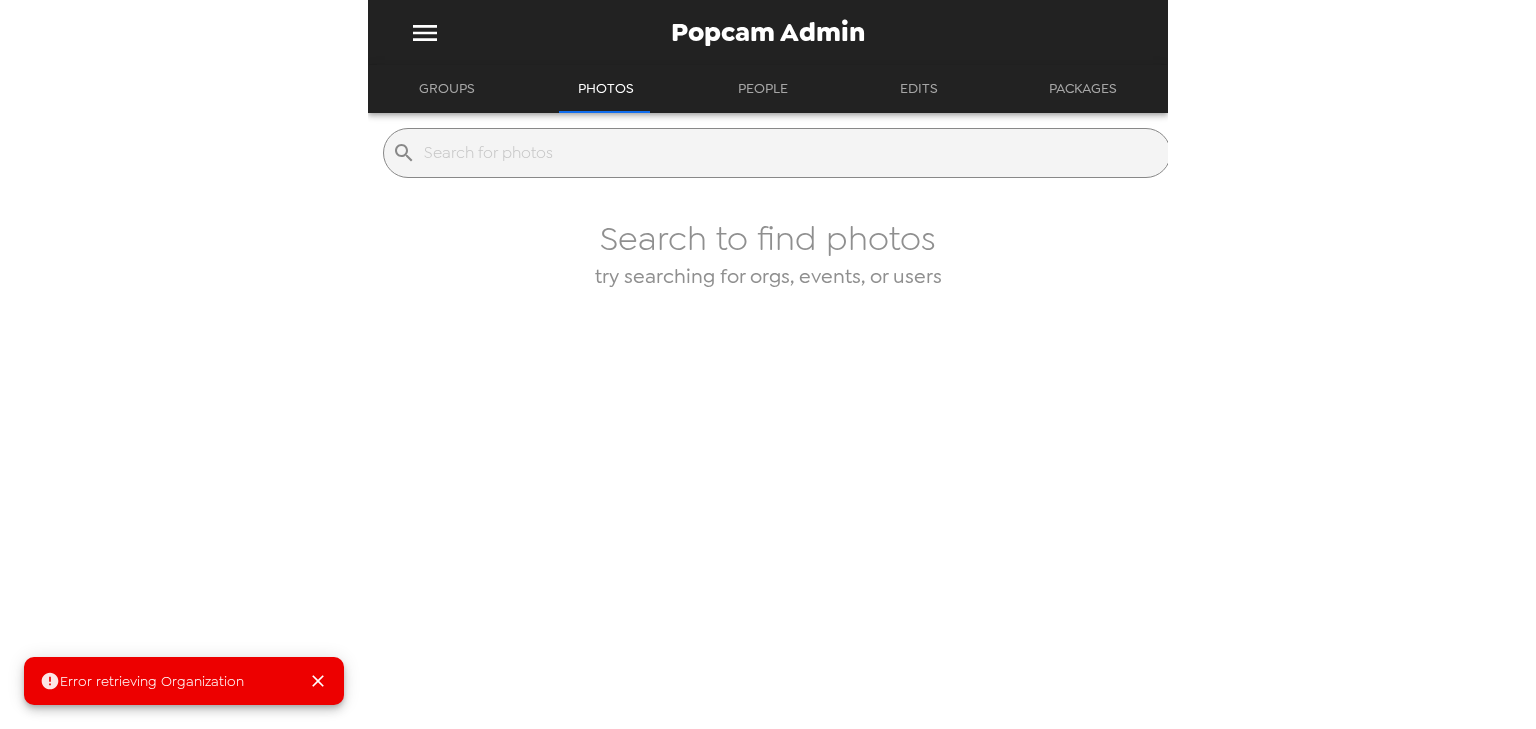 click on "Groups" at bounding box center (447, 89) 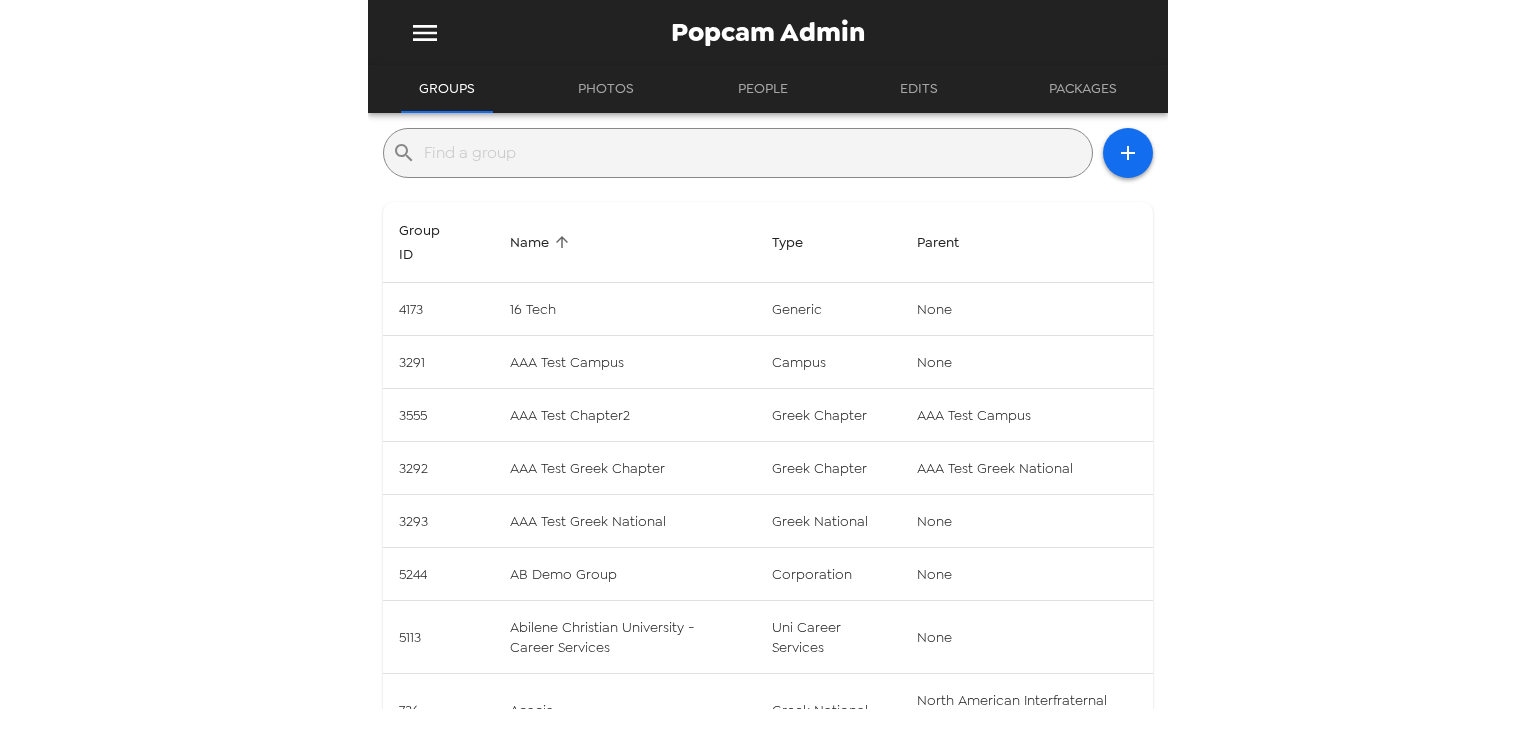 click at bounding box center (754, 153) 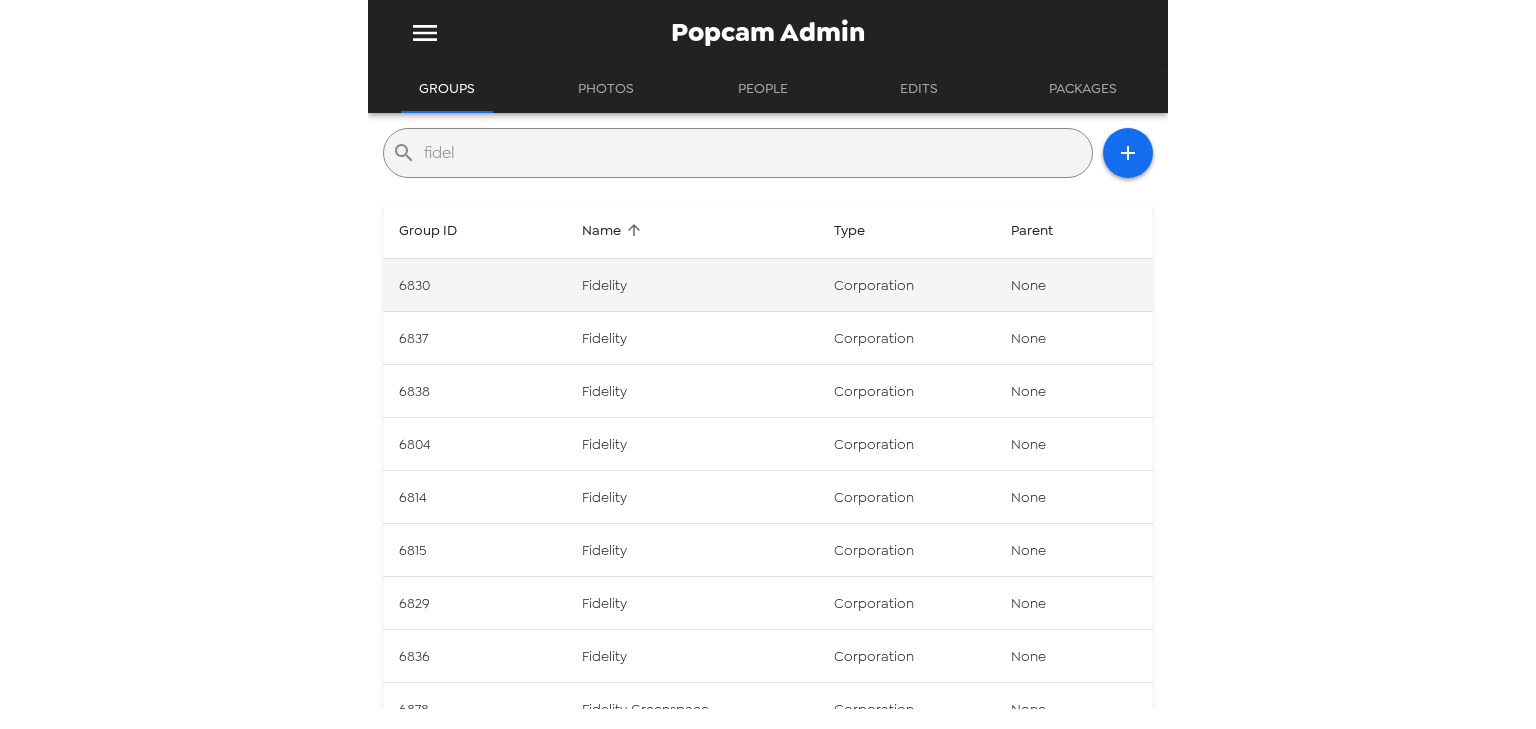 type on "fidel" 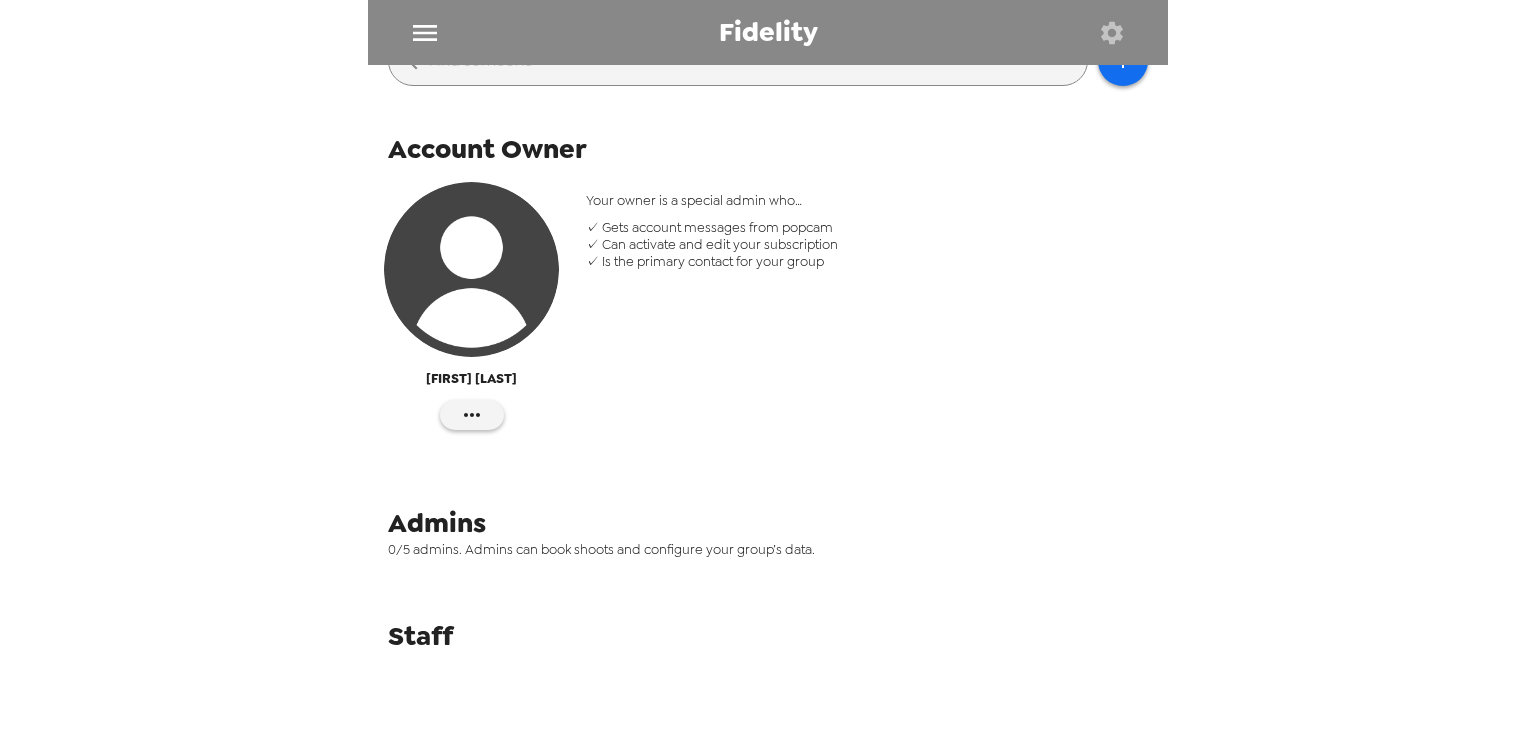 scroll, scrollTop: 0, scrollLeft: 0, axis: both 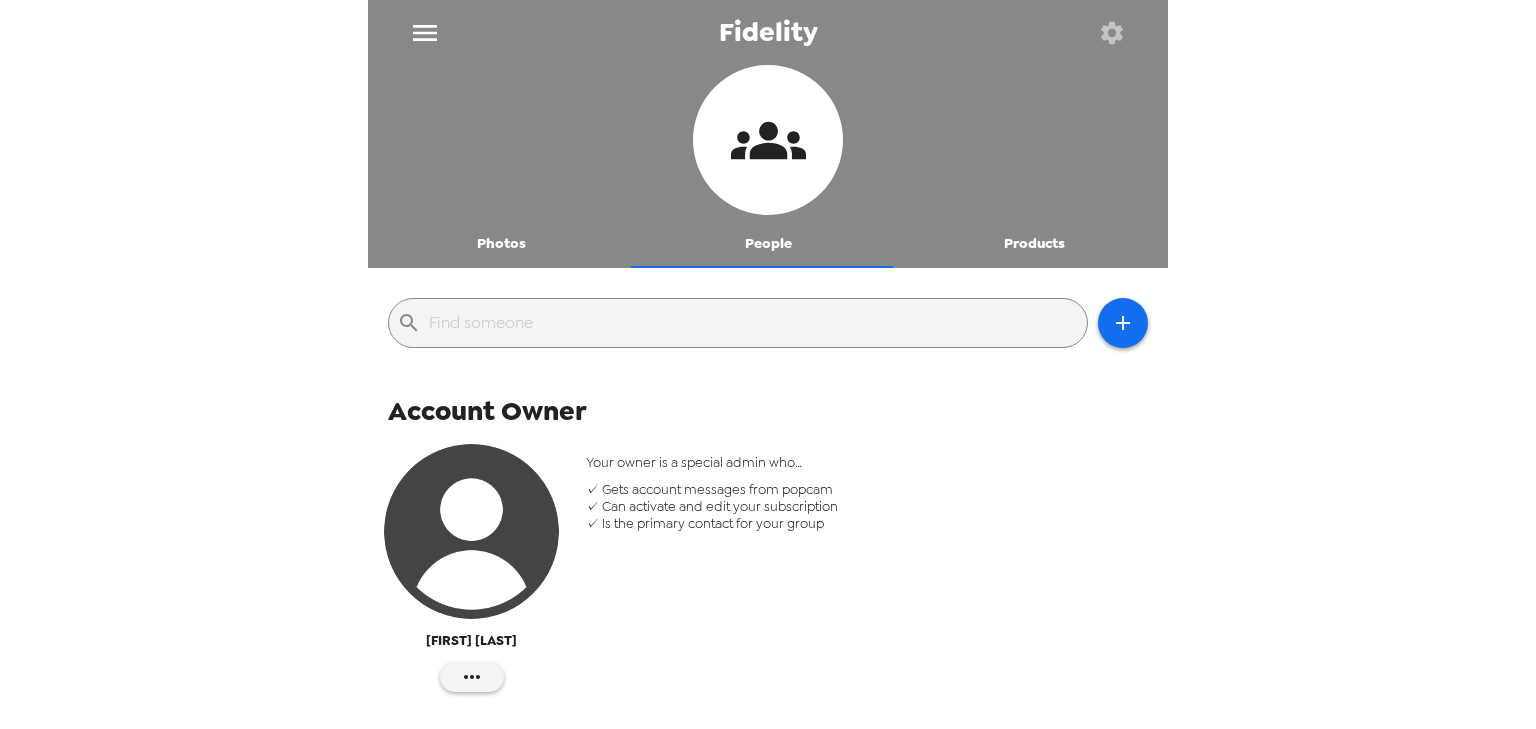 click at bounding box center [1111, 32] 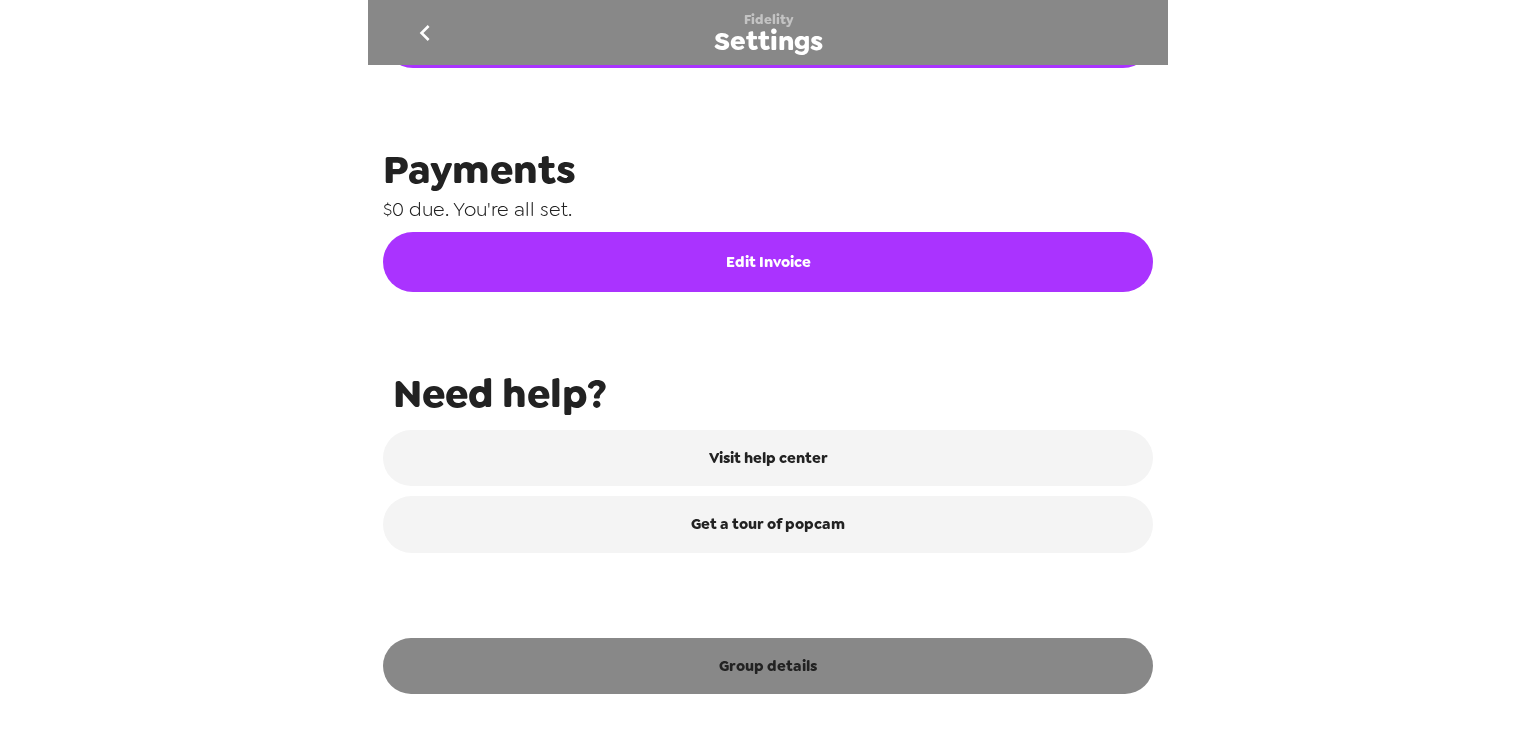 click on "Group details" at bounding box center (768, 666) 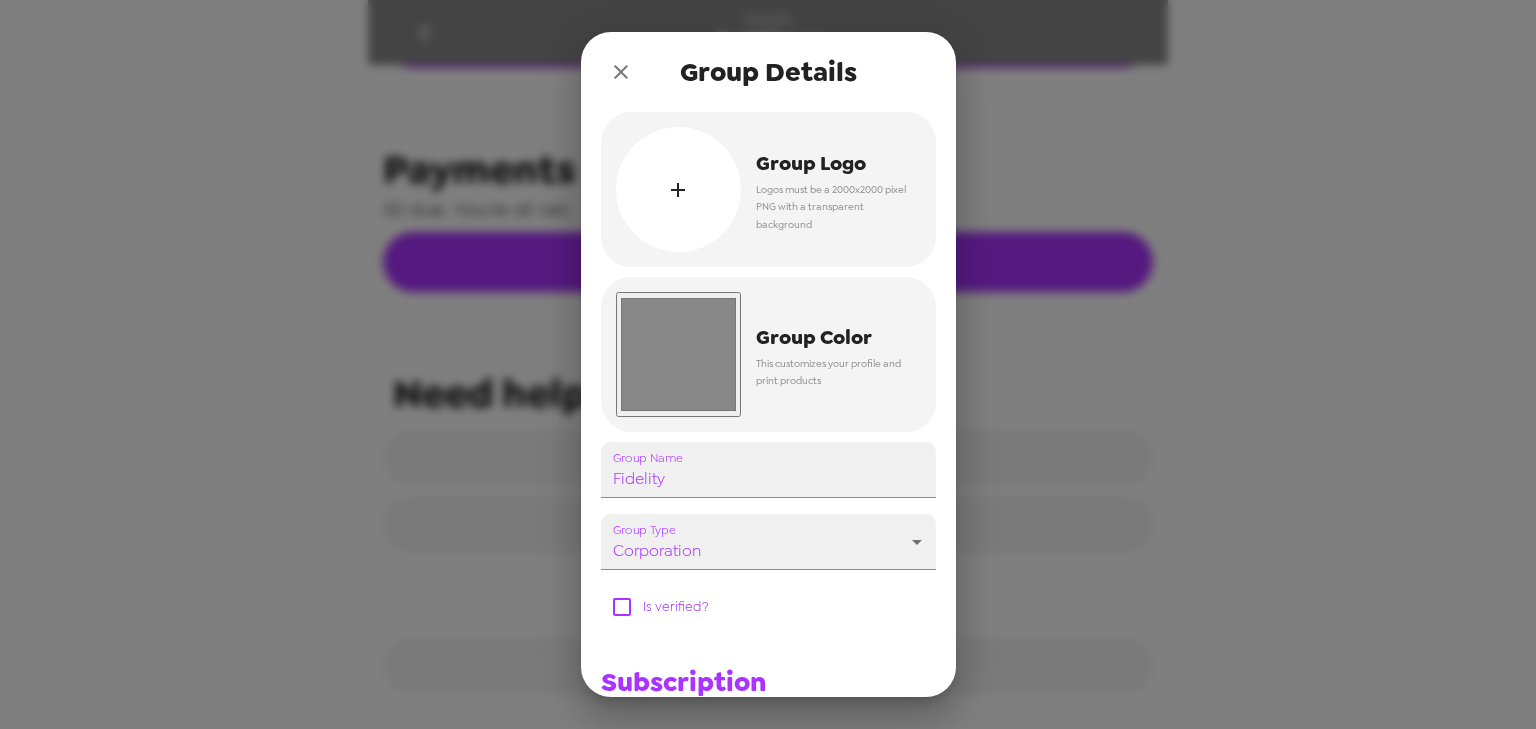 scroll, scrollTop: 968, scrollLeft: 0, axis: vertical 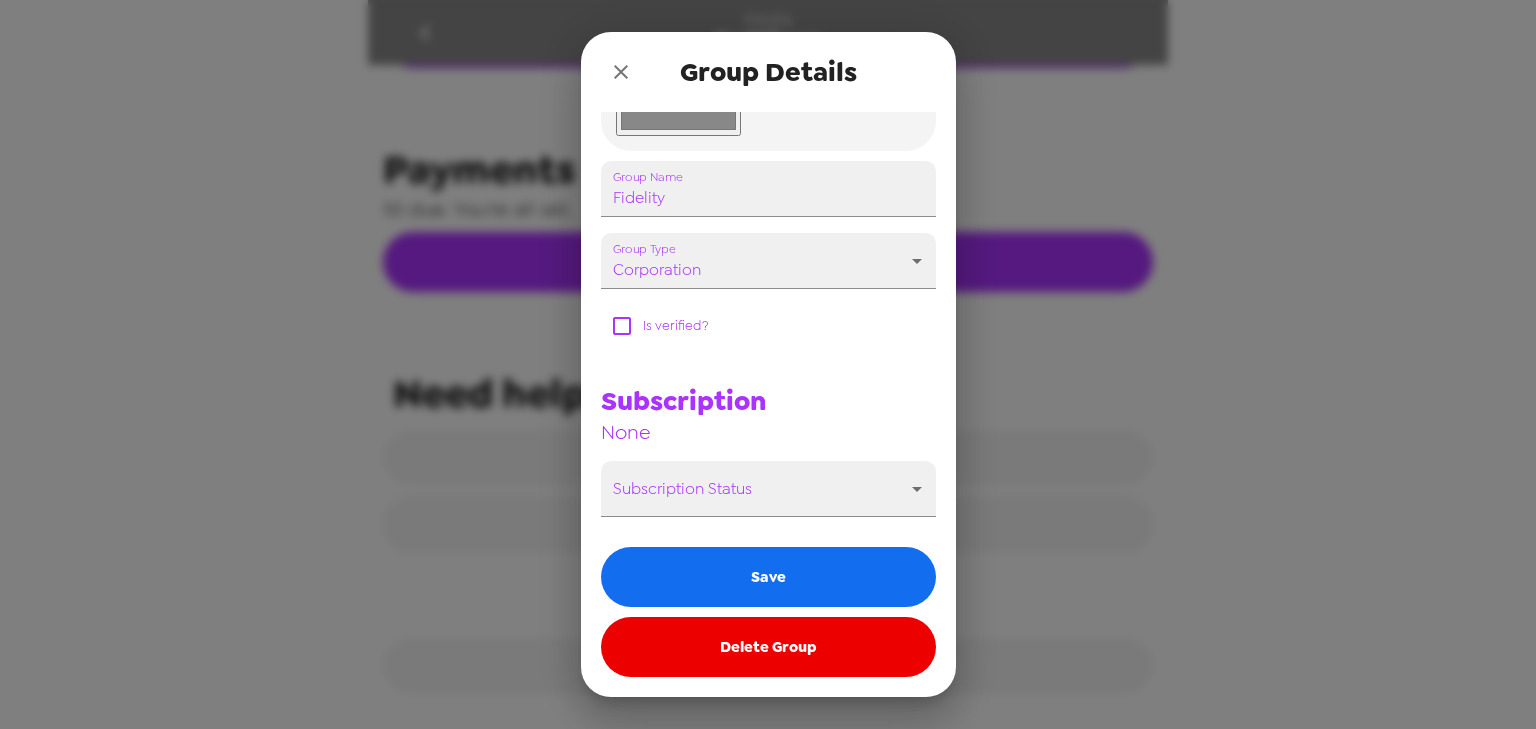 click on "Delete Group" at bounding box center [768, 647] 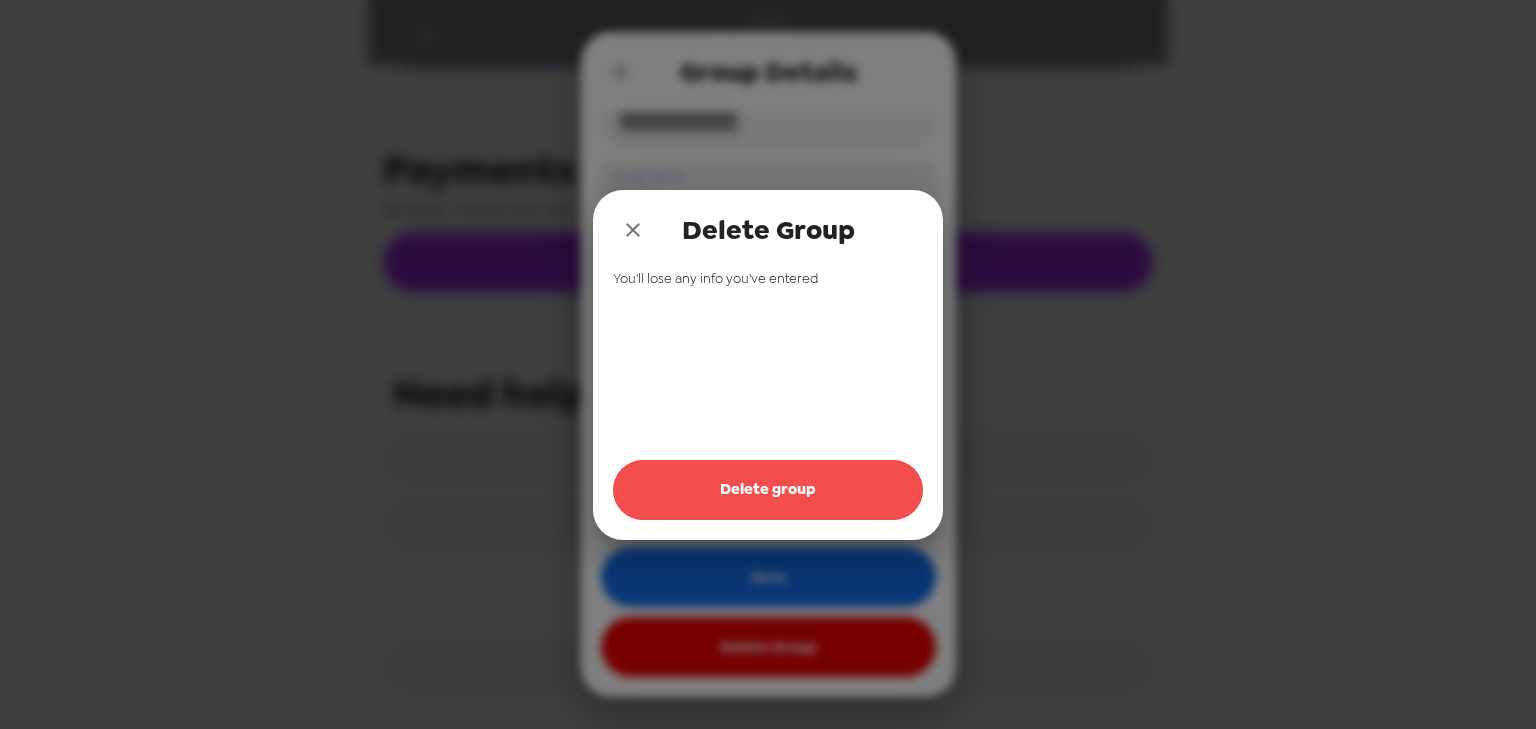 click on "Delete group" at bounding box center [768, 490] 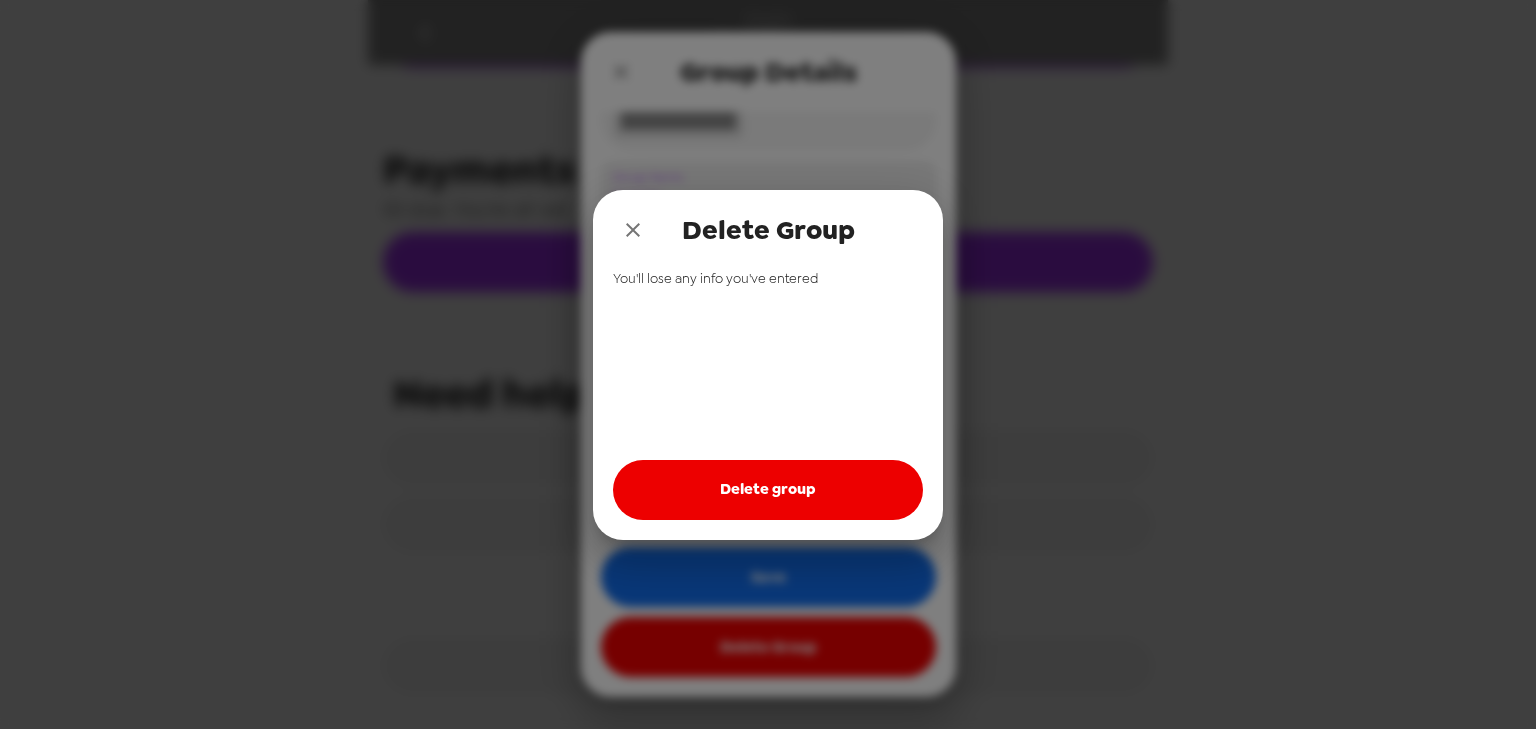 drag, startPoint x: 628, startPoint y: 223, endPoint x: 625, endPoint y: 152, distance: 71.063354 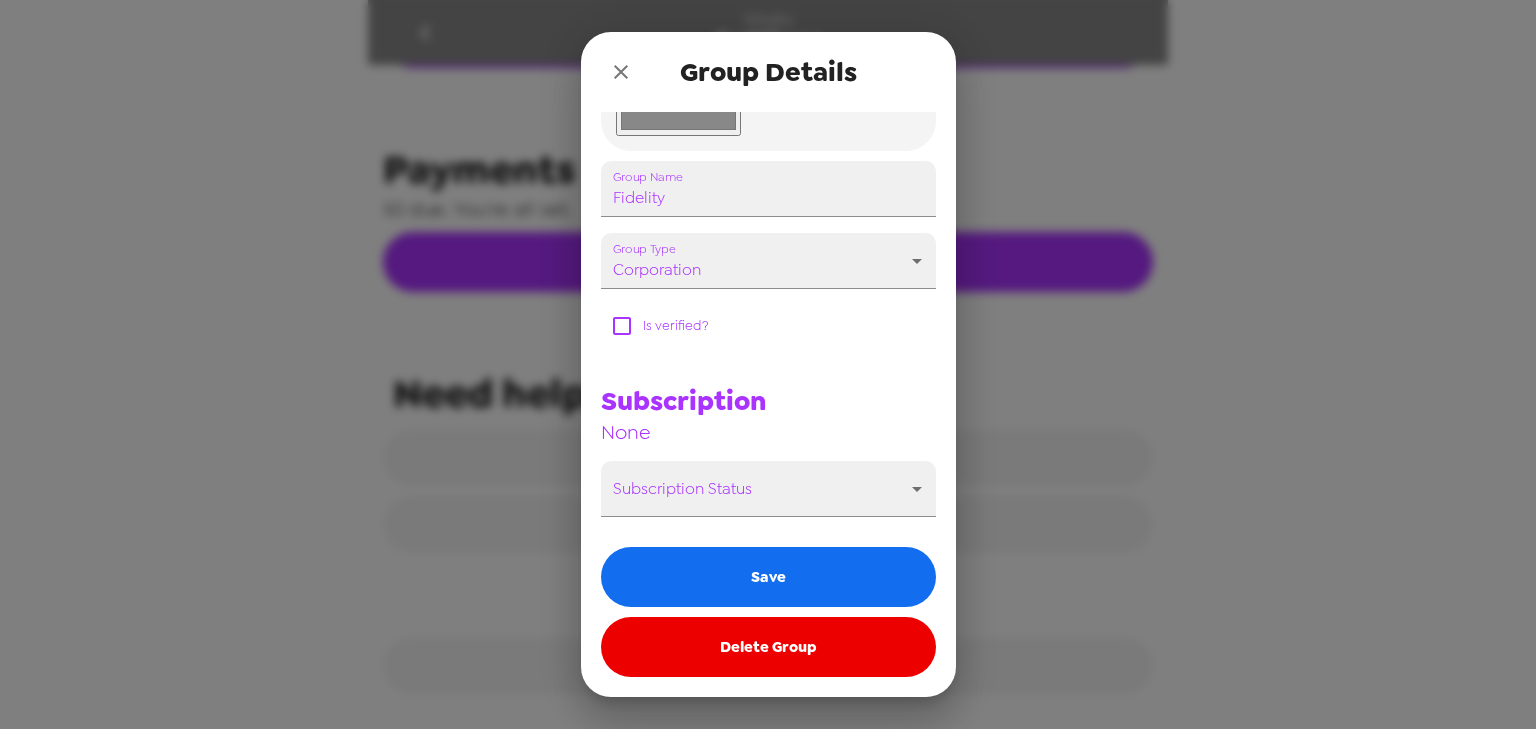 click 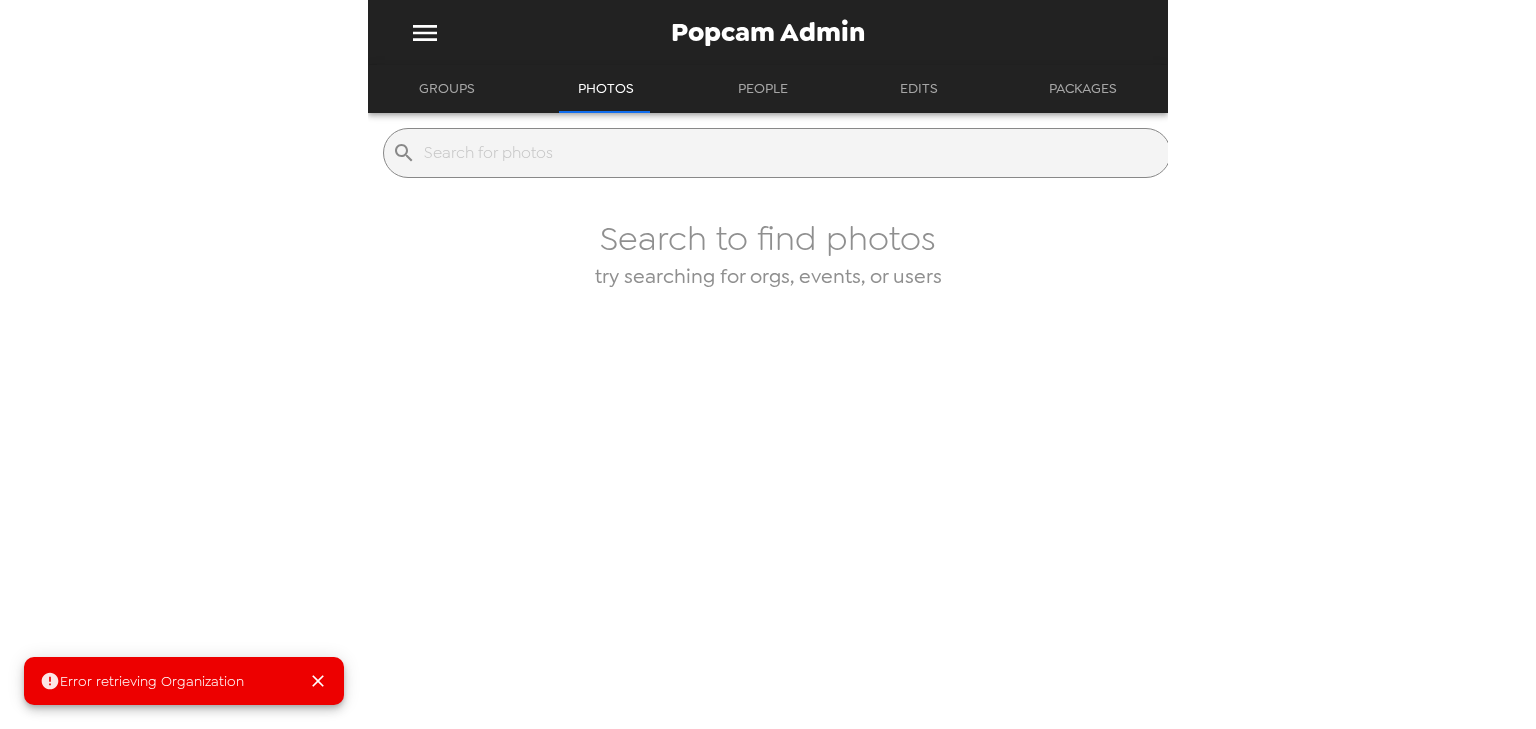 click on "Groups" at bounding box center [447, 89] 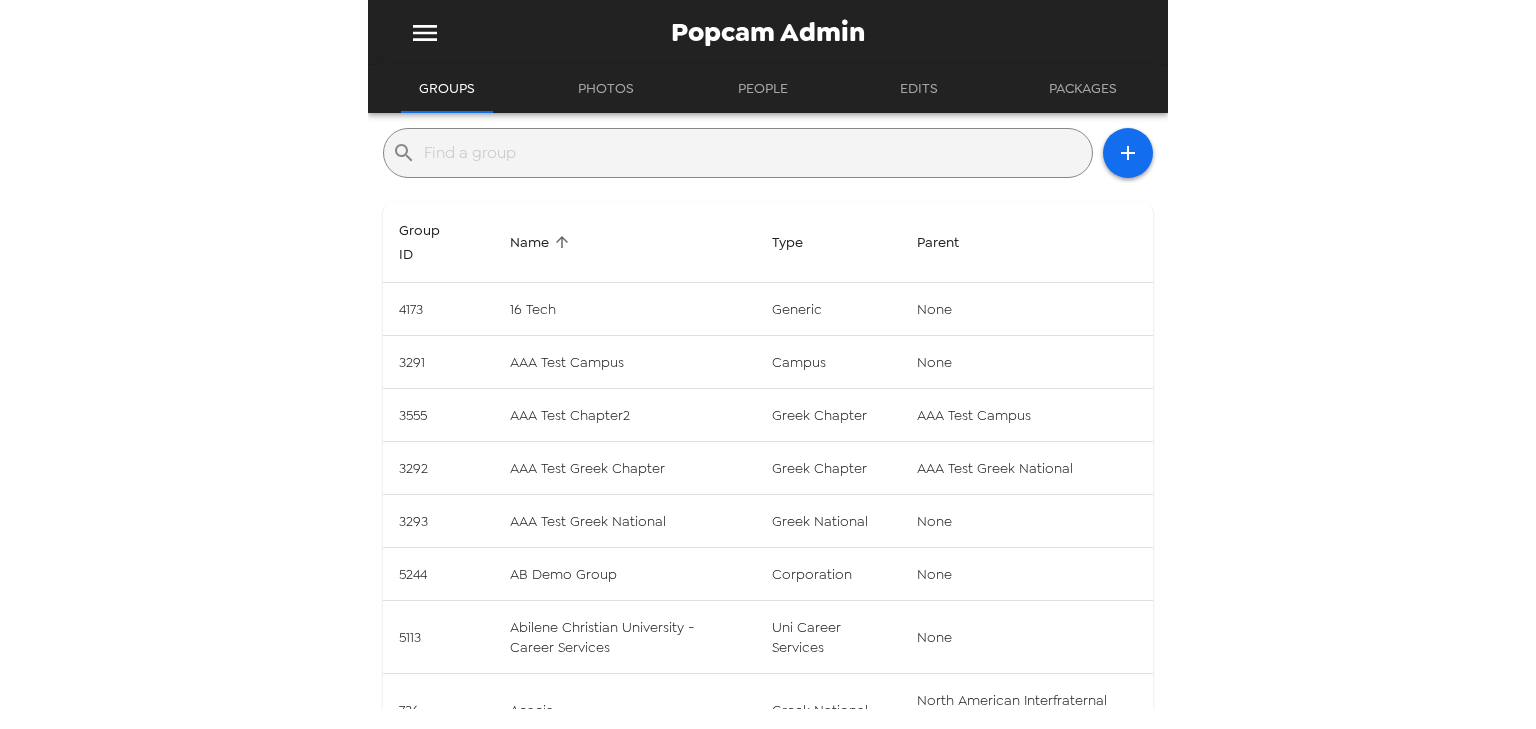 click on "​" at bounding box center (738, 153) 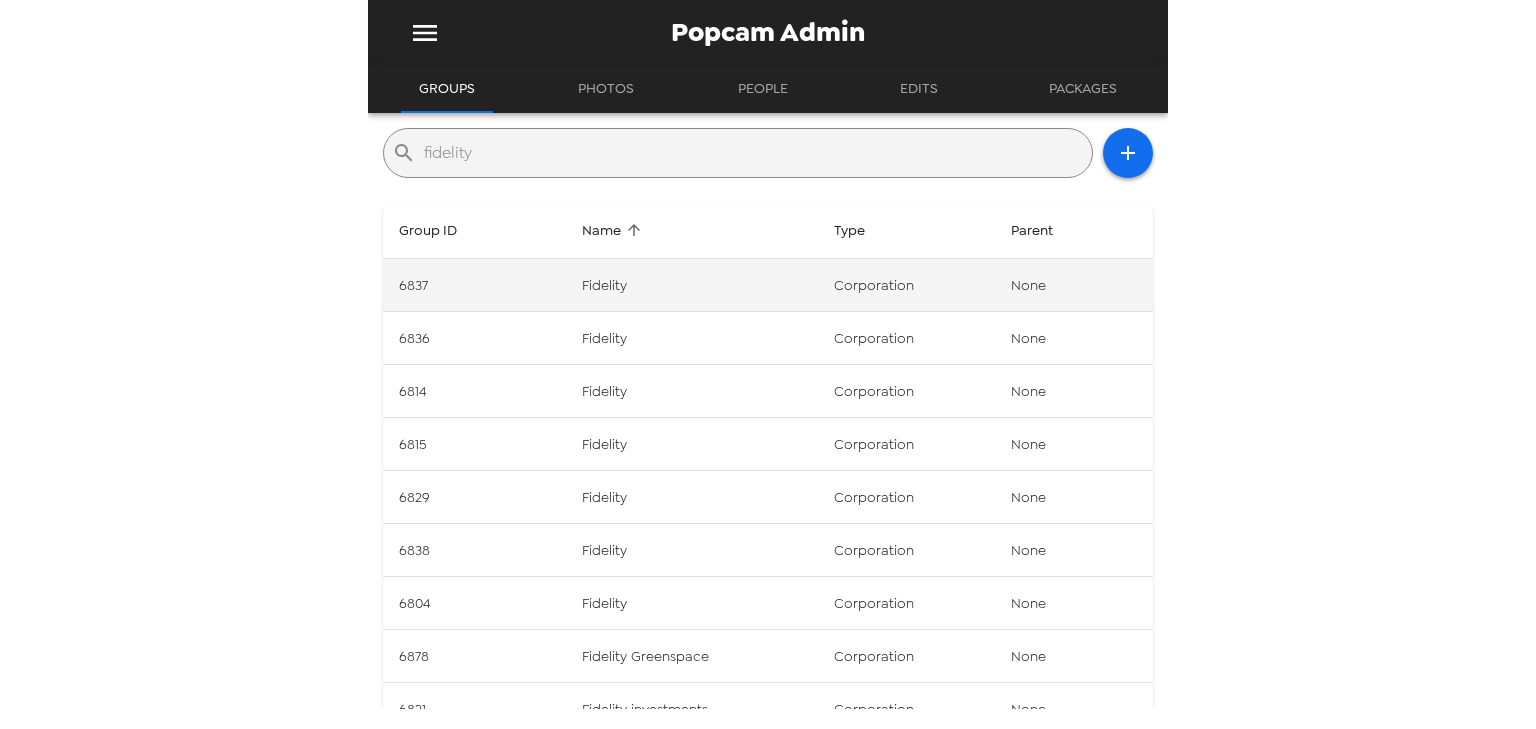 type on "fidelity" 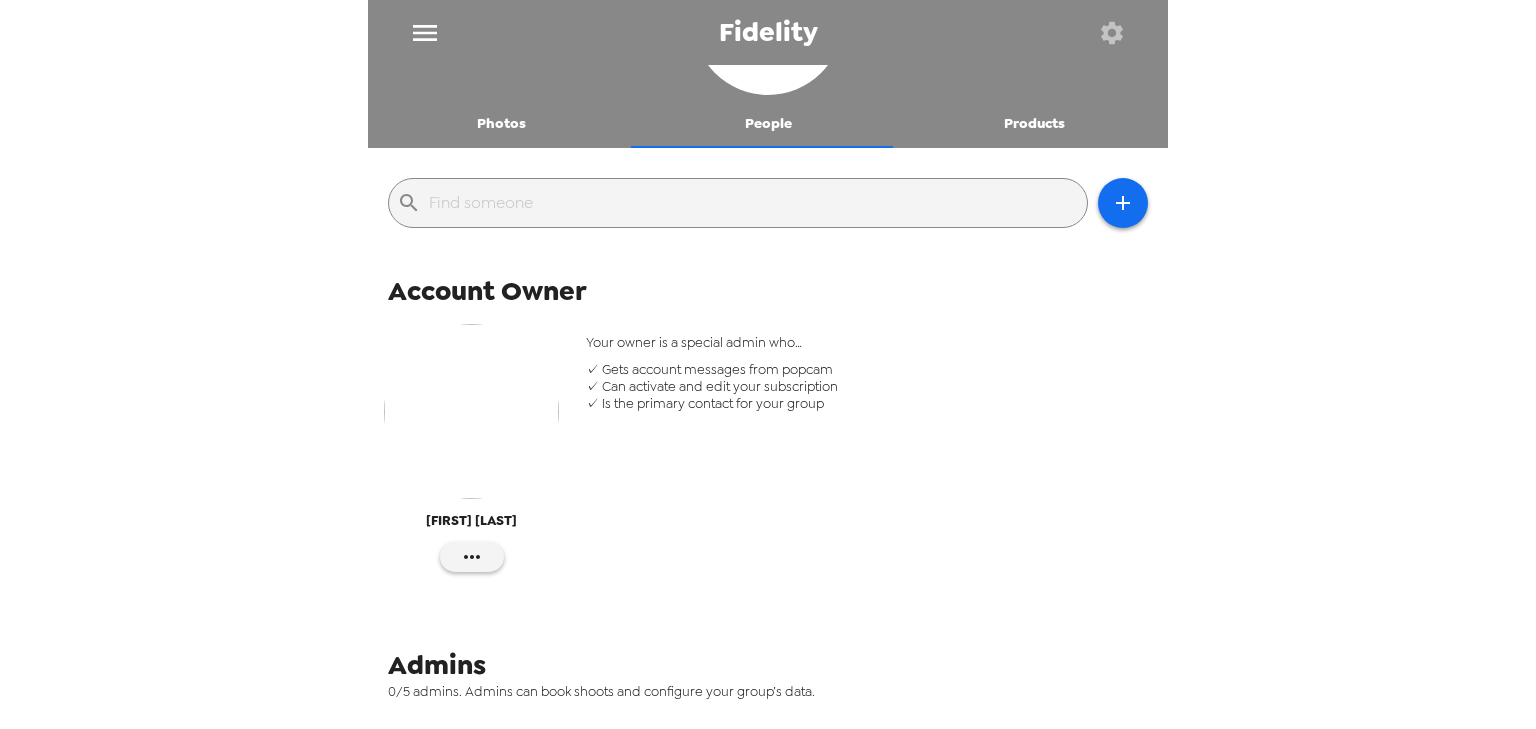 scroll, scrollTop: 263, scrollLeft: 0, axis: vertical 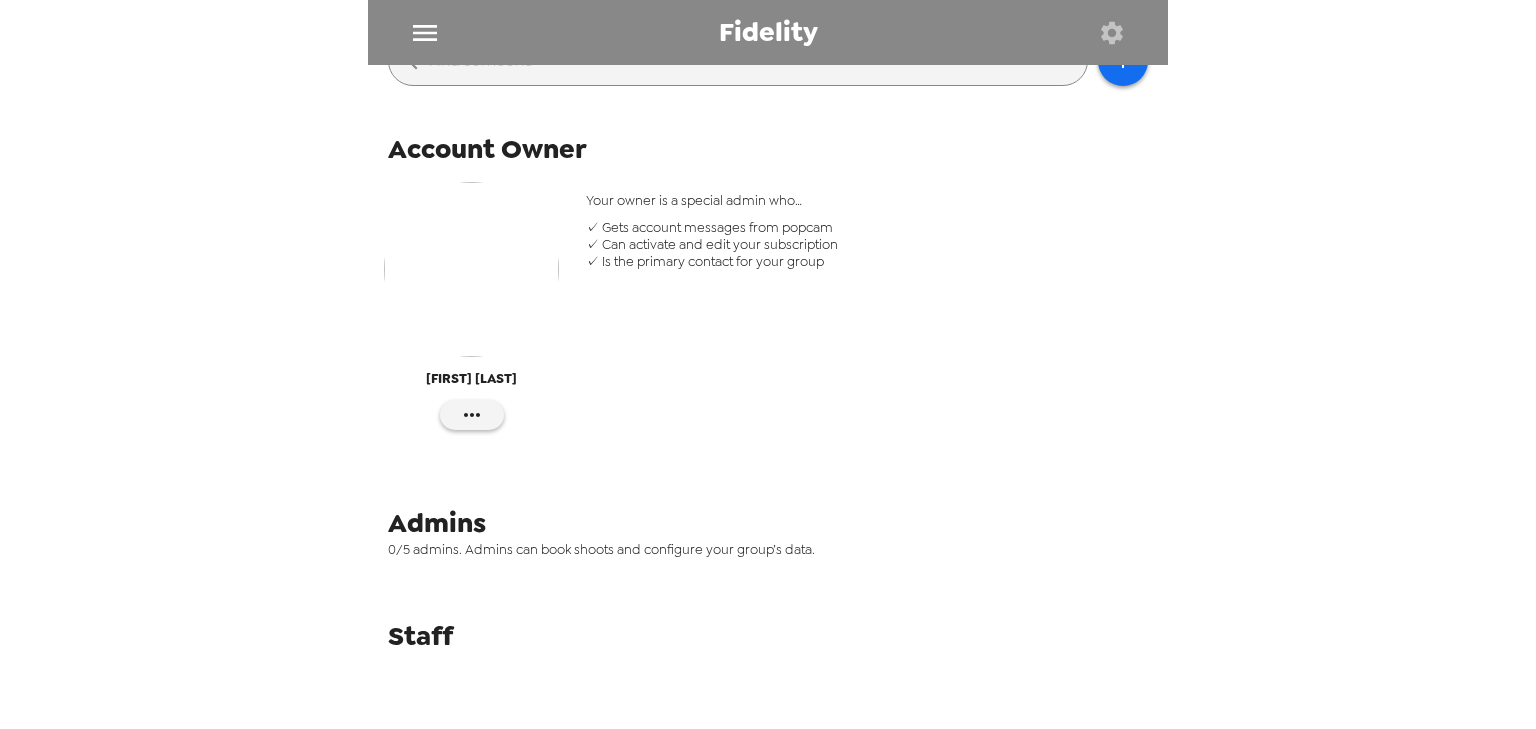 click at bounding box center [471, 269] 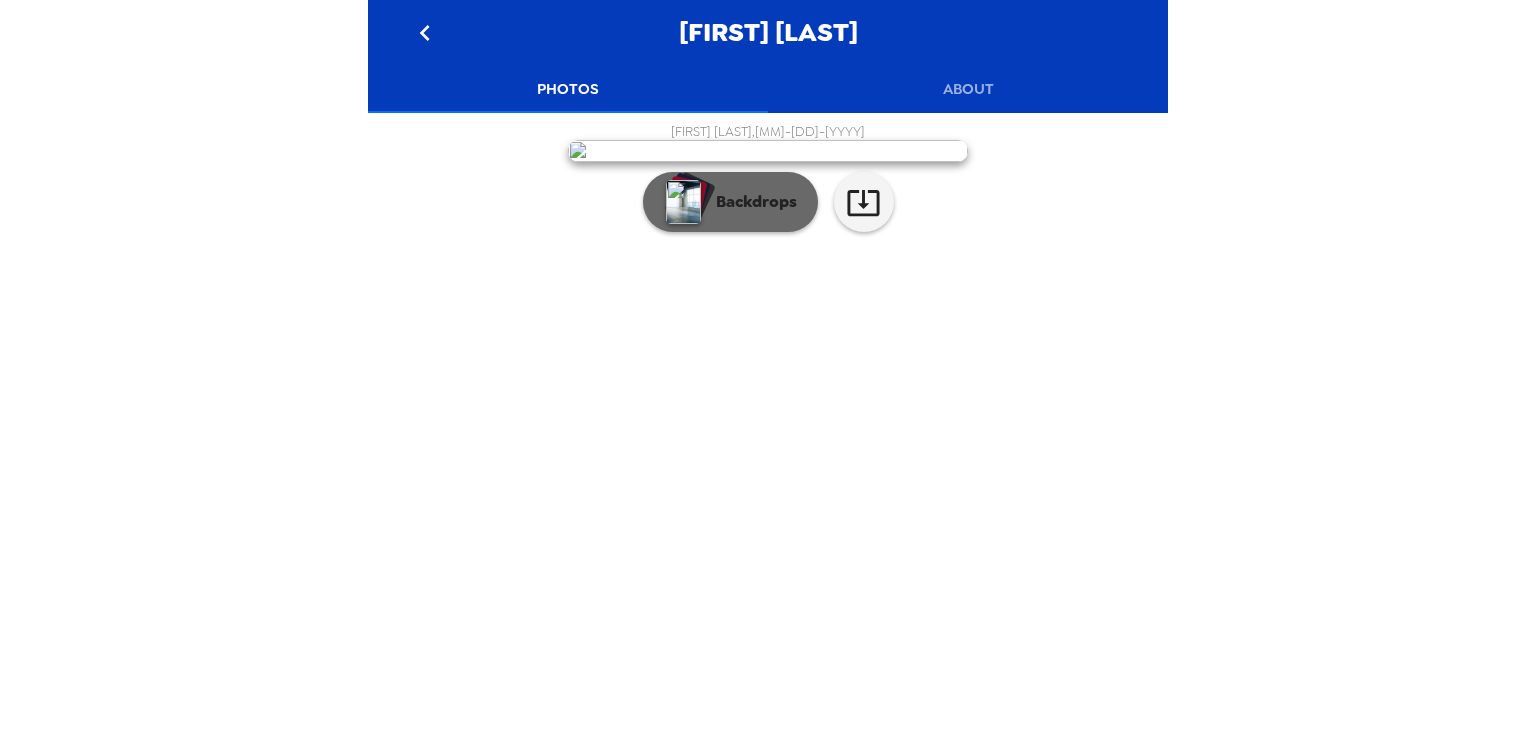 click on "Backdrops" at bounding box center [751, 202] 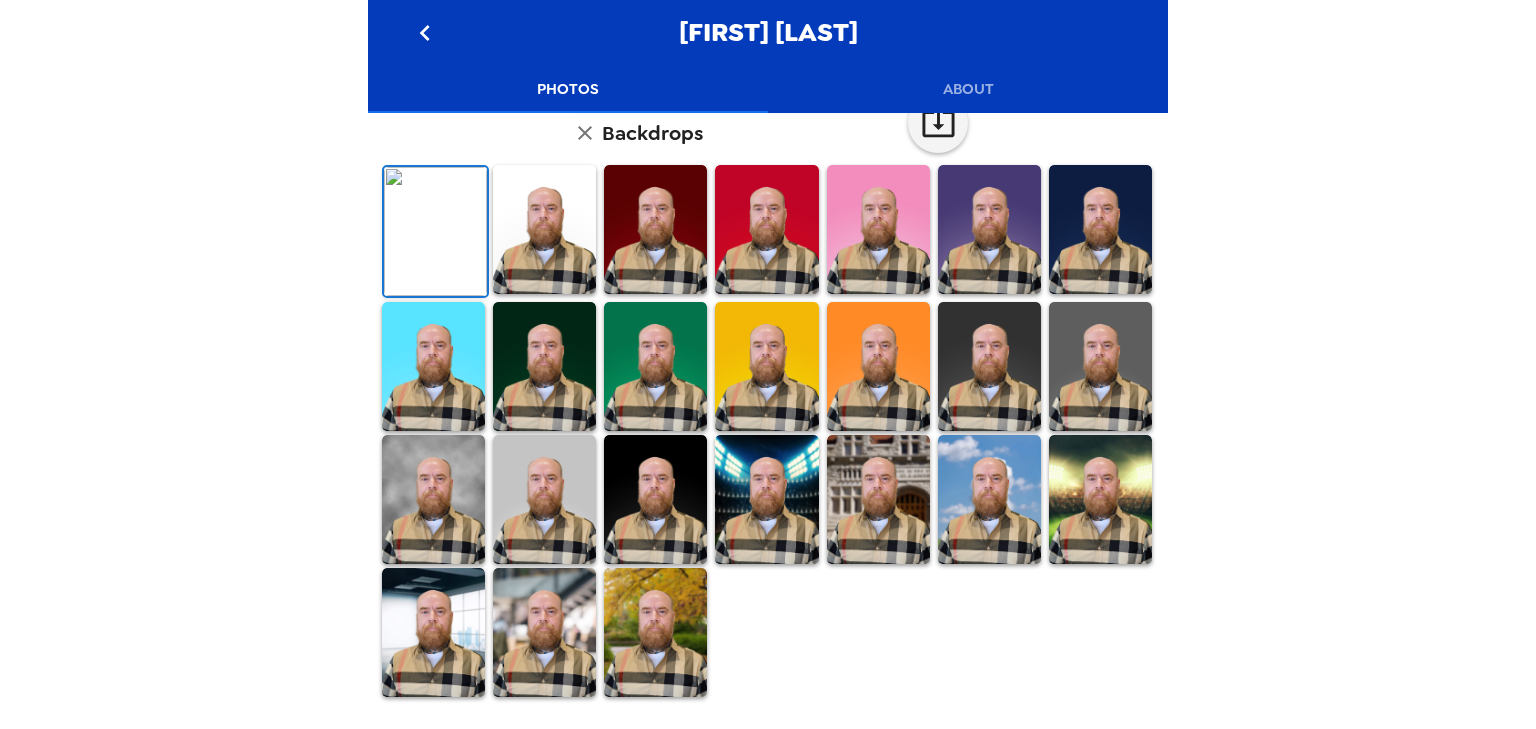 scroll, scrollTop: 0, scrollLeft: 0, axis: both 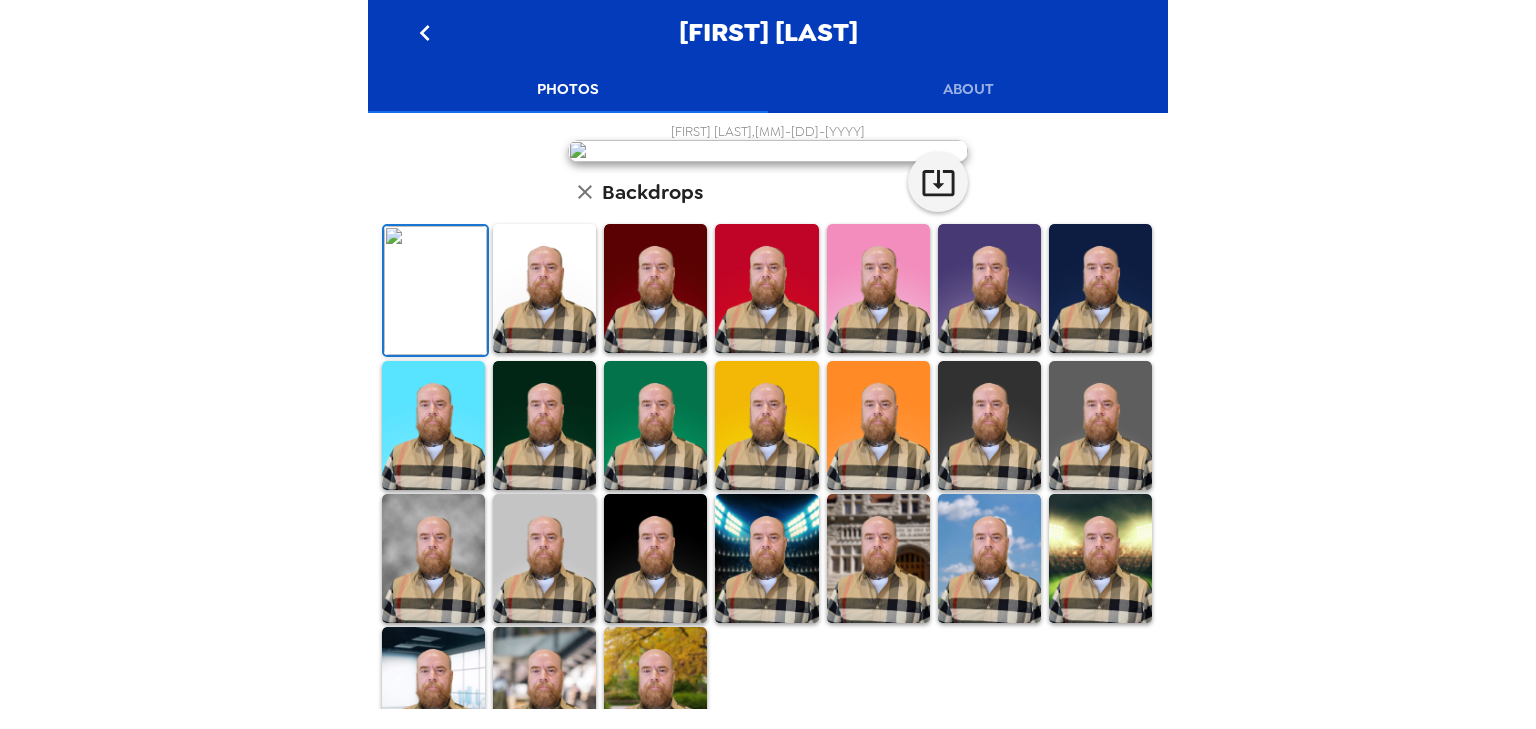 click 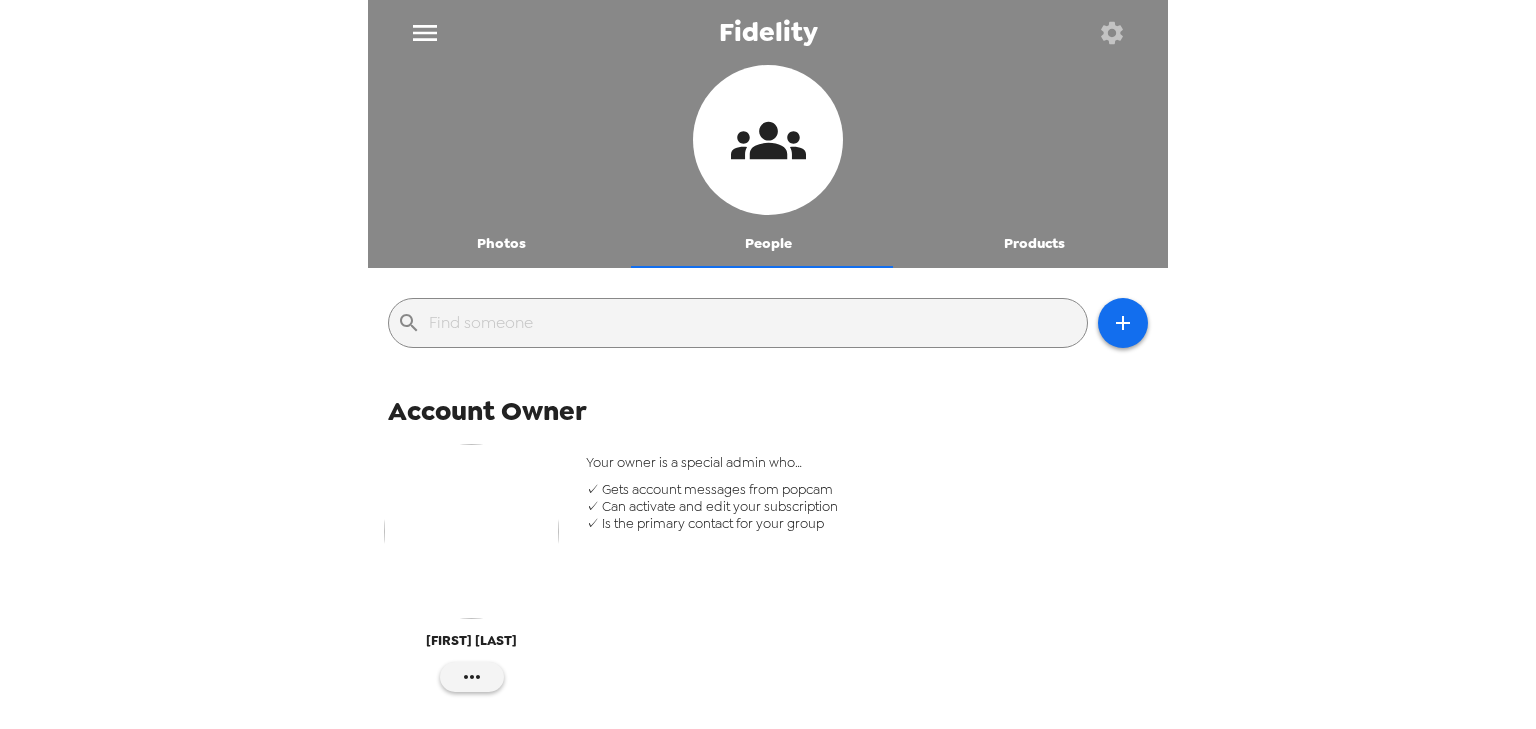 click at bounding box center [424, 32] 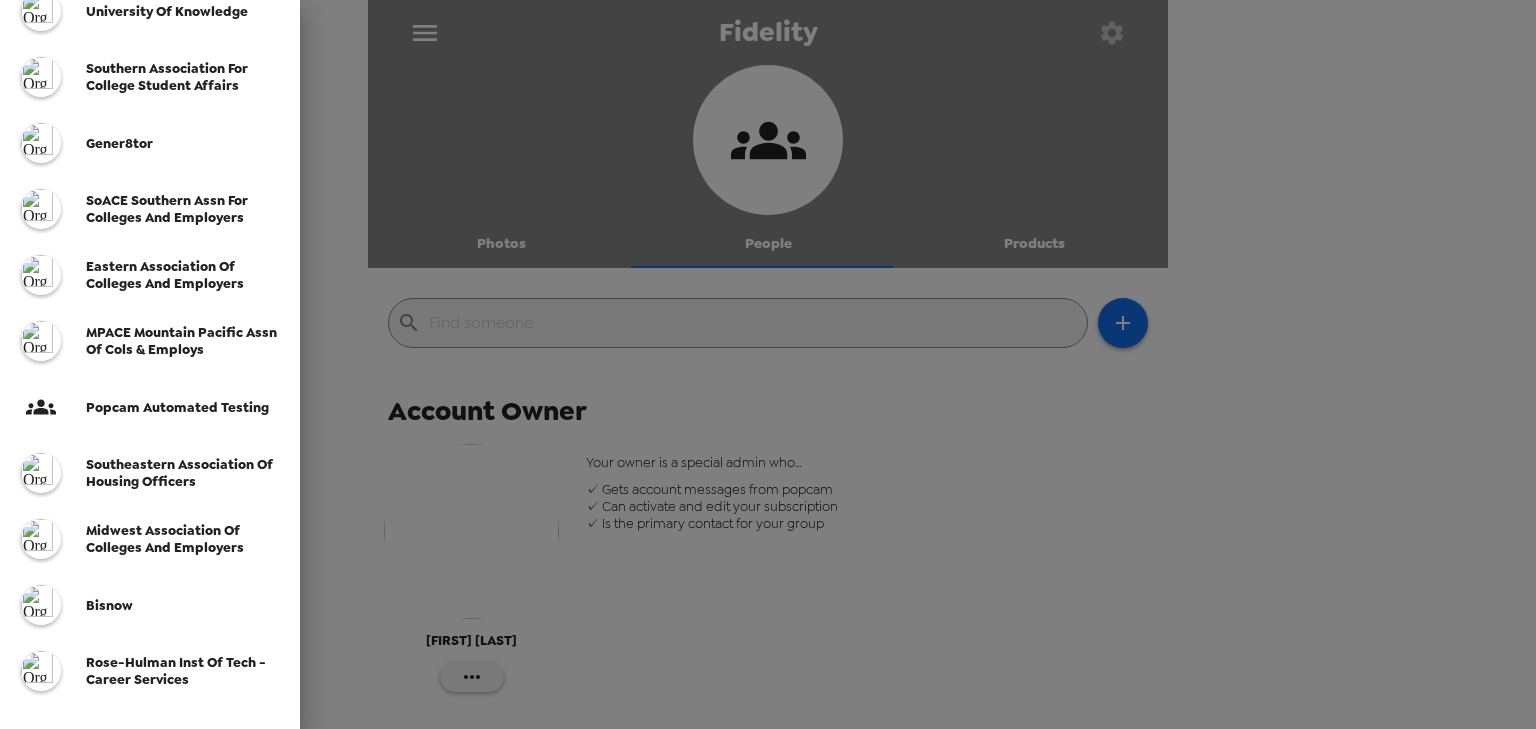 scroll, scrollTop: 548, scrollLeft: 0, axis: vertical 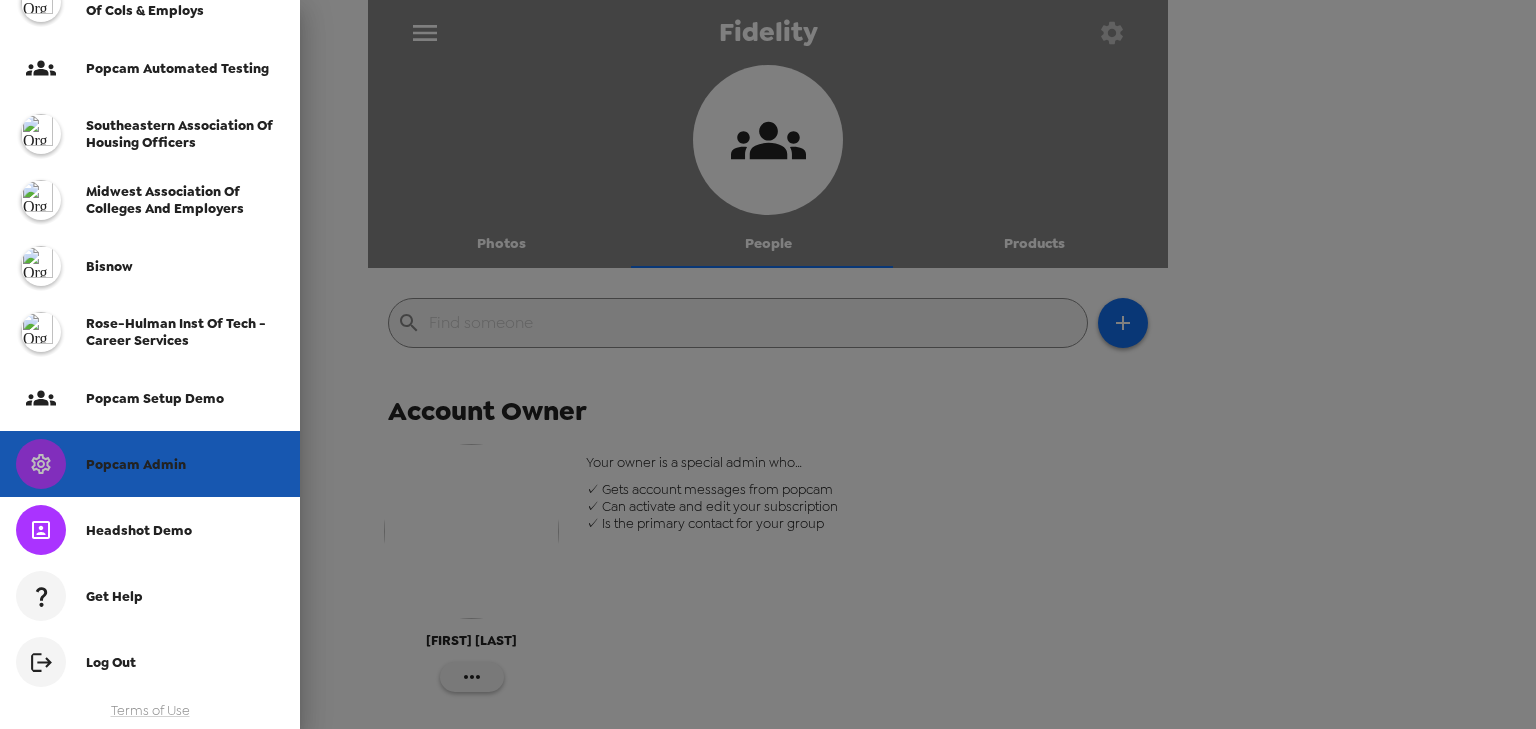 drag, startPoint x: 170, startPoint y: 452, endPoint x: 302, endPoint y: 406, distance: 139.78555 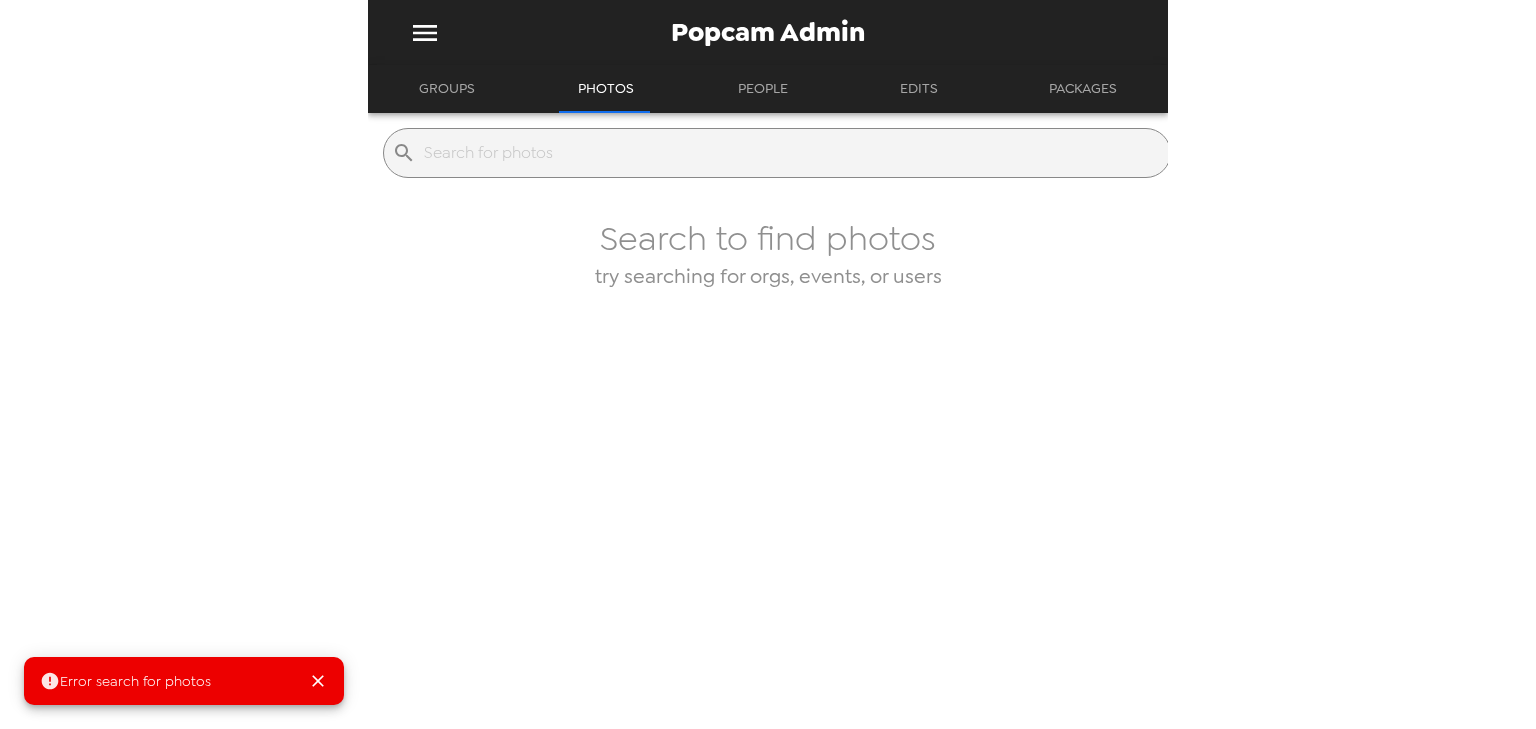 click at bounding box center [793, 153] 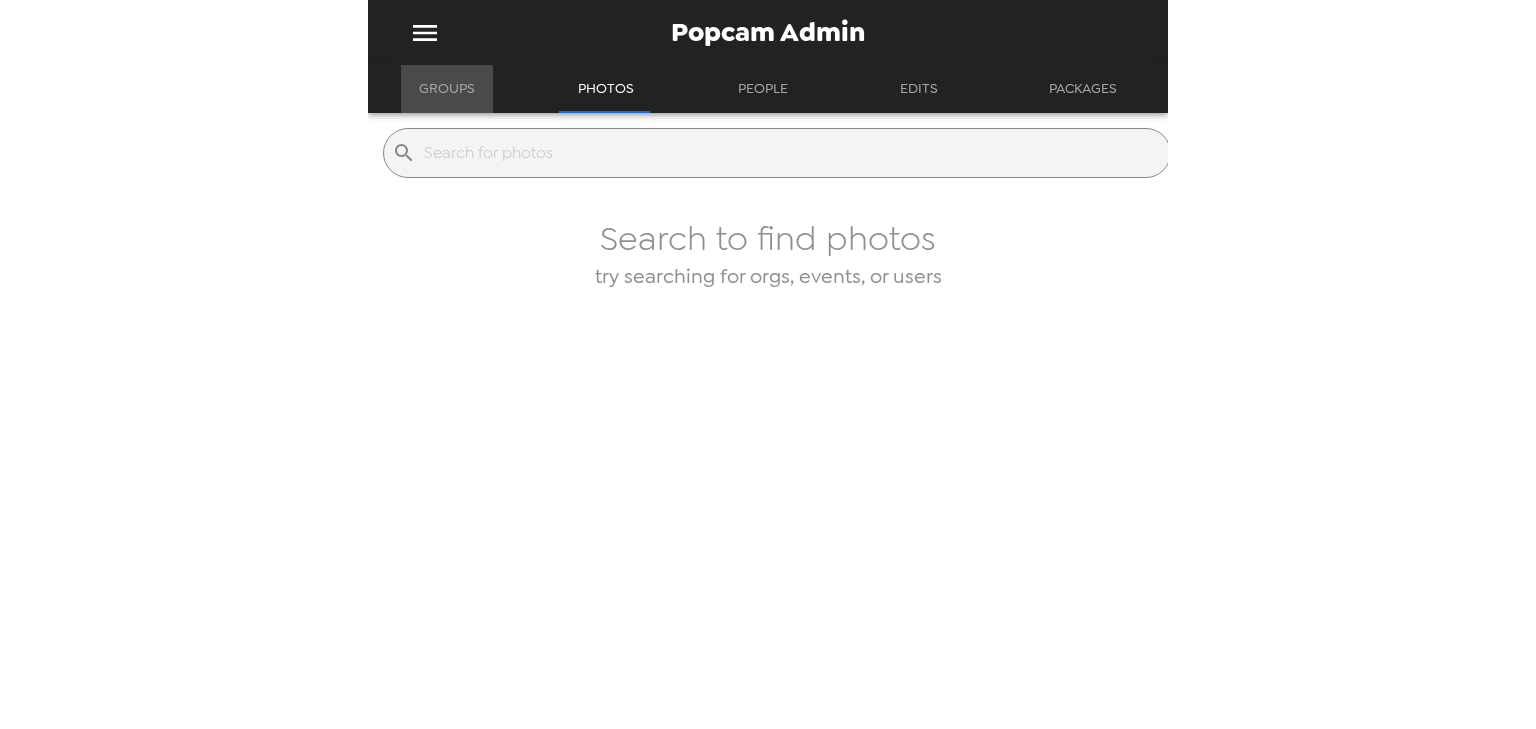 drag, startPoint x: 465, startPoint y: 84, endPoint x: 471, endPoint y: 104, distance: 20.880613 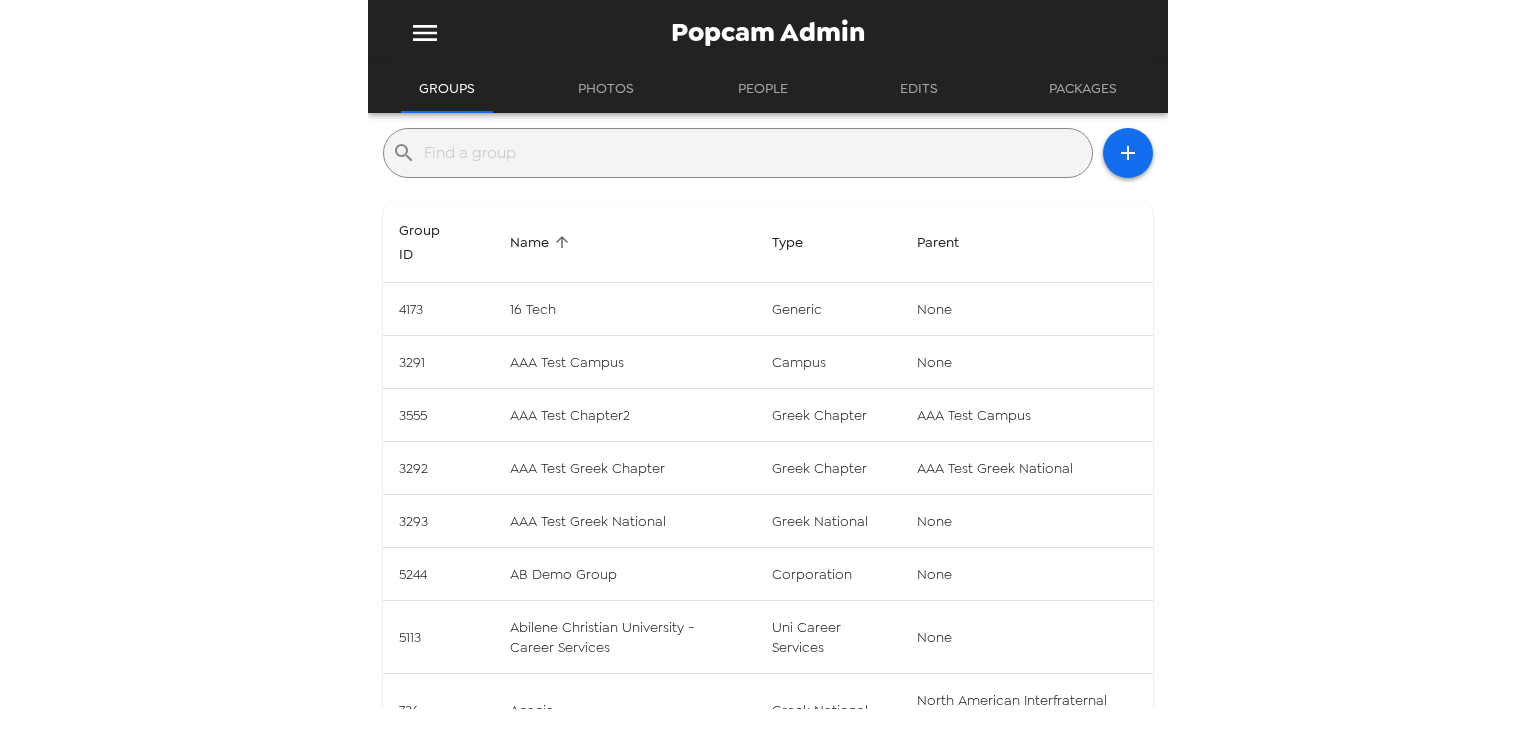 click at bounding box center [754, 153] 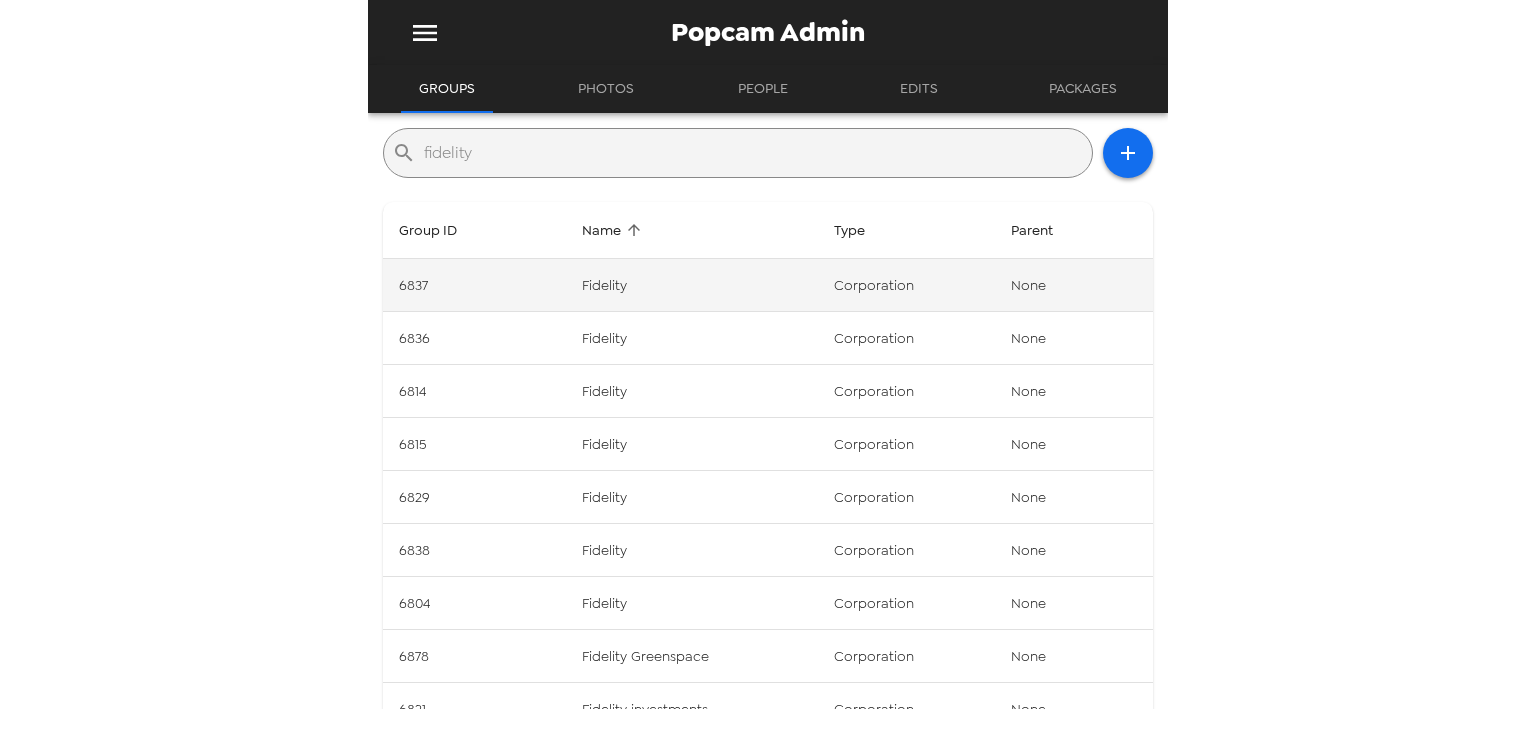 type on "fidelity" 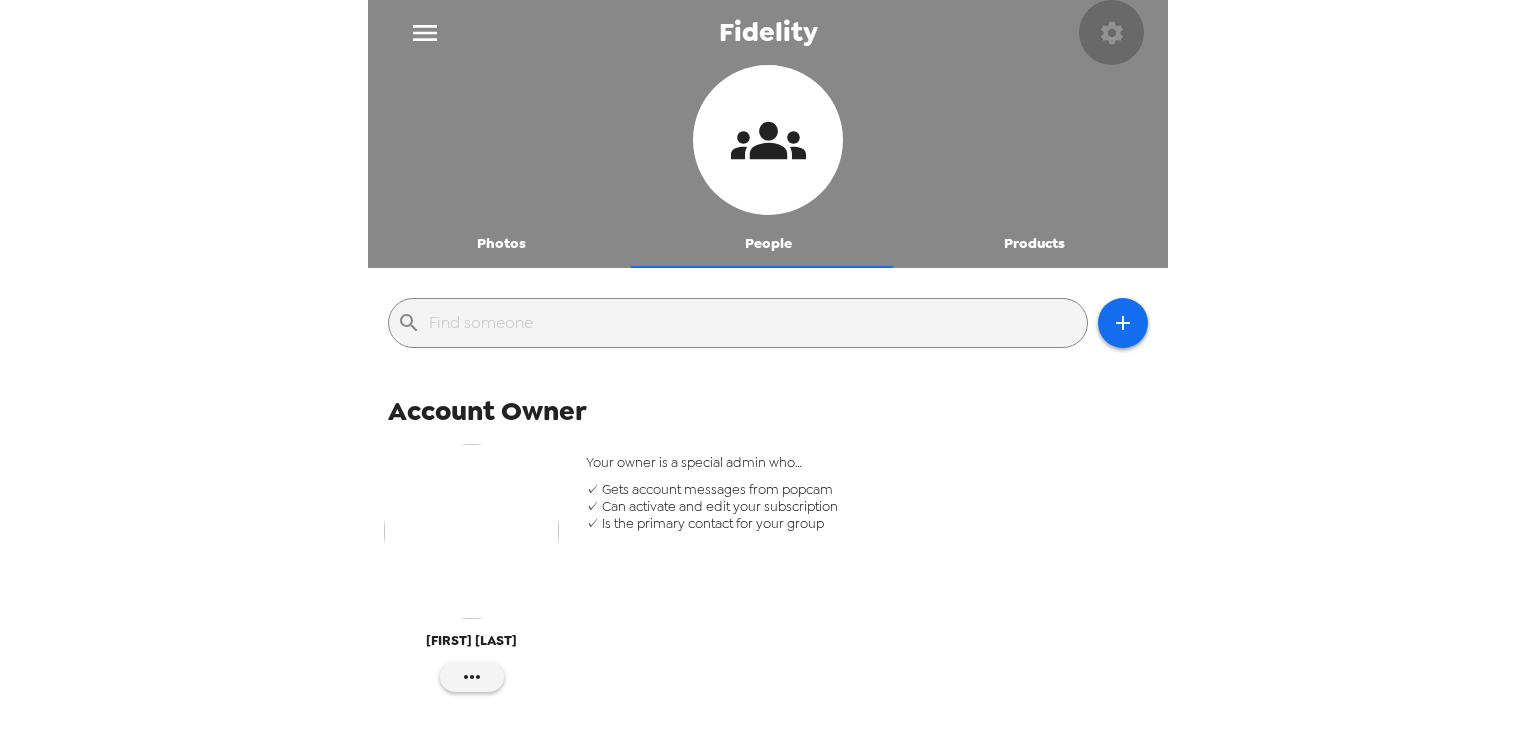 click at bounding box center (1111, 32) 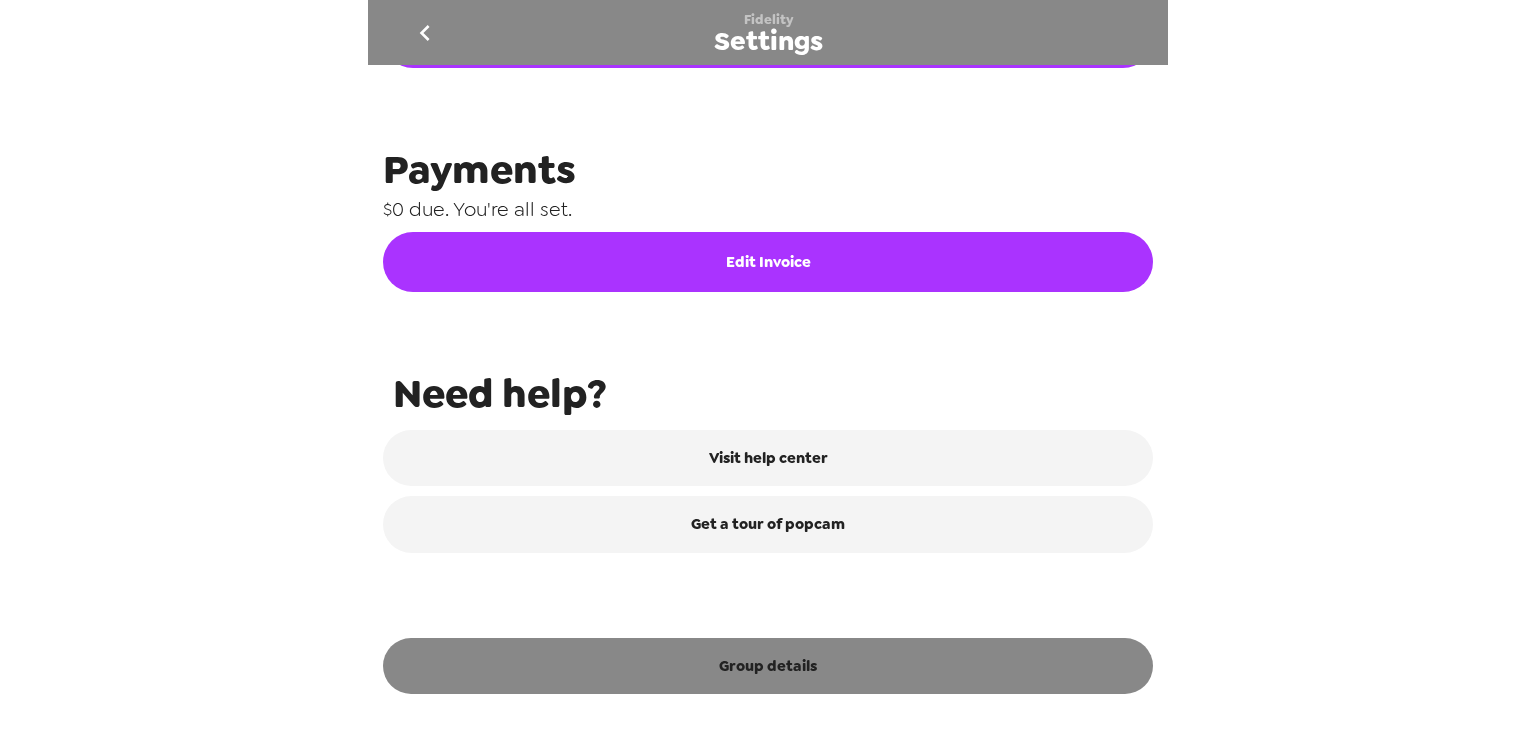 click on "Group details" at bounding box center [768, 666] 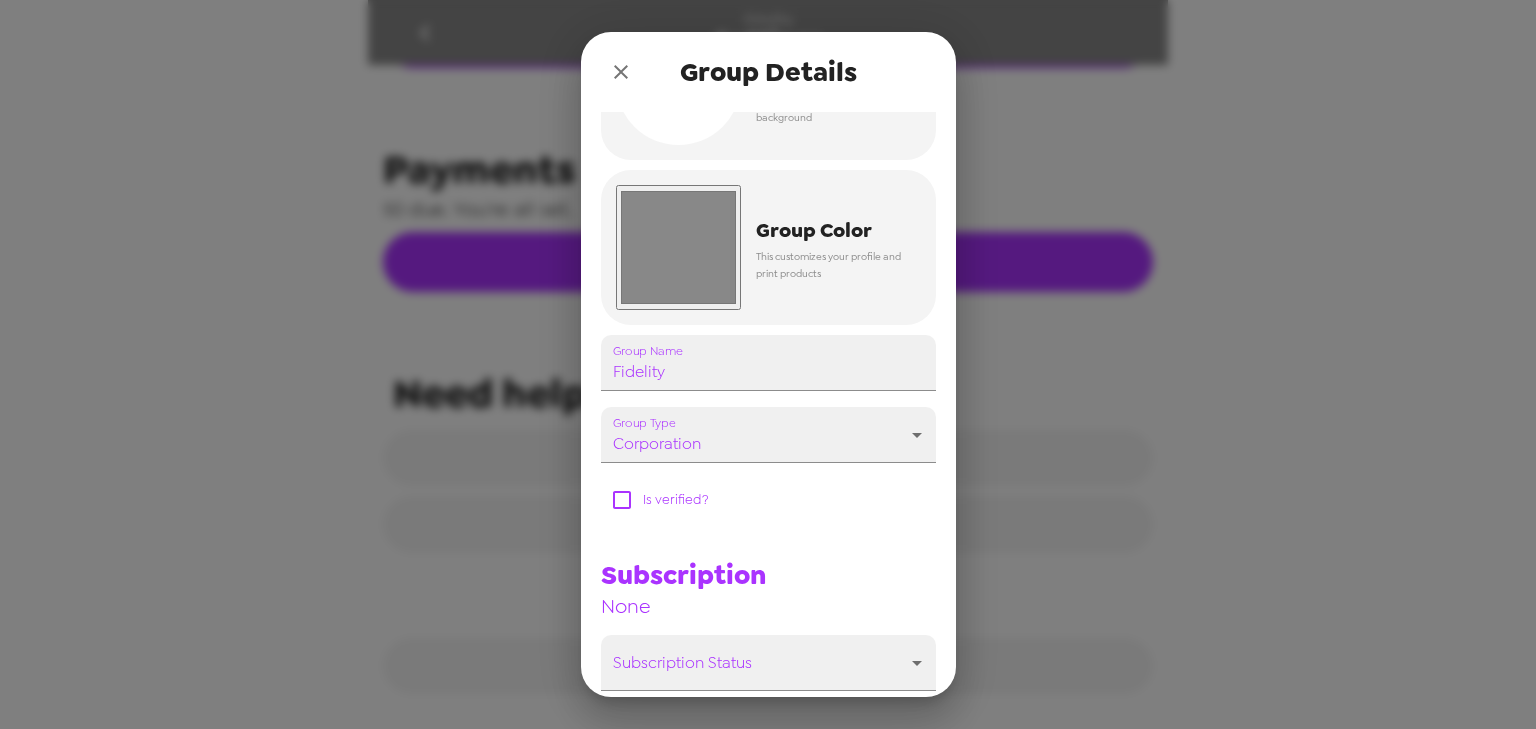 scroll, scrollTop: 281, scrollLeft: 0, axis: vertical 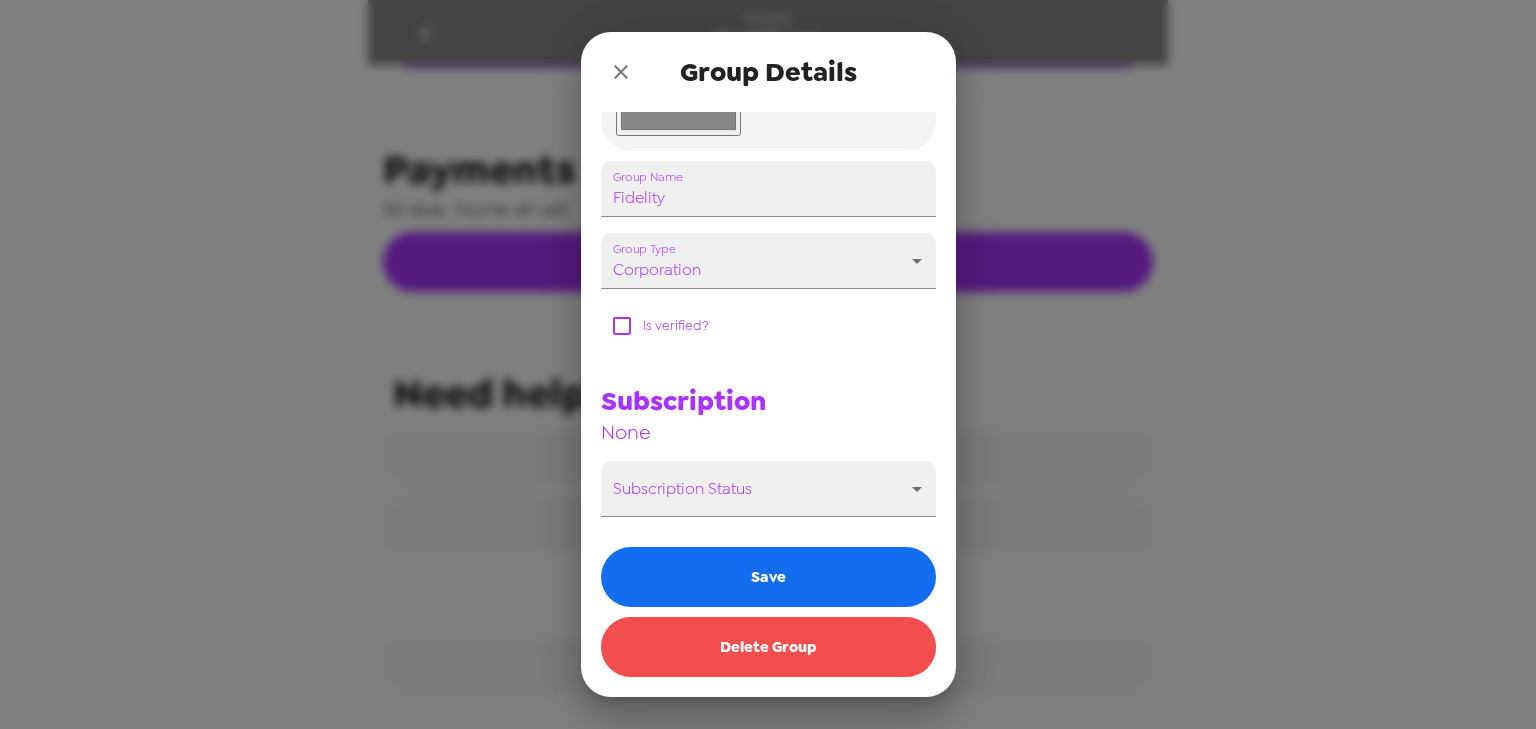 click on "Delete Group" at bounding box center (768, 647) 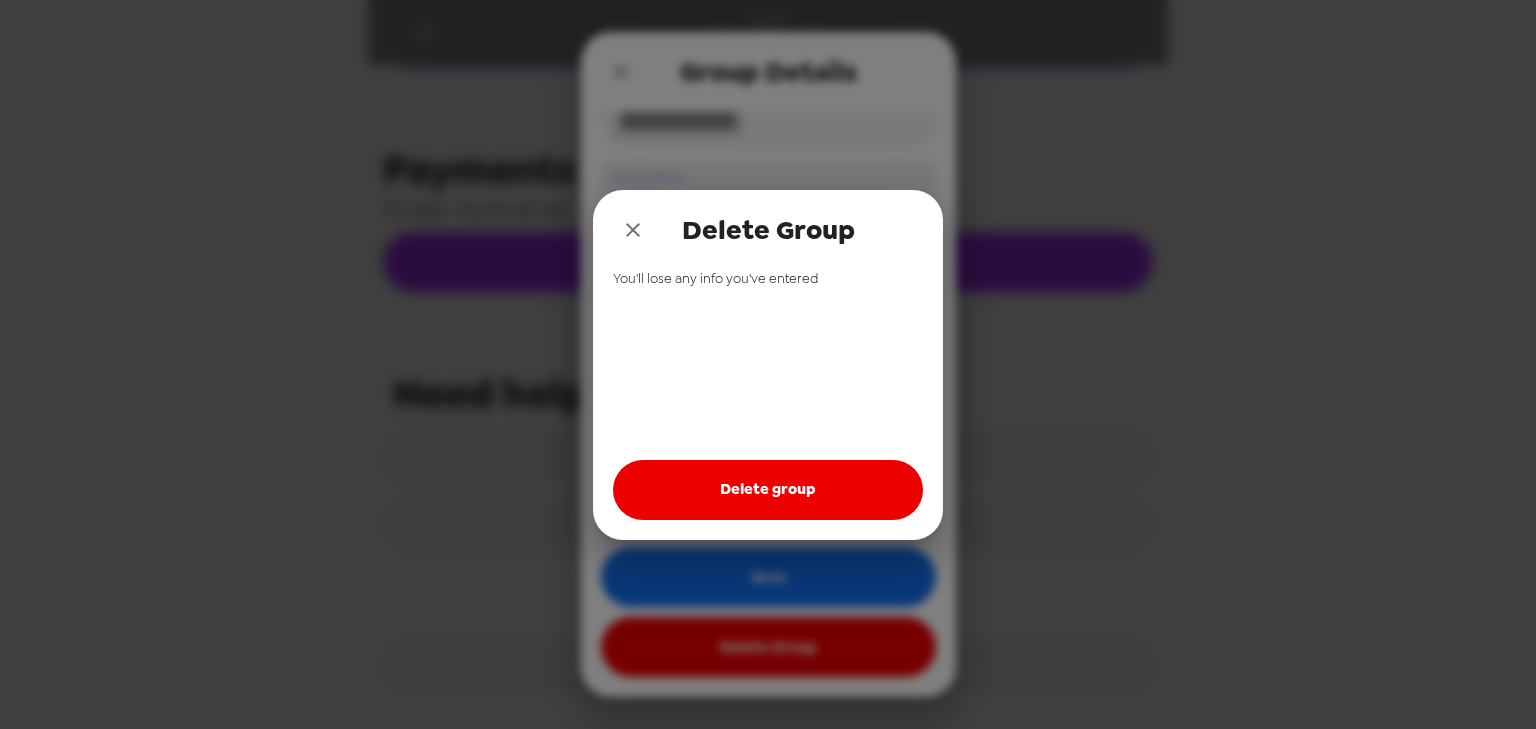 drag, startPoint x: 754, startPoint y: 494, endPoint x: 736, endPoint y: 426, distance: 70.34202 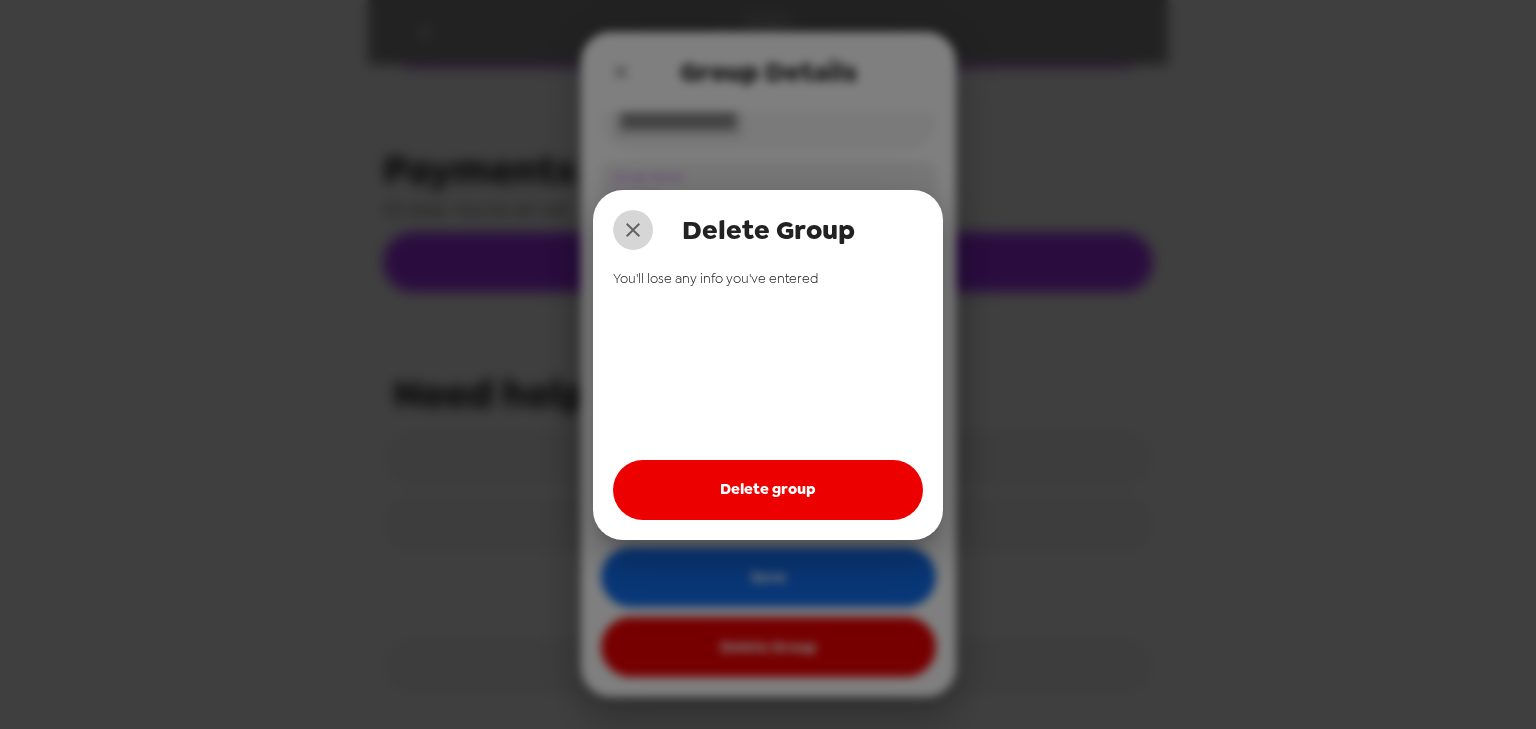drag, startPoint x: 633, startPoint y: 228, endPoint x: 629, endPoint y: 142, distance: 86.09297 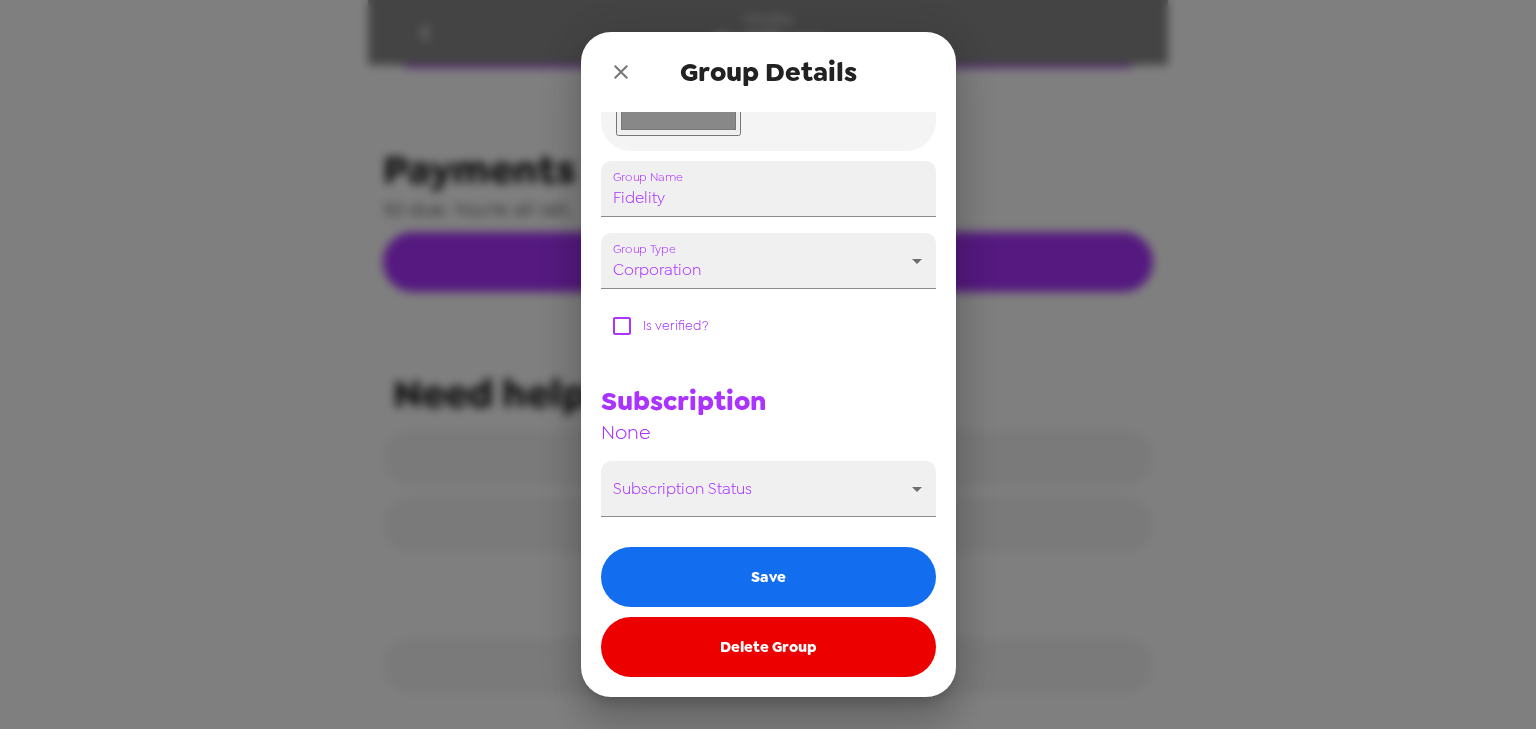 click 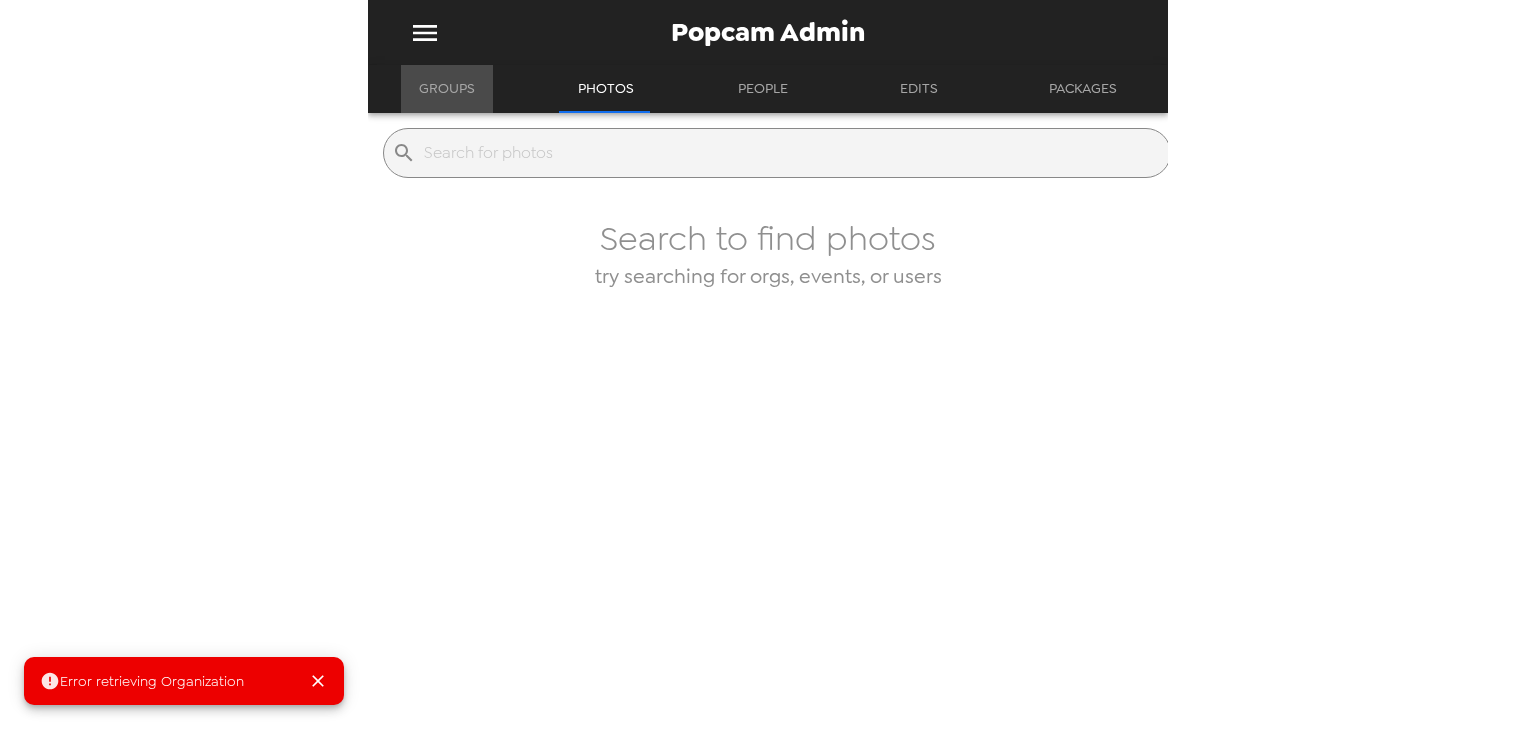 click on "Groups" at bounding box center [447, 89] 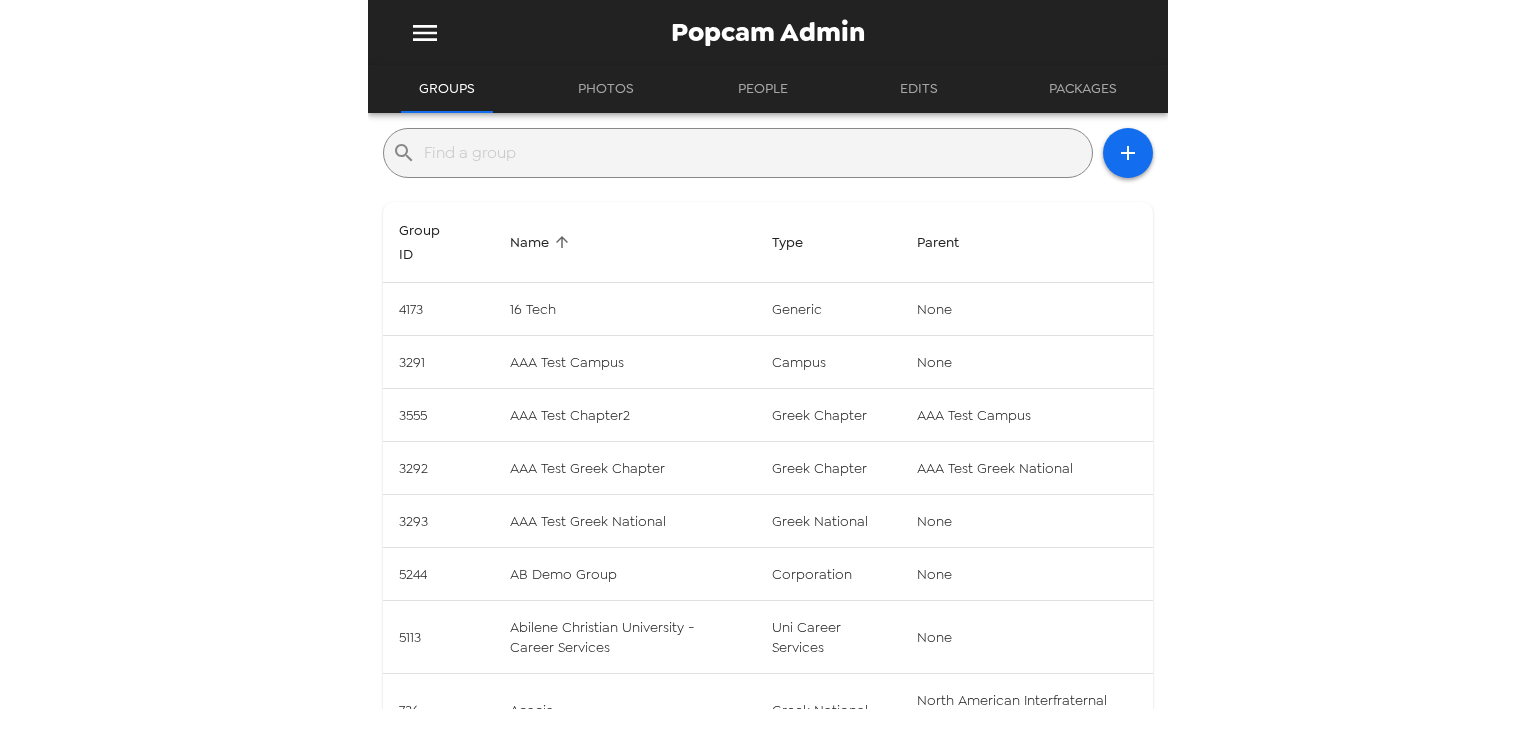 click at bounding box center [754, 153] 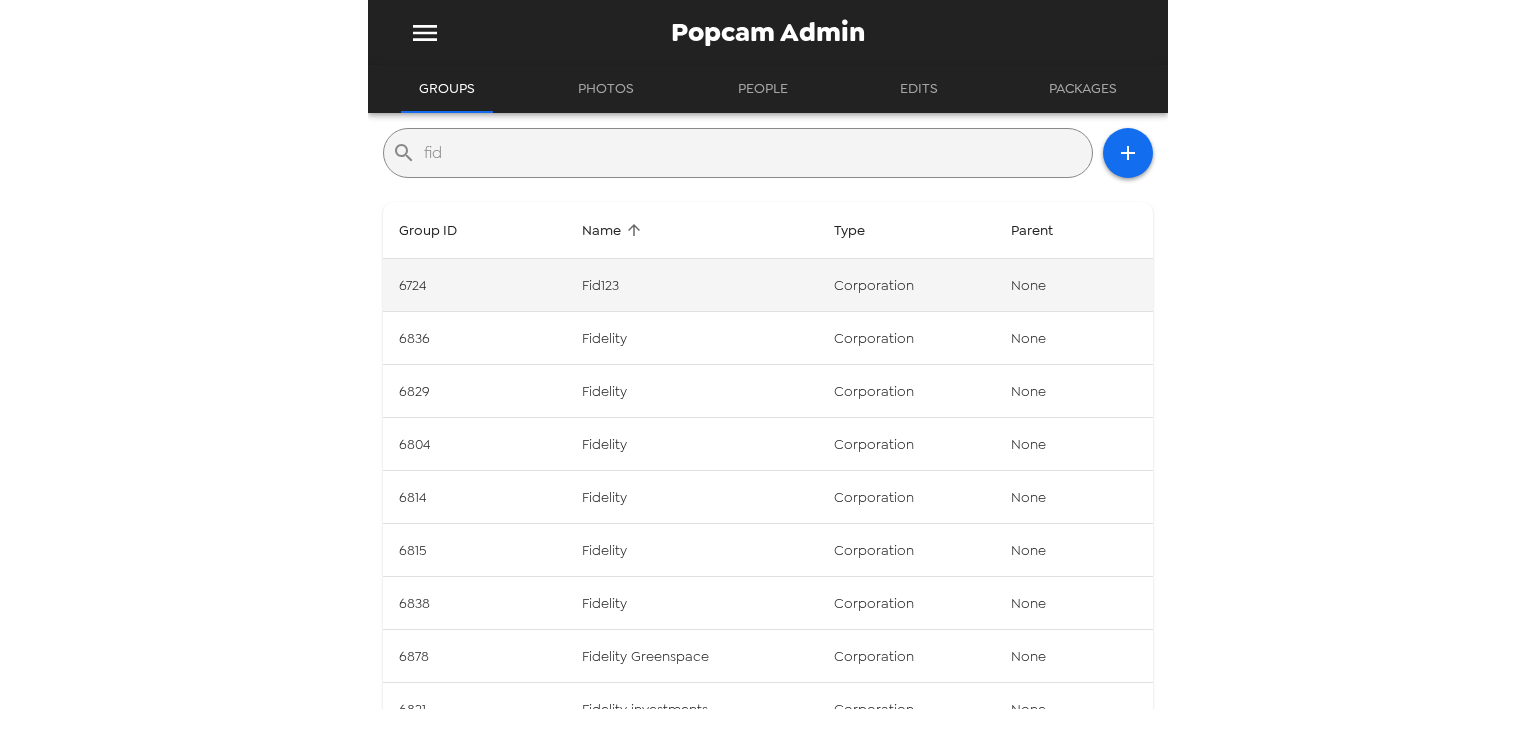 type on "fid" 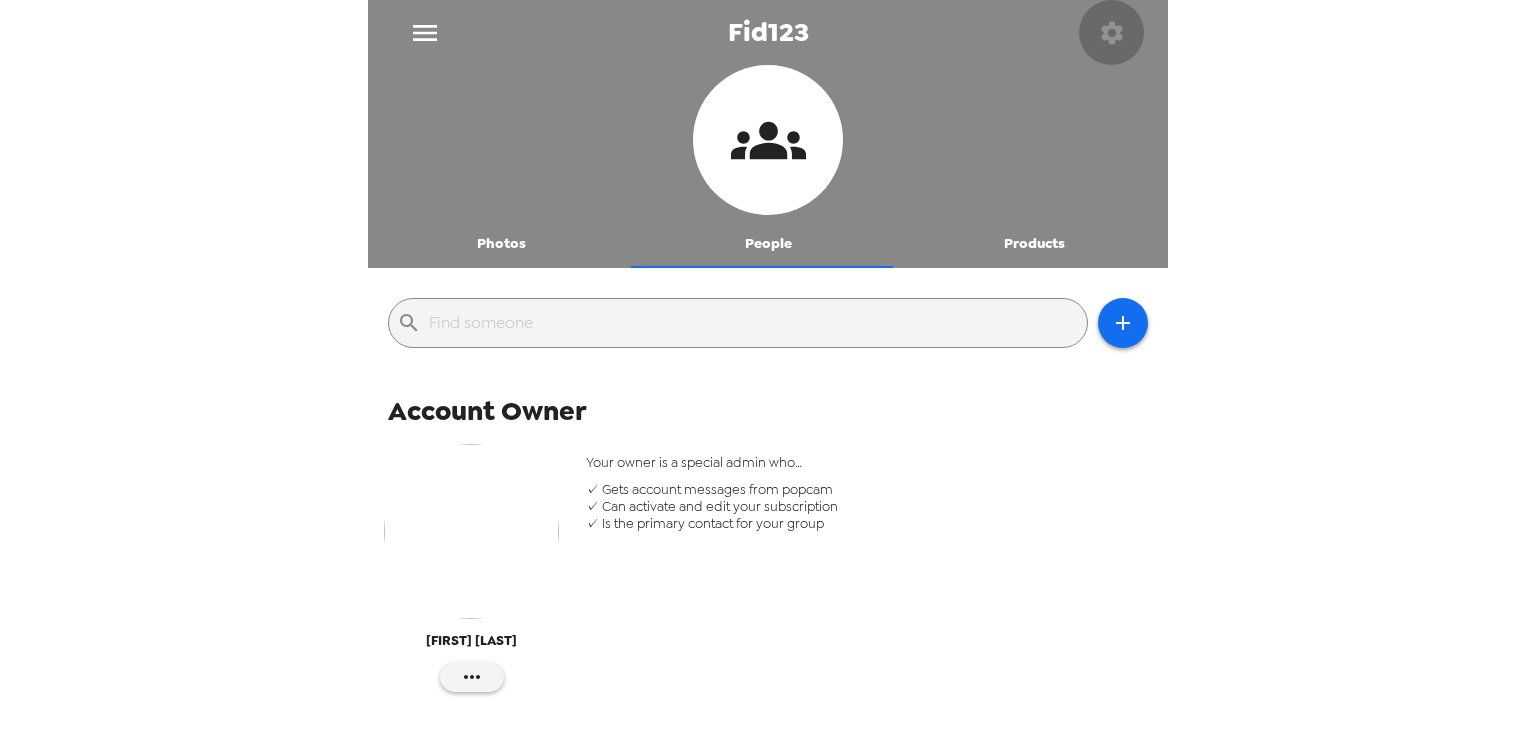 click 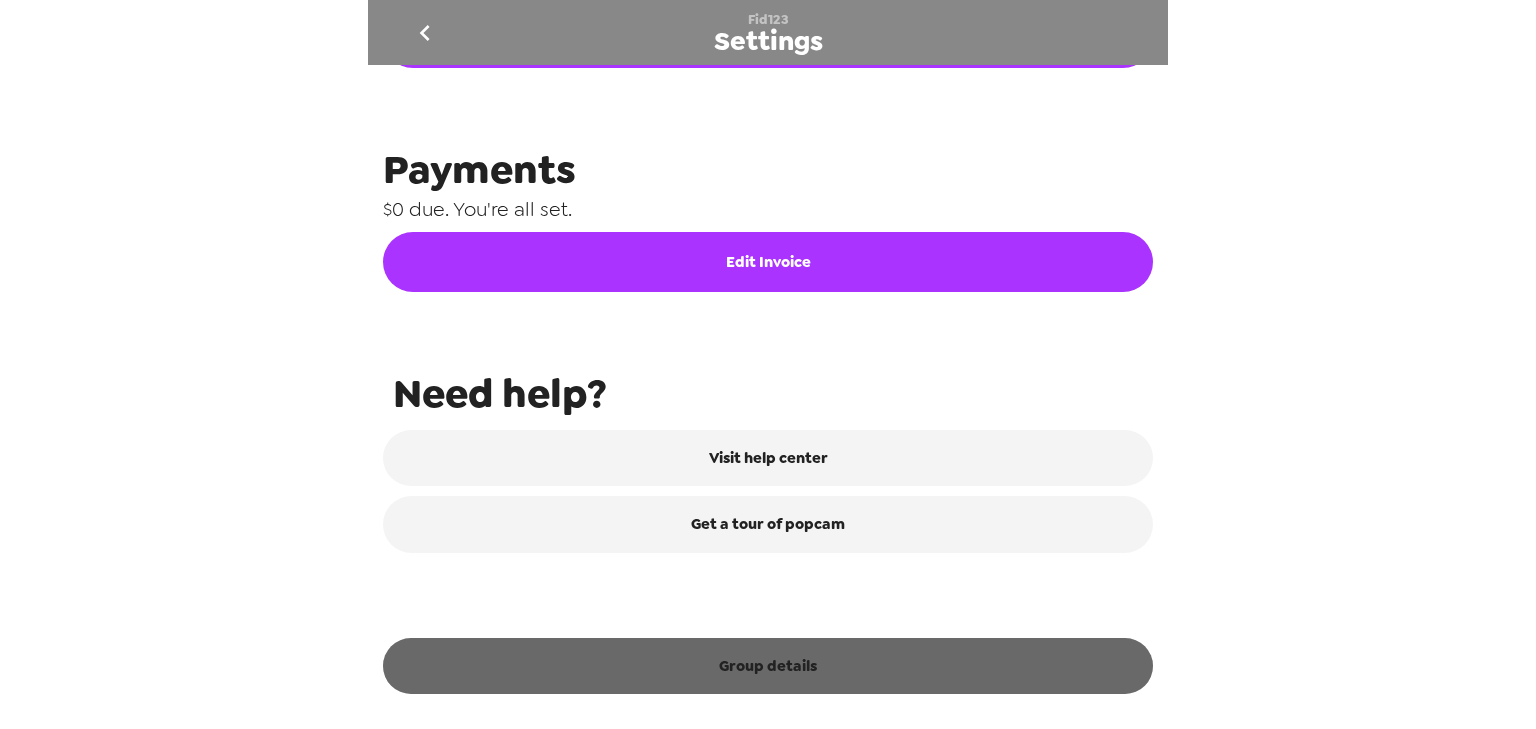 click on "Group details" at bounding box center [768, 666] 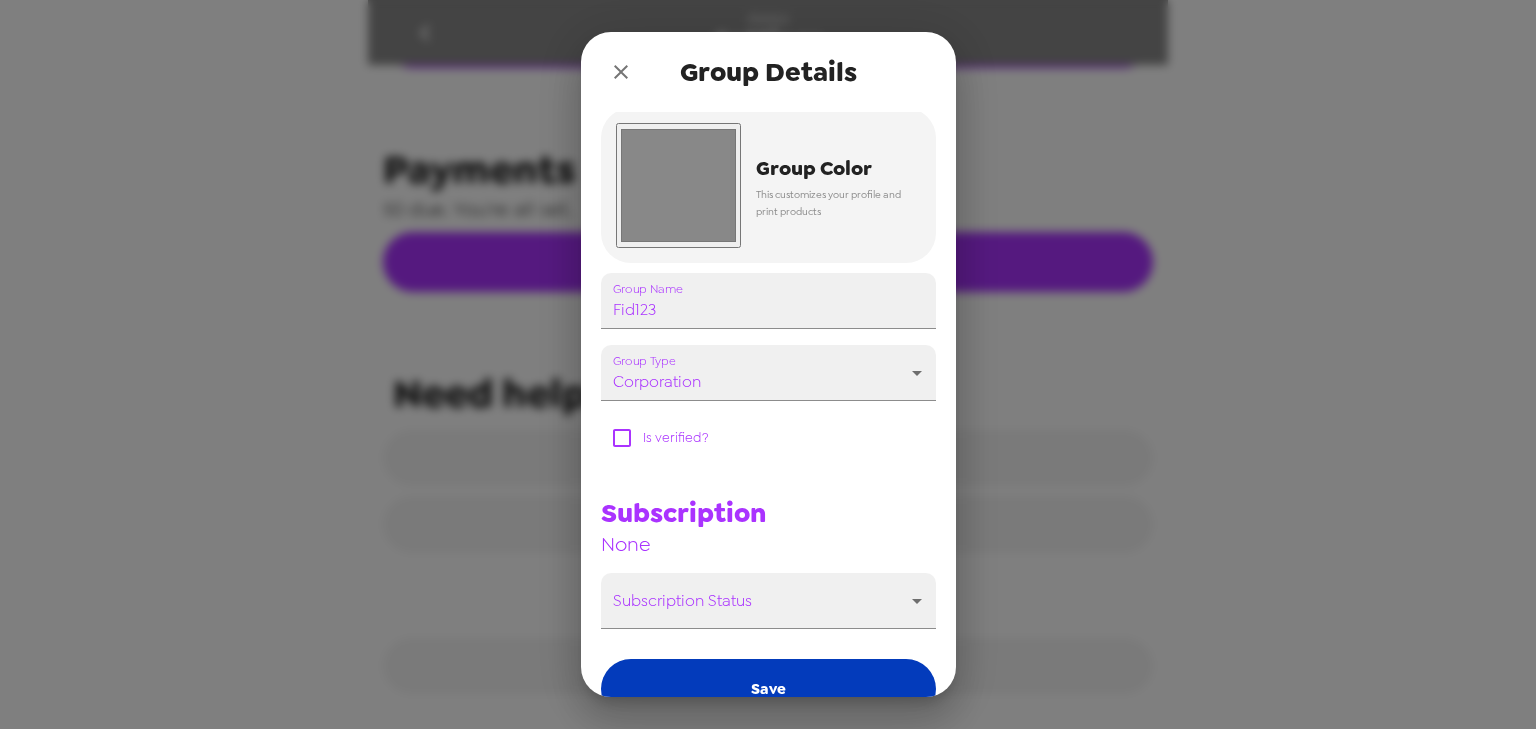 scroll, scrollTop: 281, scrollLeft: 0, axis: vertical 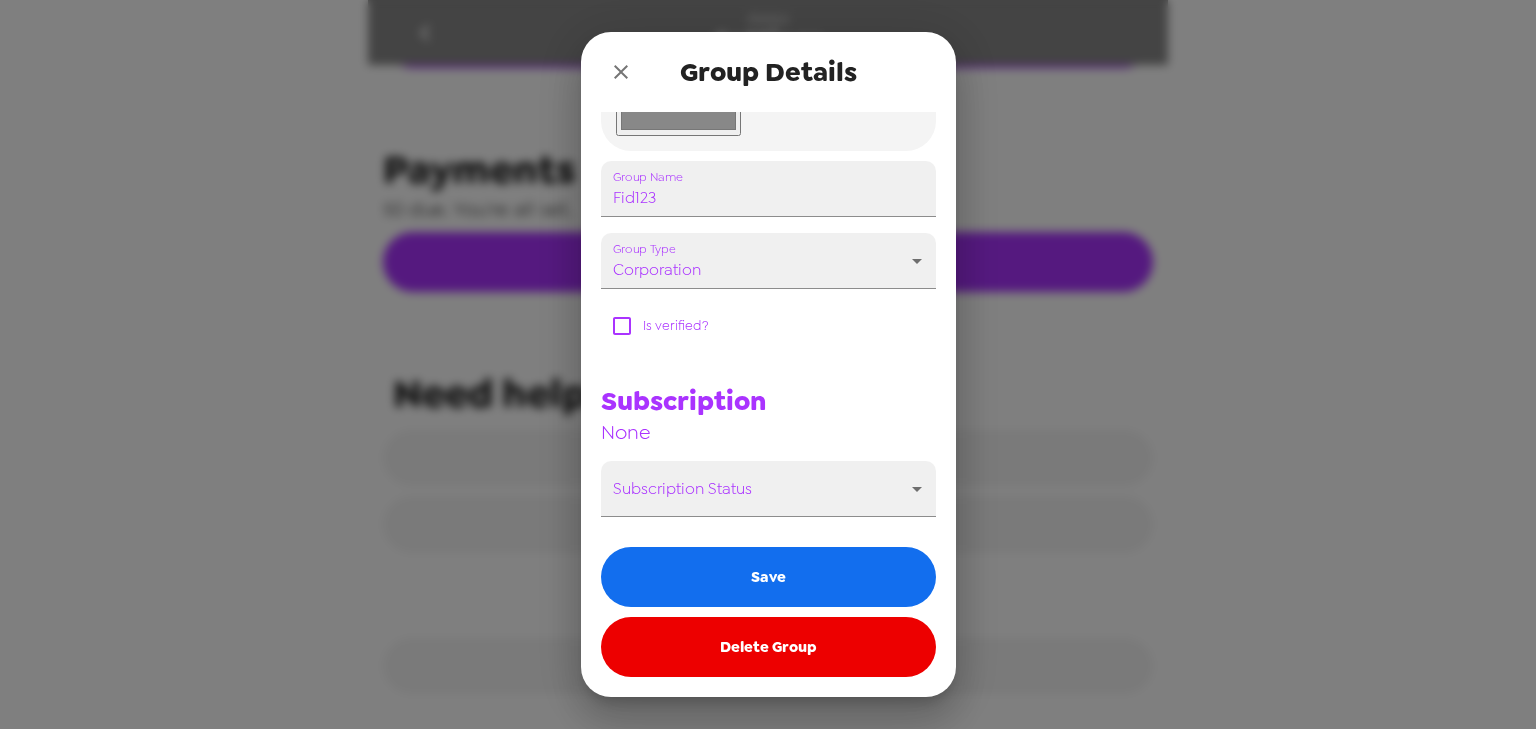 click on "Delete Group" at bounding box center [768, 647] 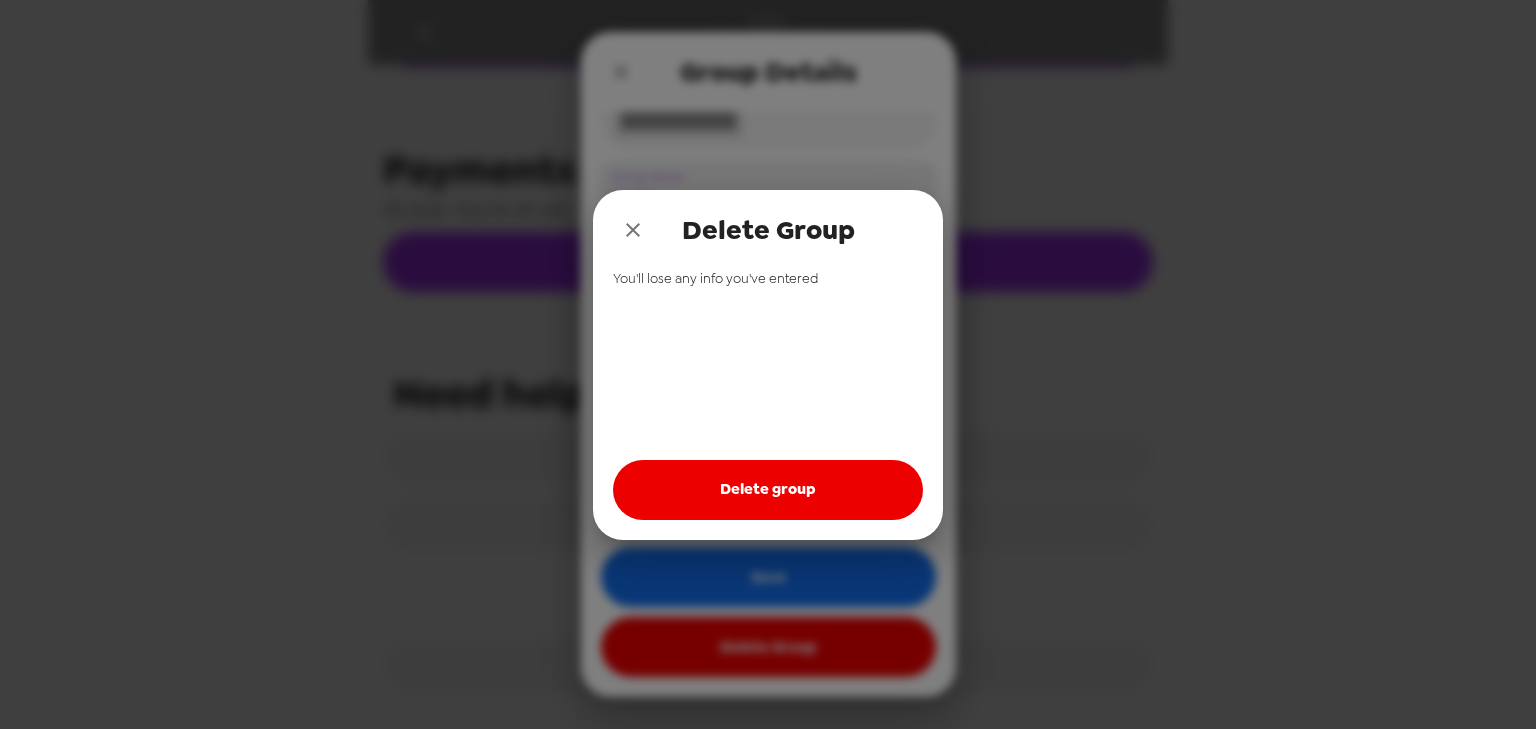 click on "Delete group" at bounding box center [768, 490] 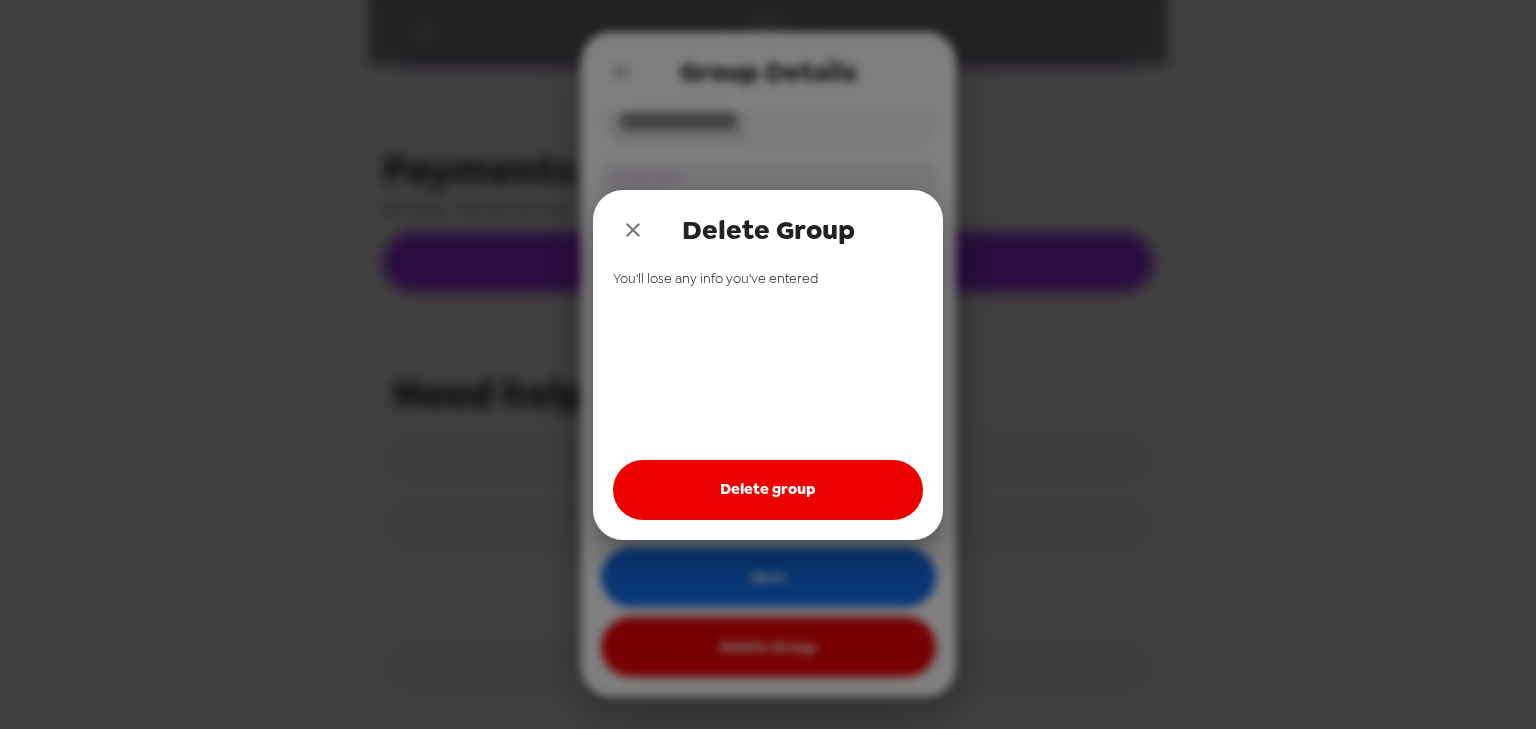click 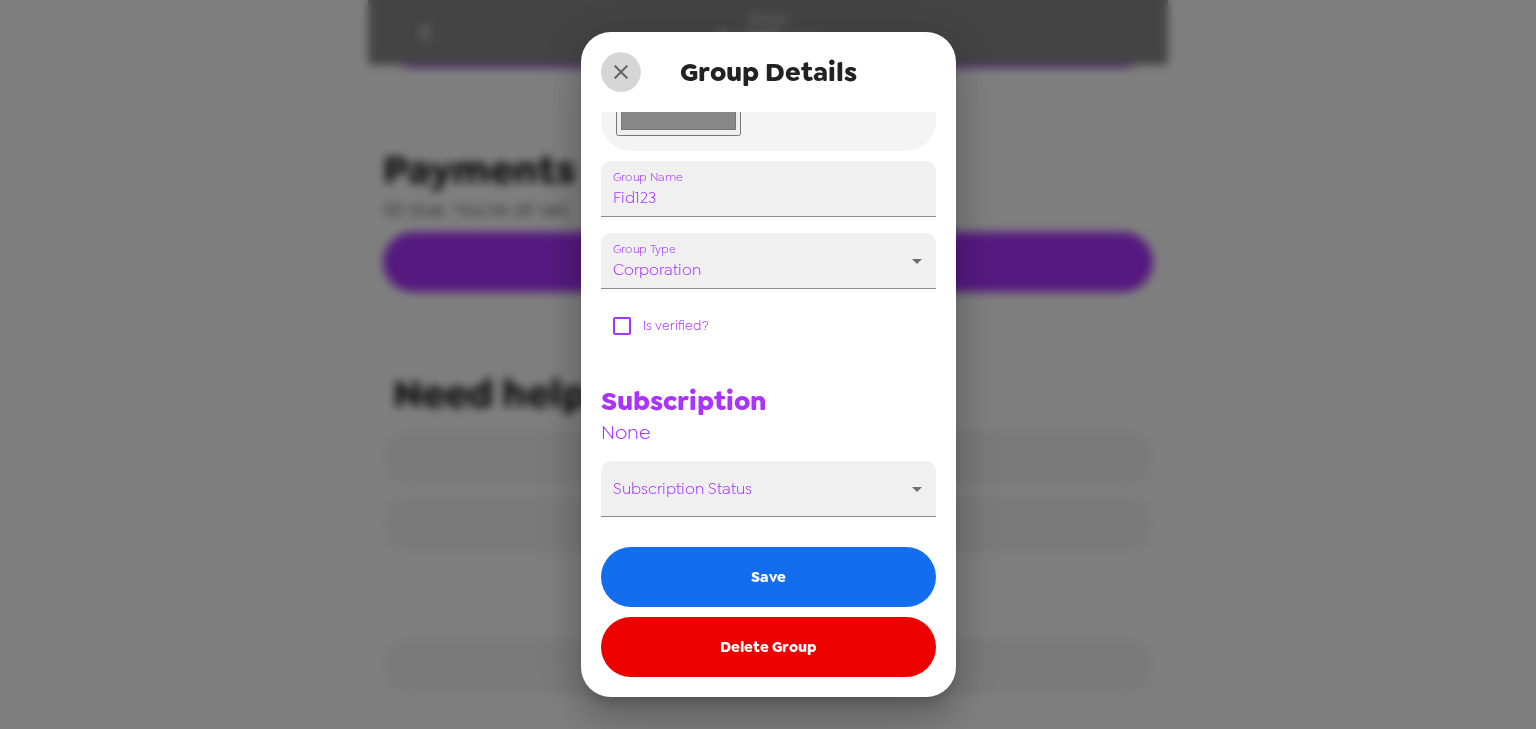 click 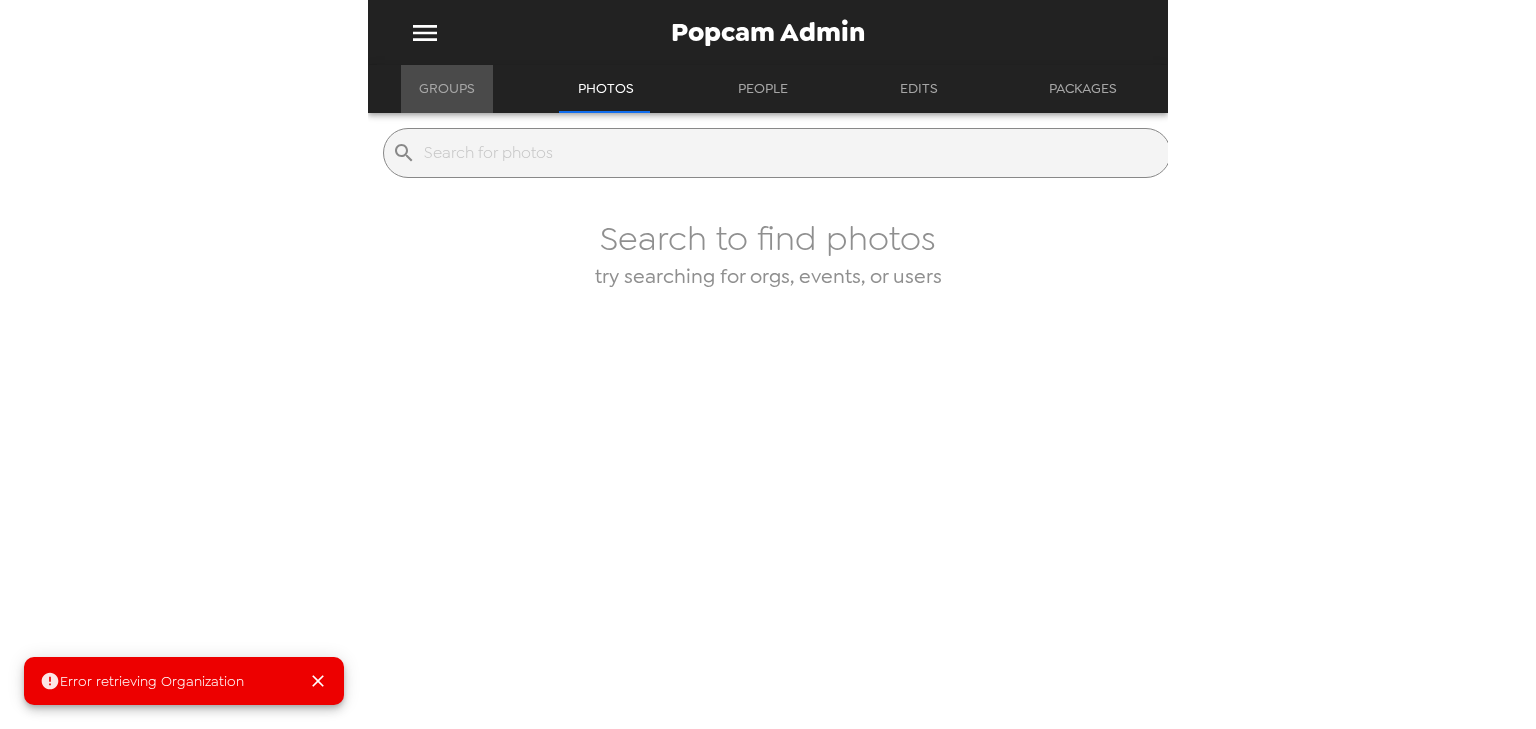 drag, startPoint x: 429, startPoint y: 99, endPoint x: 456, endPoint y: 110, distance: 29.15476 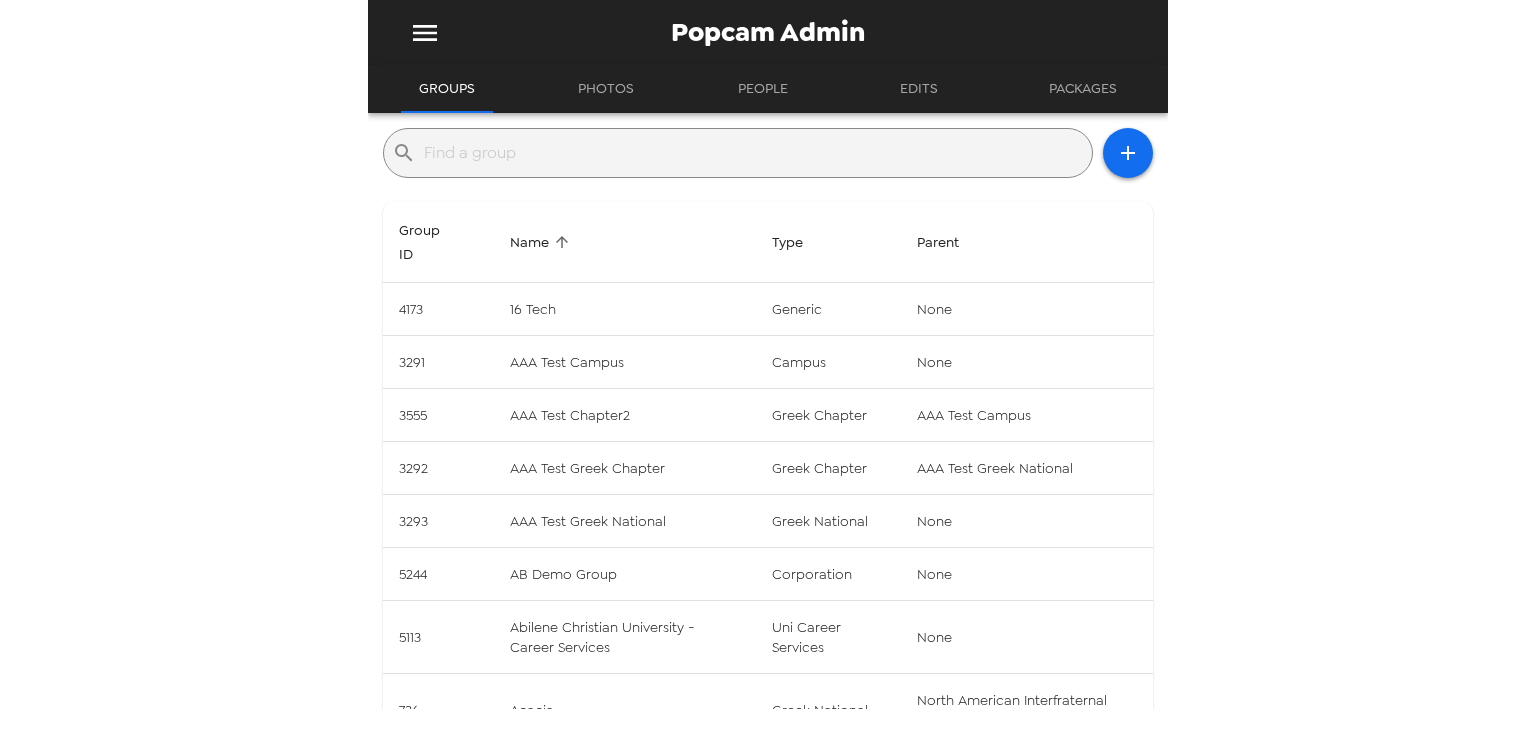 click at bounding box center [754, 153] 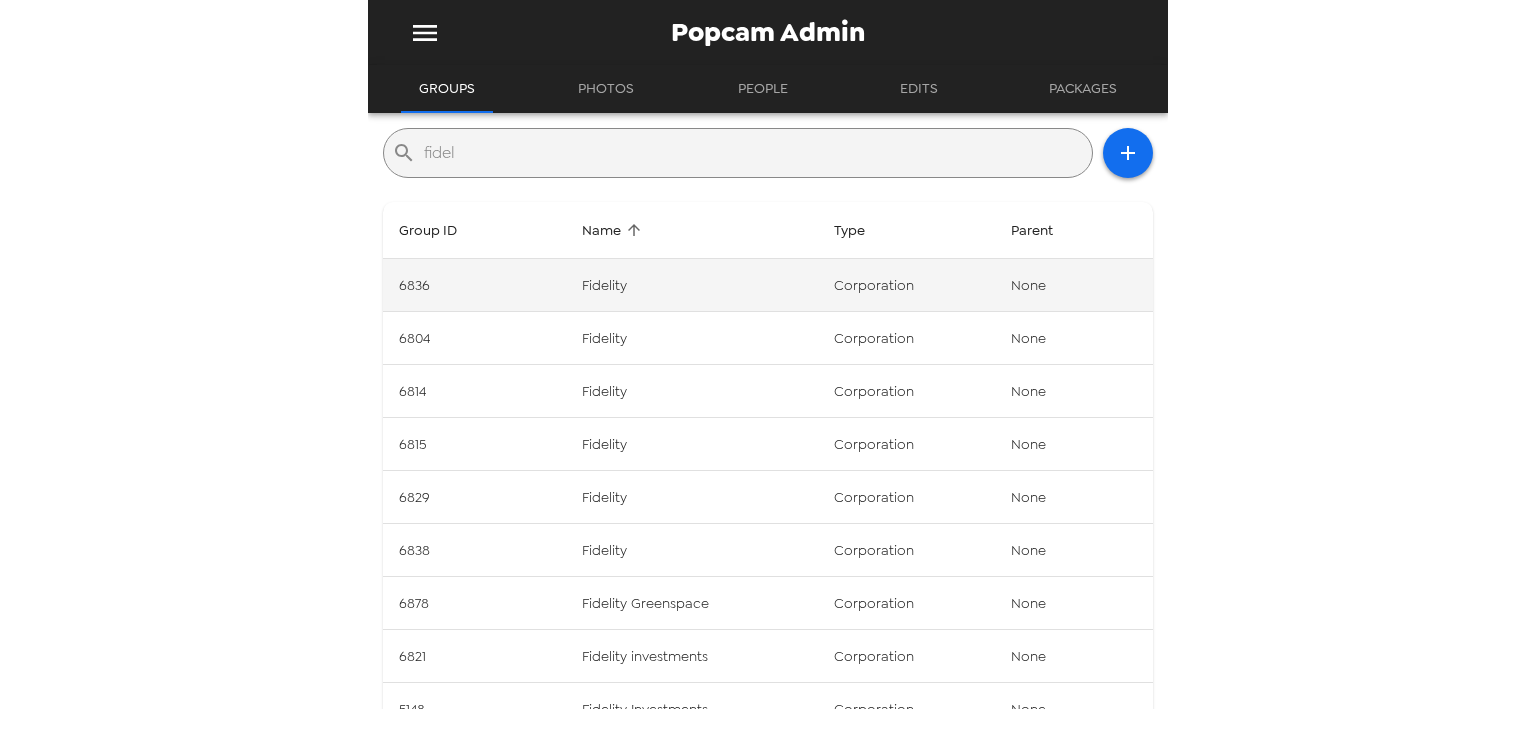 type on "fidel" 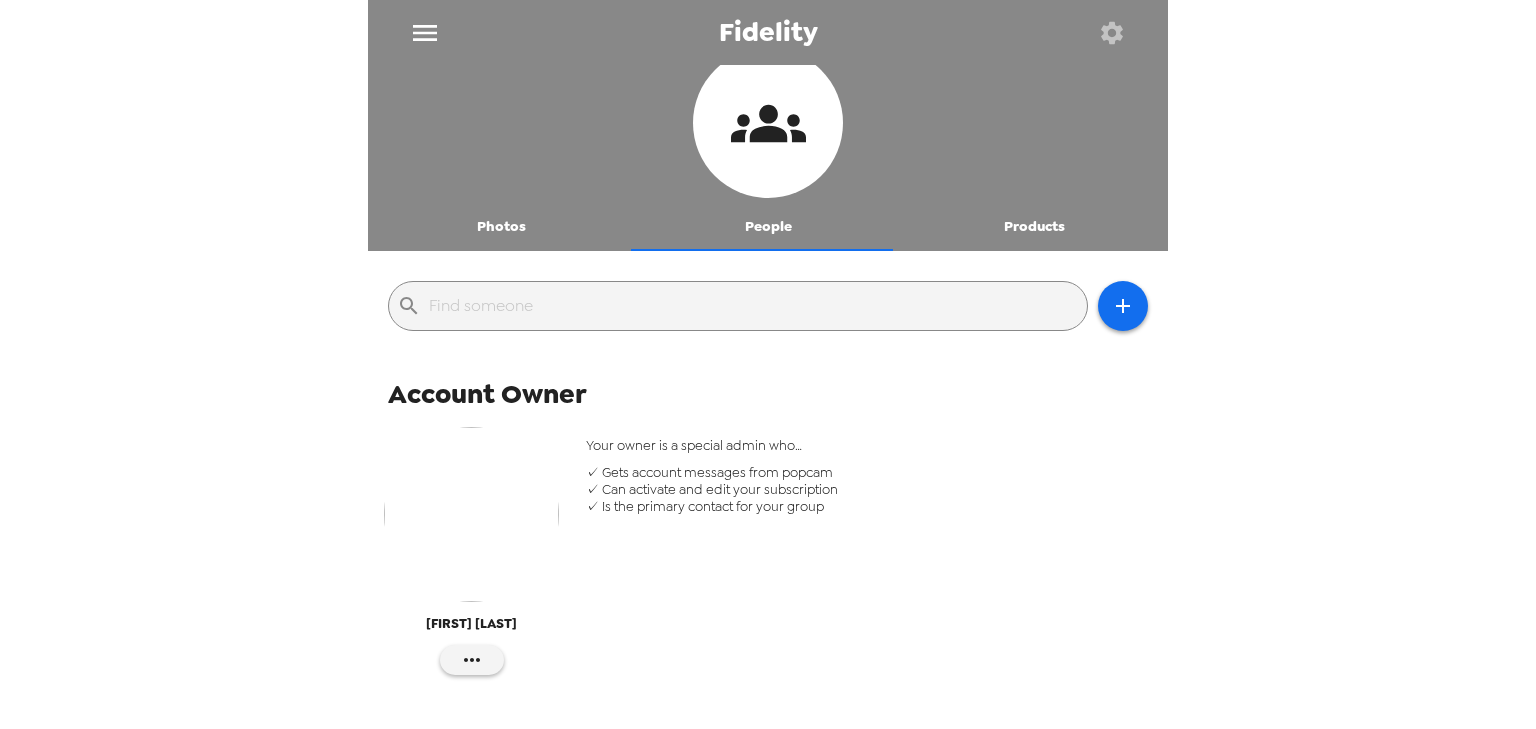 scroll, scrollTop: 0, scrollLeft: 0, axis: both 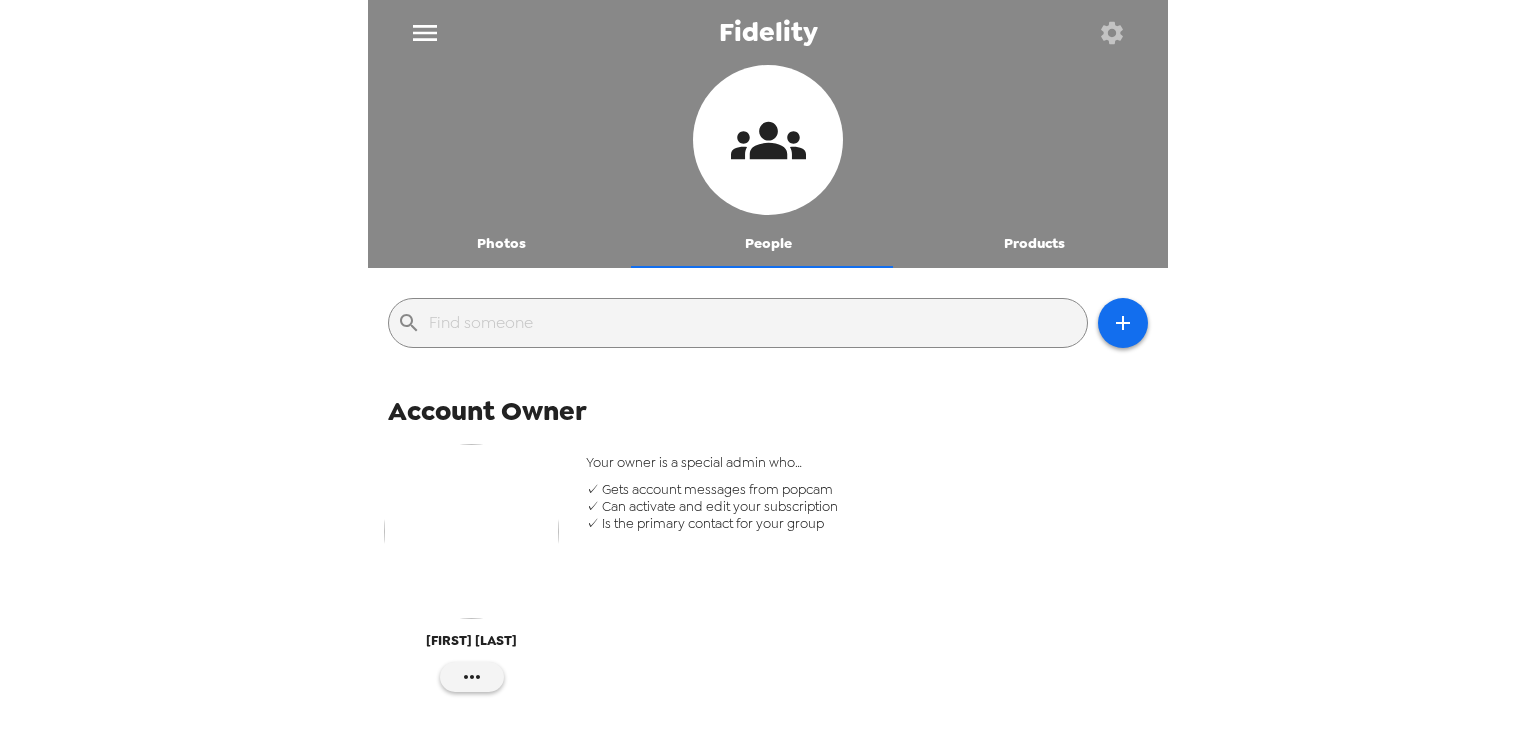 click at bounding box center (471, 531) 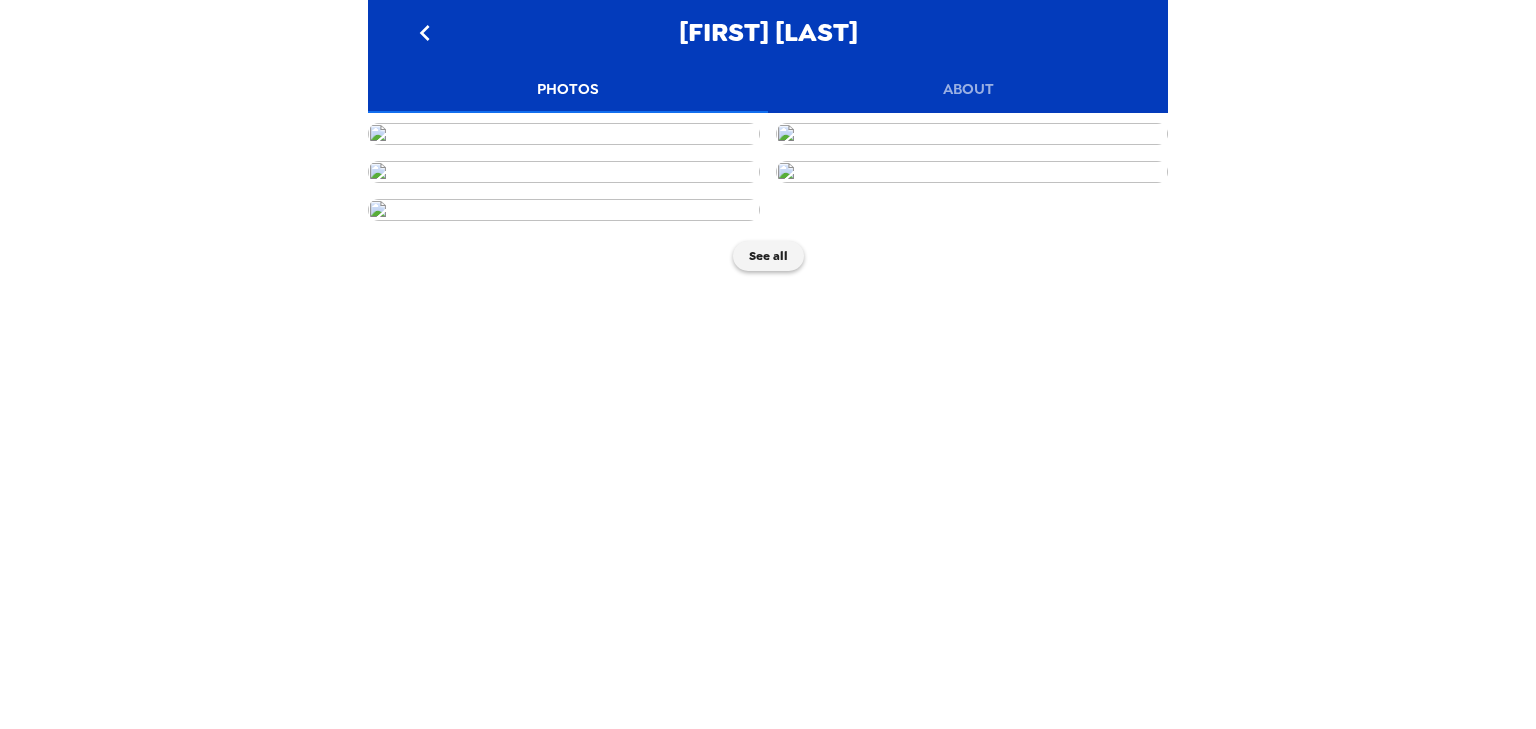 scroll, scrollTop: 0, scrollLeft: 0, axis: both 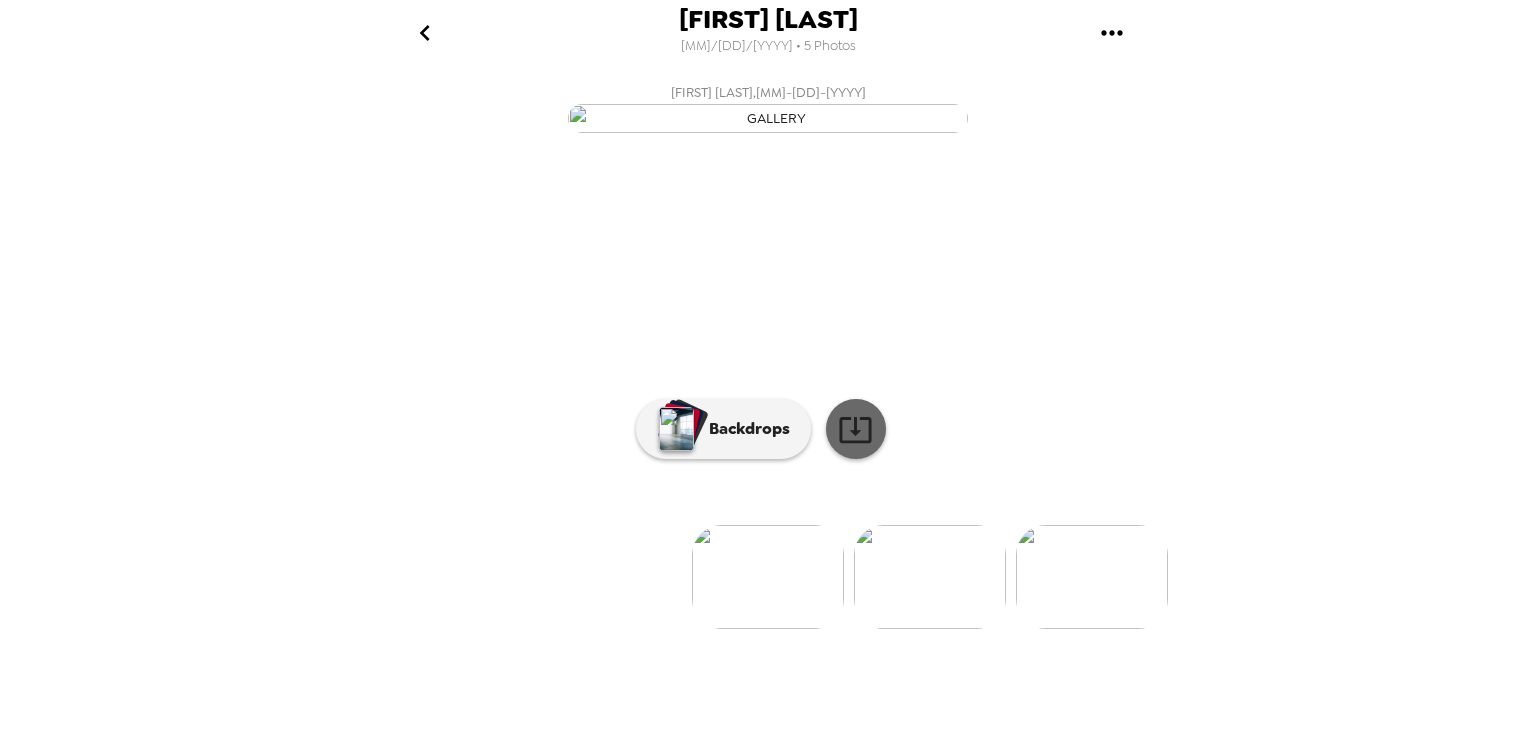 click 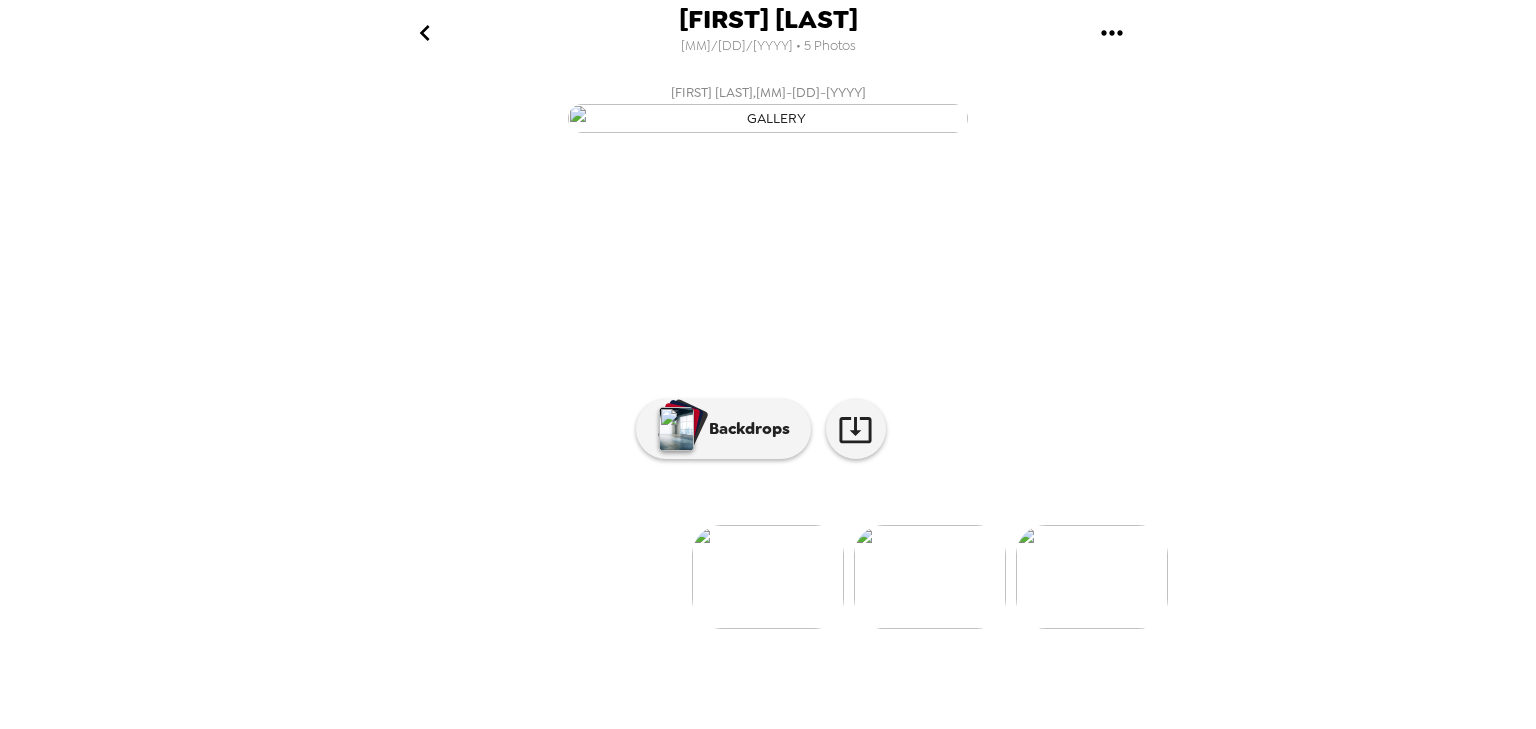 click 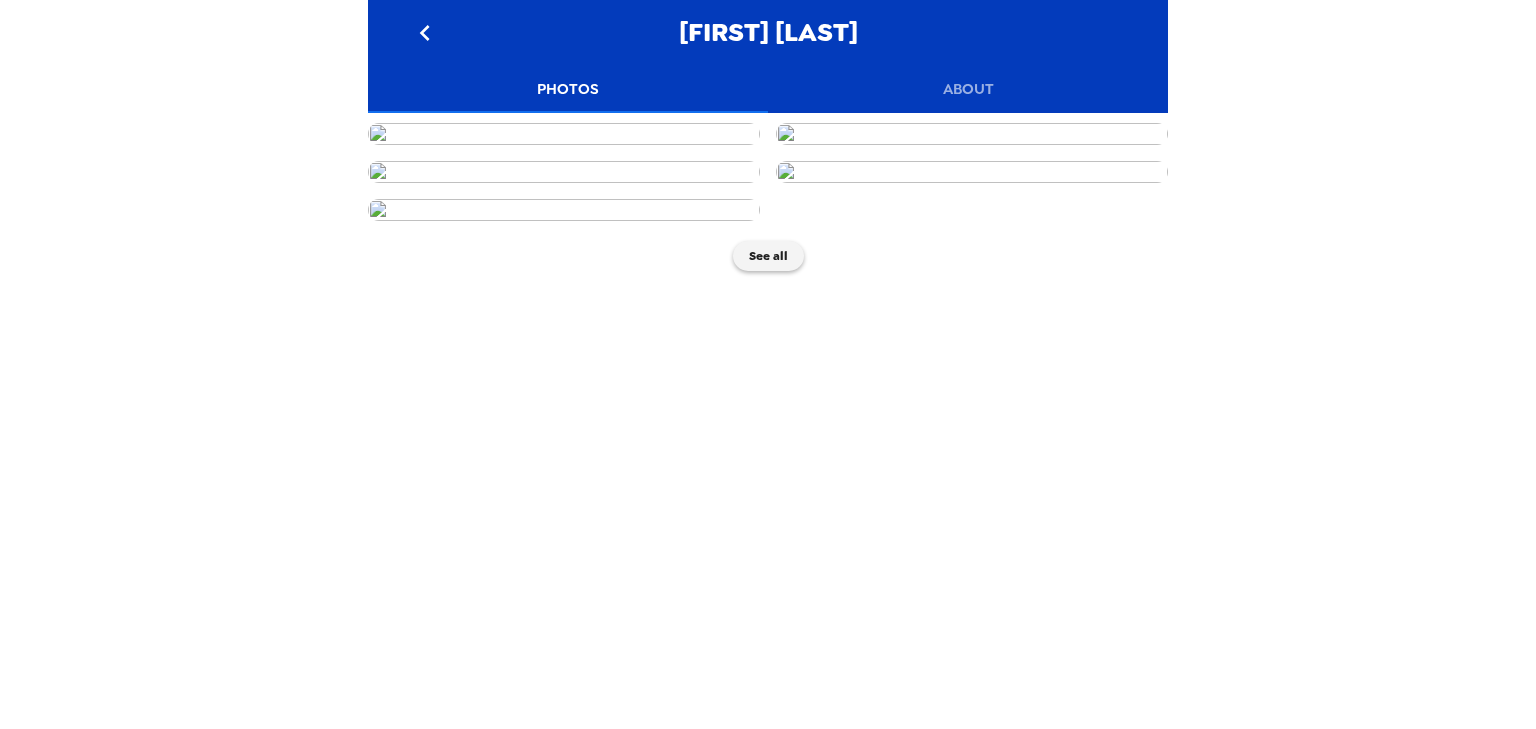 click 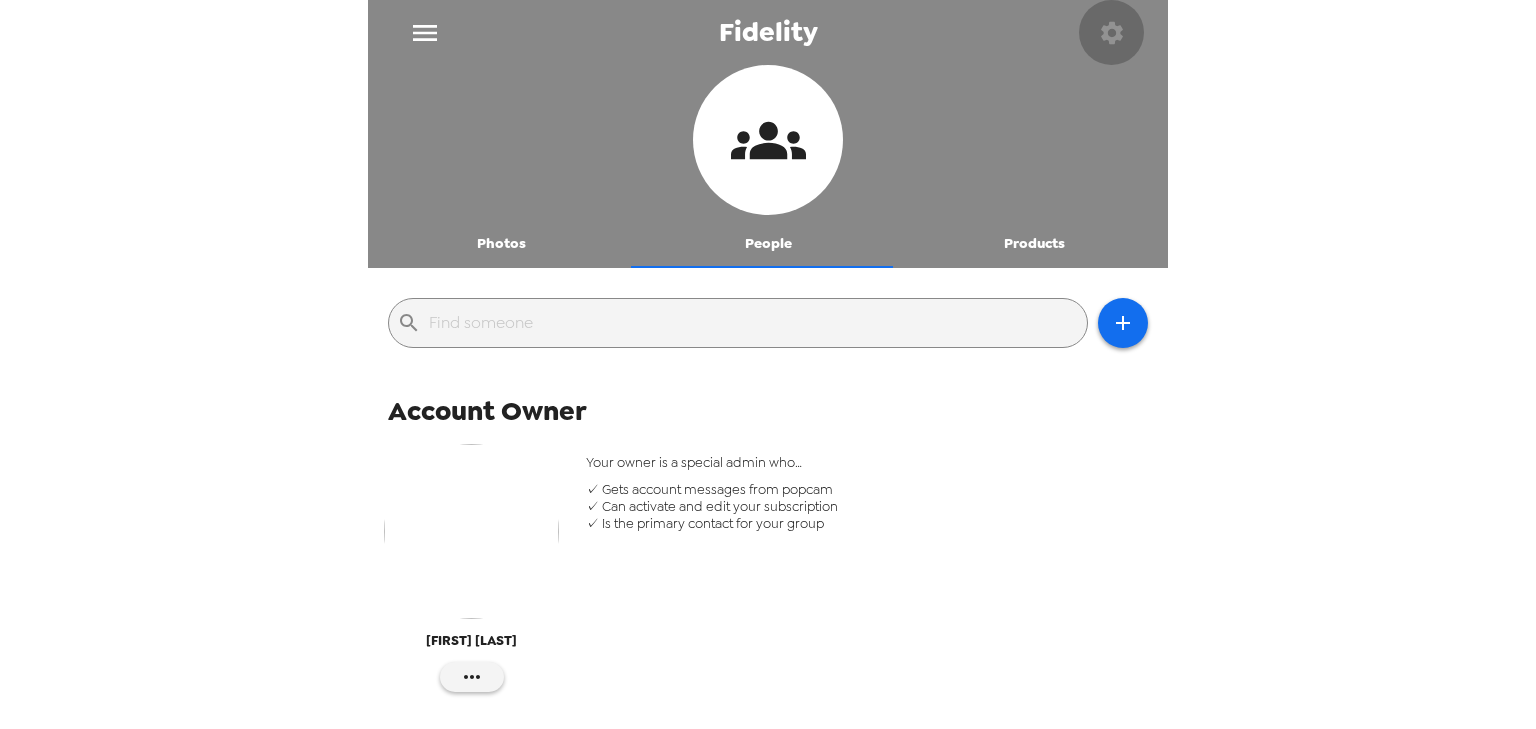 click 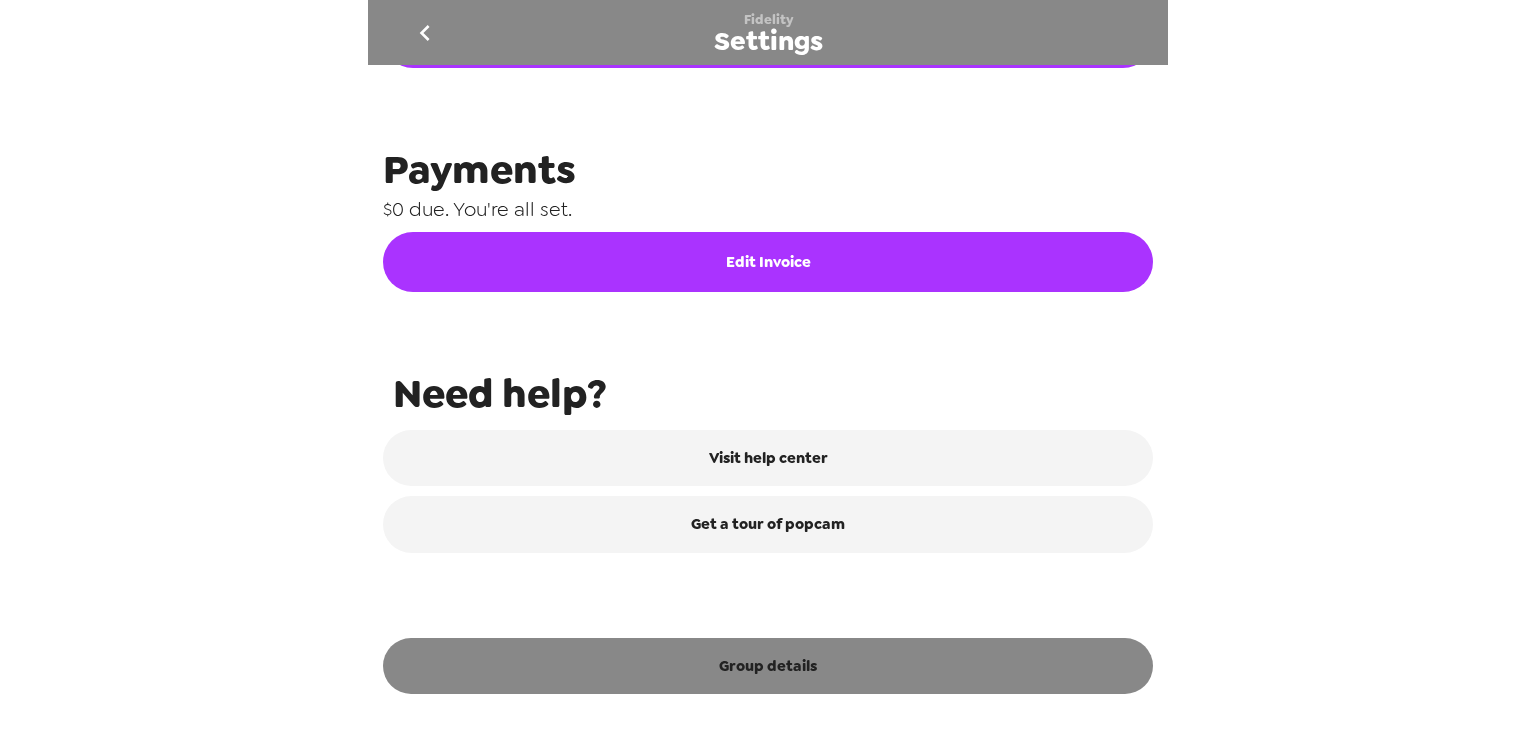 click on "Group details" at bounding box center (768, 666) 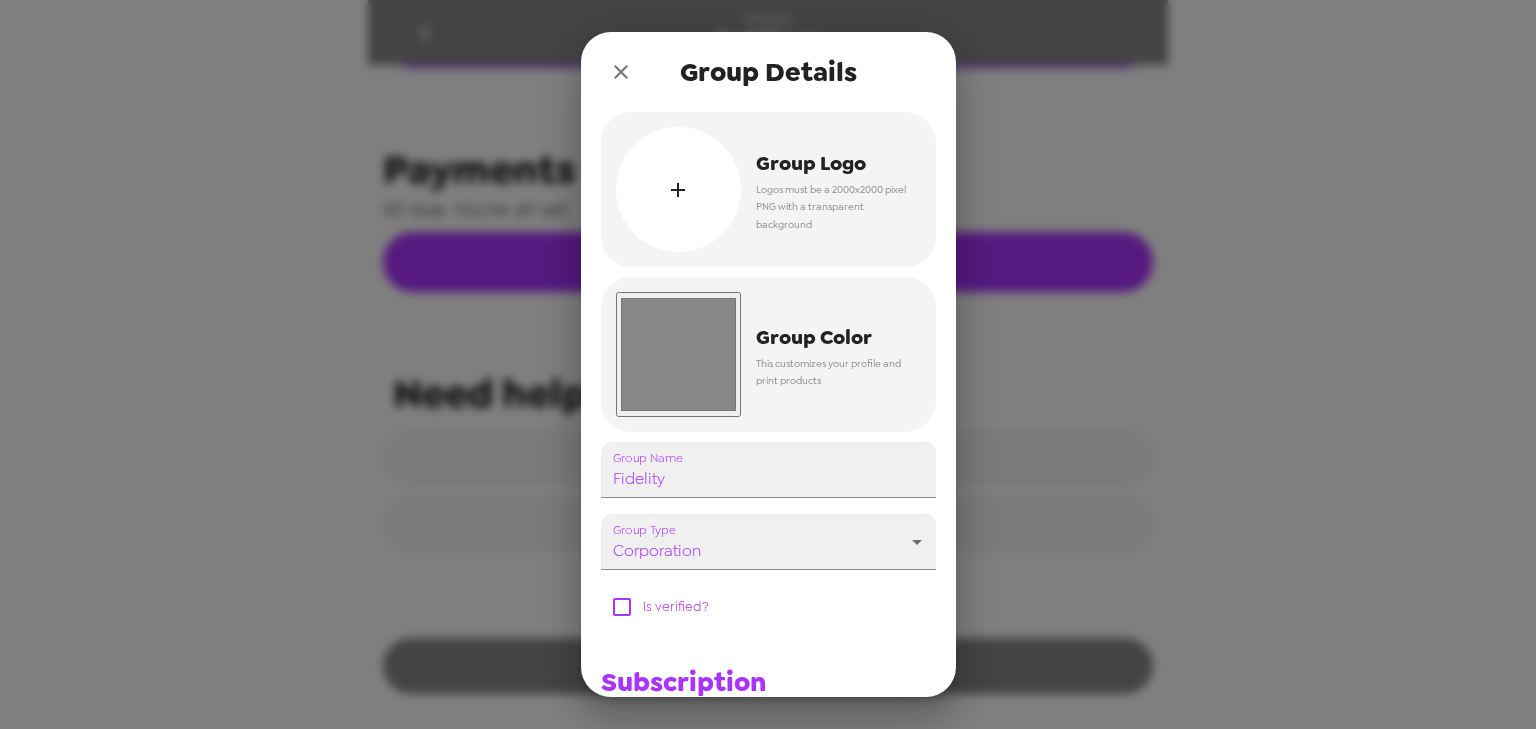 scroll, scrollTop: 968, scrollLeft: 0, axis: vertical 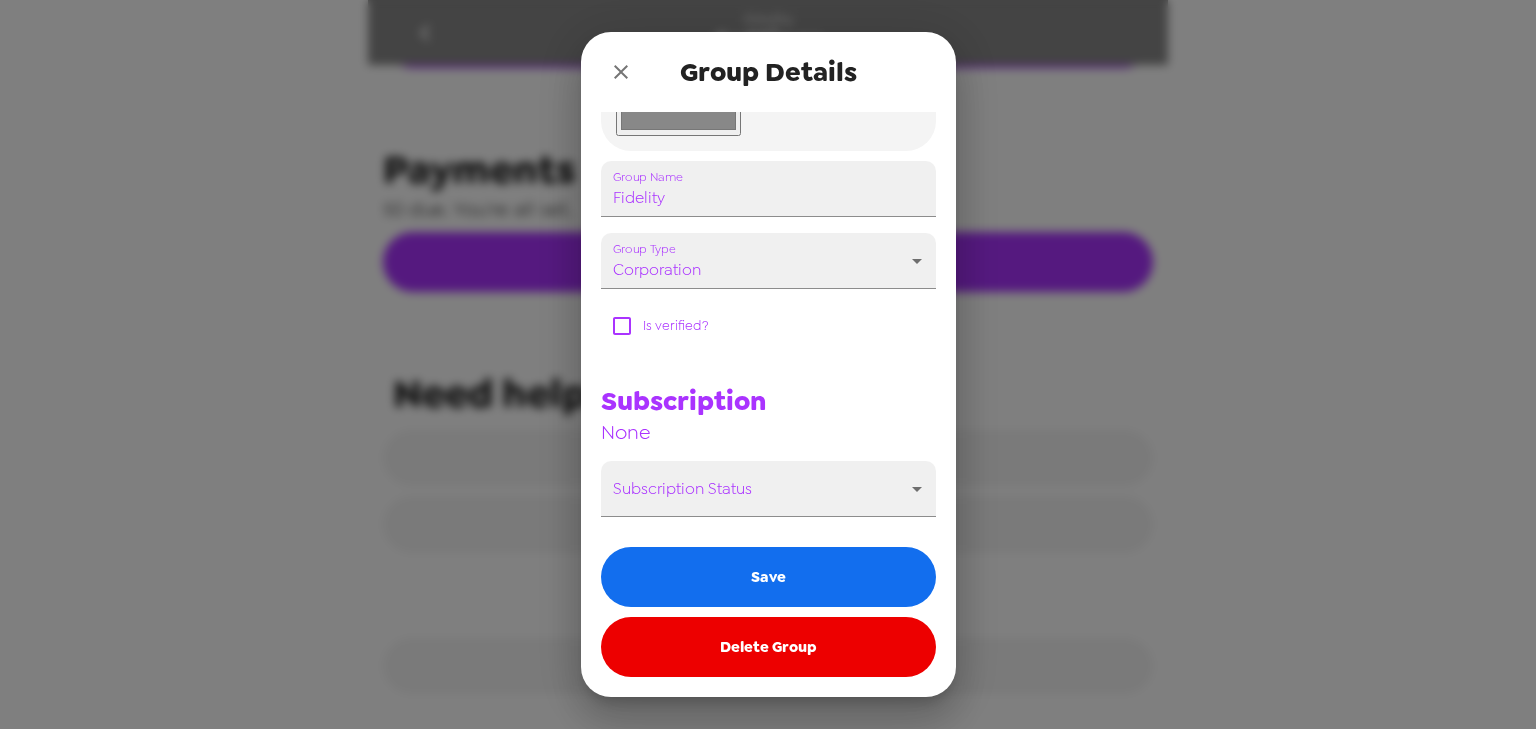 click on "Delete Group" at bounding box center (768, 647) 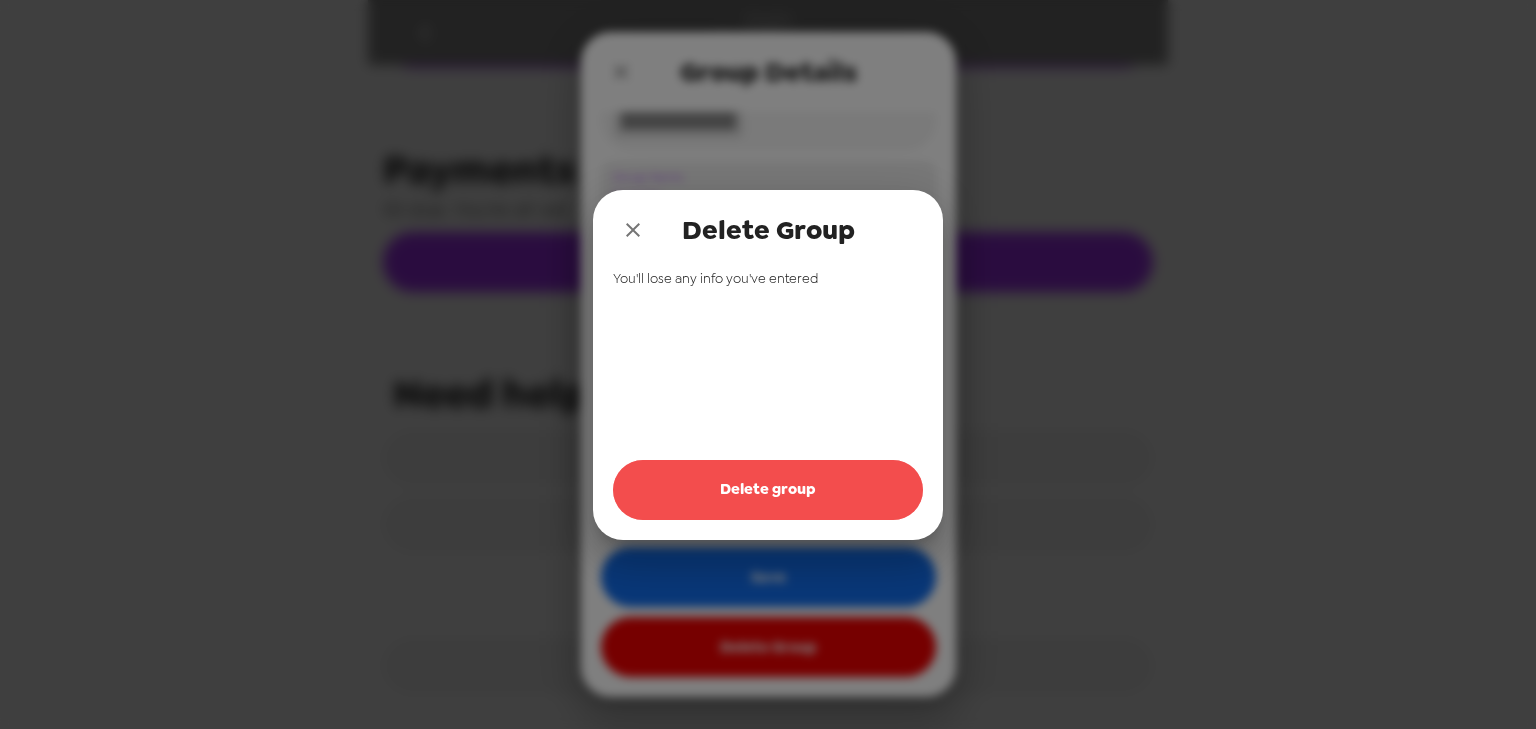 drag, startPoint x: 777, startPoint y: 492, endPoint x: 661, endPoint y: 298, distance: 226.0354 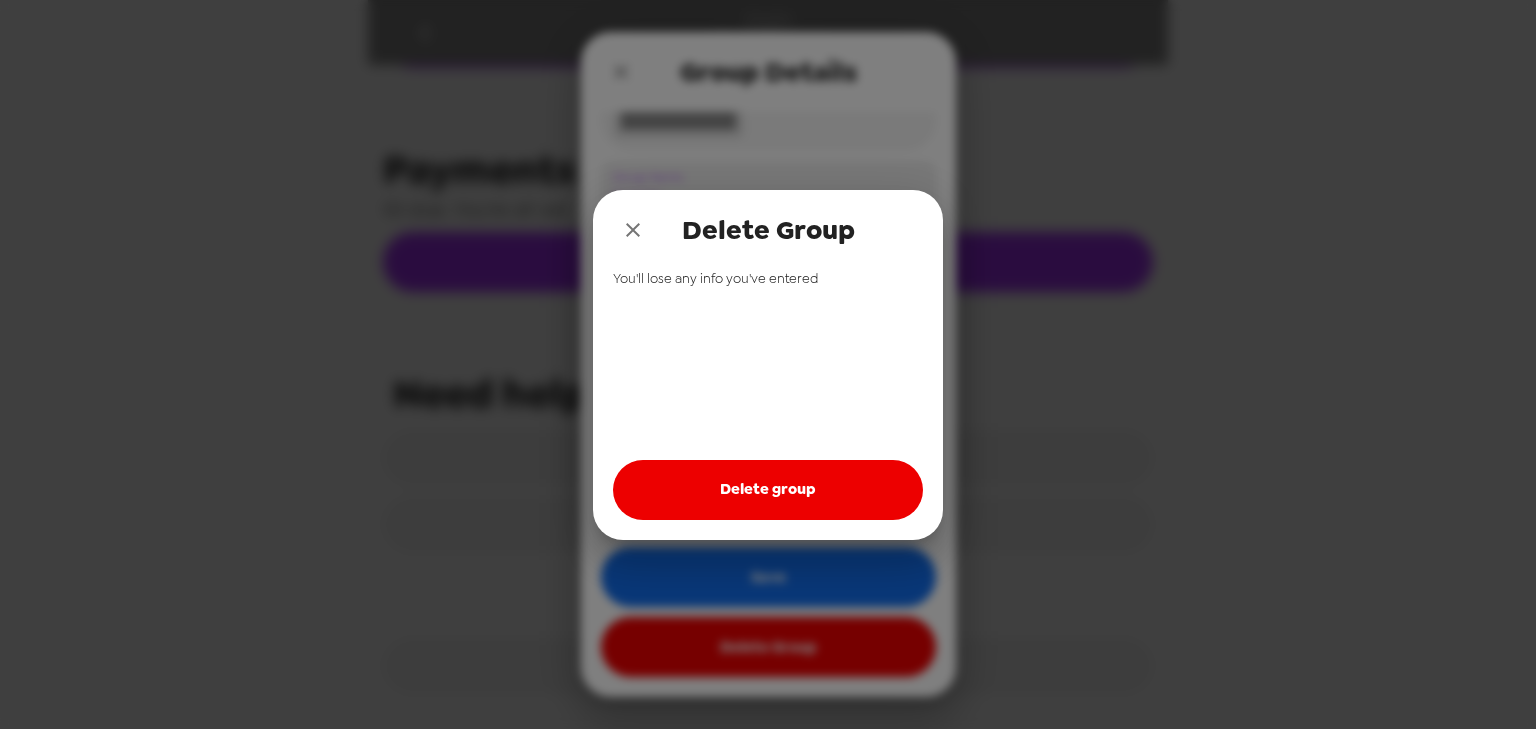 click 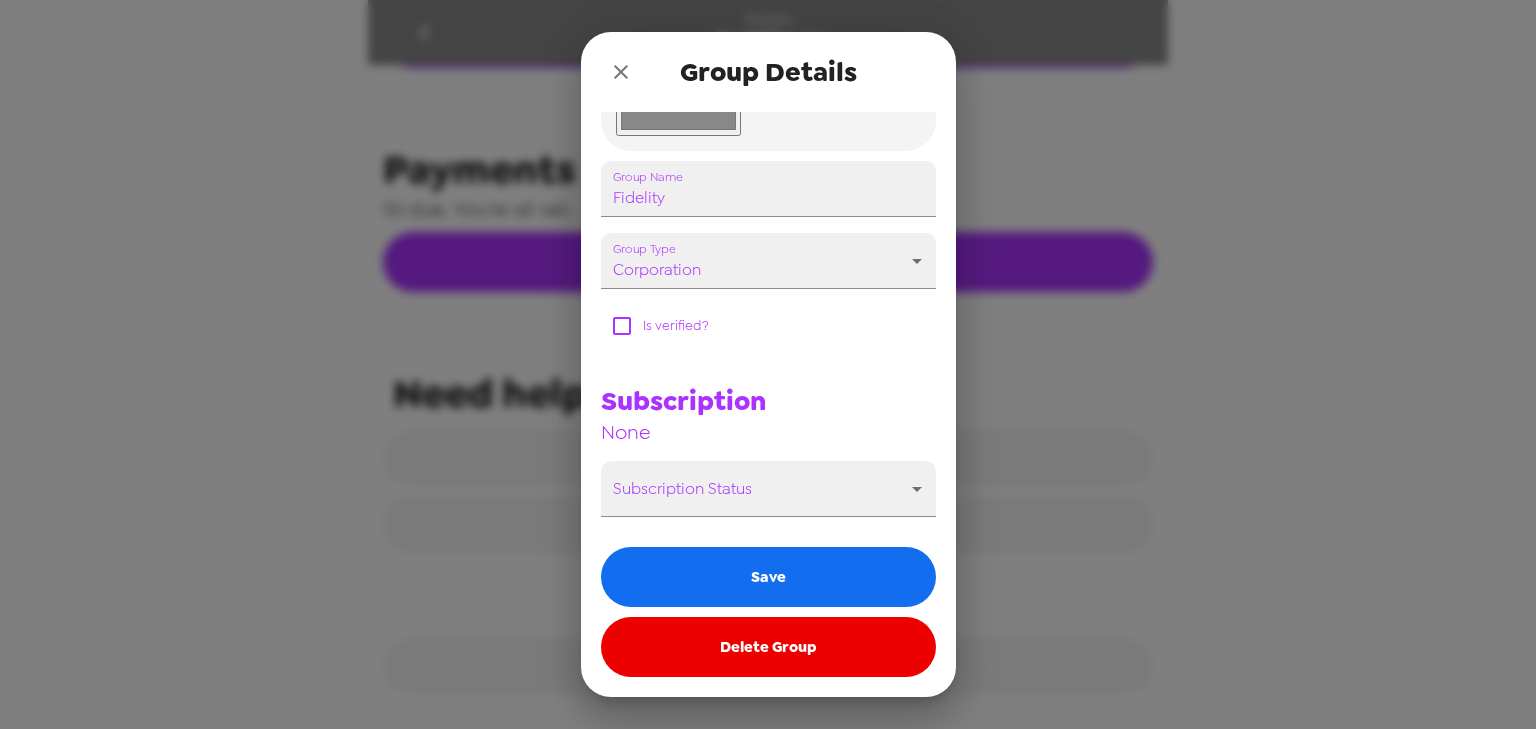 click 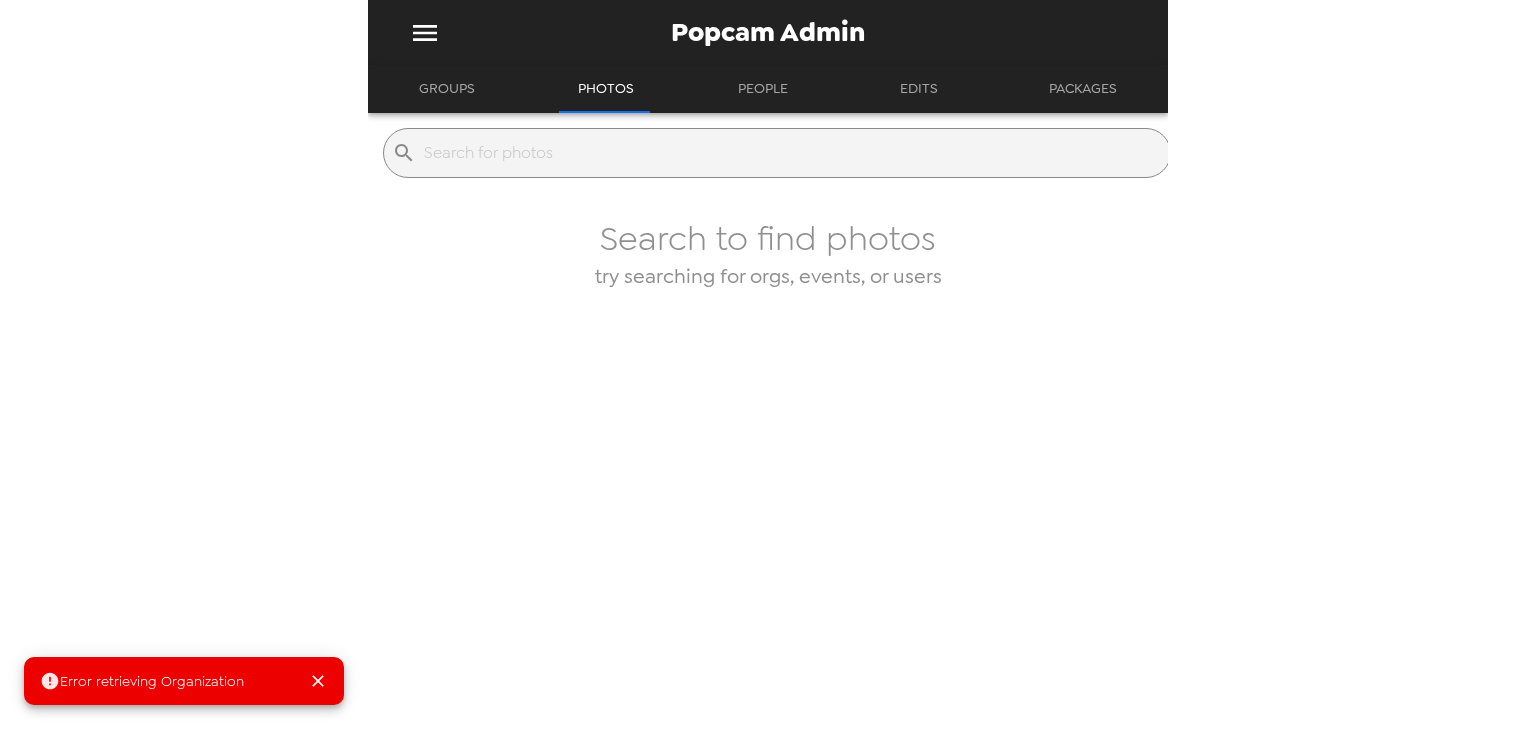 drag, startPoint x: 452, startPoint y: 92, endPoint x: 466, endPoint y: 106, distance: 19.79899 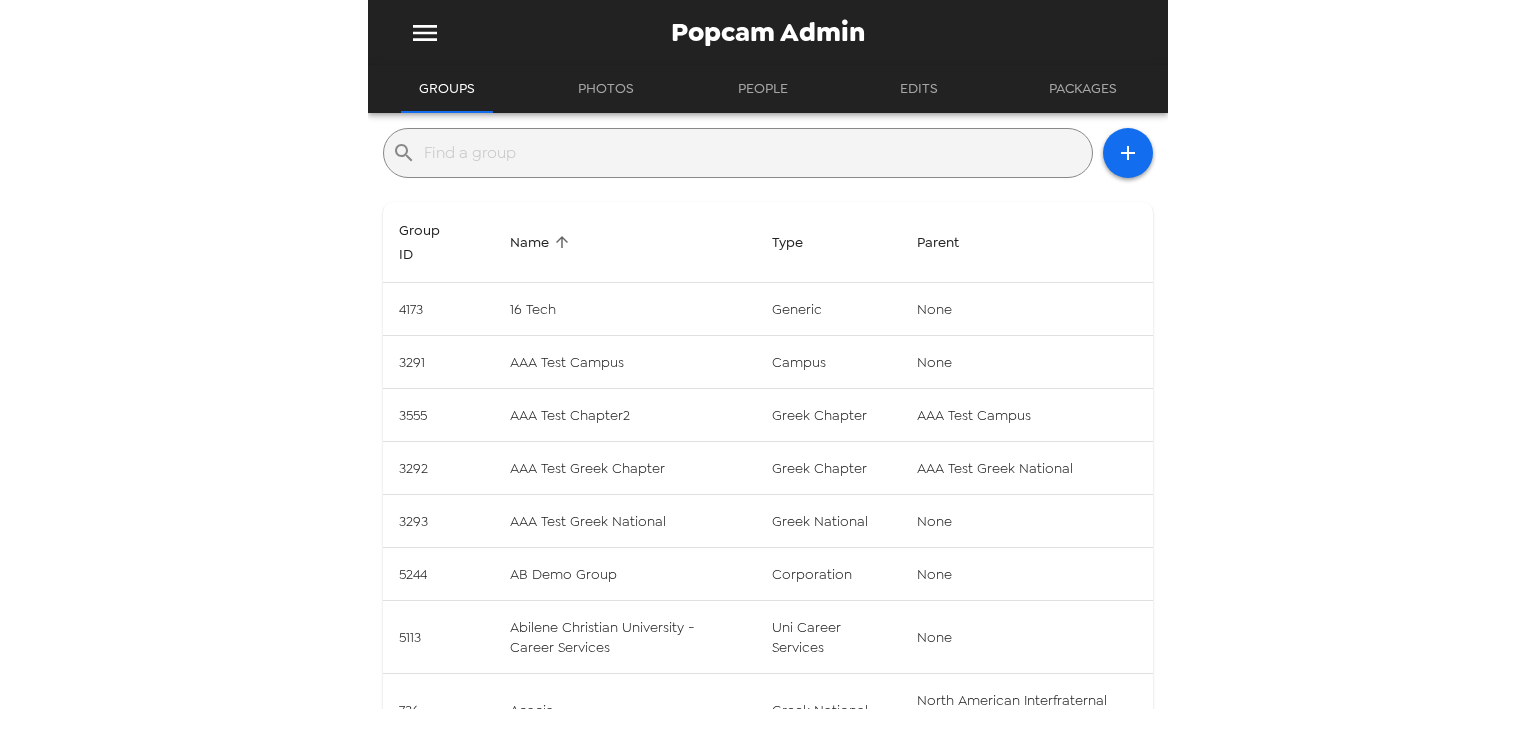 click at bounding box center [754, 153] 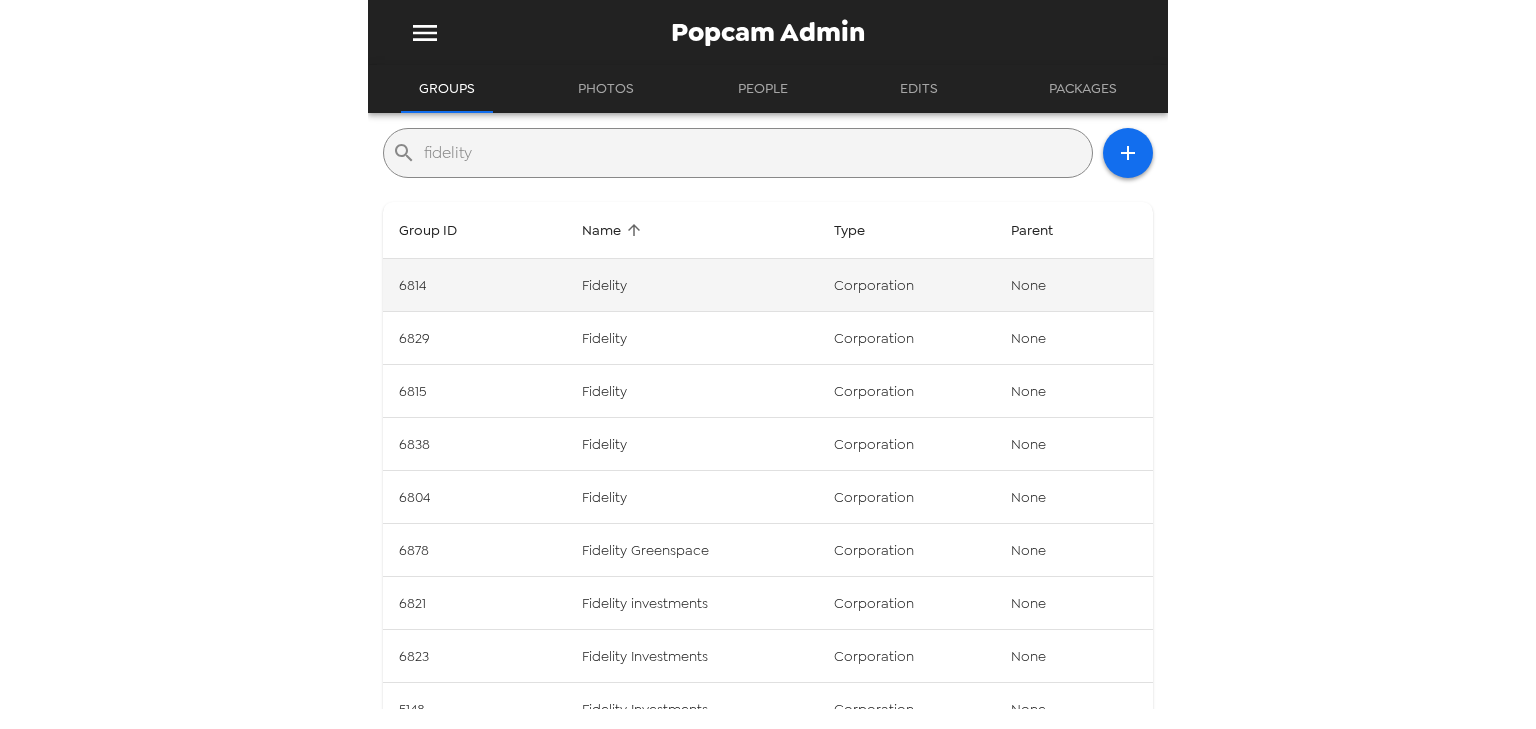 type on "fidelity" 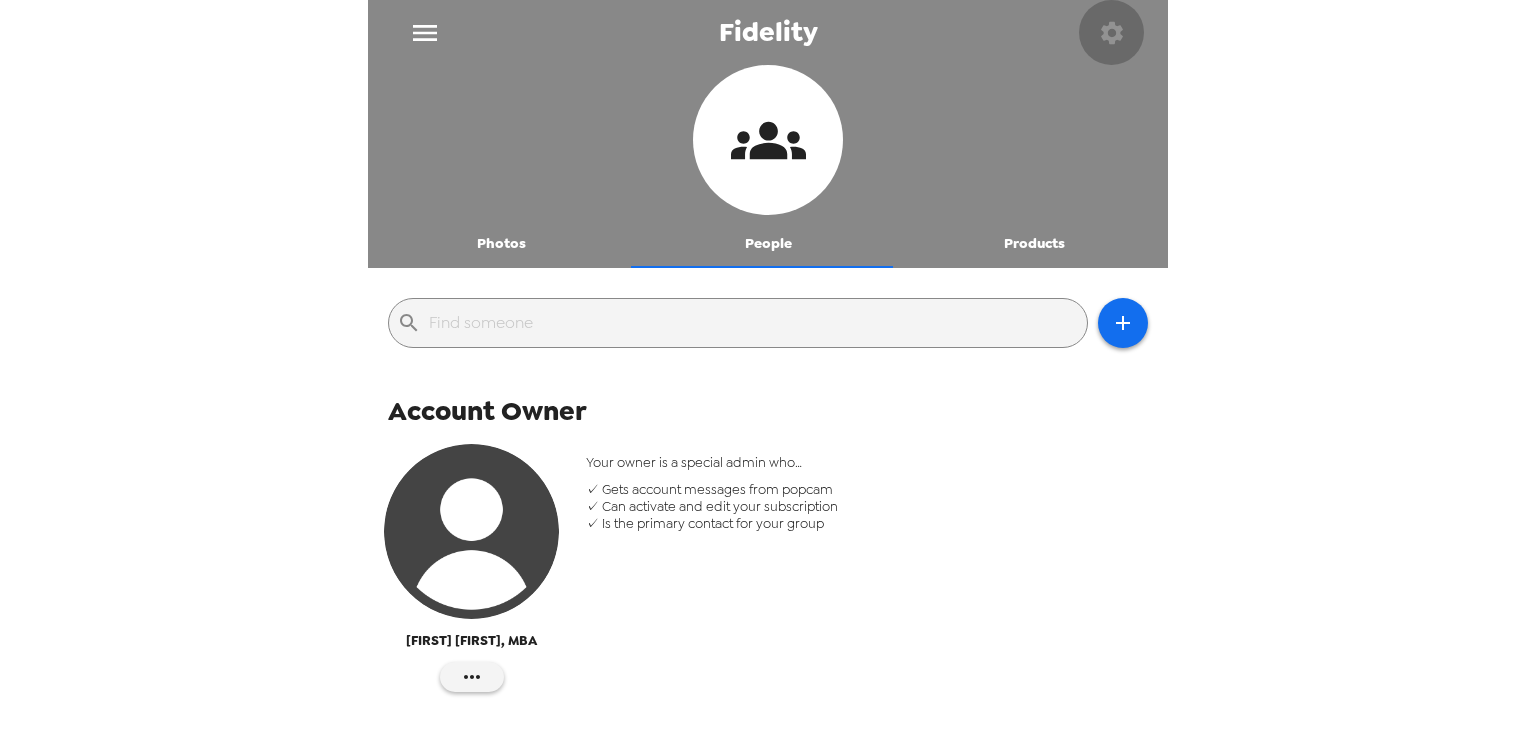 click 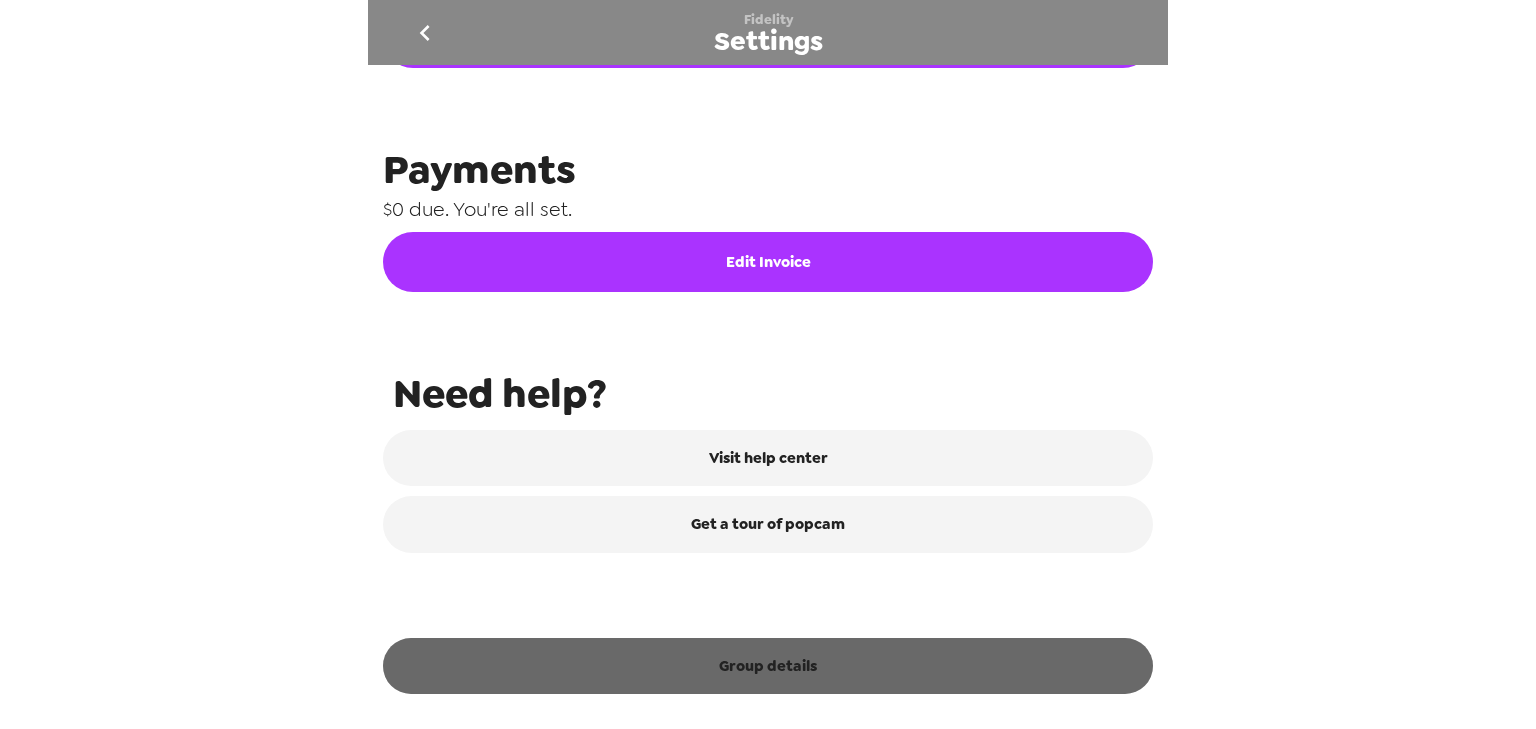 click on "Group details" at bounding box center [768, 666] 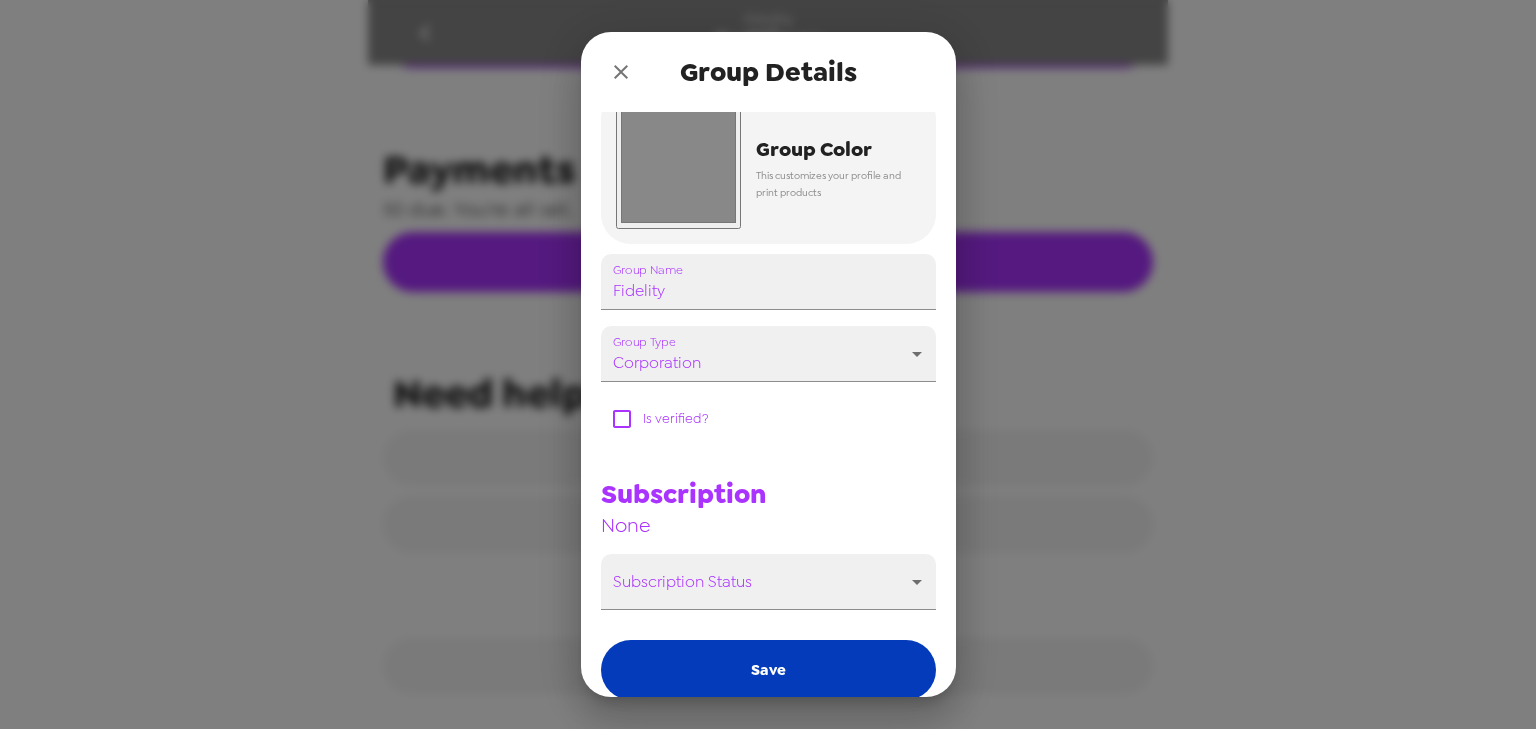 scroll, scrollTop: 281, scrollLeft: 0, axis: vertical 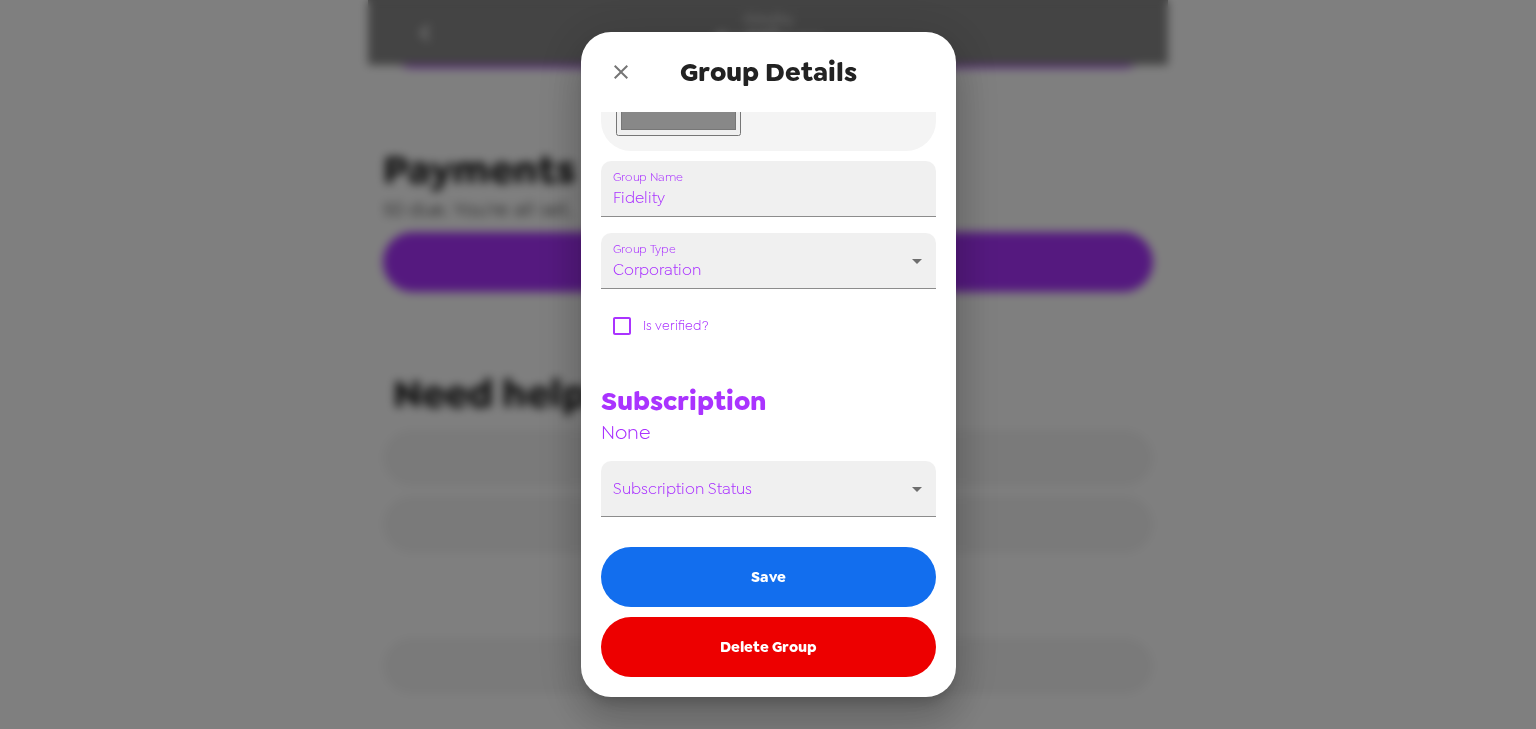 click on "Delete Group" at bounding box center (768, 647) 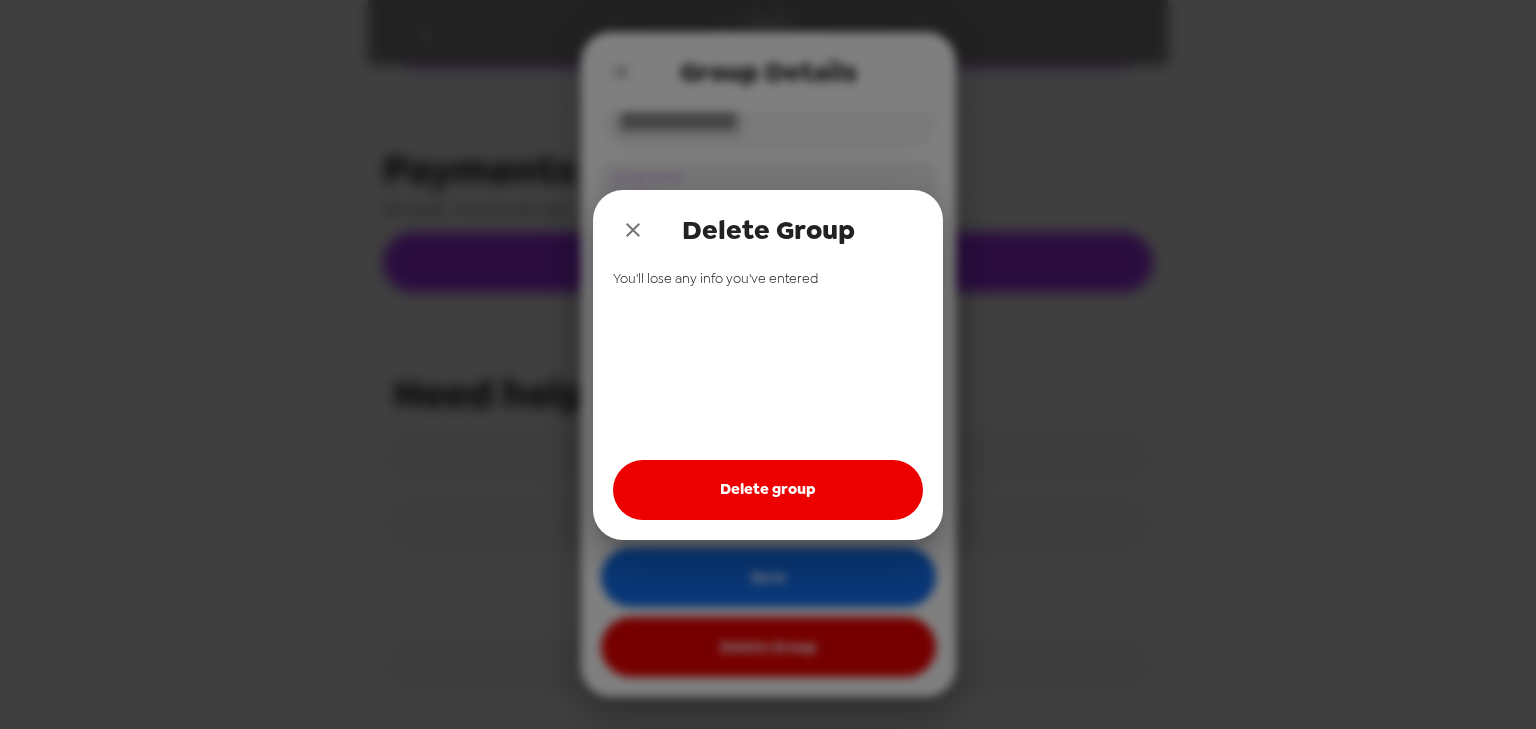 click on "Delete group" at bounding box center [768, 490] 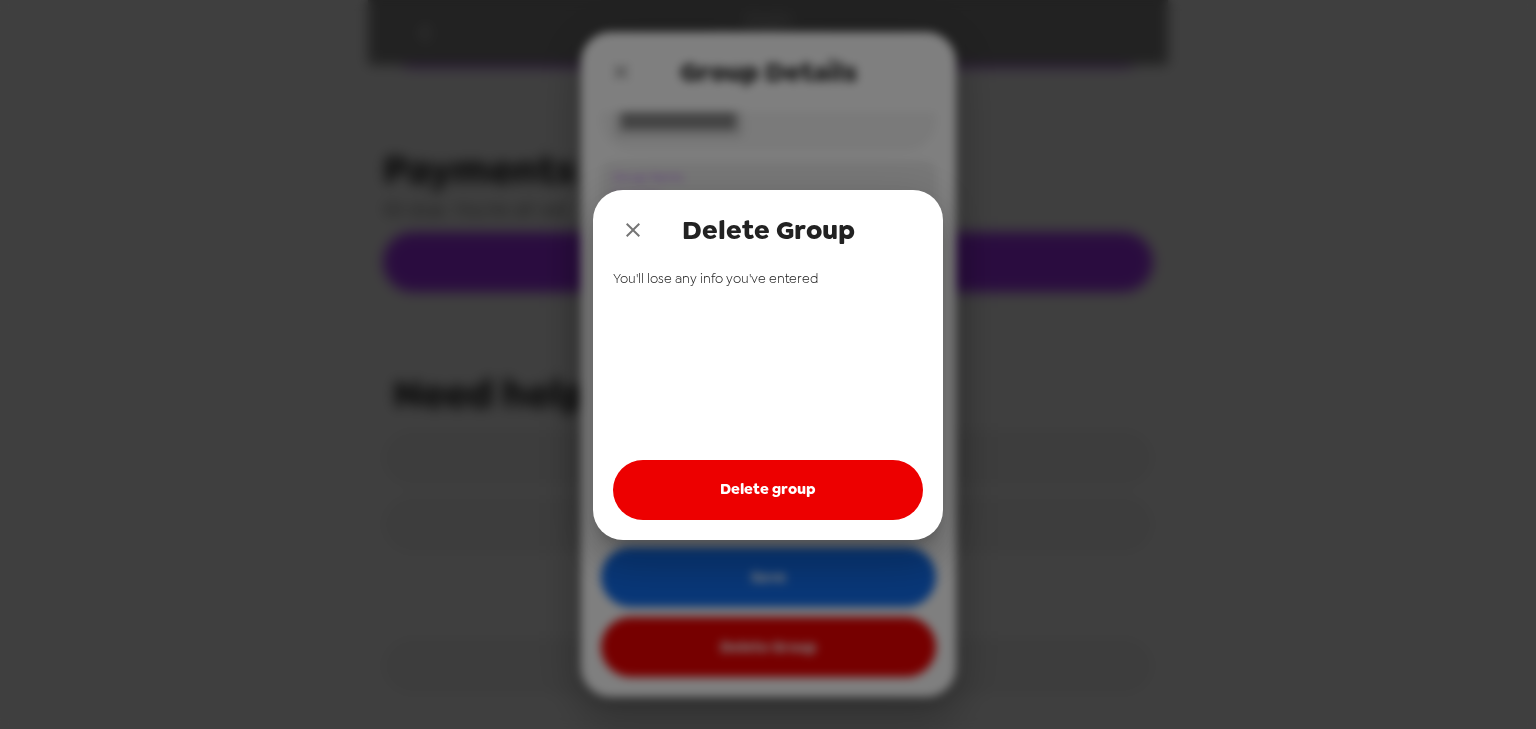 click on "Delete group" at bounding box center [768, 490] 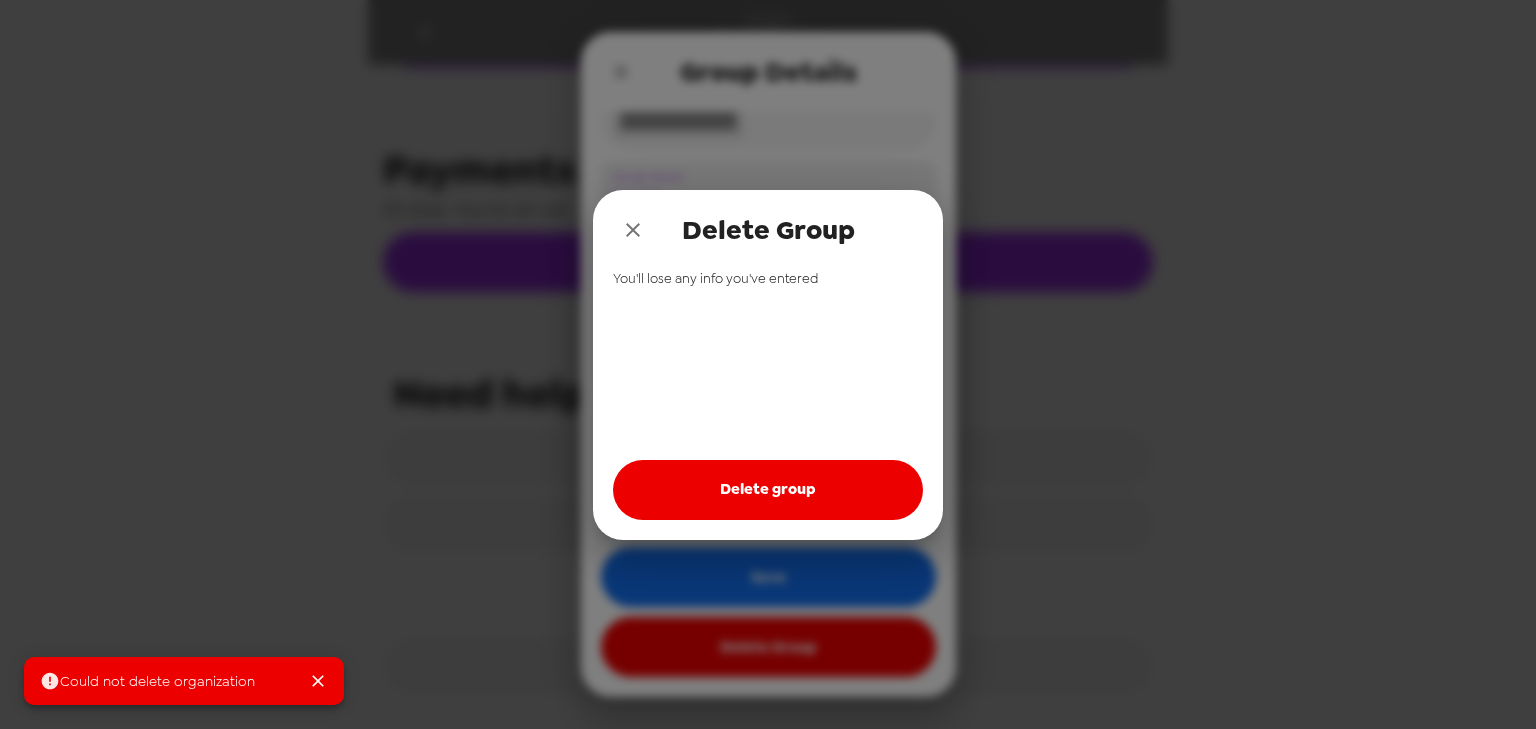 drag, startPoint x: 626, startPoint y: 224, endPoint x: 632, endPoint y: 192, distance: 32.55764 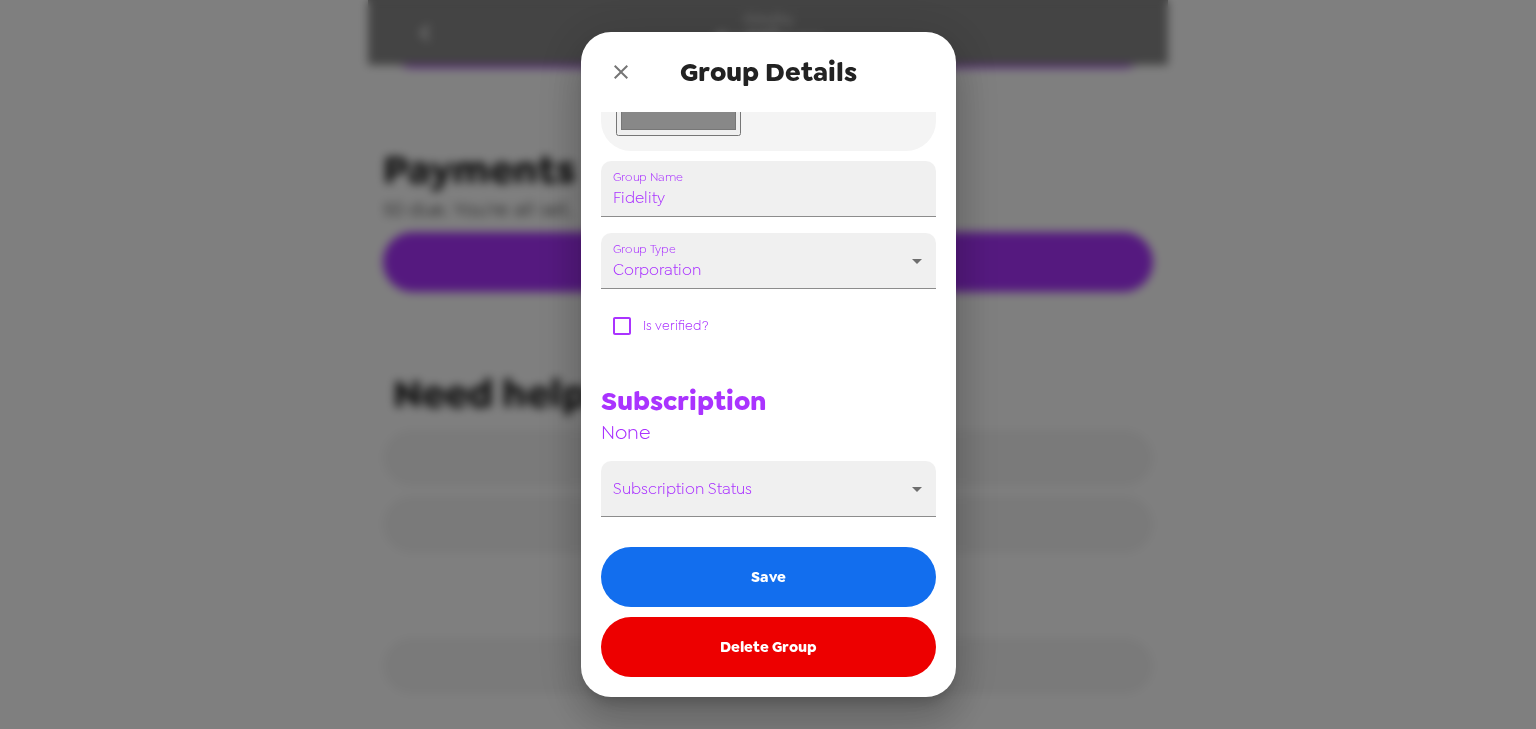 click 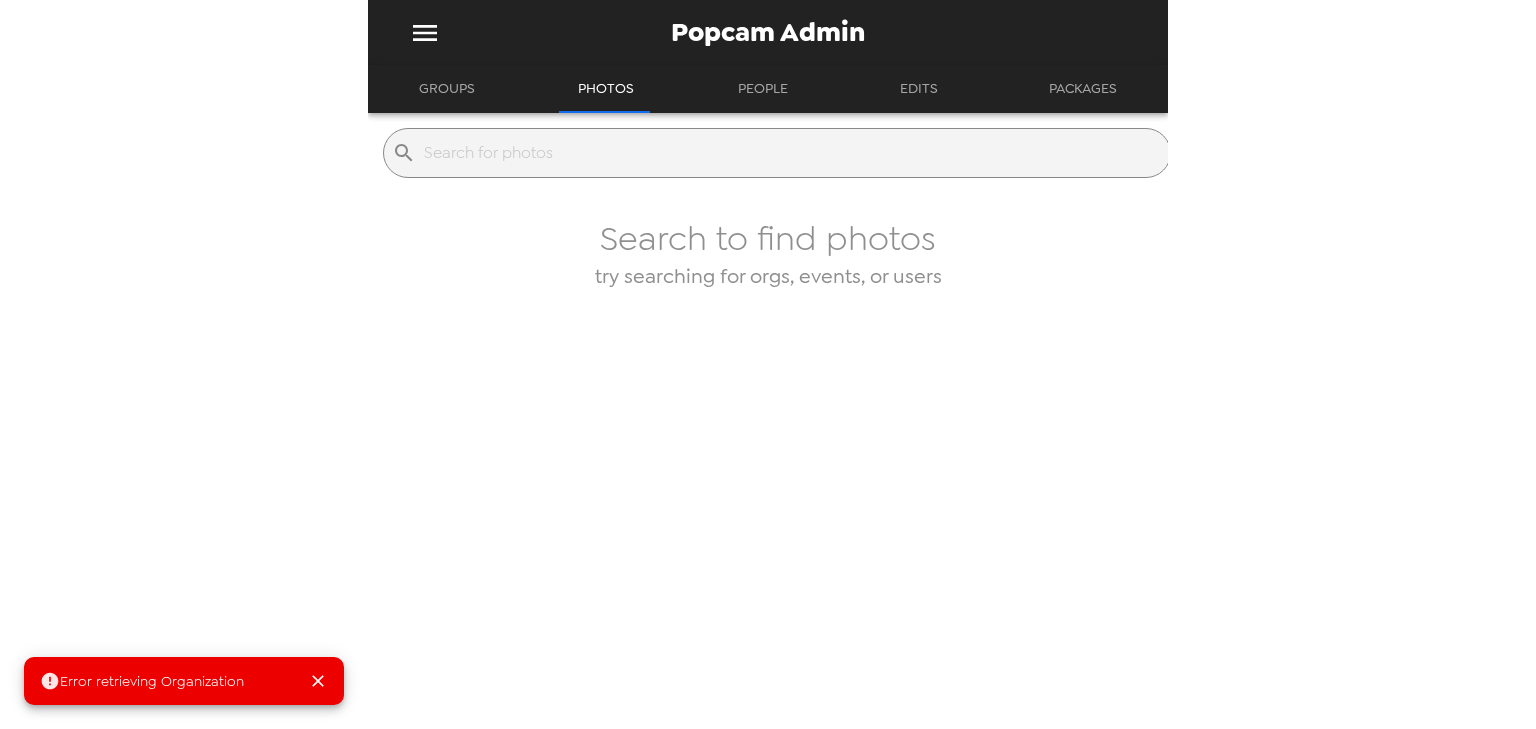 drag, startPoint x: 436, startPoint y: 97, endPoint x: 459, endPoint y: 112, distance: 27.45906 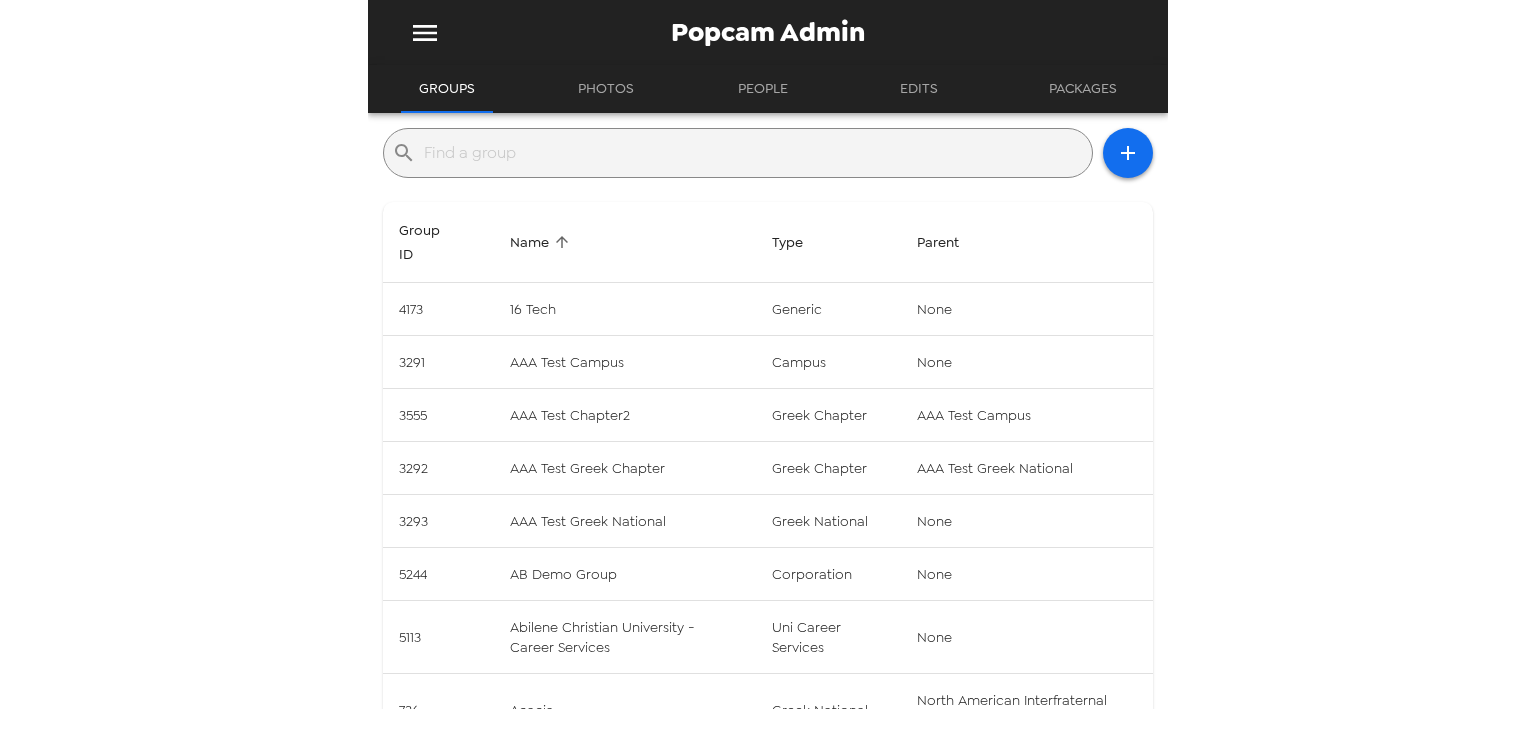 click at bounding box center (754, 153) 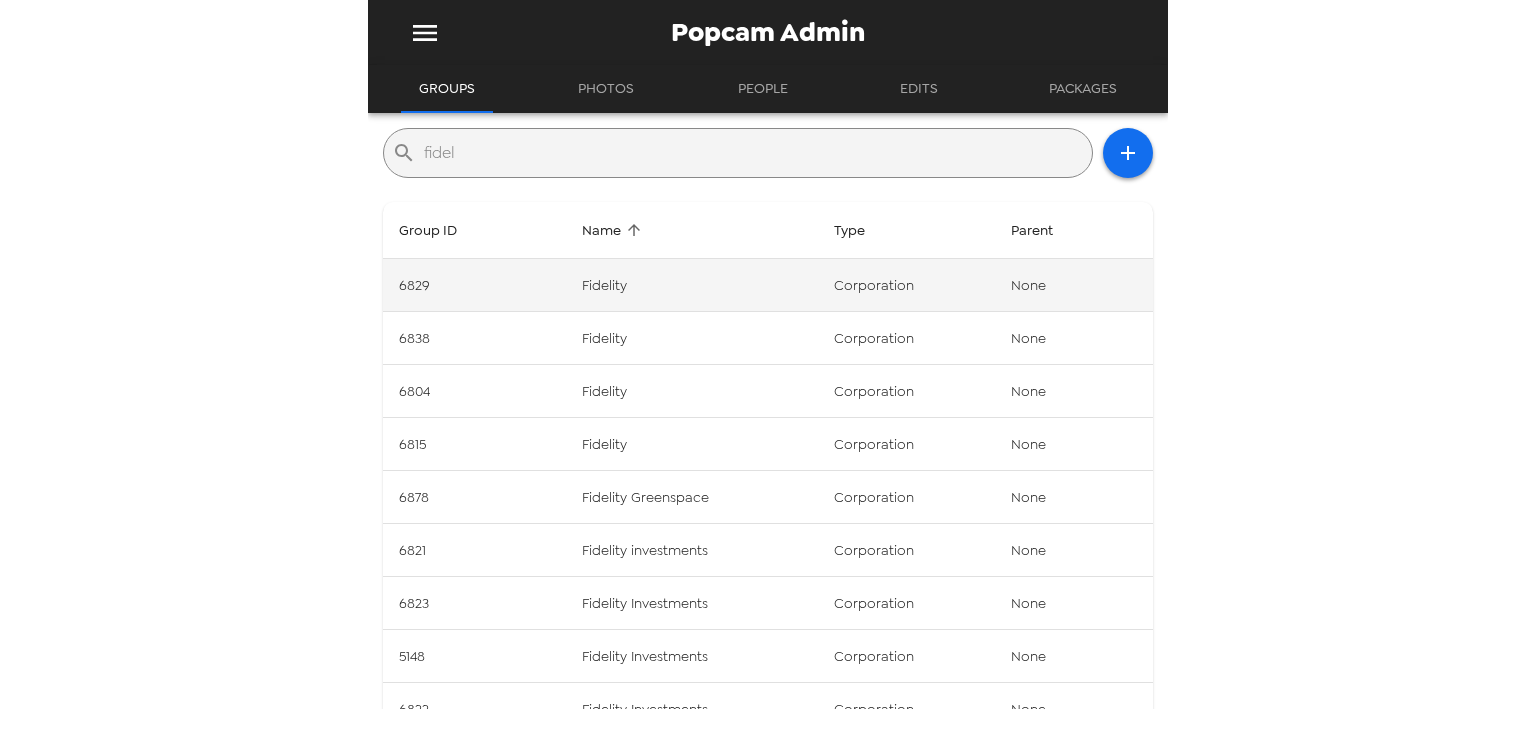 type on "fidel" 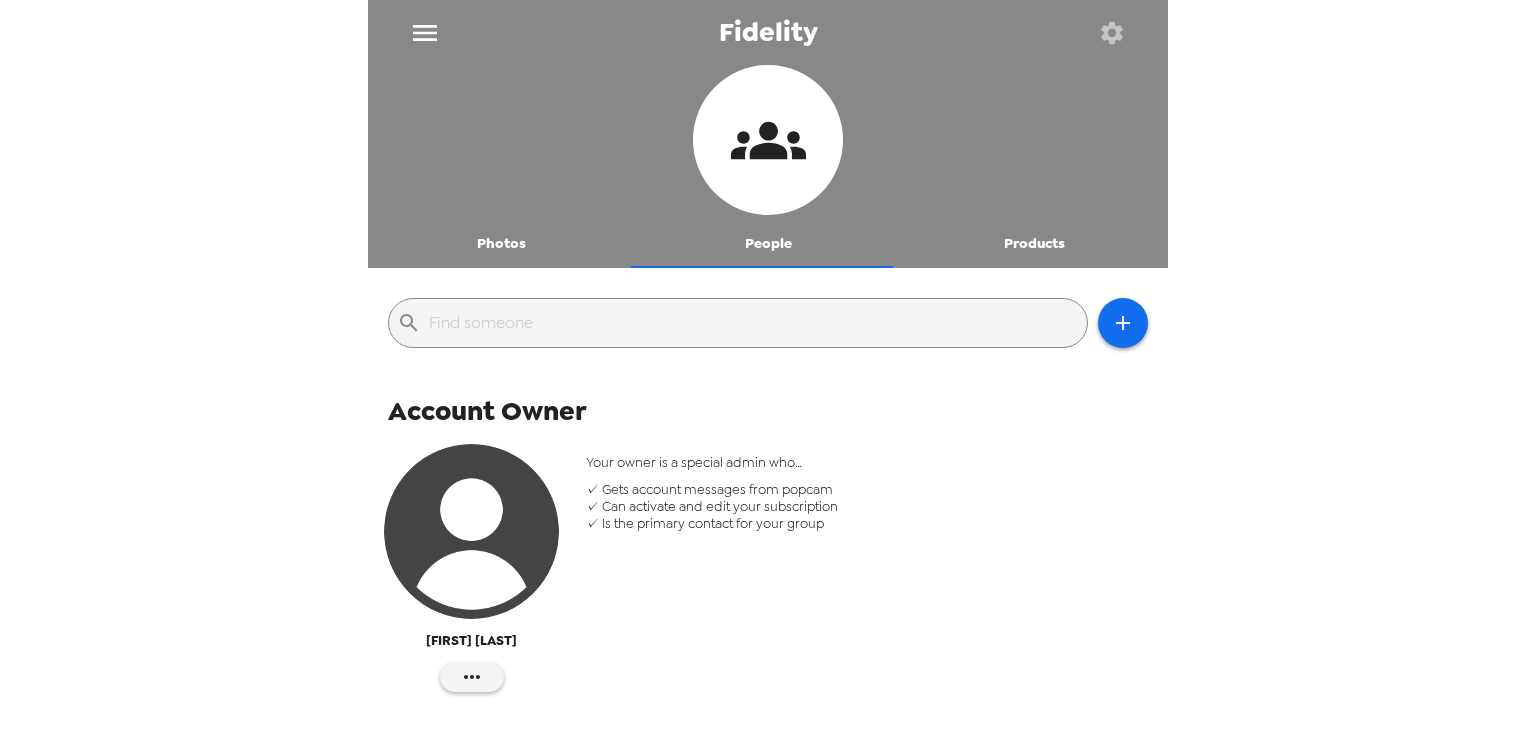 click at bounding box center [1111, 32] 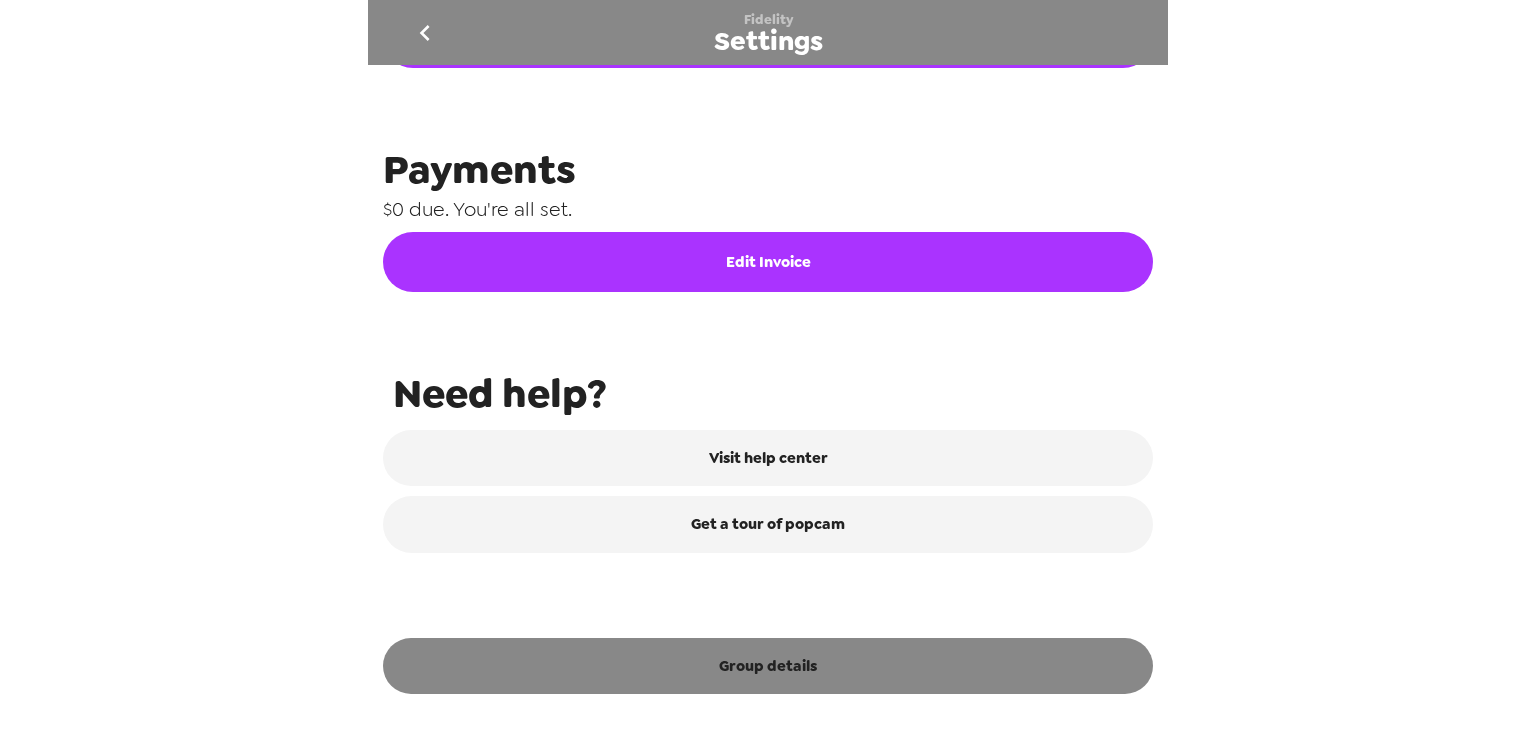 click on "Group details" at bounding box center [768, 666] 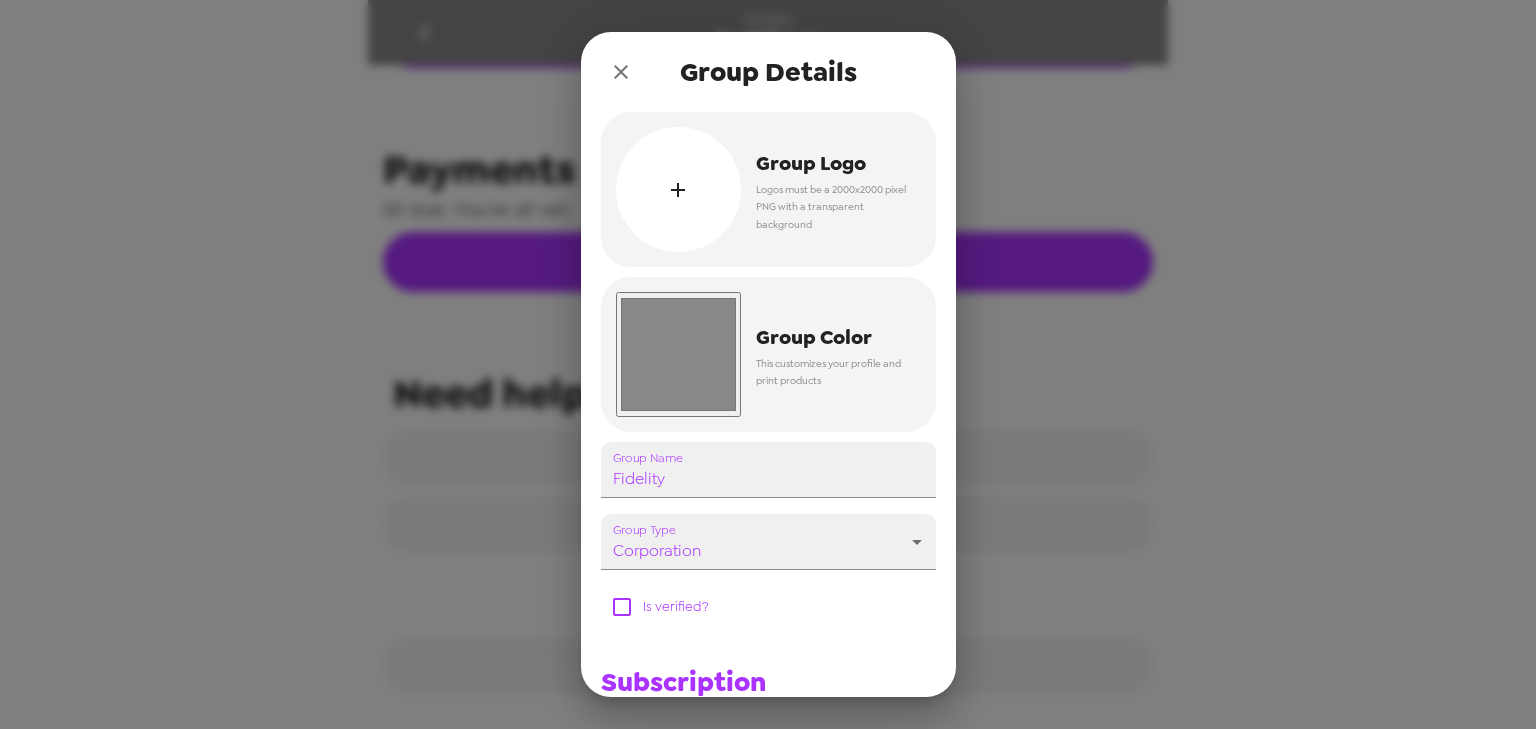 scroll, scrollTop: 968, scrollLeft: 0, axis: vertical 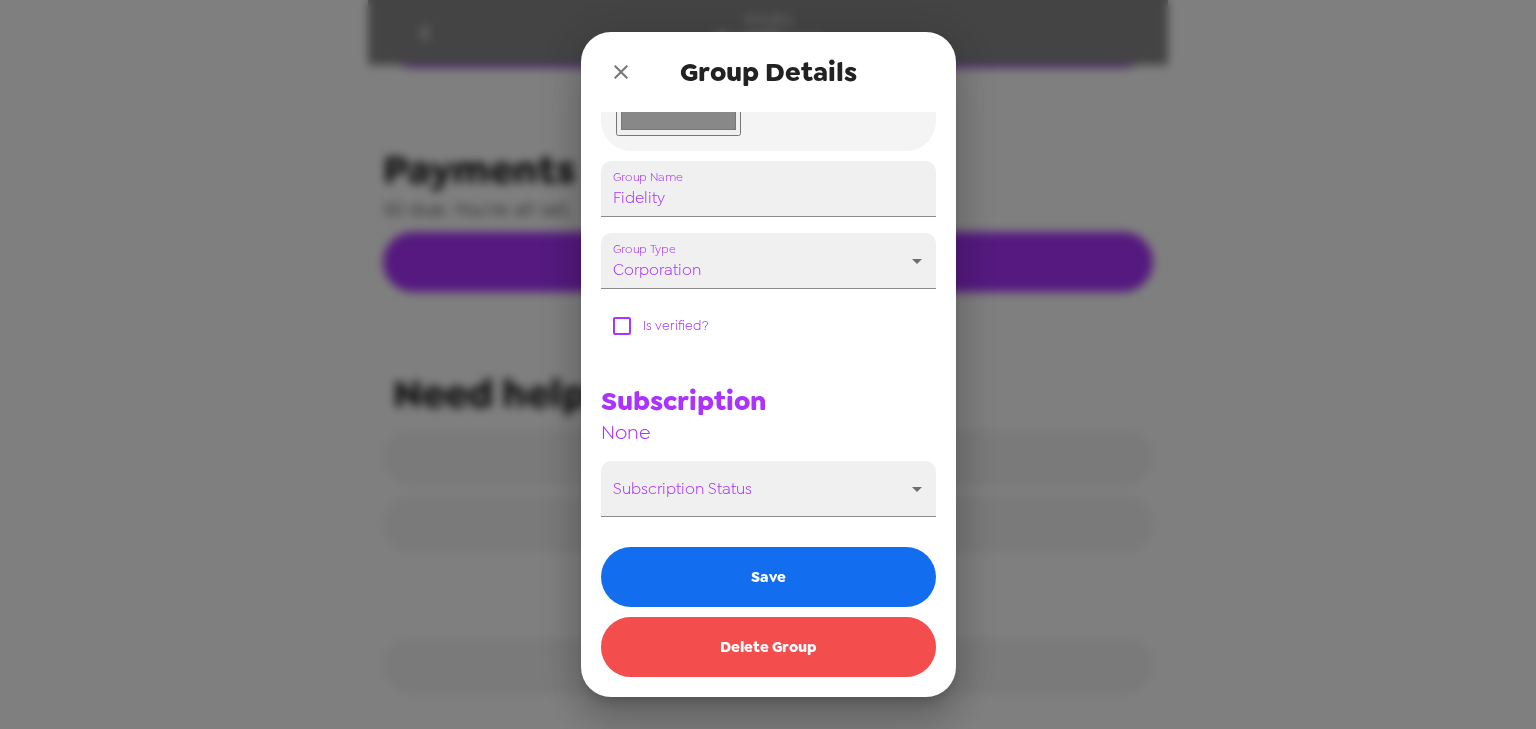 click on "Delete Group" at bounding box center (768, 647) 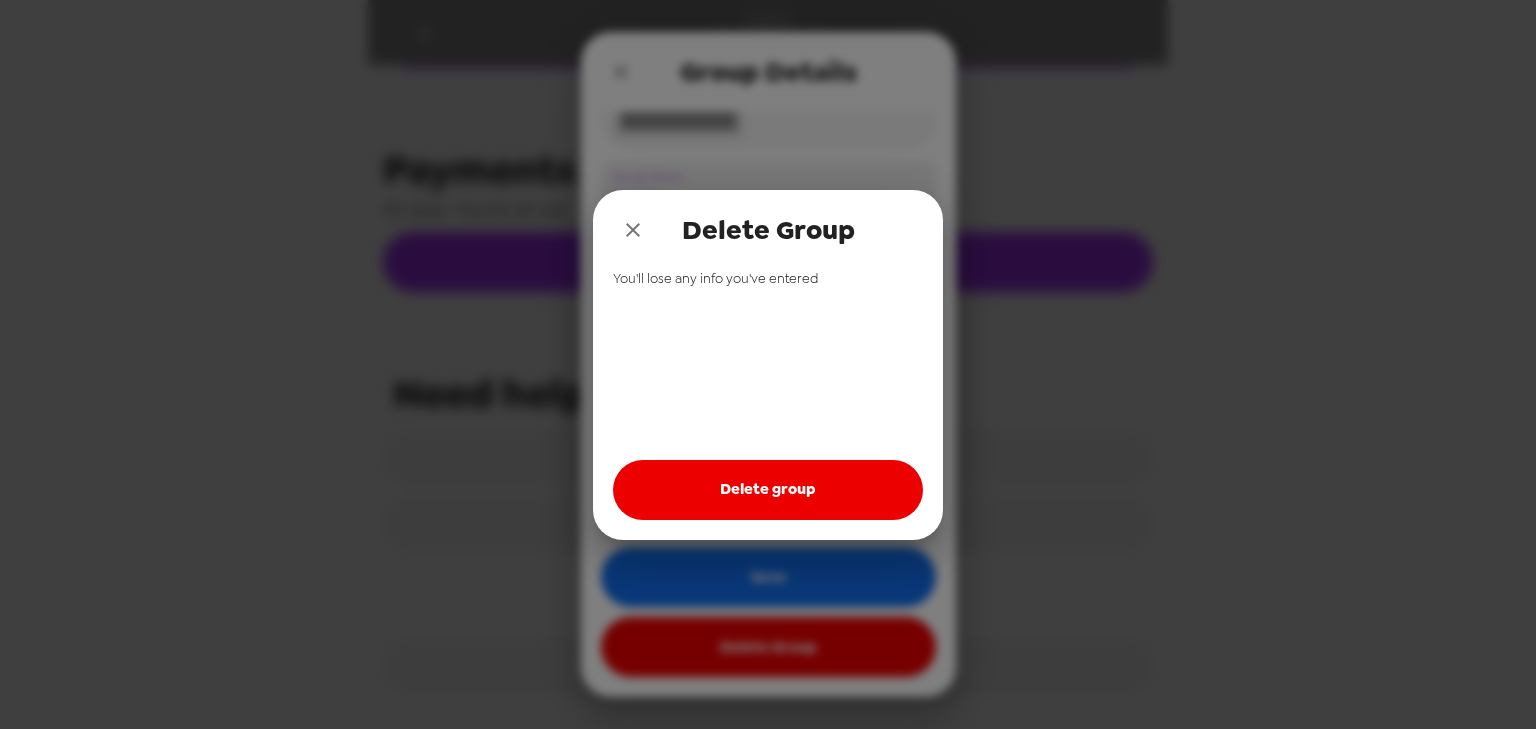 click on "Delete group" at bounding box center [768, 490] 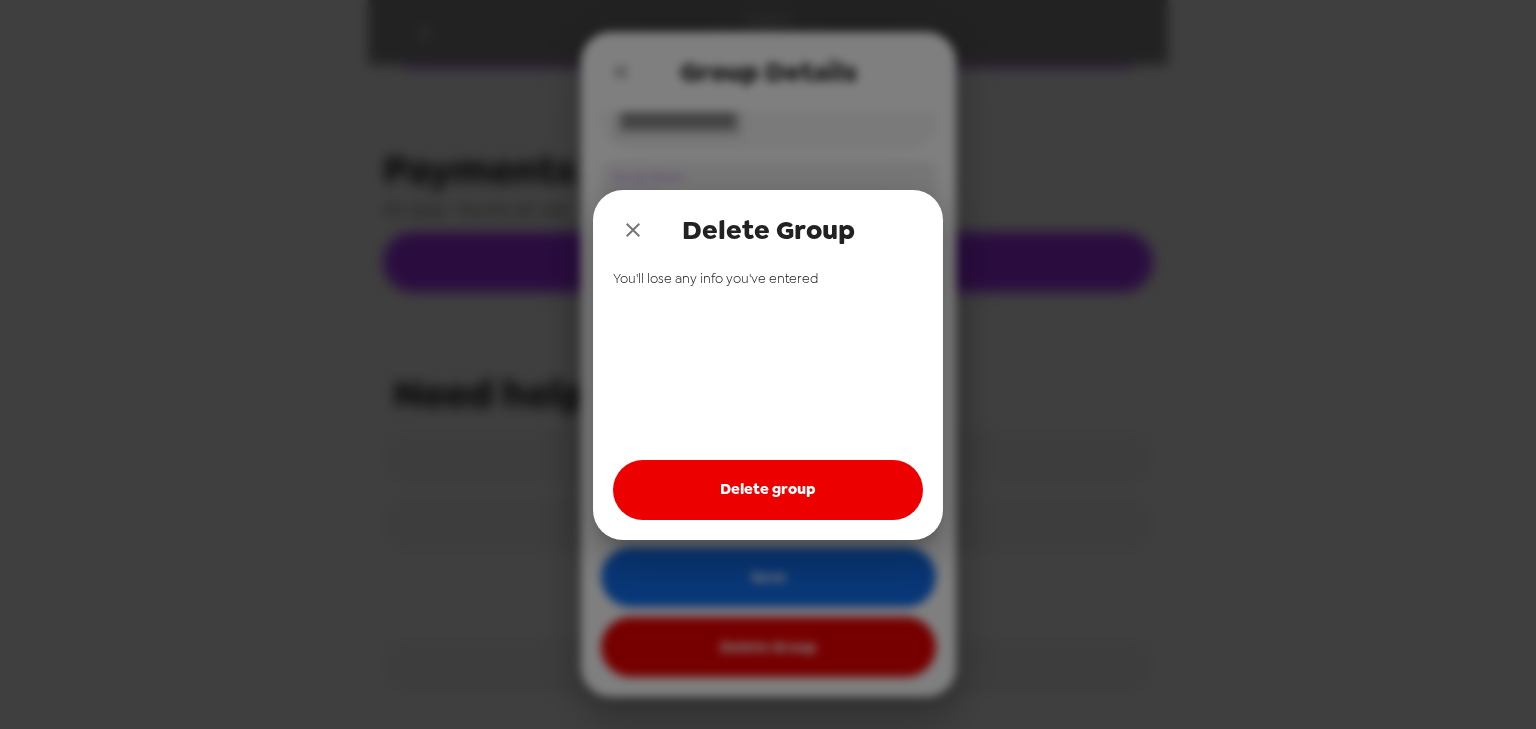 drag, startPoint x: 631, startPoint y: 216, endPoint x: 633, endPoint y: 160, distance: 56.0357 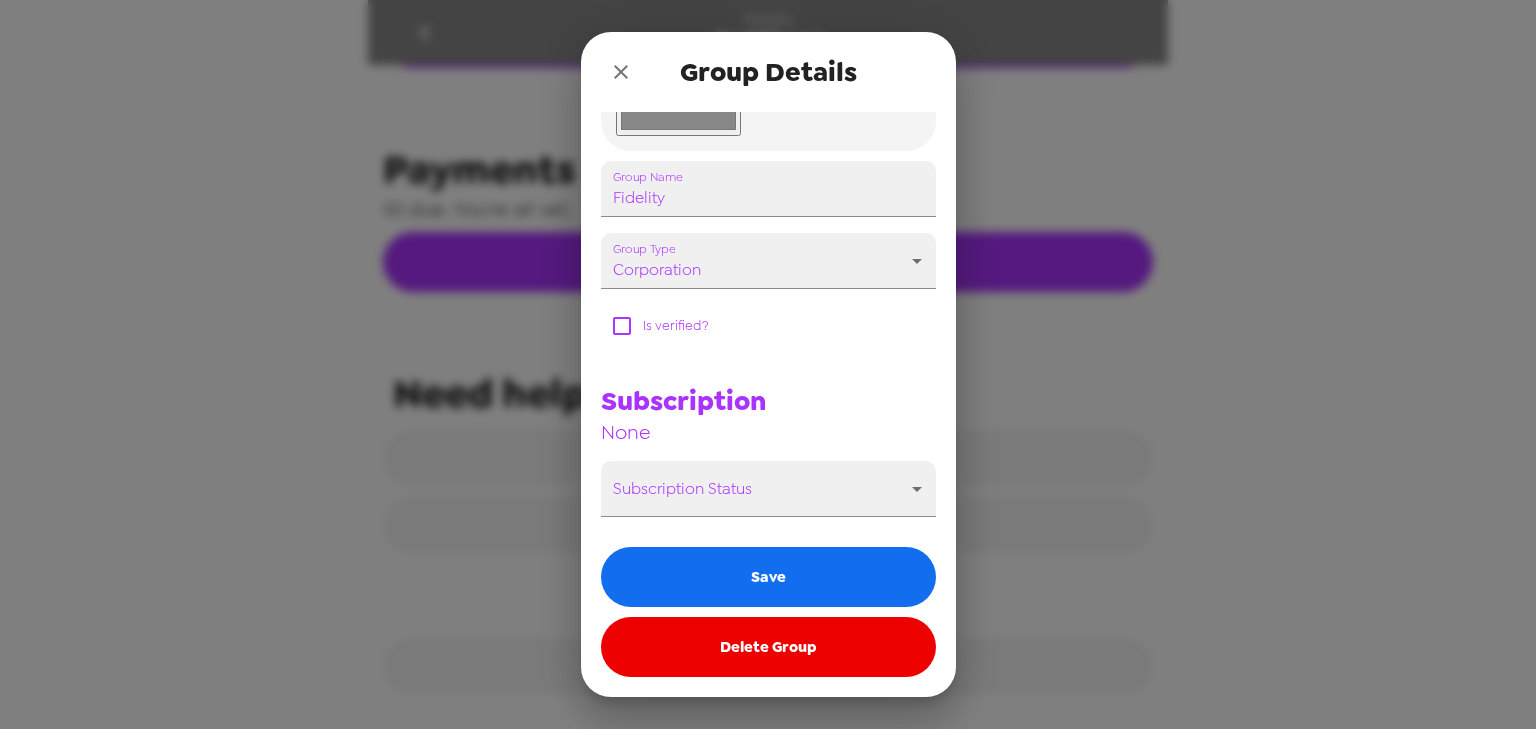 drag, startPoint x: 616, startPoint y: 72, endPoint x: 464, endPoint y: 66, distance: 152.11838 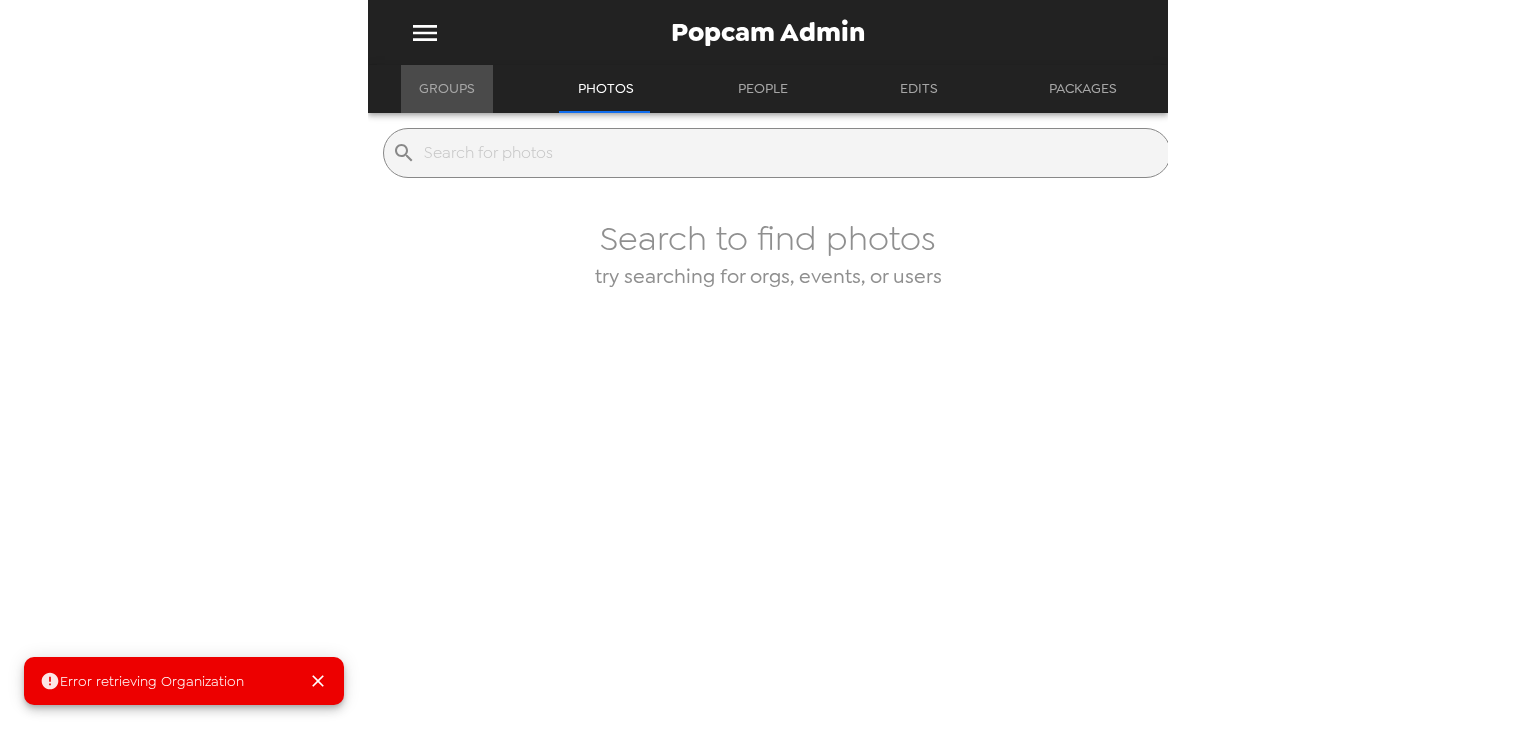 click on "Groups" at bounding box center (447, 89) 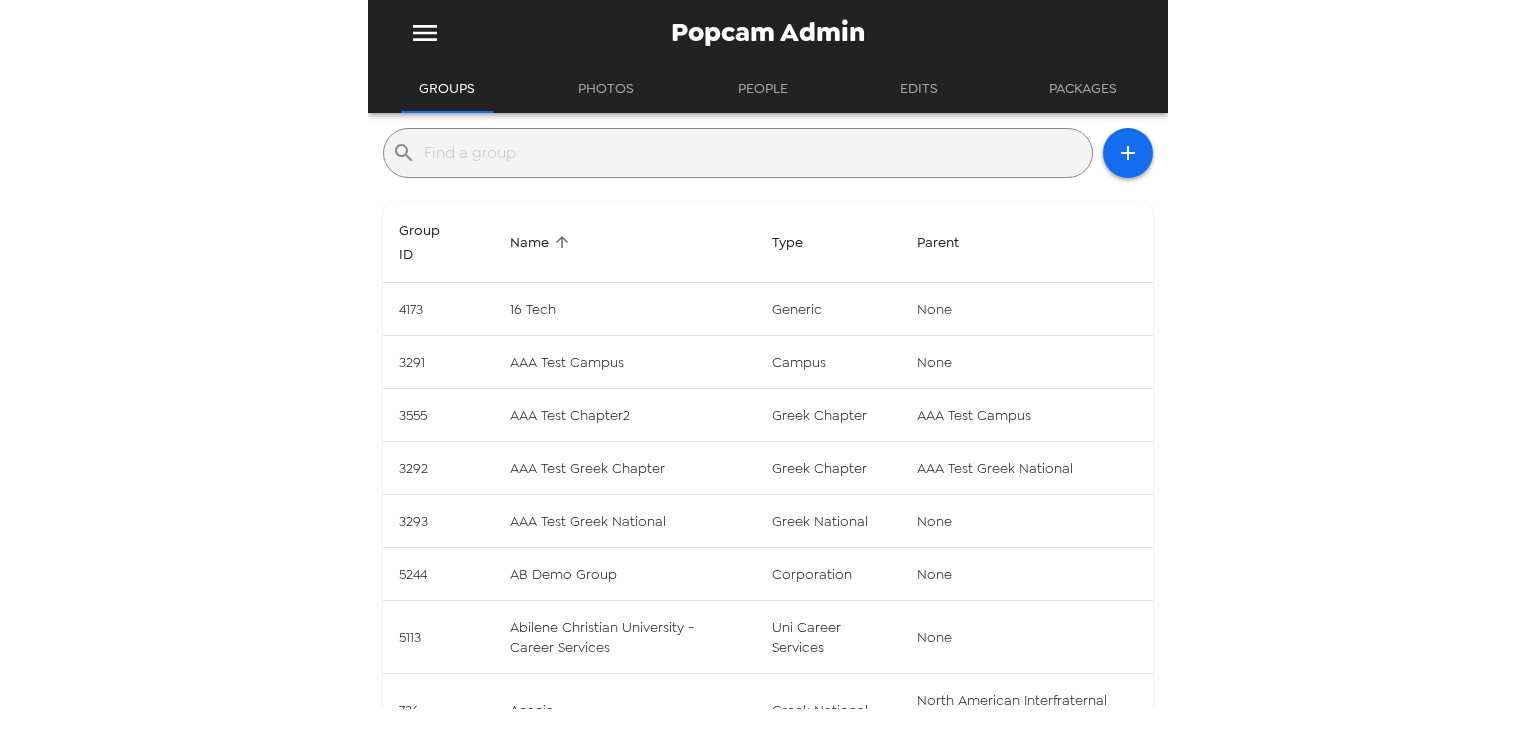 click at bounding box center [754, 153] 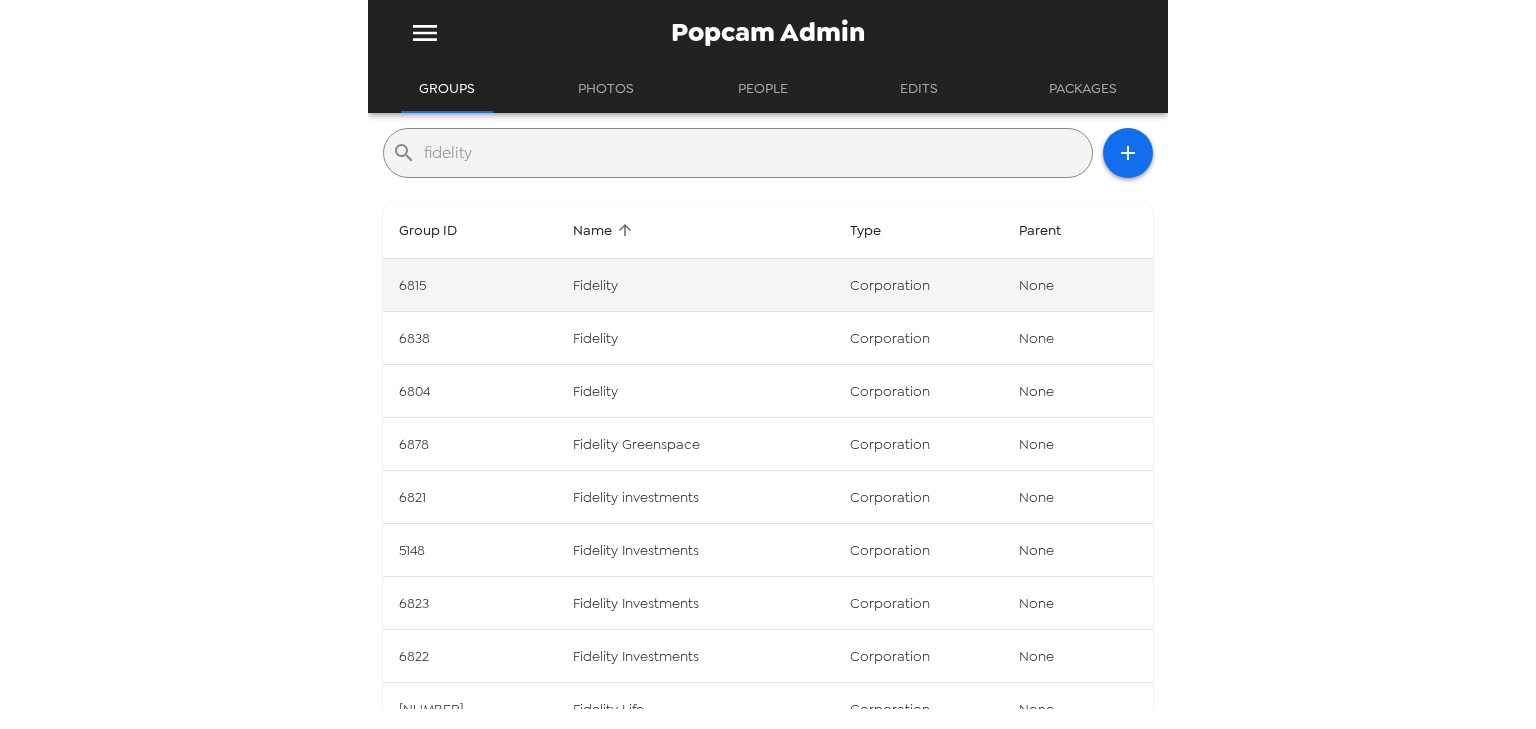 type on "fidelity" 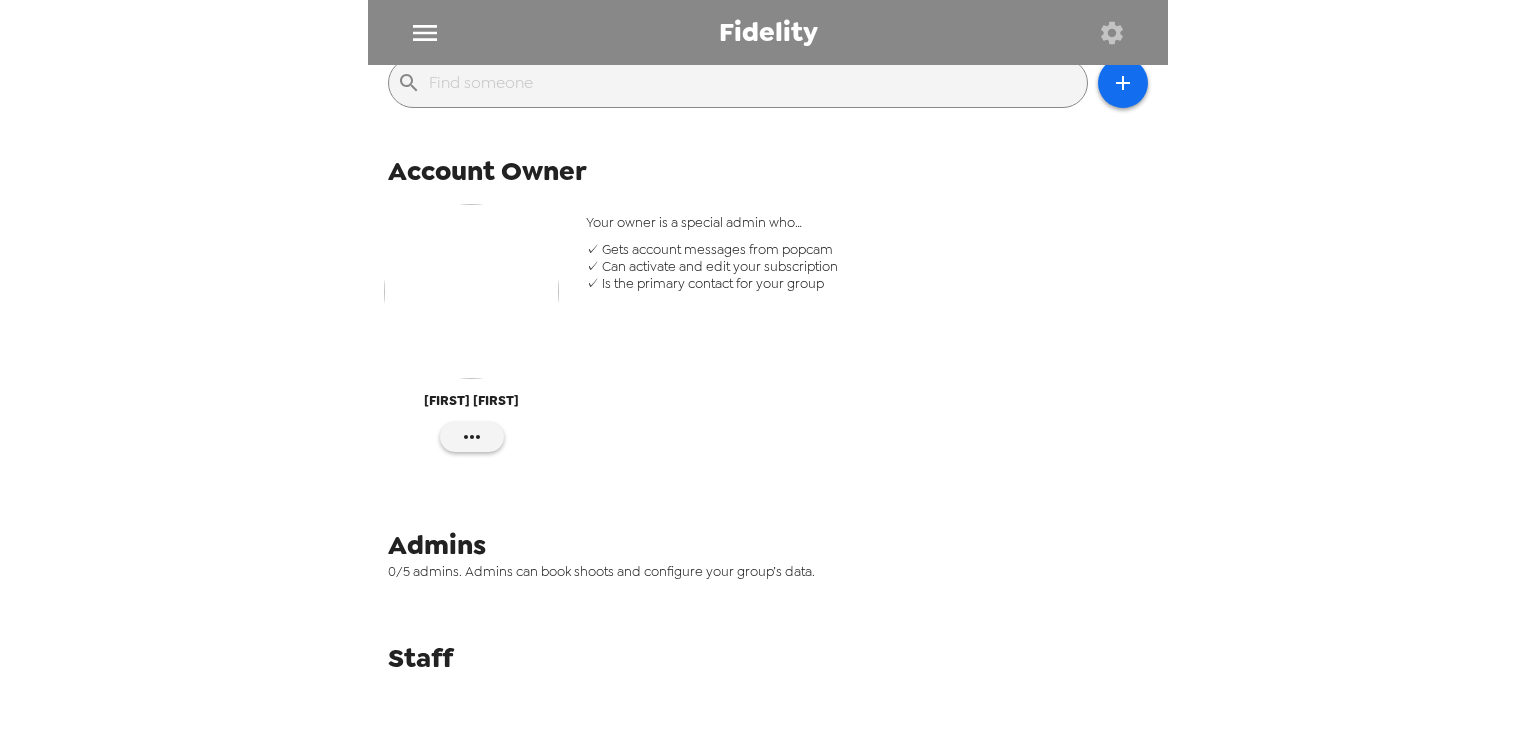 scroll, scrollTop: 0, scrollLeft: 0, axis: both 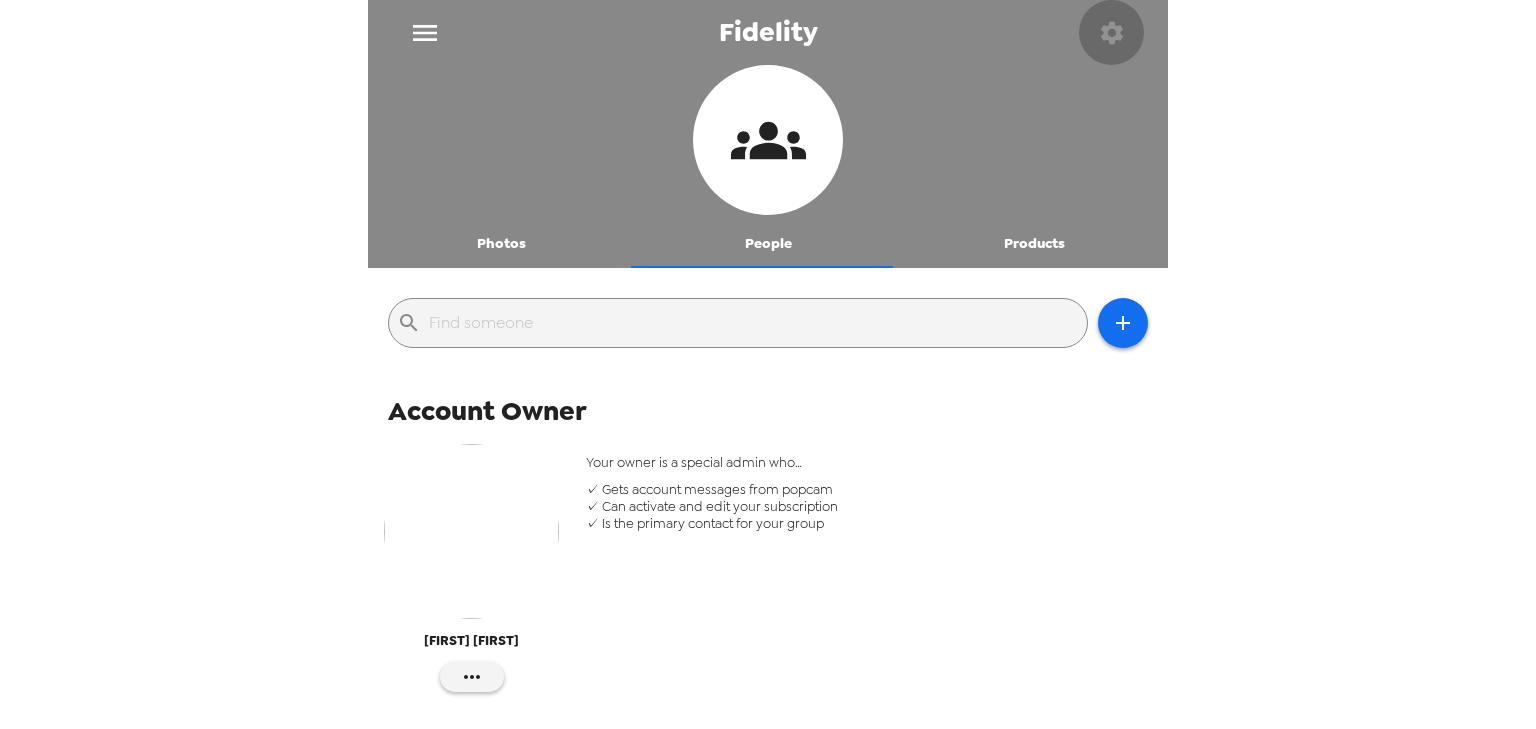 click 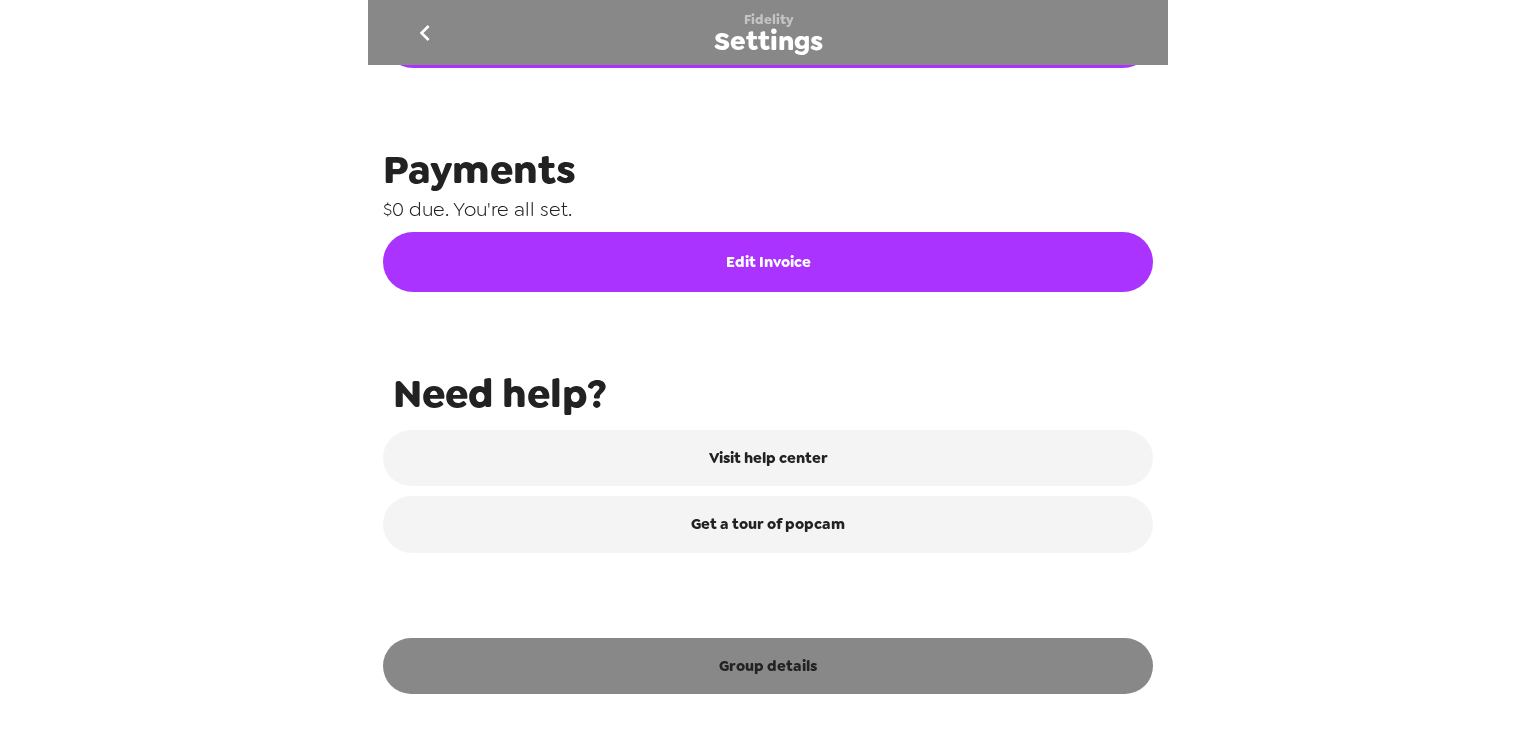 click on "Group details" at bounding box center (768, 666) 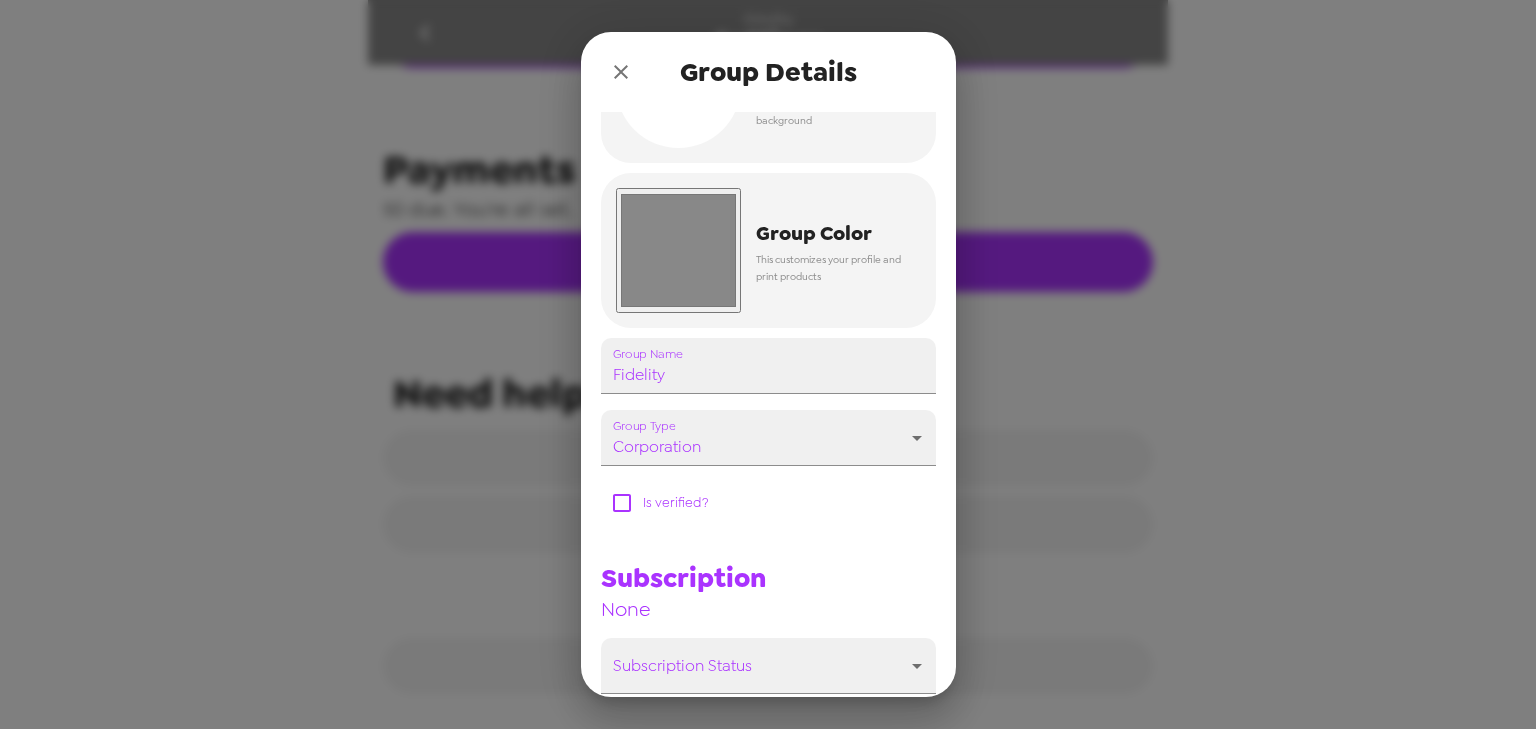 scroll, scrollTop: 281, scrollLeft: 0, axis: vertical 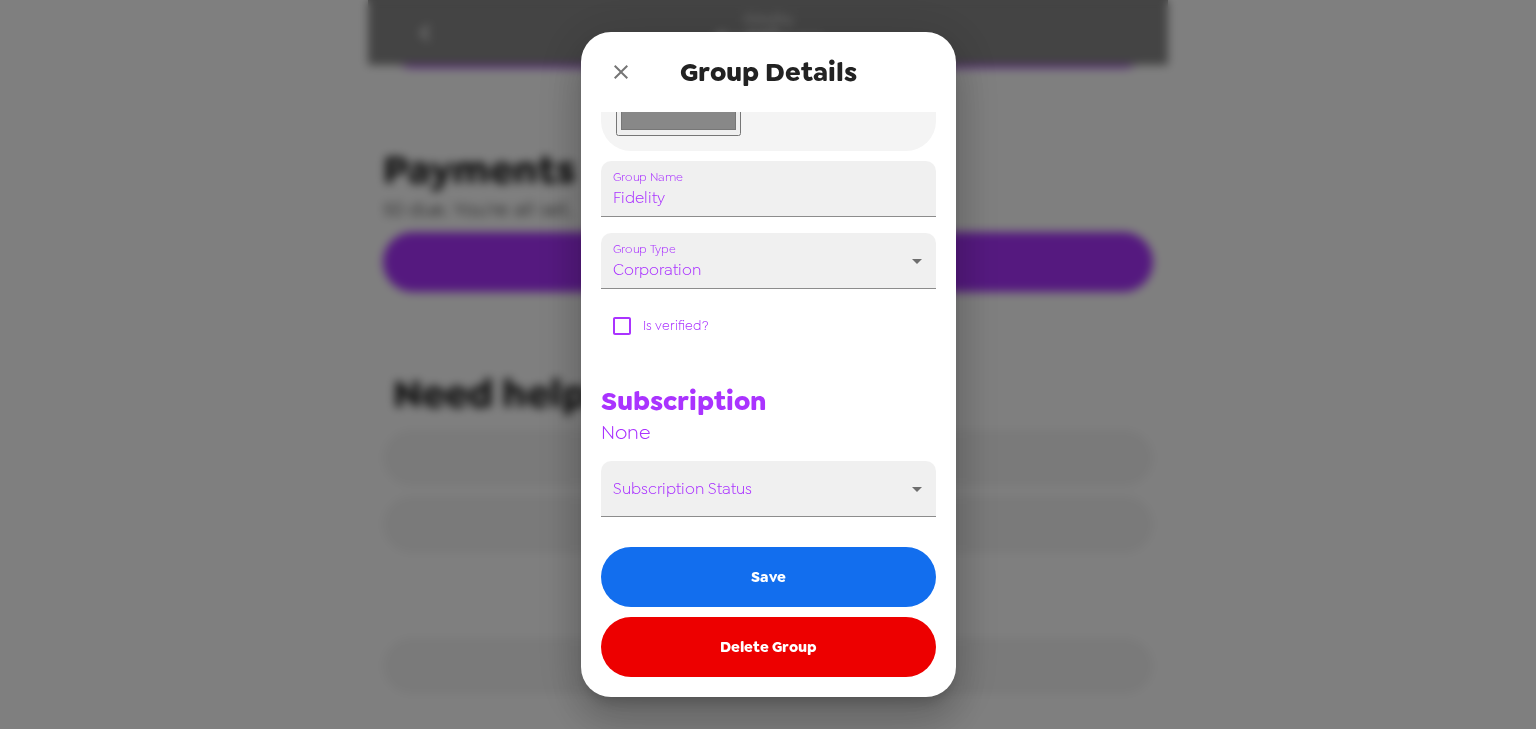 click on "Delete Group" at bounding box center [768, 647] 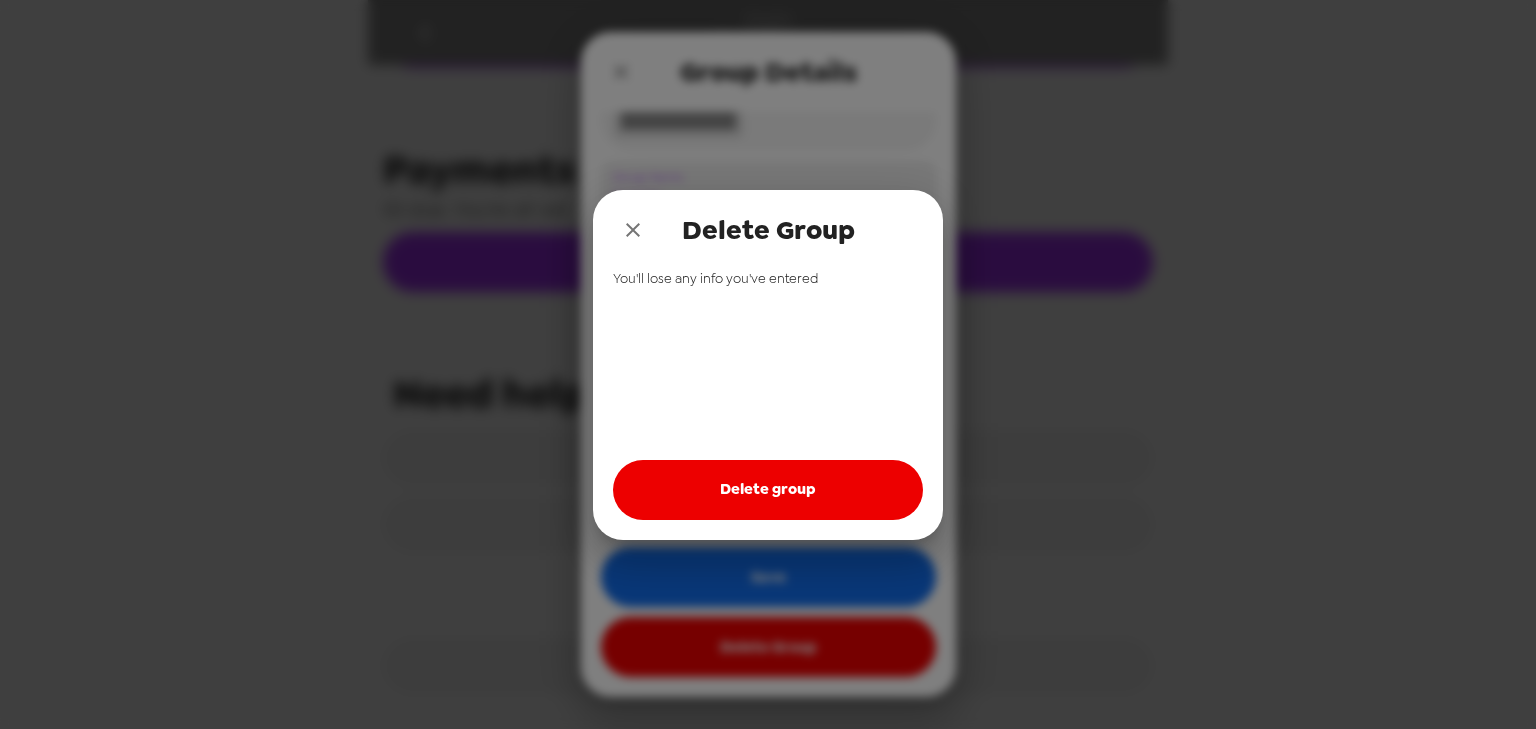 drag, startPoint x: 756, startPoint y: 442, endPoint x: 757, endPoint y: 454, distance: 12.0415945 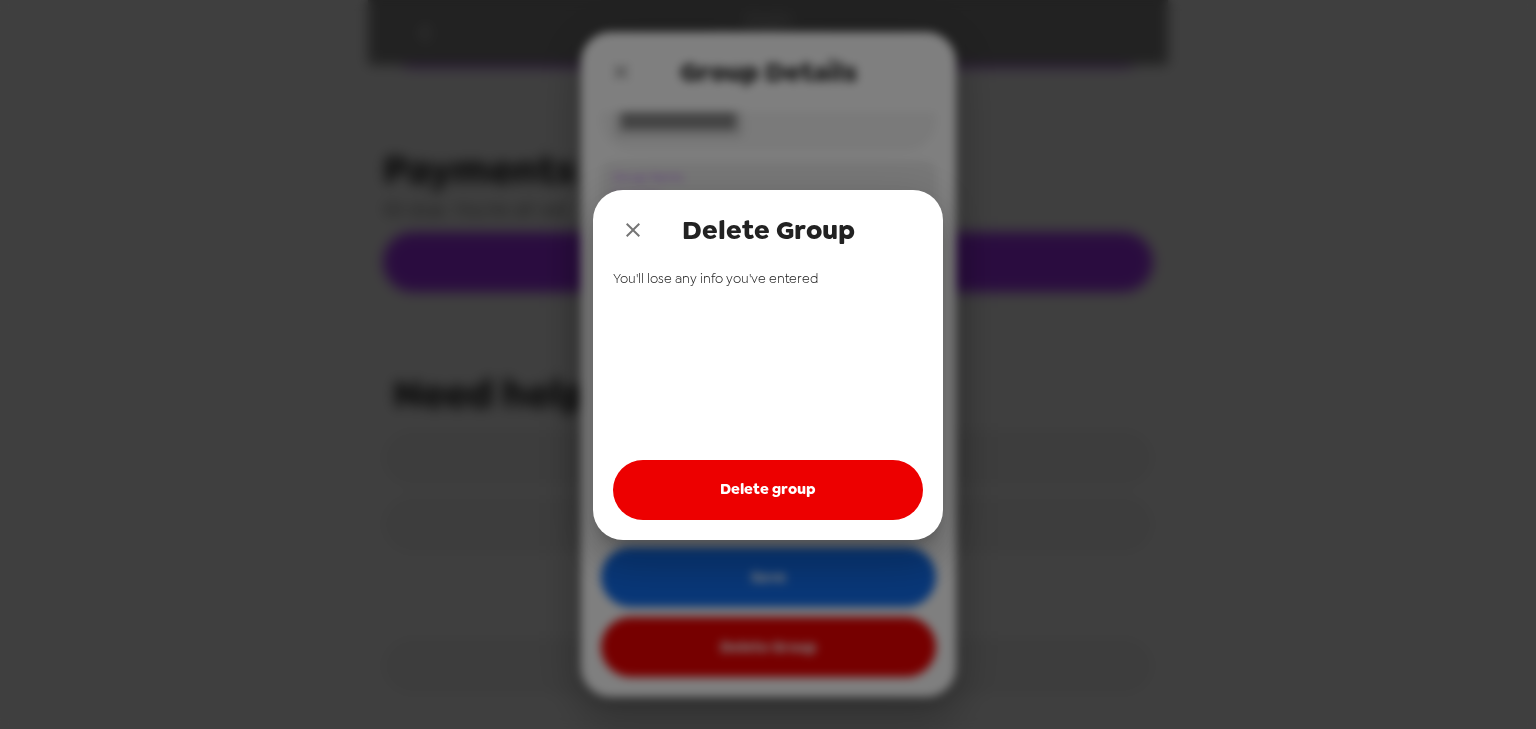 drag, startPoint x: 755, startPoint y: 487, endPoint x: 670, endPoint y: 361, distance: 151.99013 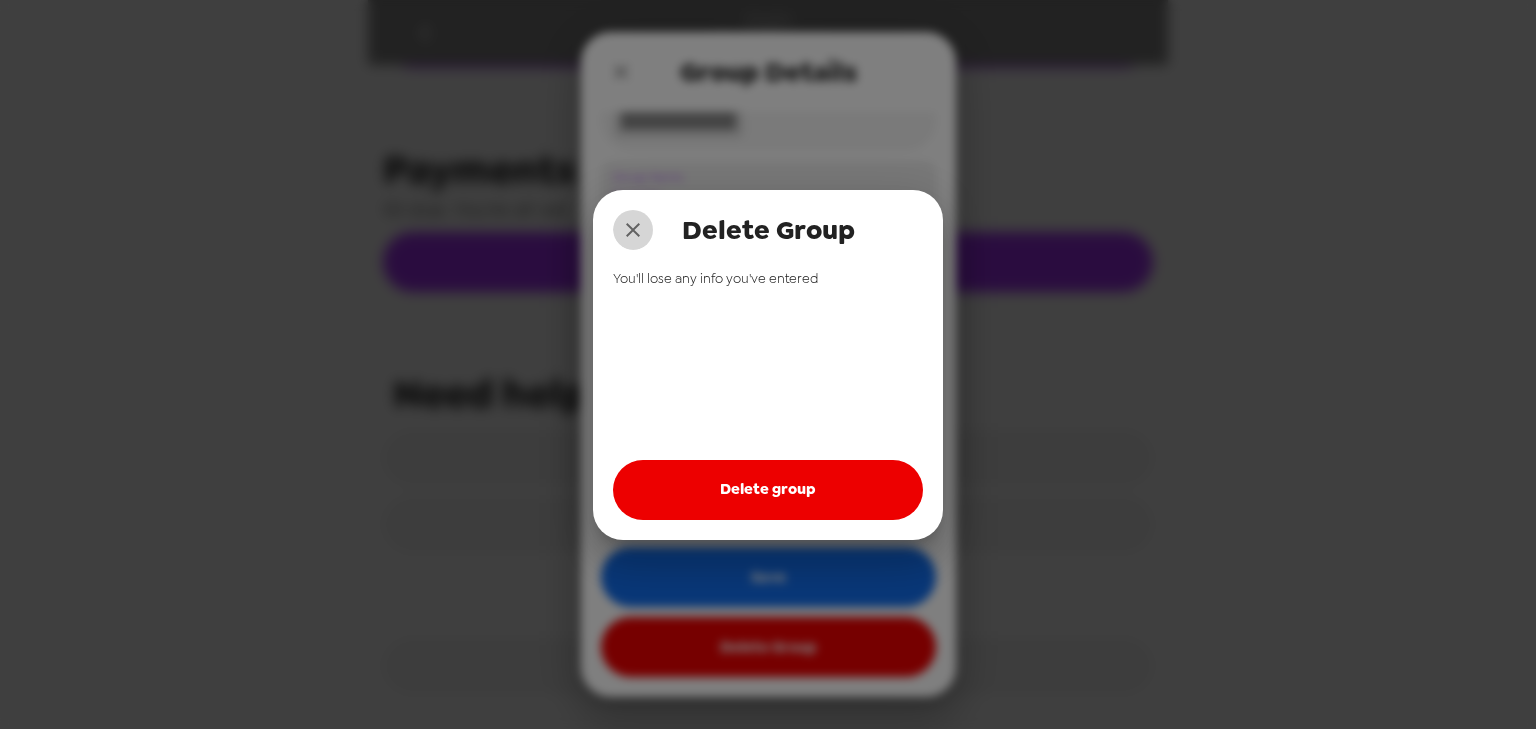 click 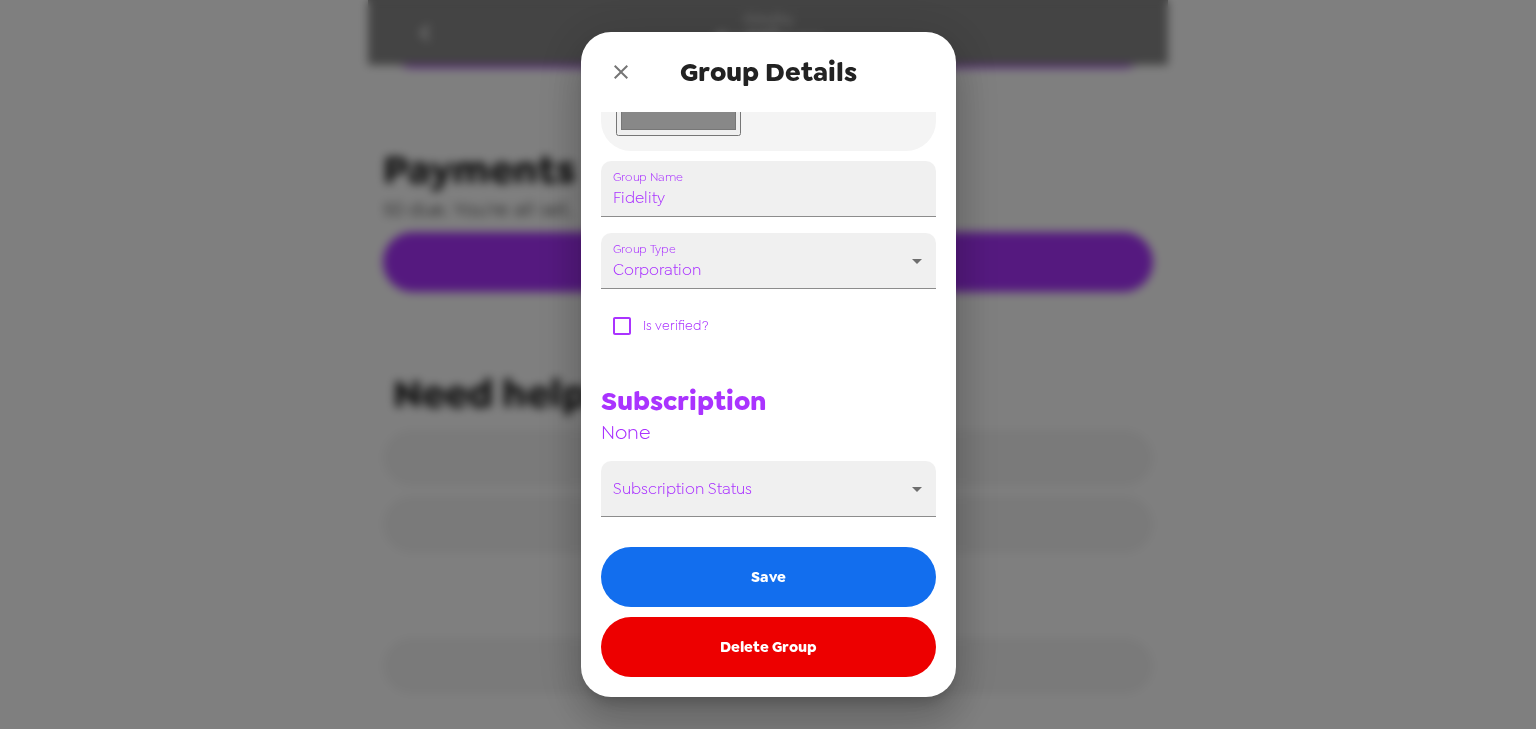 click at bounding box center (621, 72) 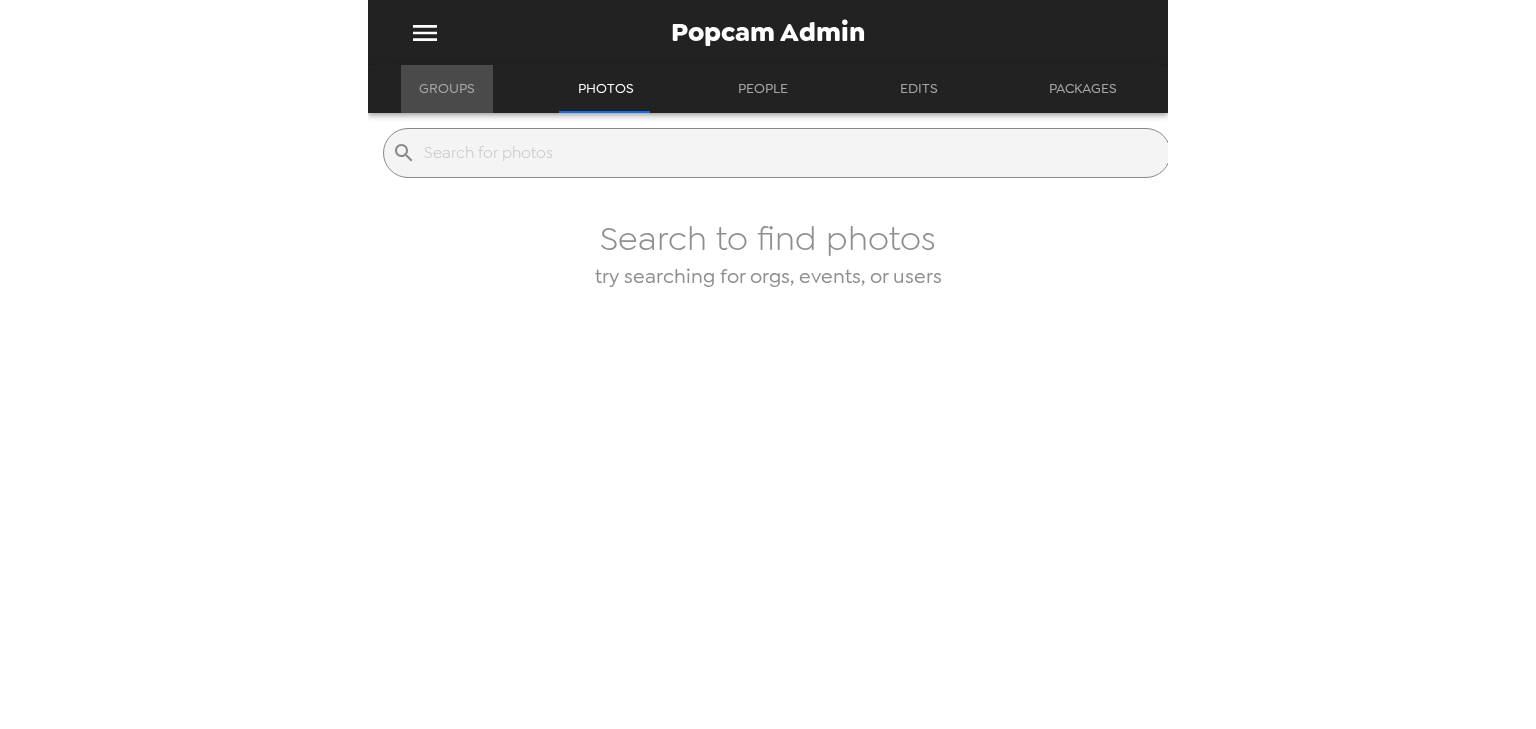 drag, startPoint x: 446, startPoint y: 83, endPoint x: 476, endPoint y: 104, distance: 36.619667 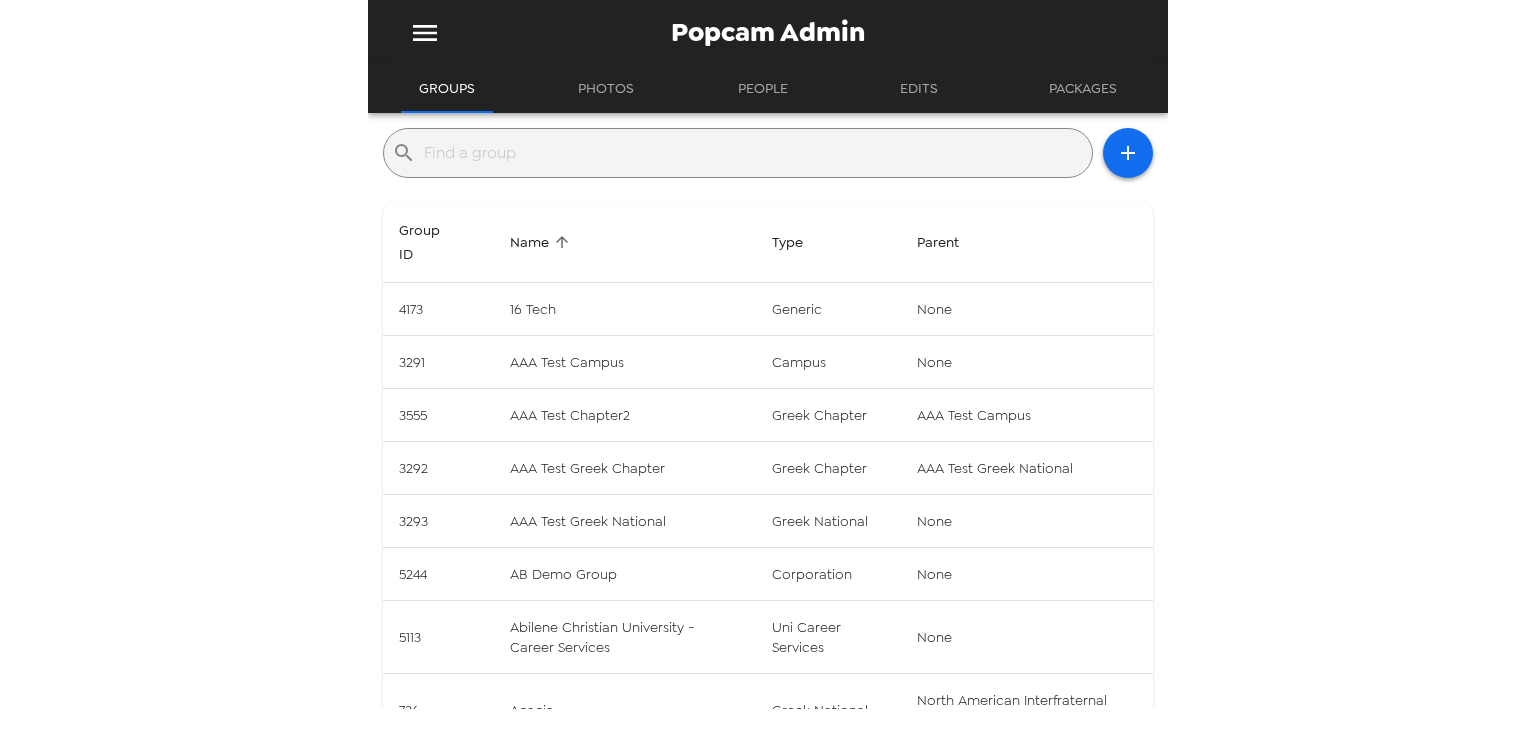 click at bounding box center [754, 153] 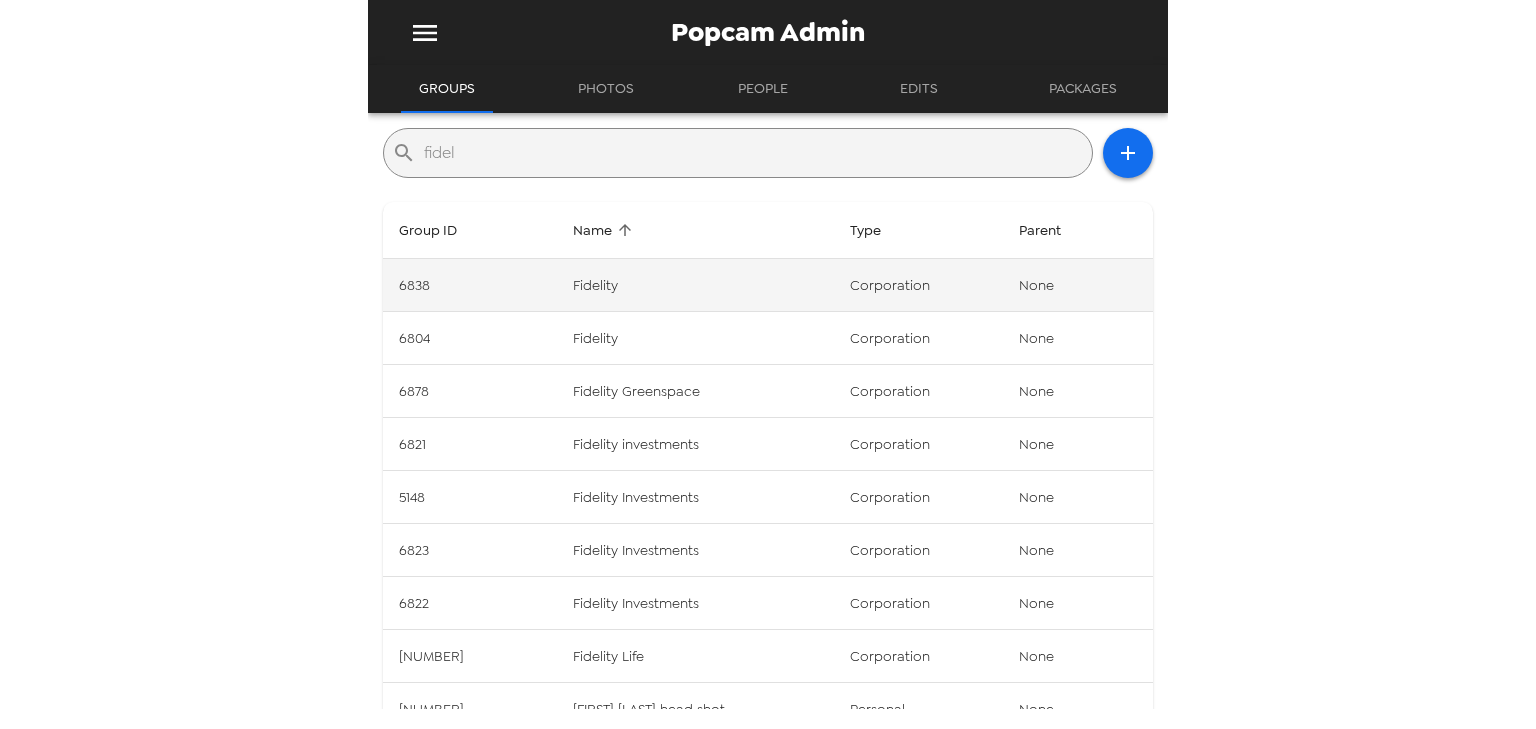 type on "fidel" 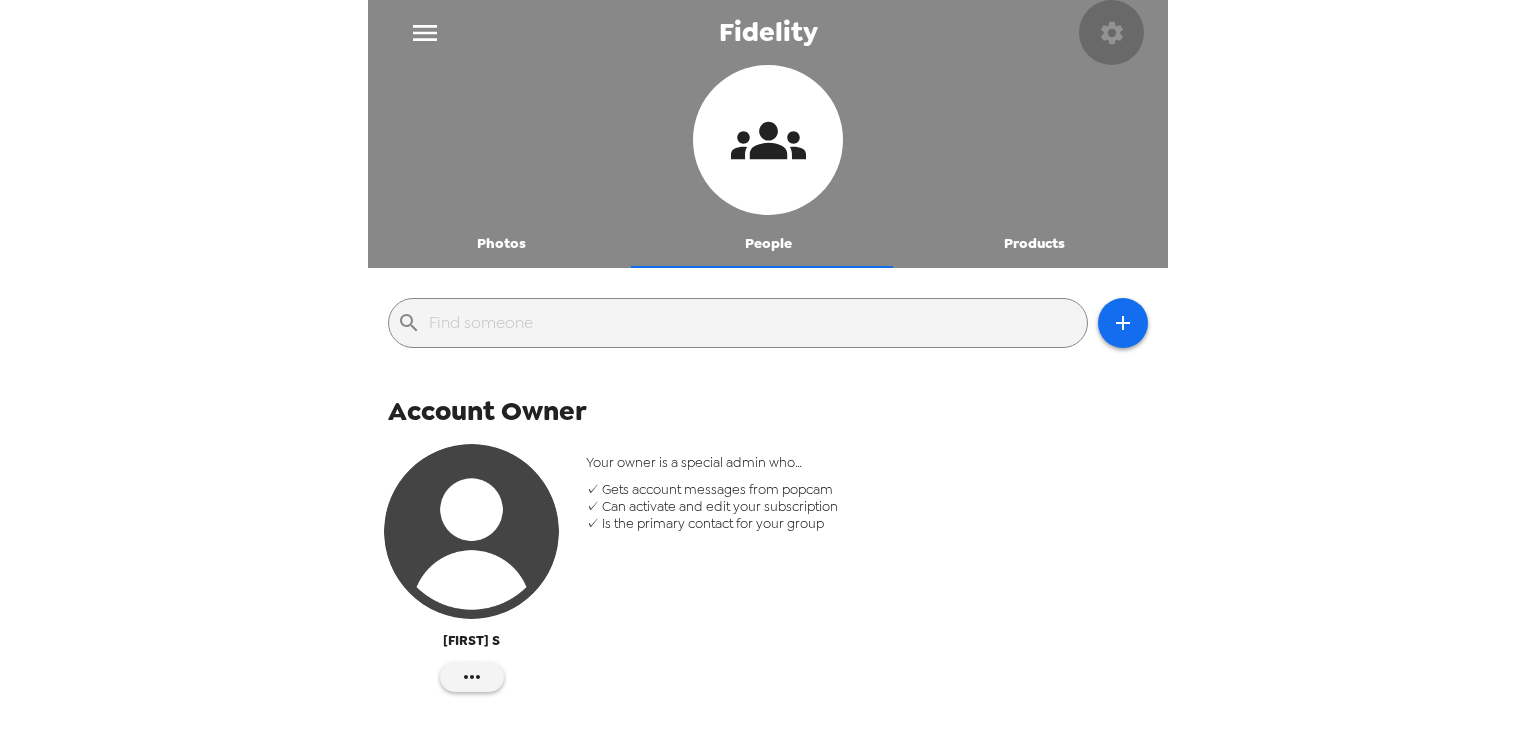 click 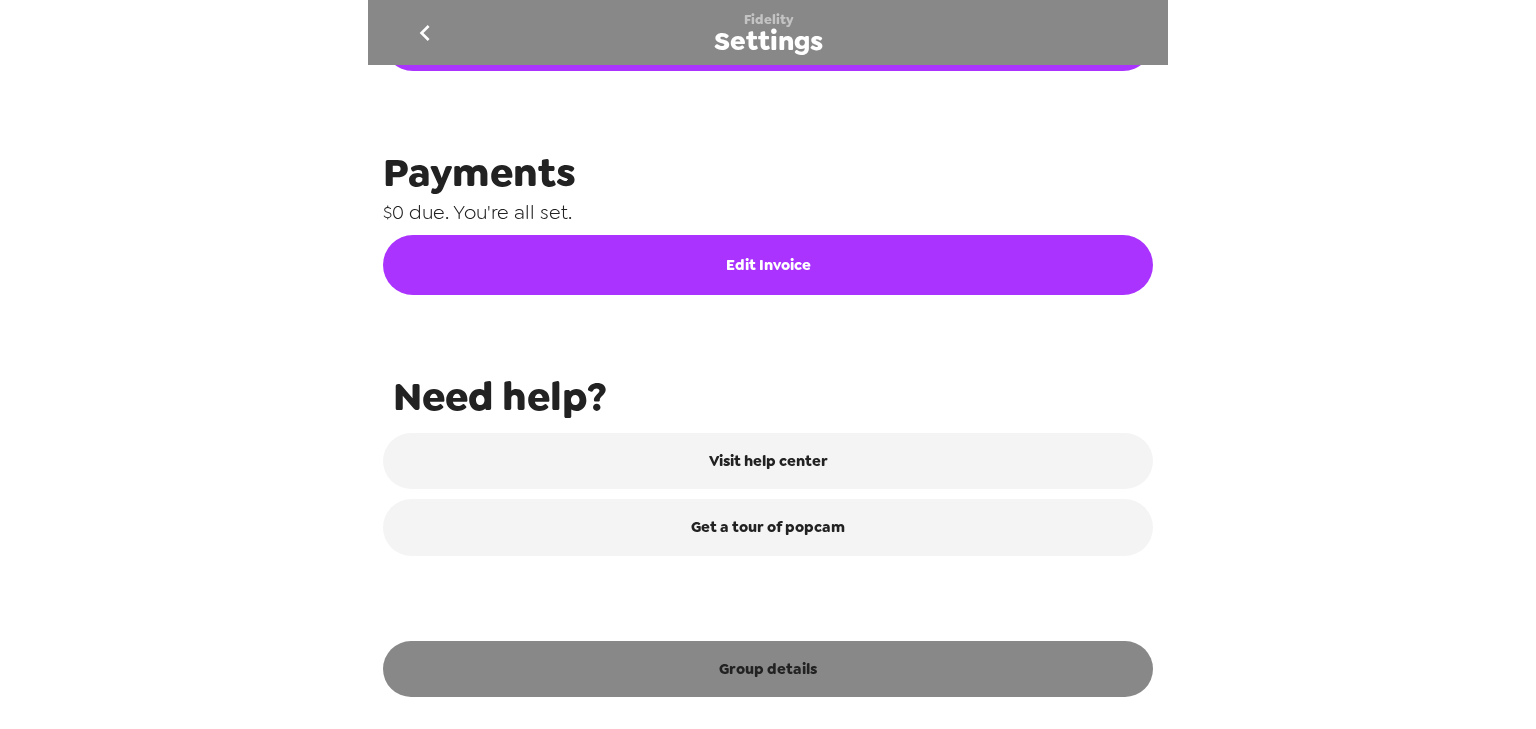 click on "Group details" at bounding box center [768, 669] 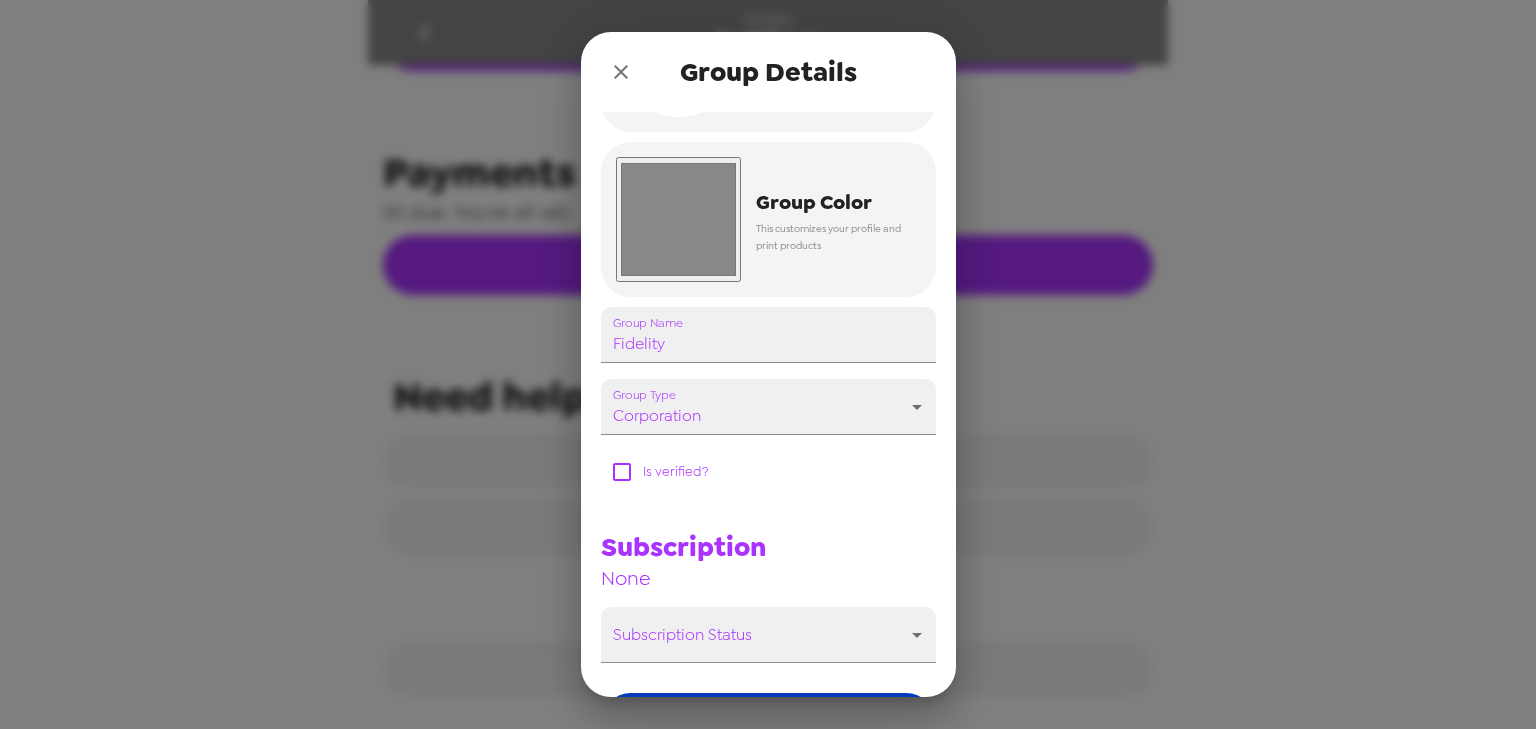 scroll, scrollTop: 281, scrollLeft: 0, axis: vertical 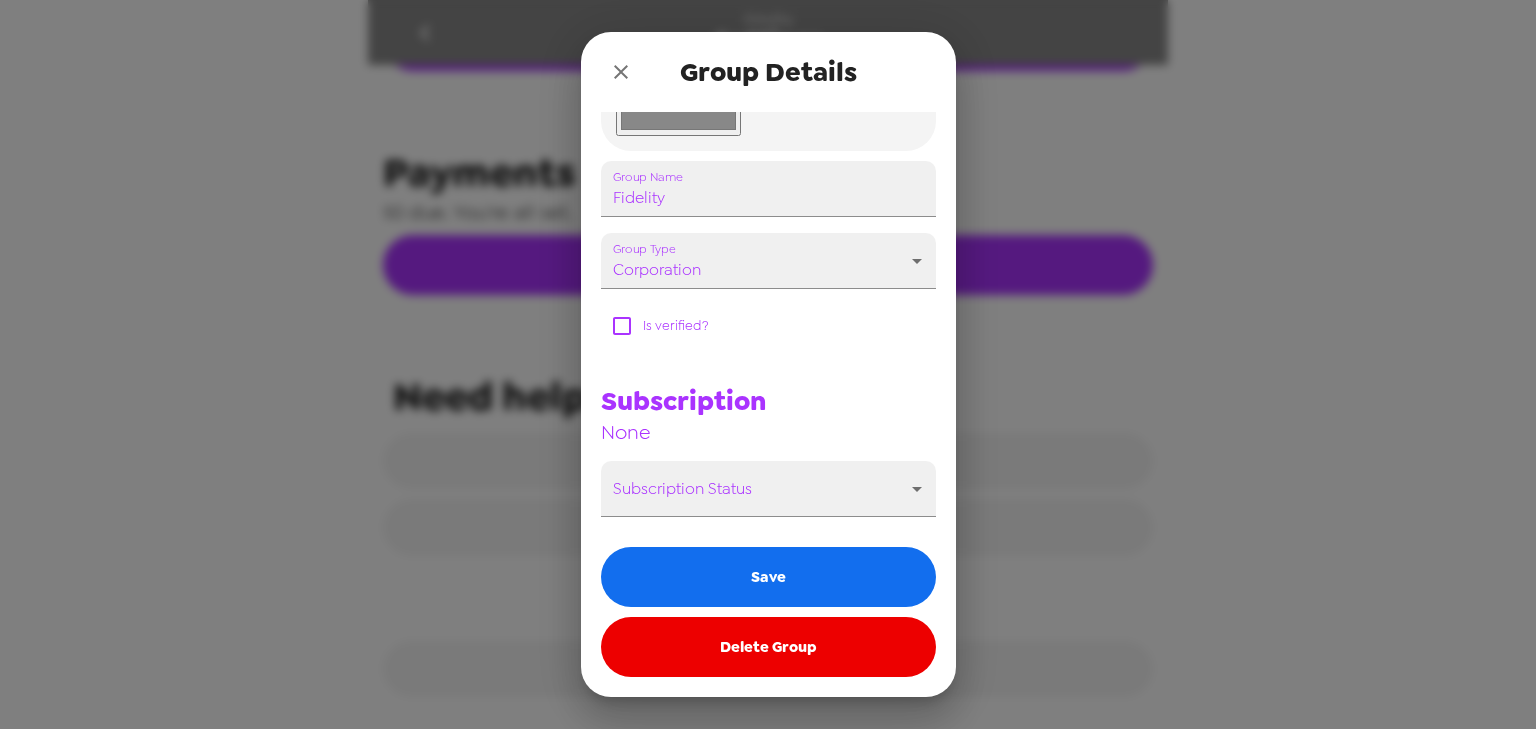 click on "Delete Group" at bounding box center [768, 647] 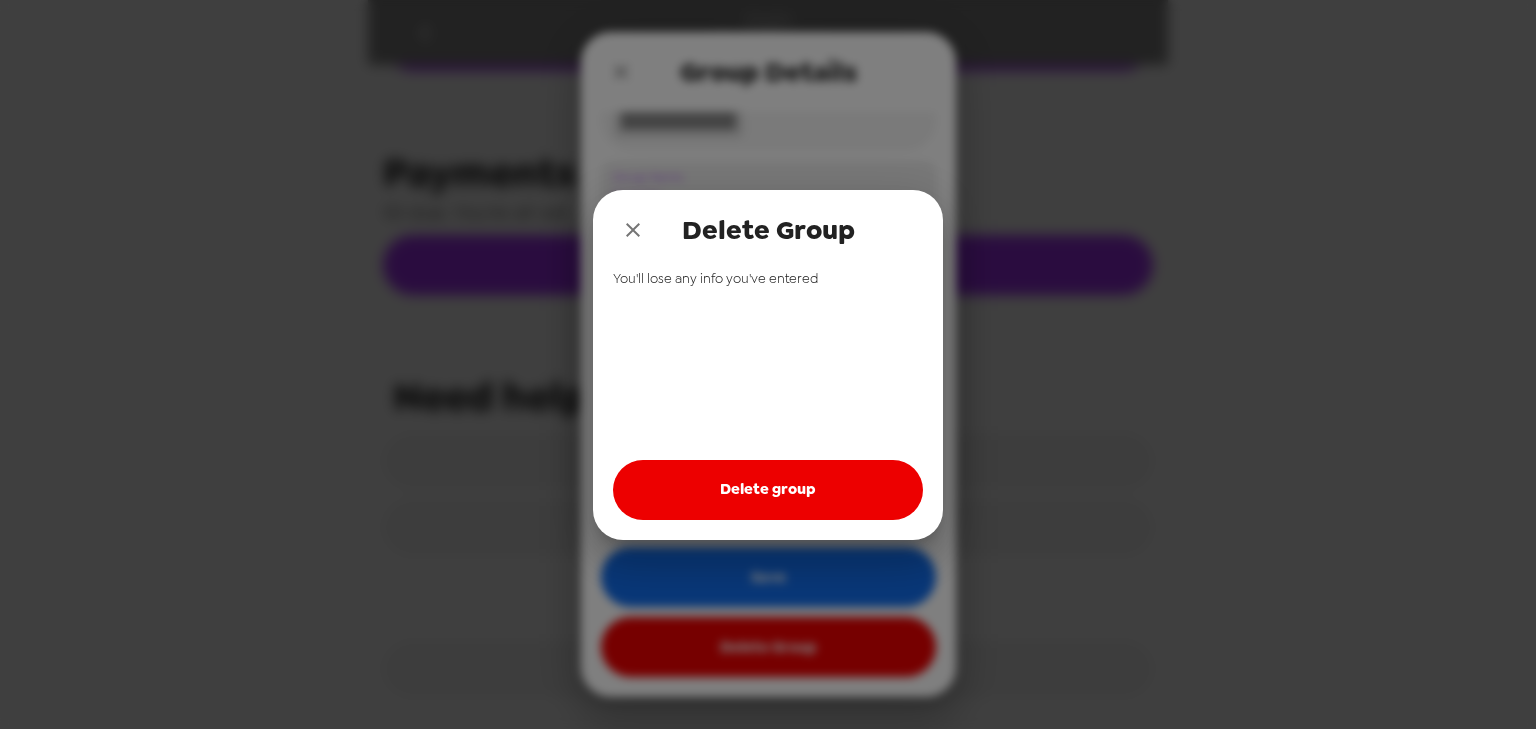 drag, startPoint x: 751, startPoint y: 523, endPoint x: 752, endPoint y: 508, distance: 15.033297 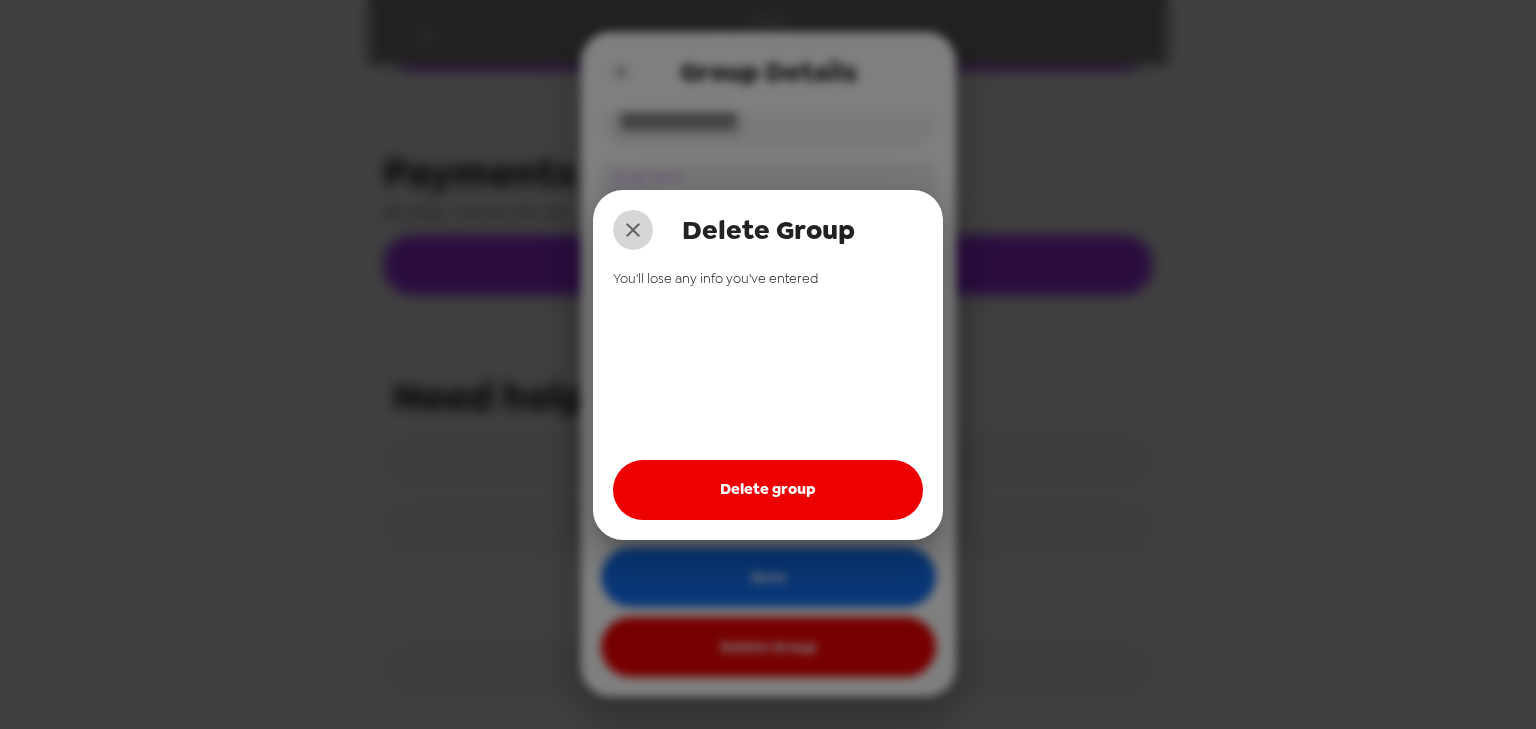 drag, startPoint x: 626, startPoint y: 232, endPoint x: 624, endPoint y: 189, distance: 43.046486 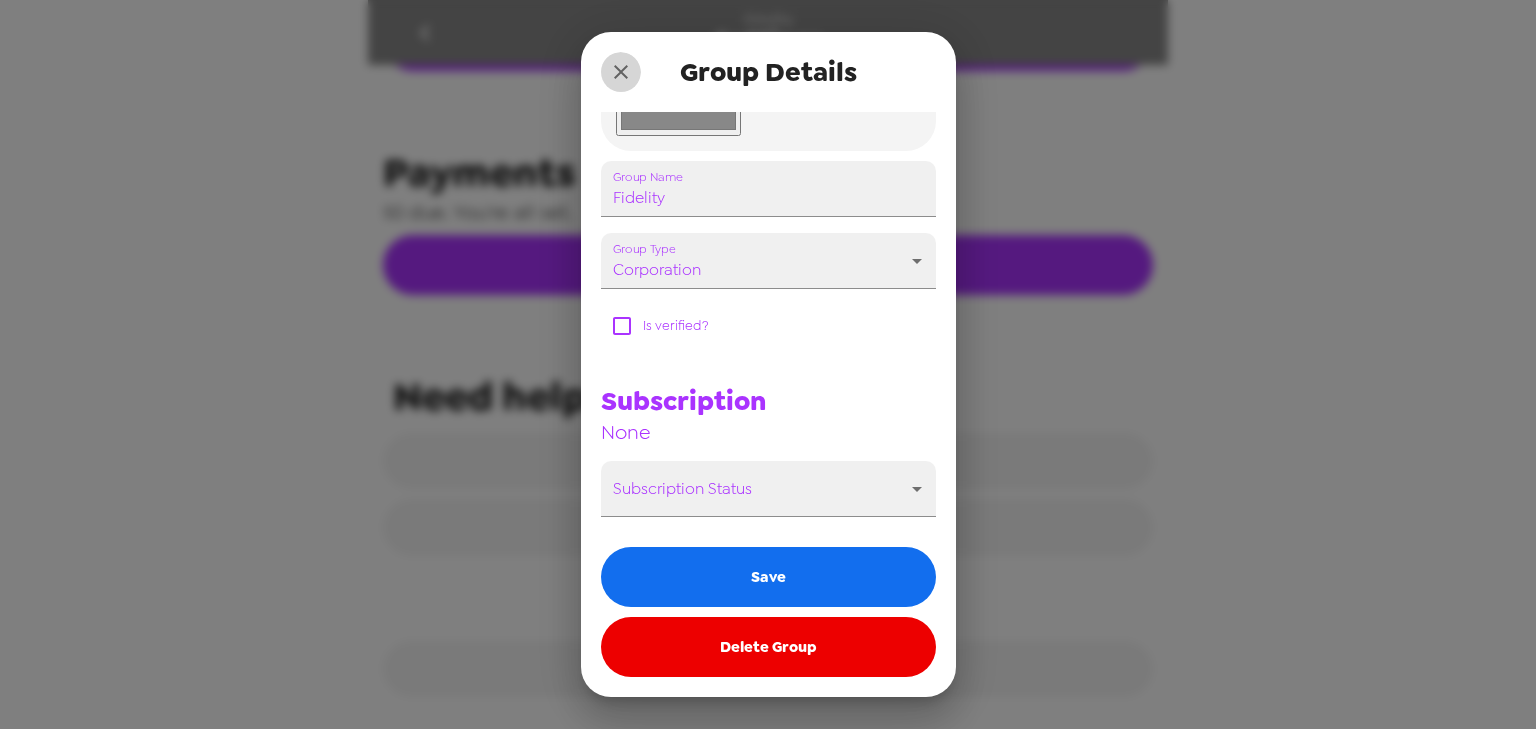 drag, startPoint x: 617, startPoint y: 76, endPoint x: 449, endPoint y: 37, distance: 172.46739 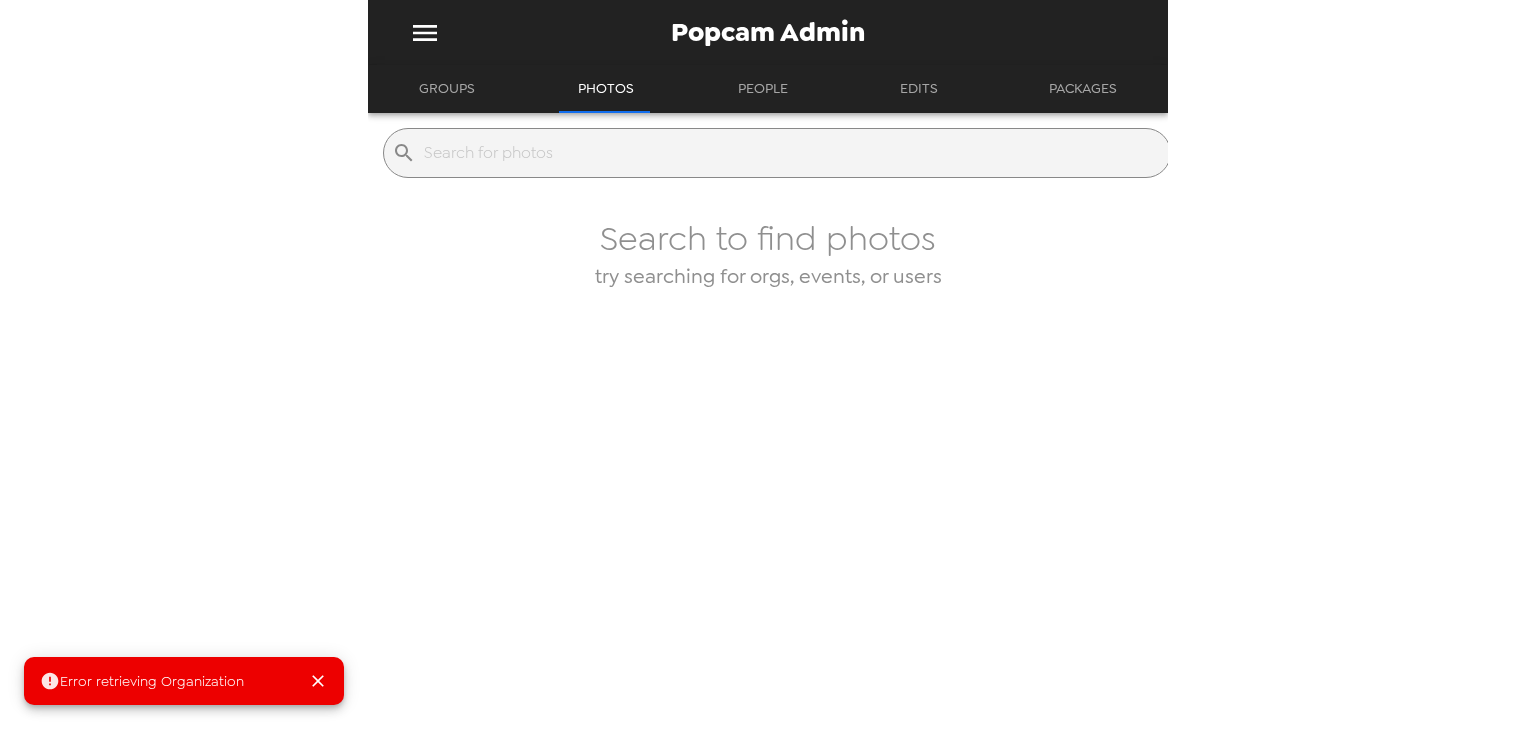 drag, startPoint x: 432, startPoint y: 64, endPoint x: 469, endPoint y: 105, distance: 55.226807 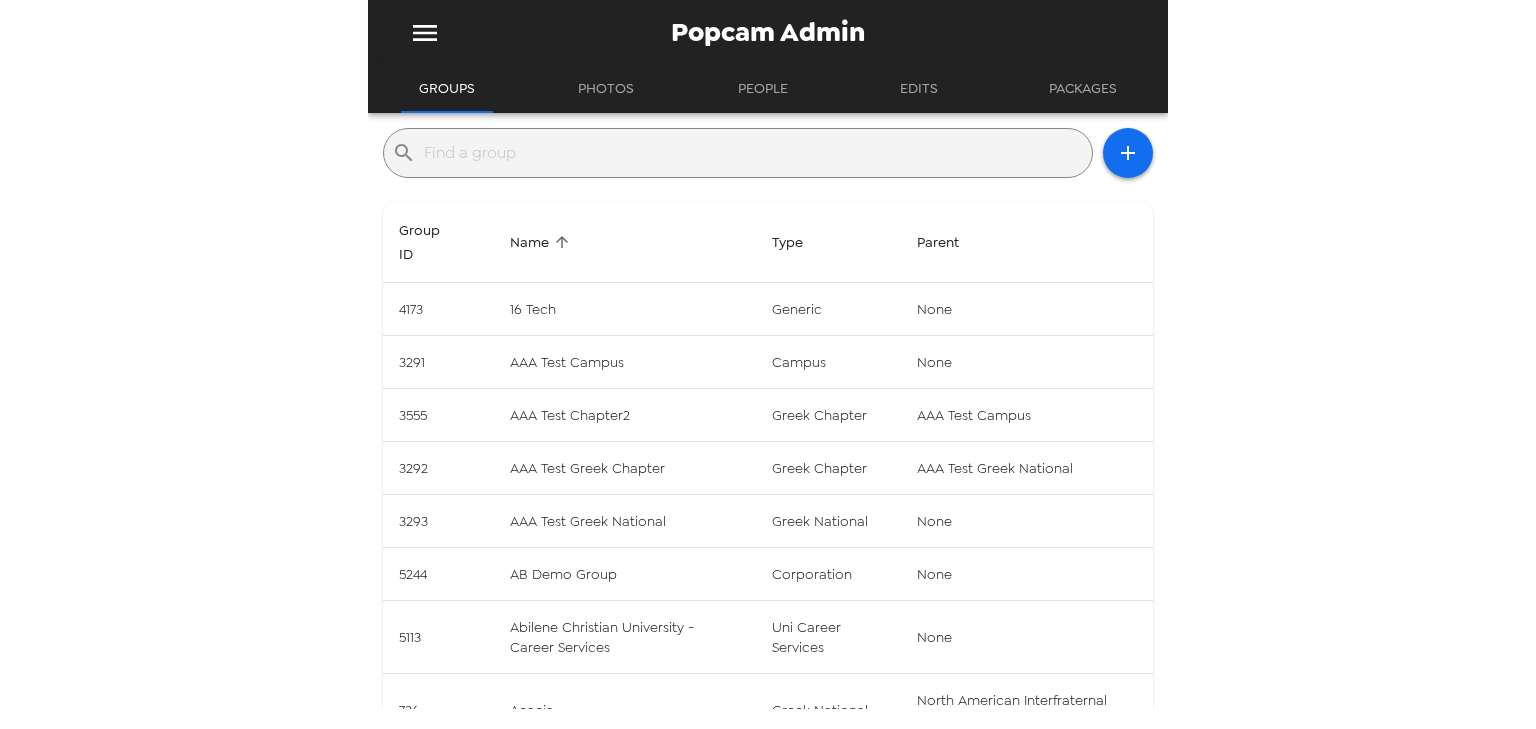 click at bounding box center [754, 153] 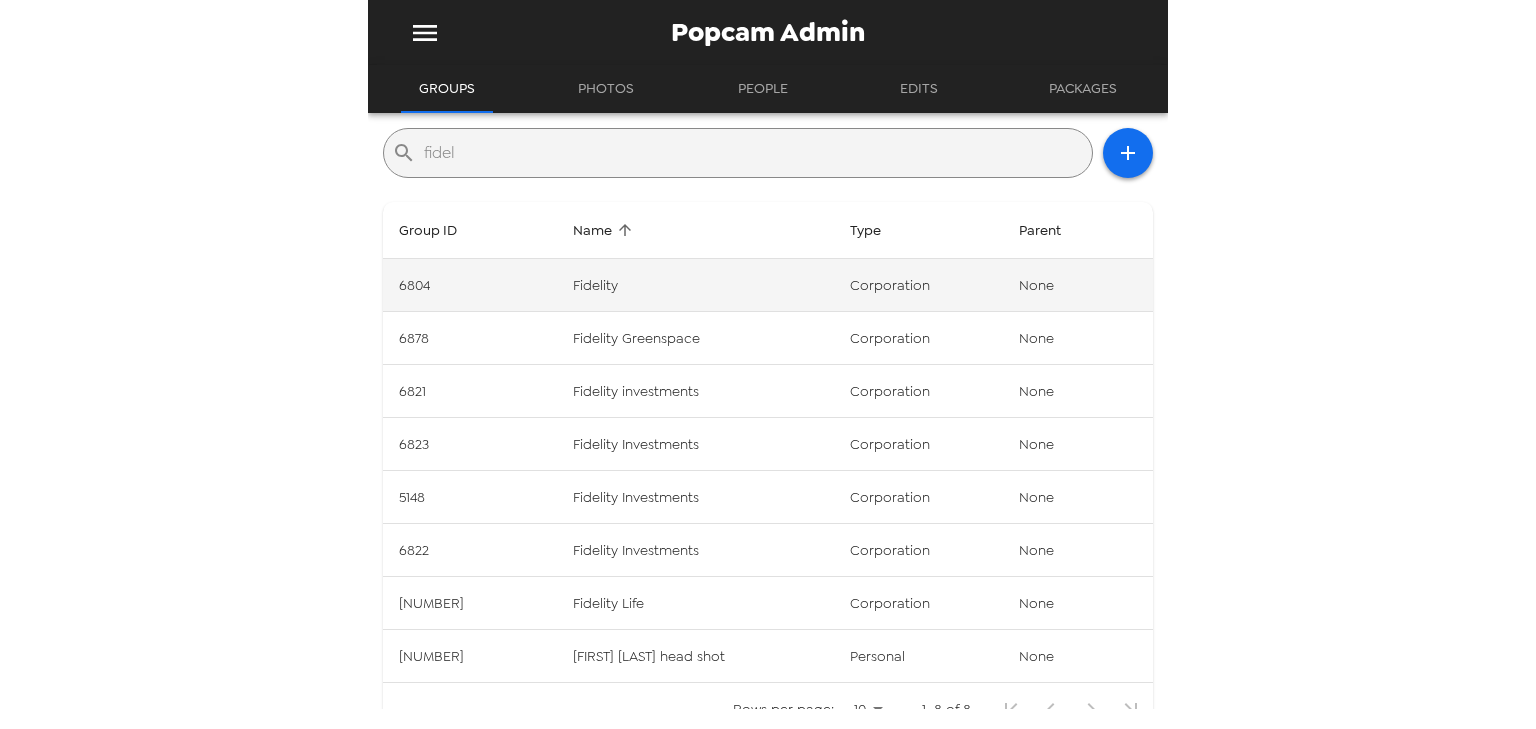 type on "fidel" 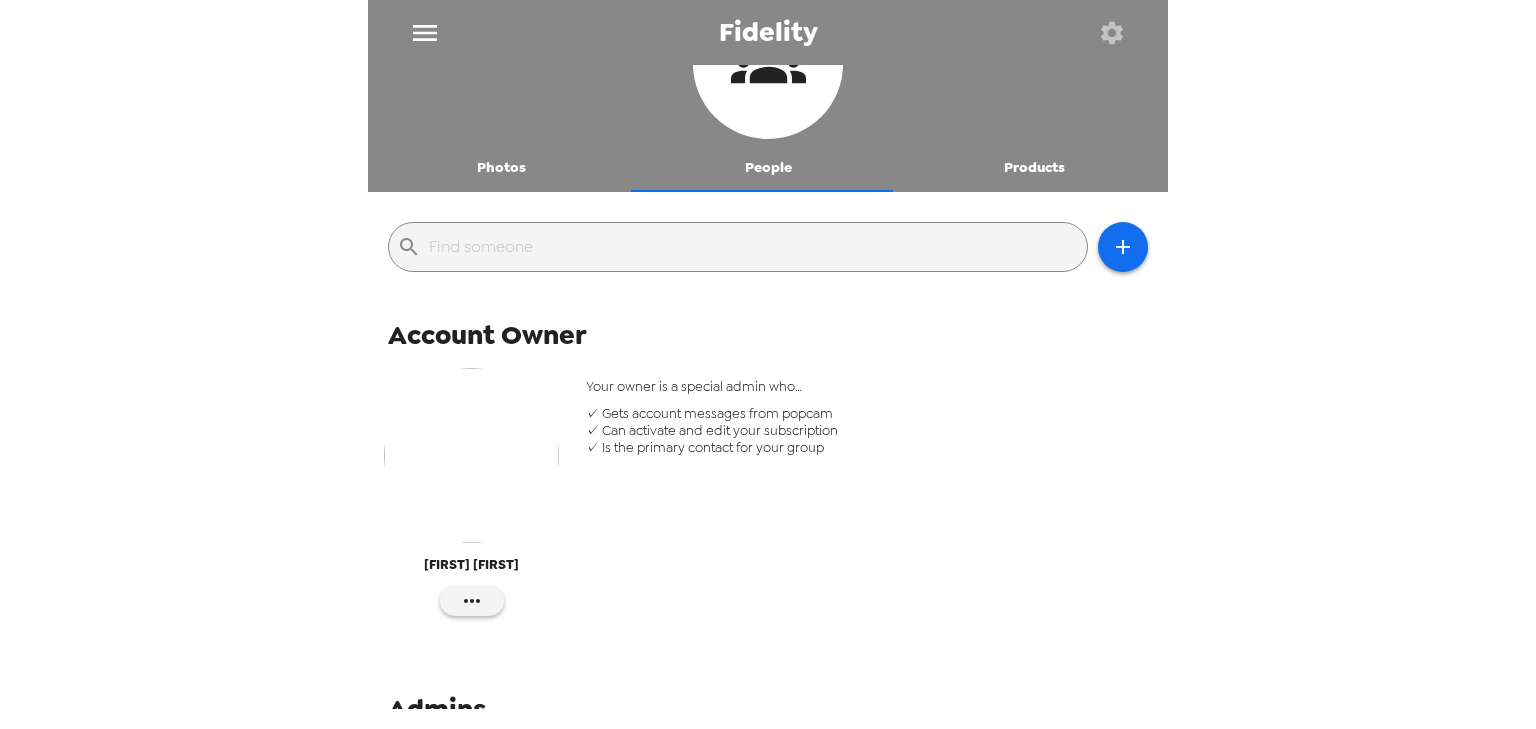scroll, scrollTop: 0, scrollLeft: 0, axis: both 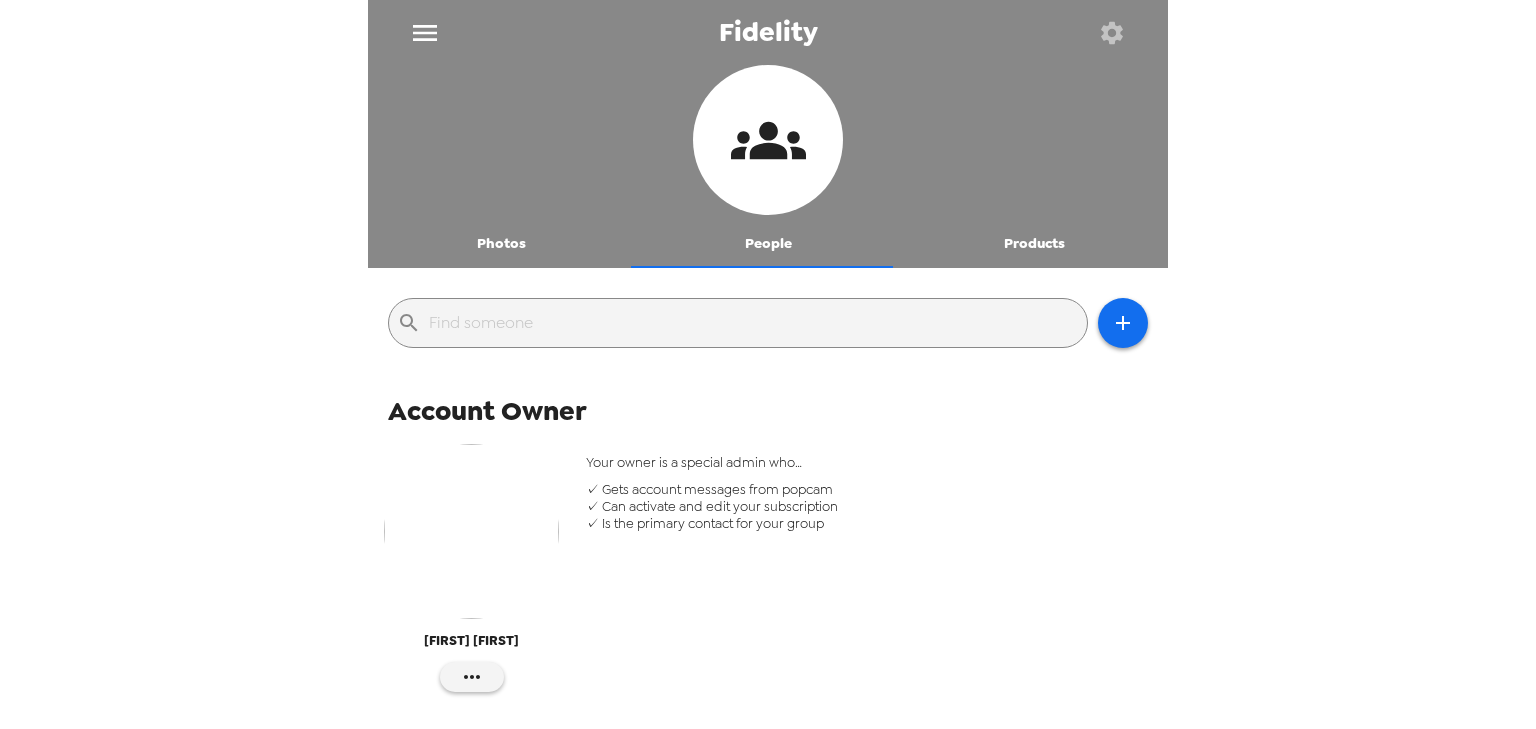 click 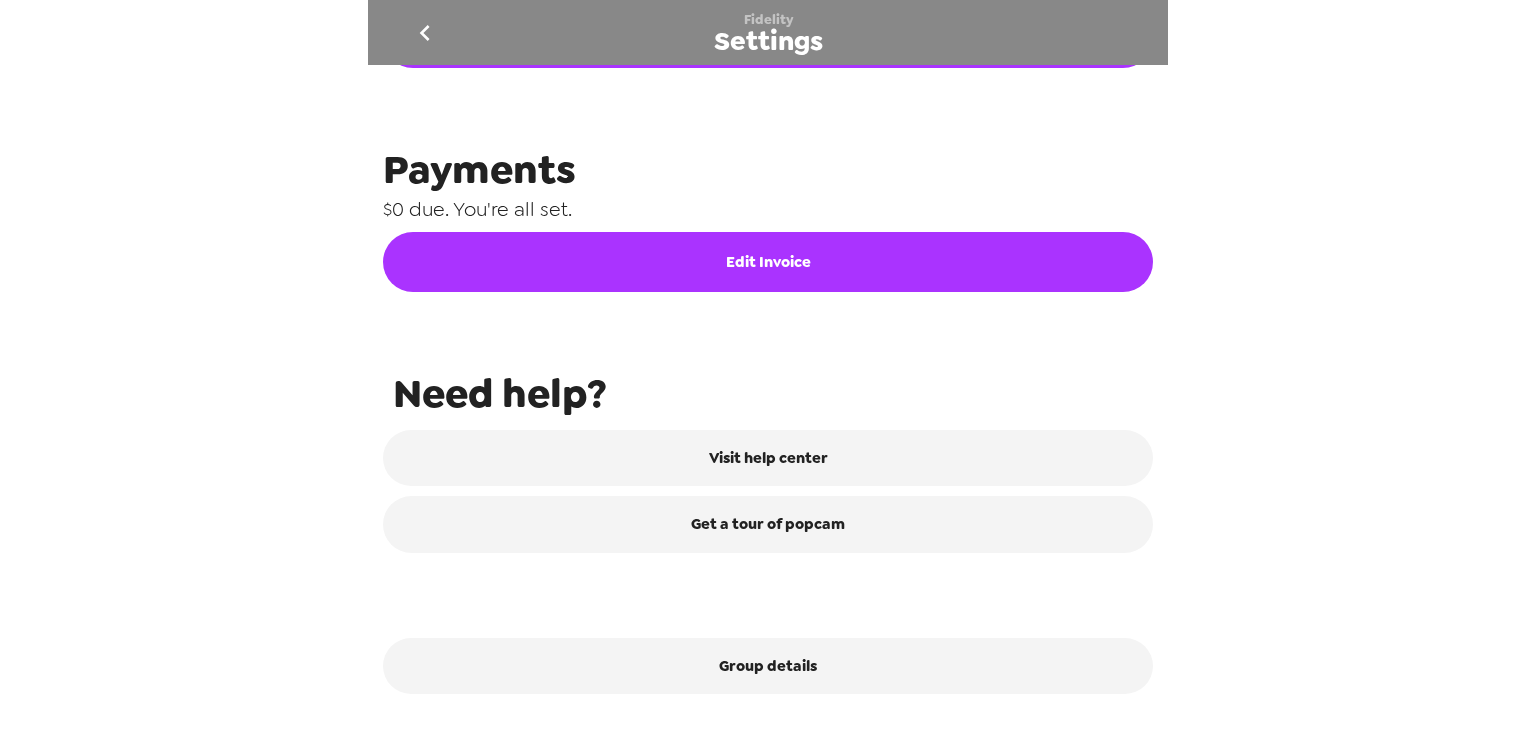 scroll, scrollTop: 968, scrollLeft: 0, axis: vertical 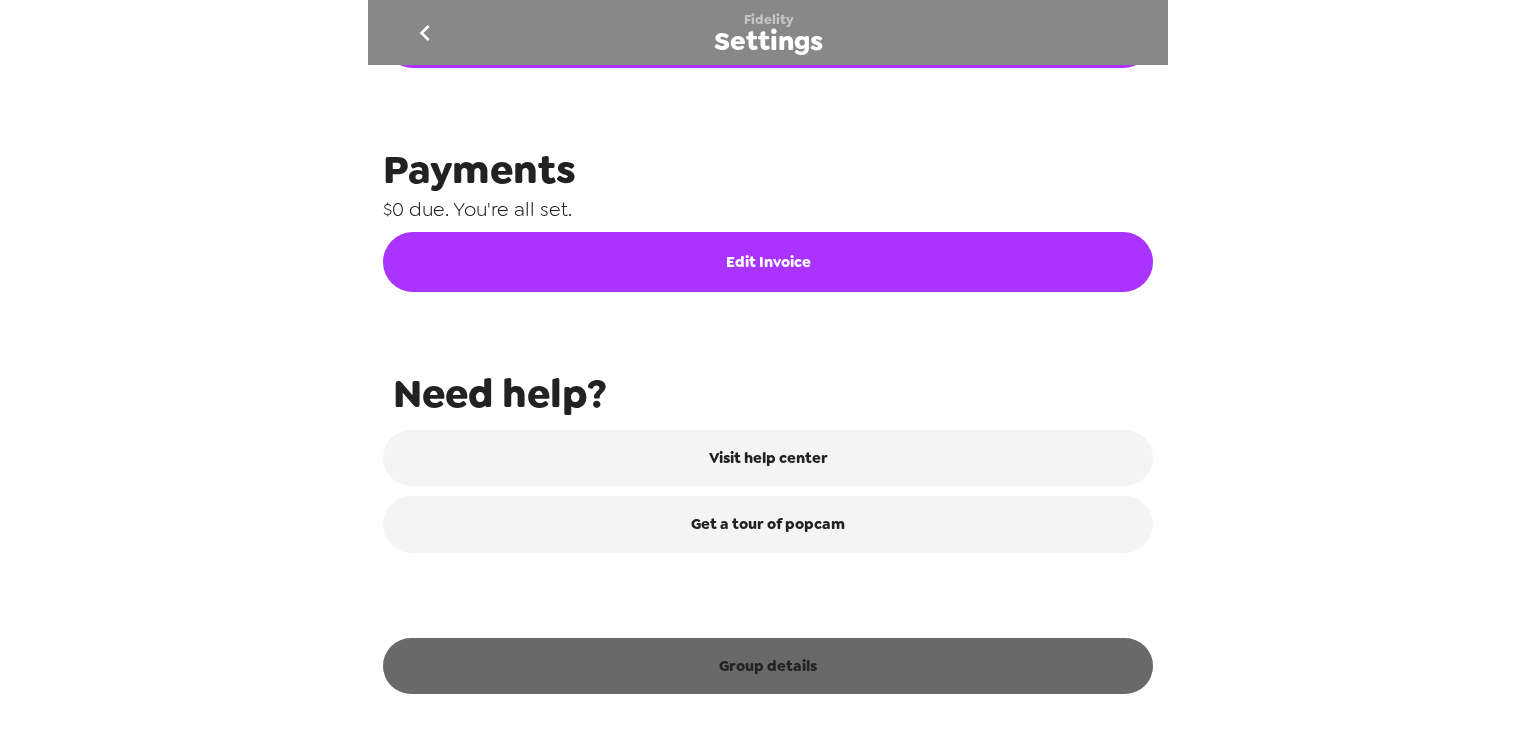 click on "Group details" at bounding box center (768, 666) 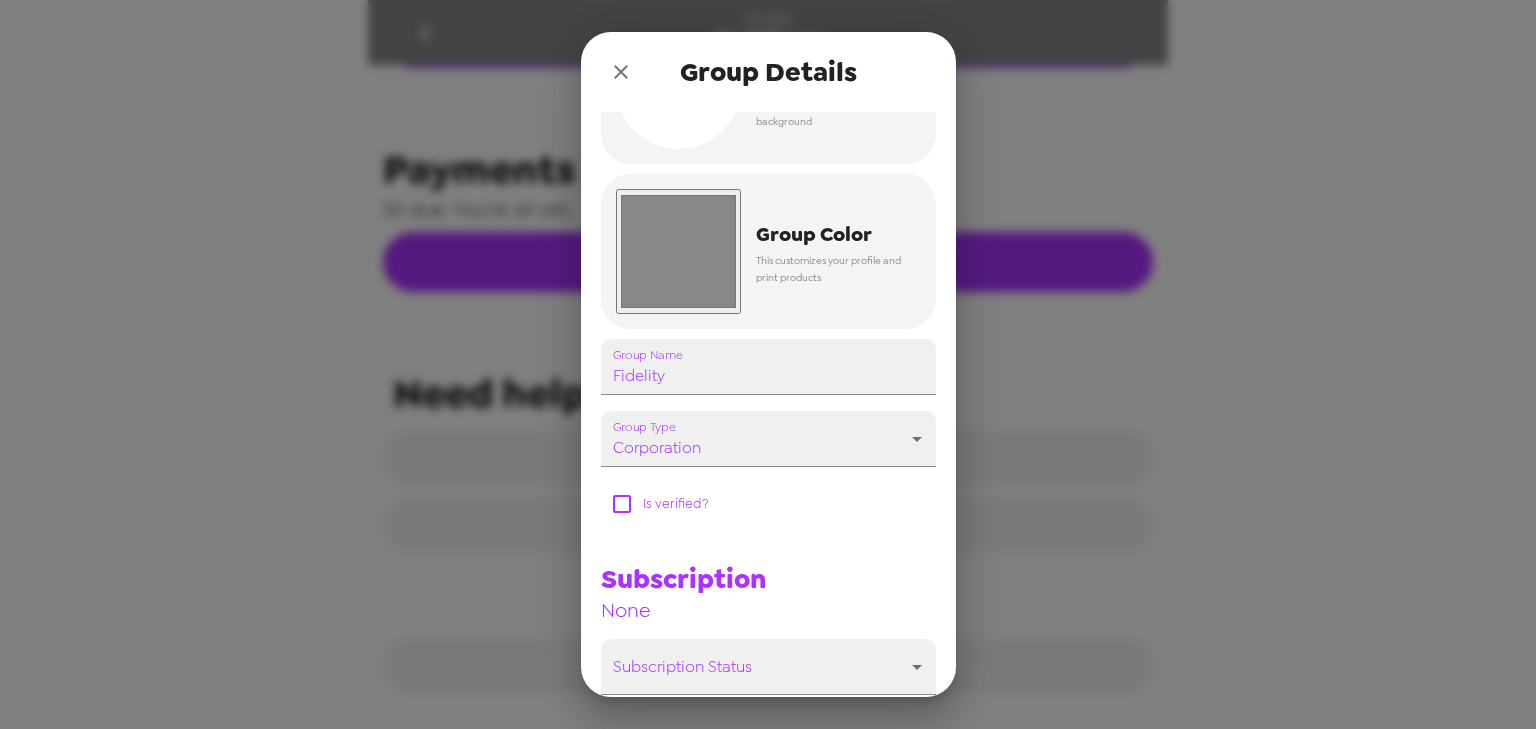 scroll, scrollTop: 281, scrollLeft: 0, axis: vertical 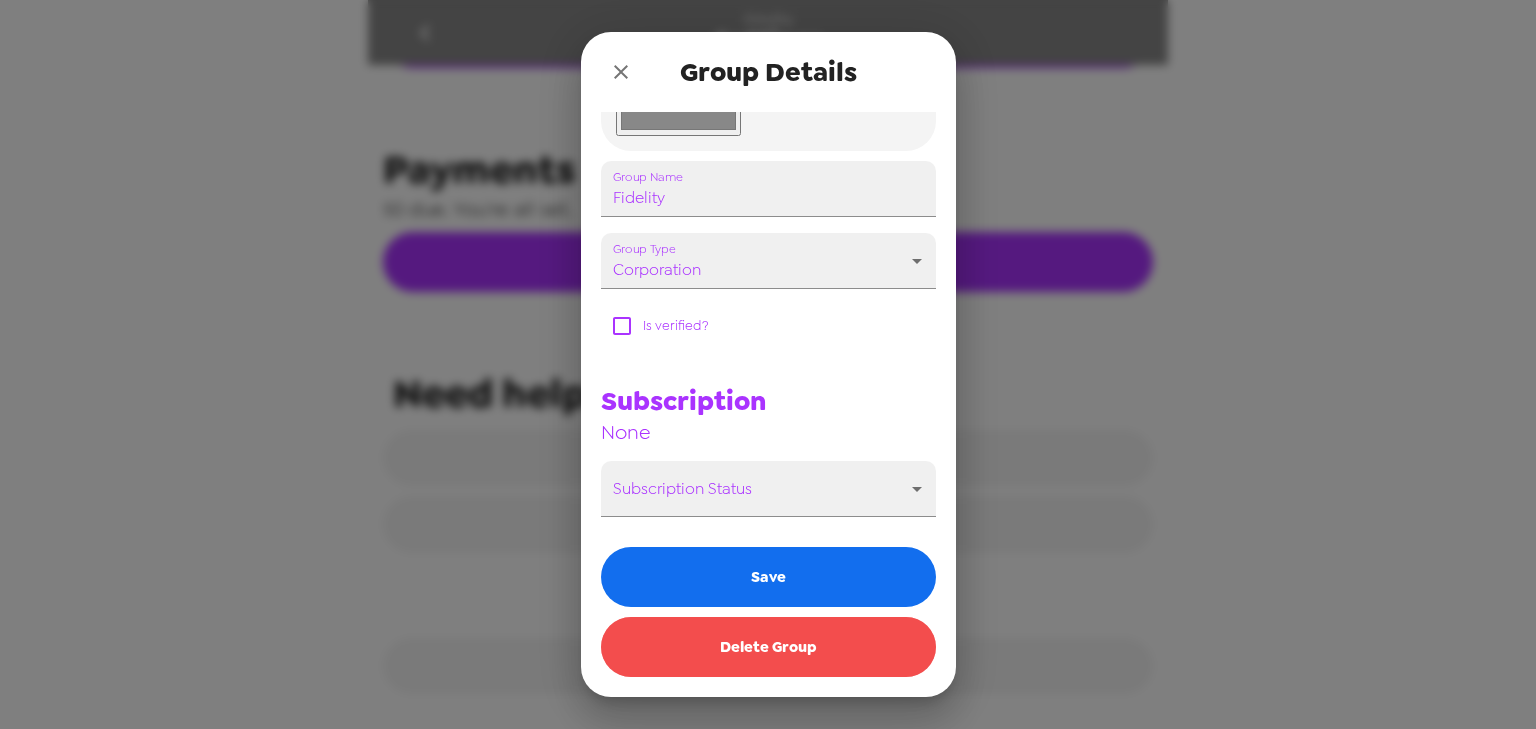 click on "Delete Group" at bounding box center (768, 647) 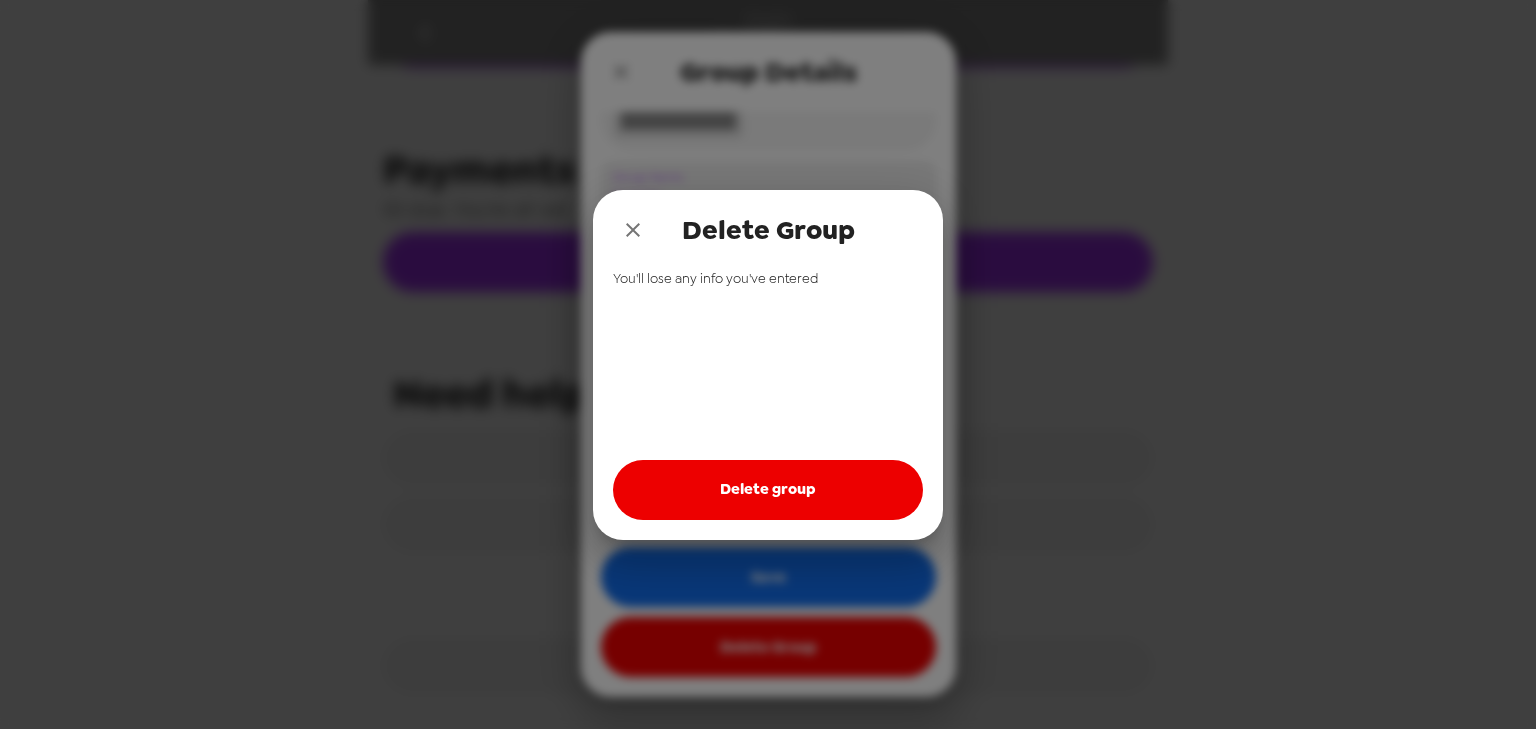 click on "Delete group" at bounding box center [768, 490] 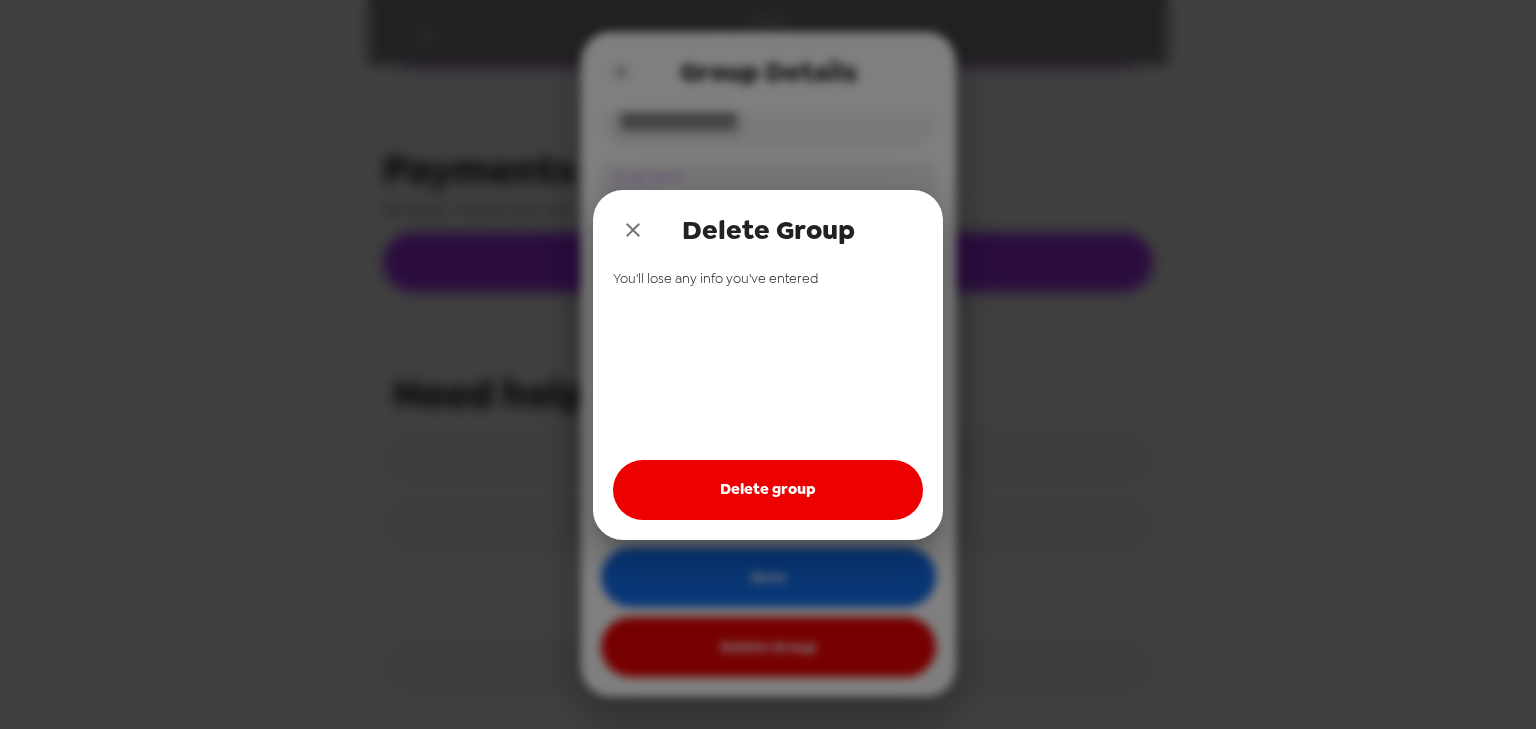 drag, startPoint x: 640, startPoint y: 235, endPoint x: 612, endPoint y: 151, distance: 88.54378 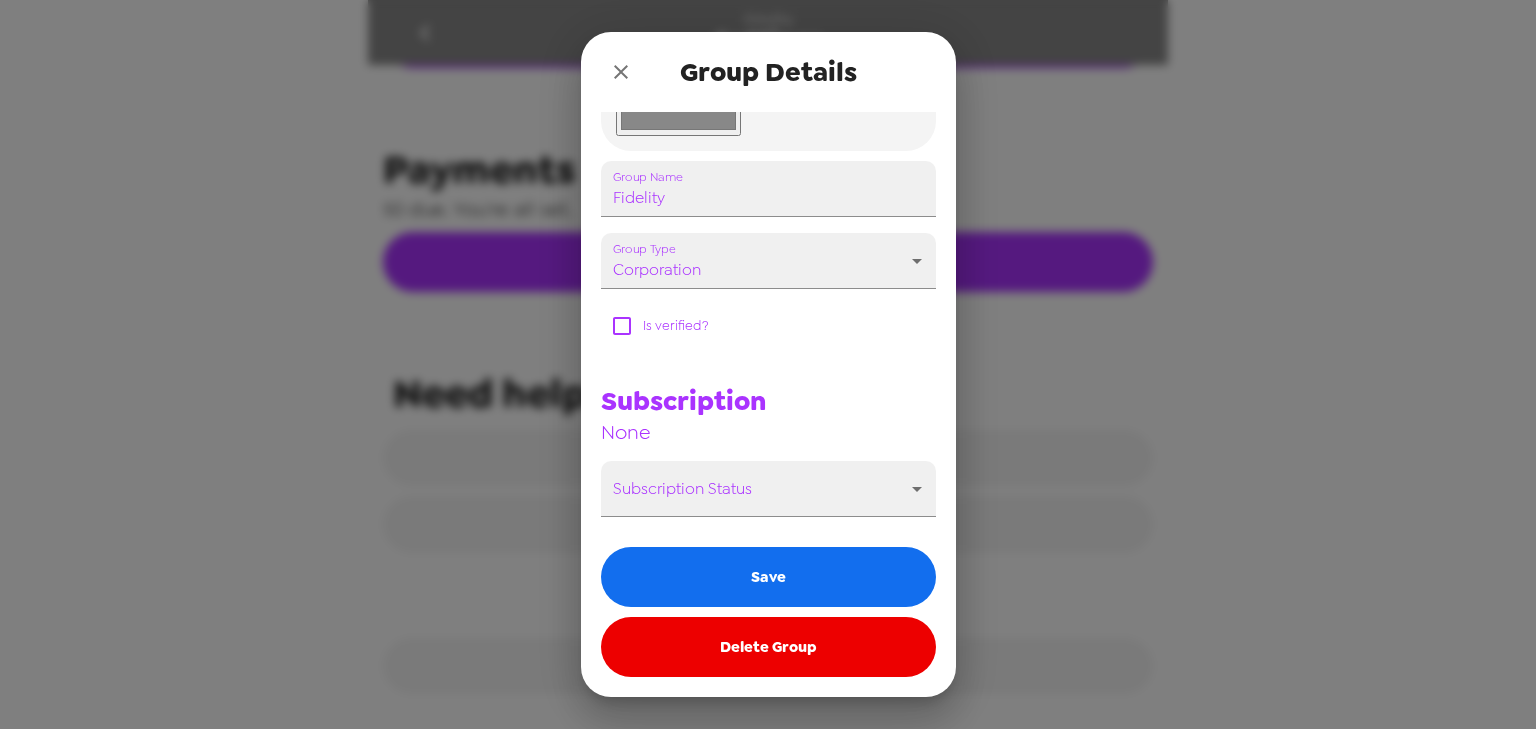 click 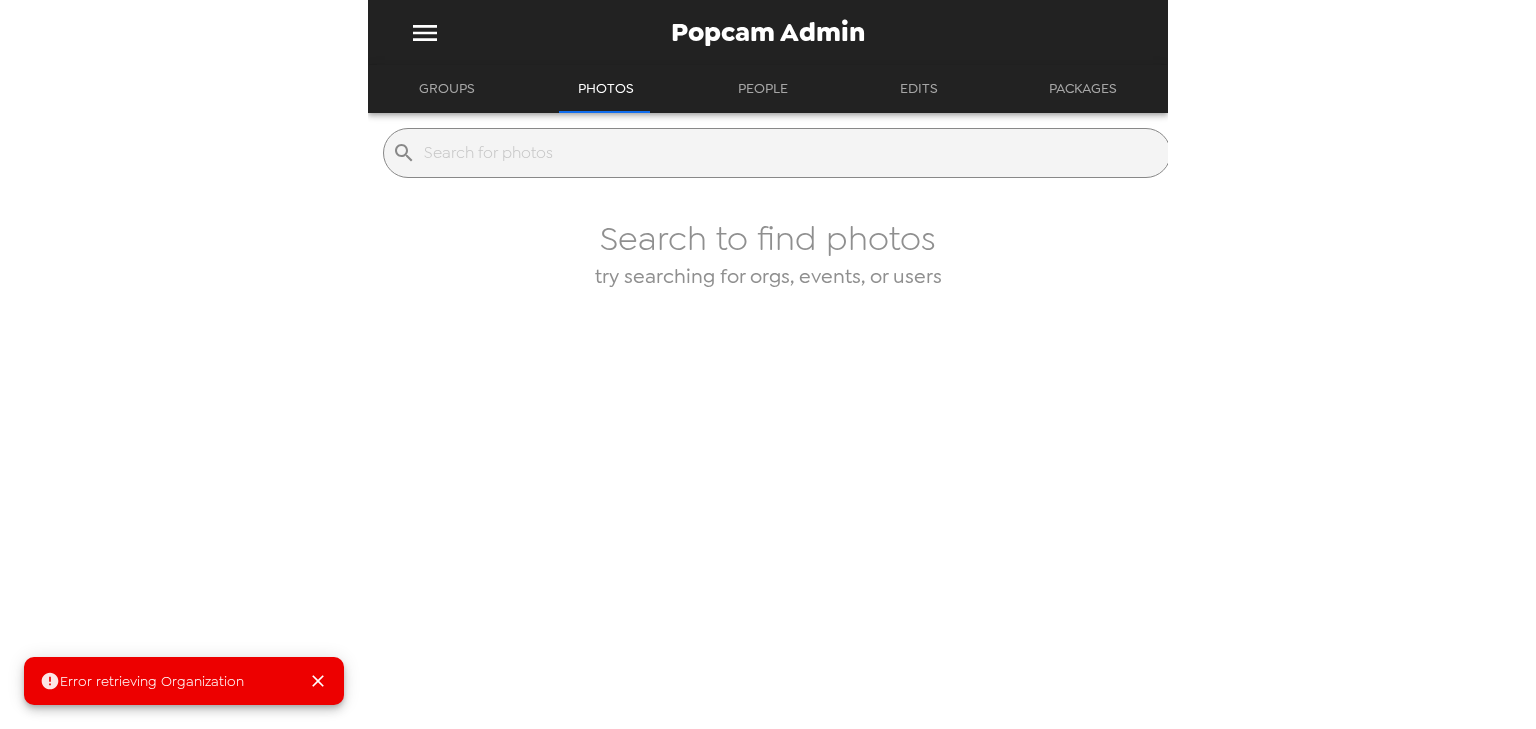 click on "Groups" at bounding box center [447, 89] 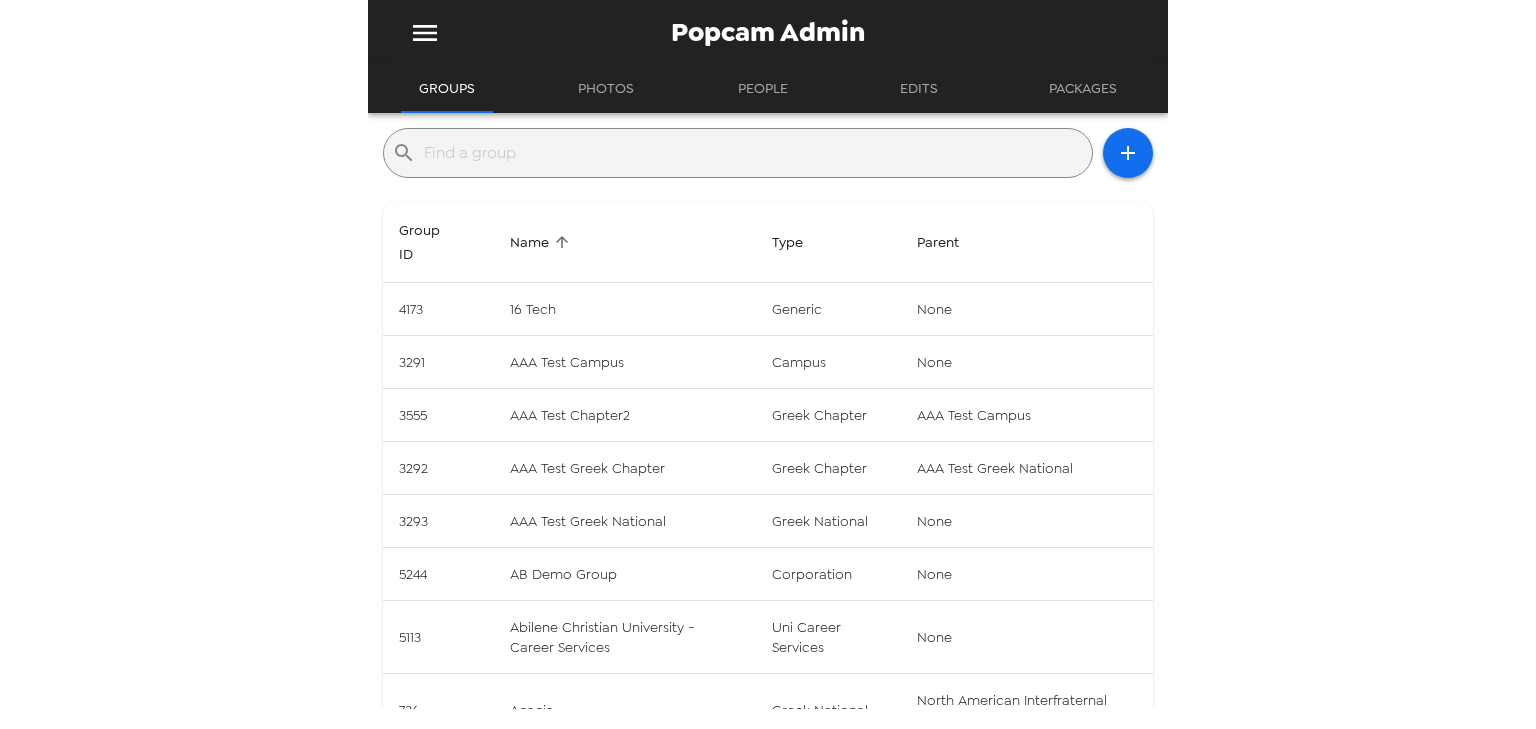 click at bounding box center (754, 153) 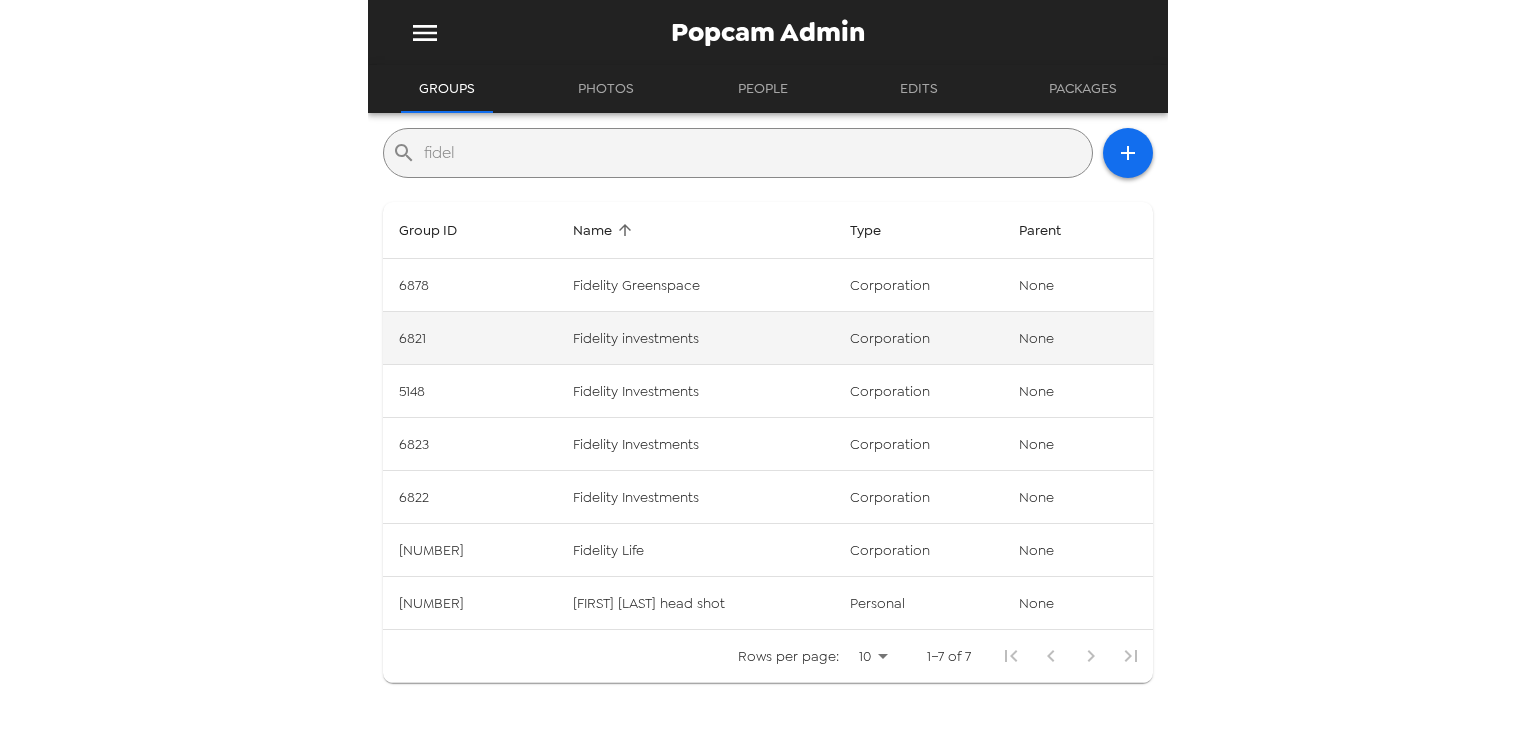 type on "fidel" 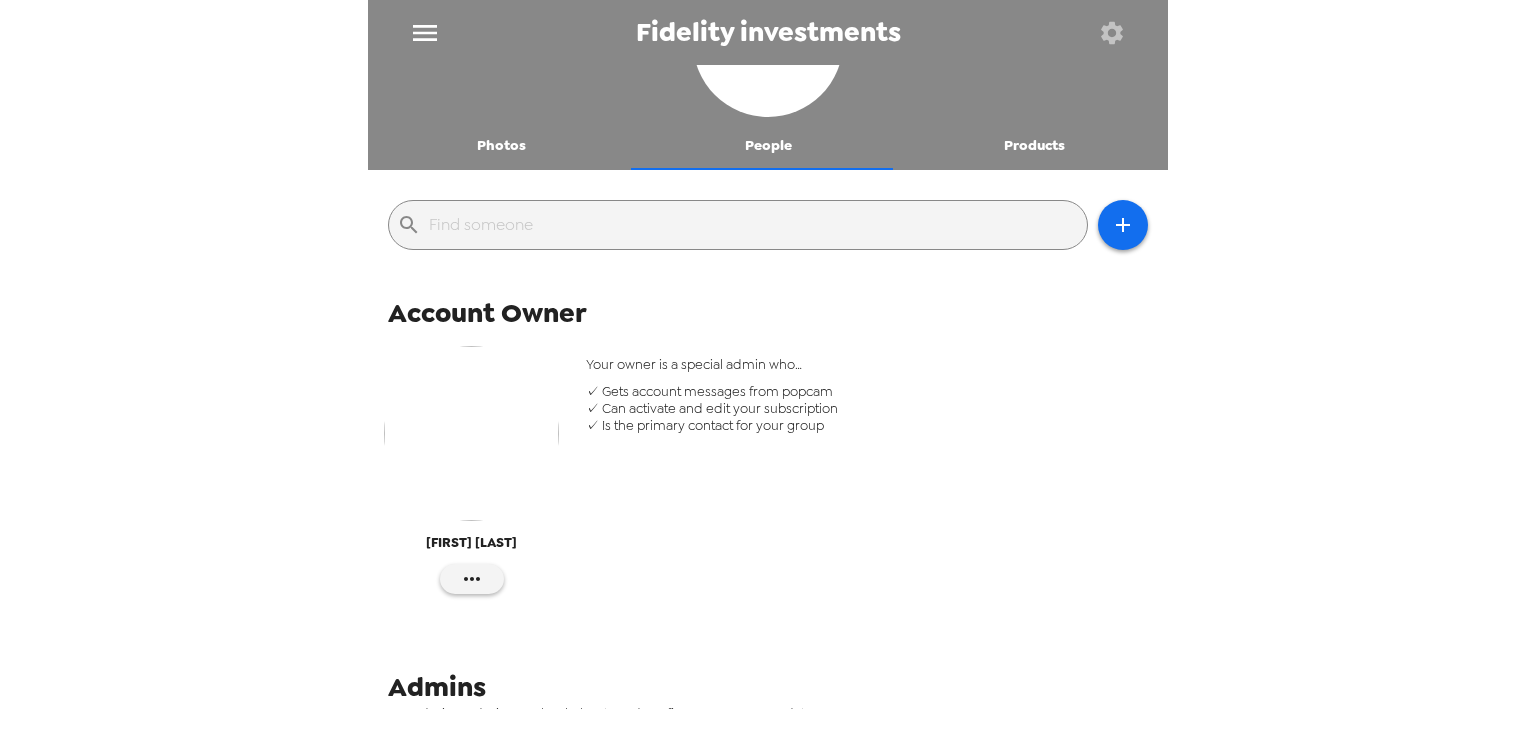 scroll, scrollTop: 0, scrollLeft: 0, axis: both 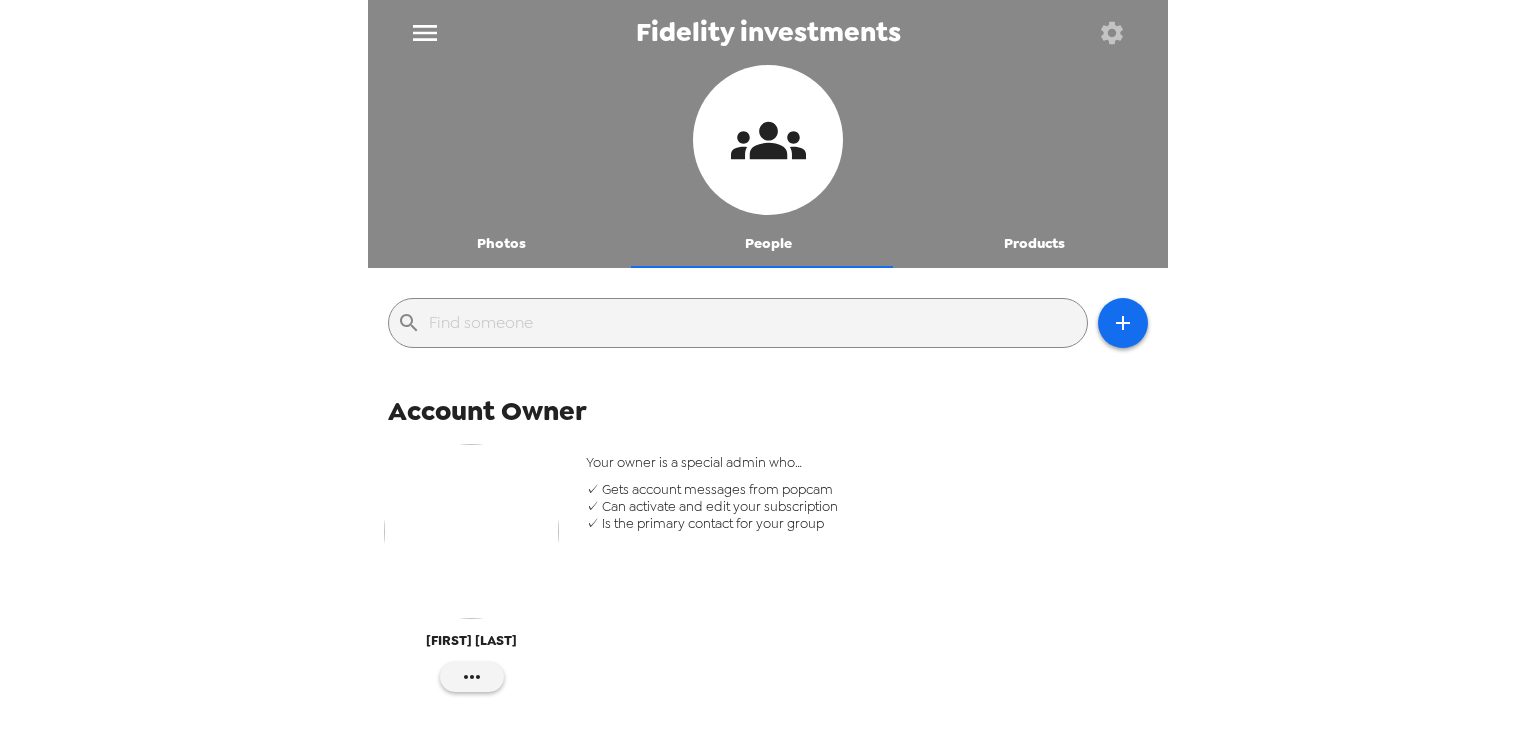 click 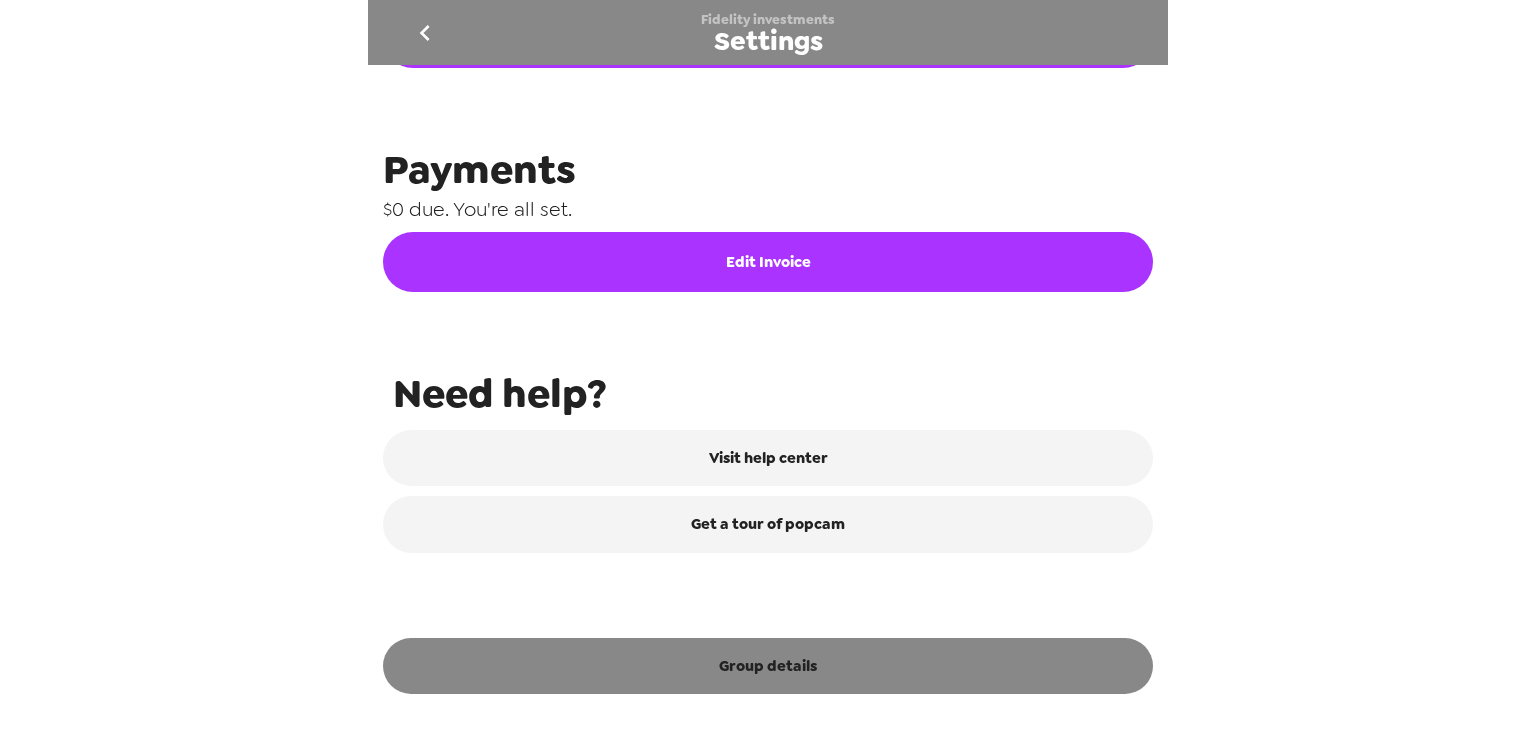 click on "Group details" at bounding box center (768, 666) 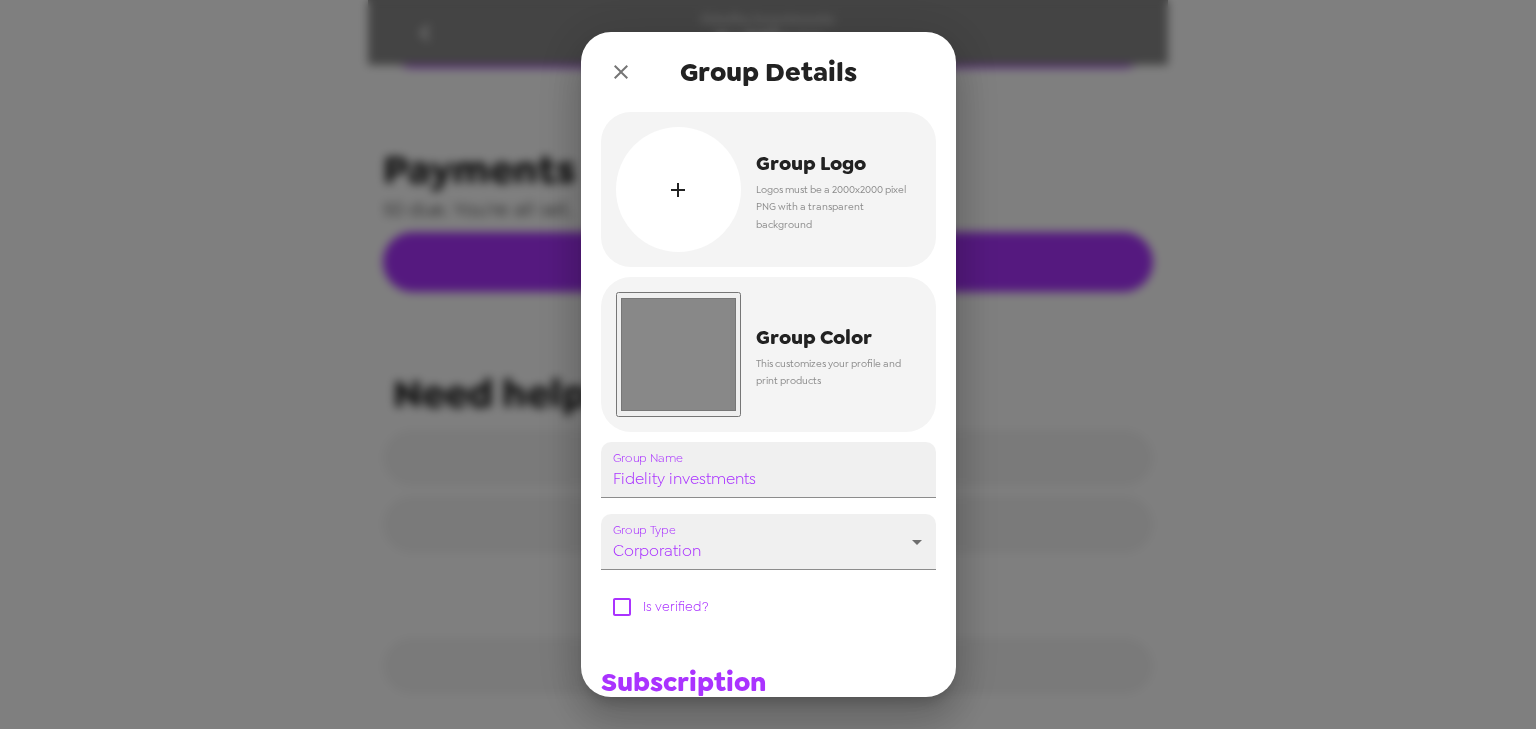 scroll, scrollTop: 968, scrollLeft: 0, axis: vertical 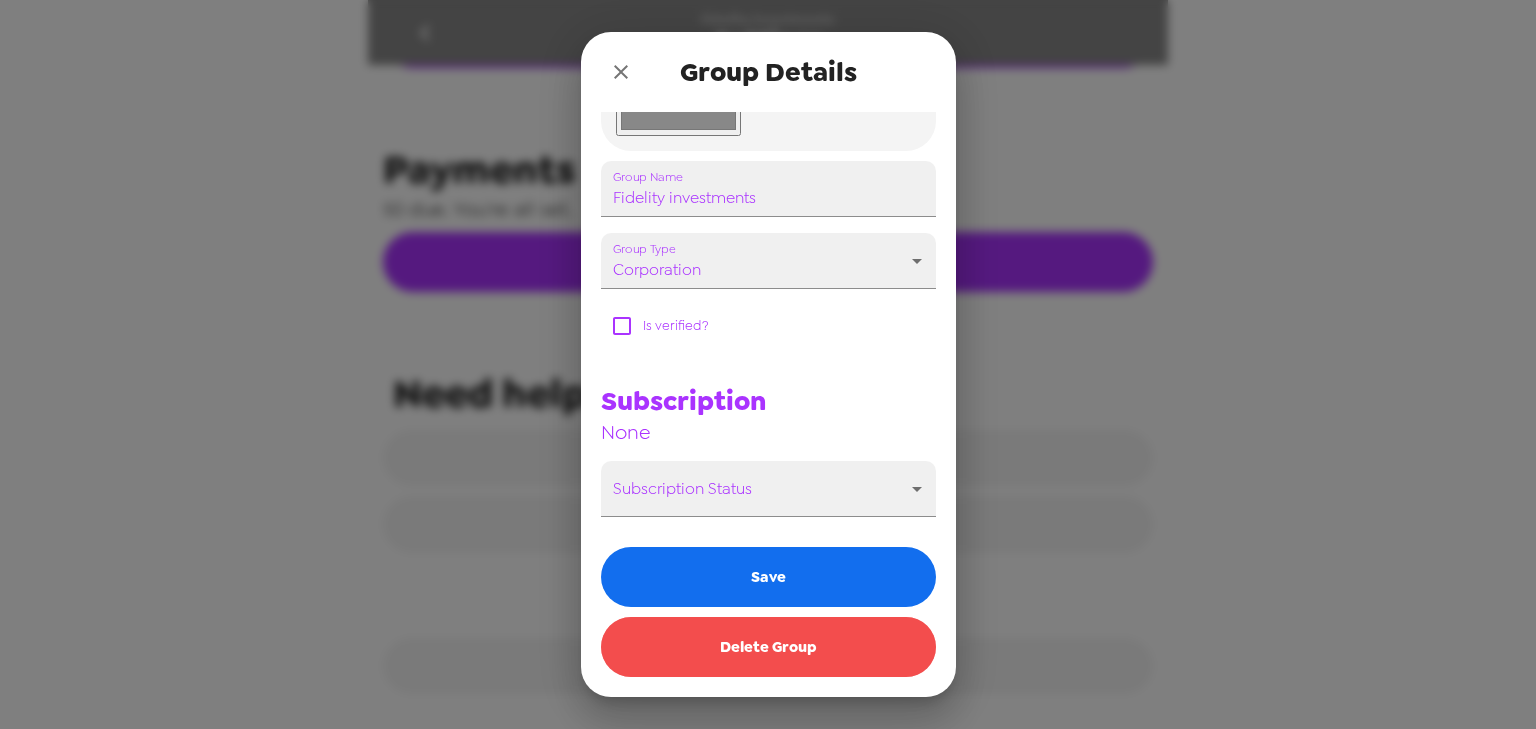 click on "Delete Group" at bounding box center (768, 647) 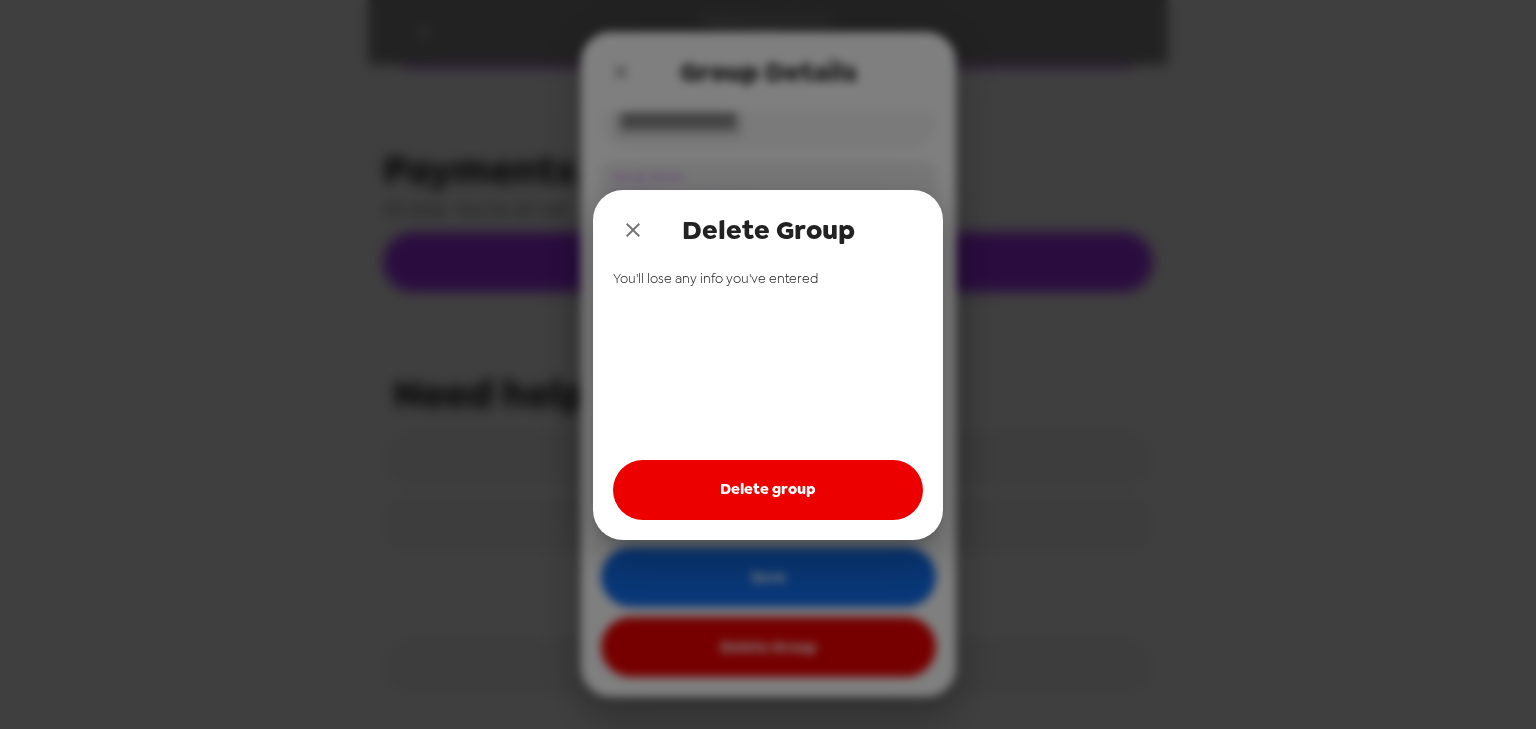 click on "Delete group" at bounding box center (768, 490) 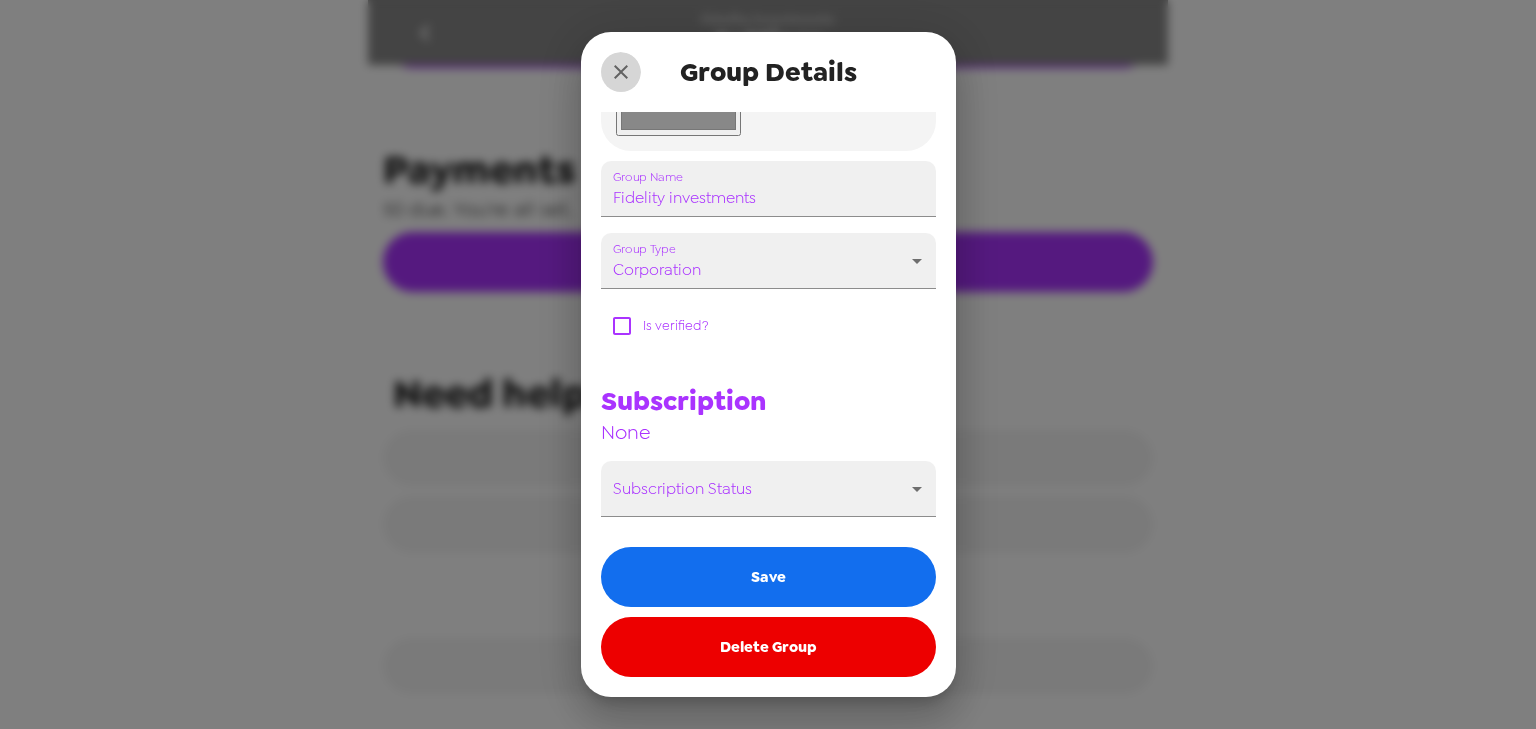 click 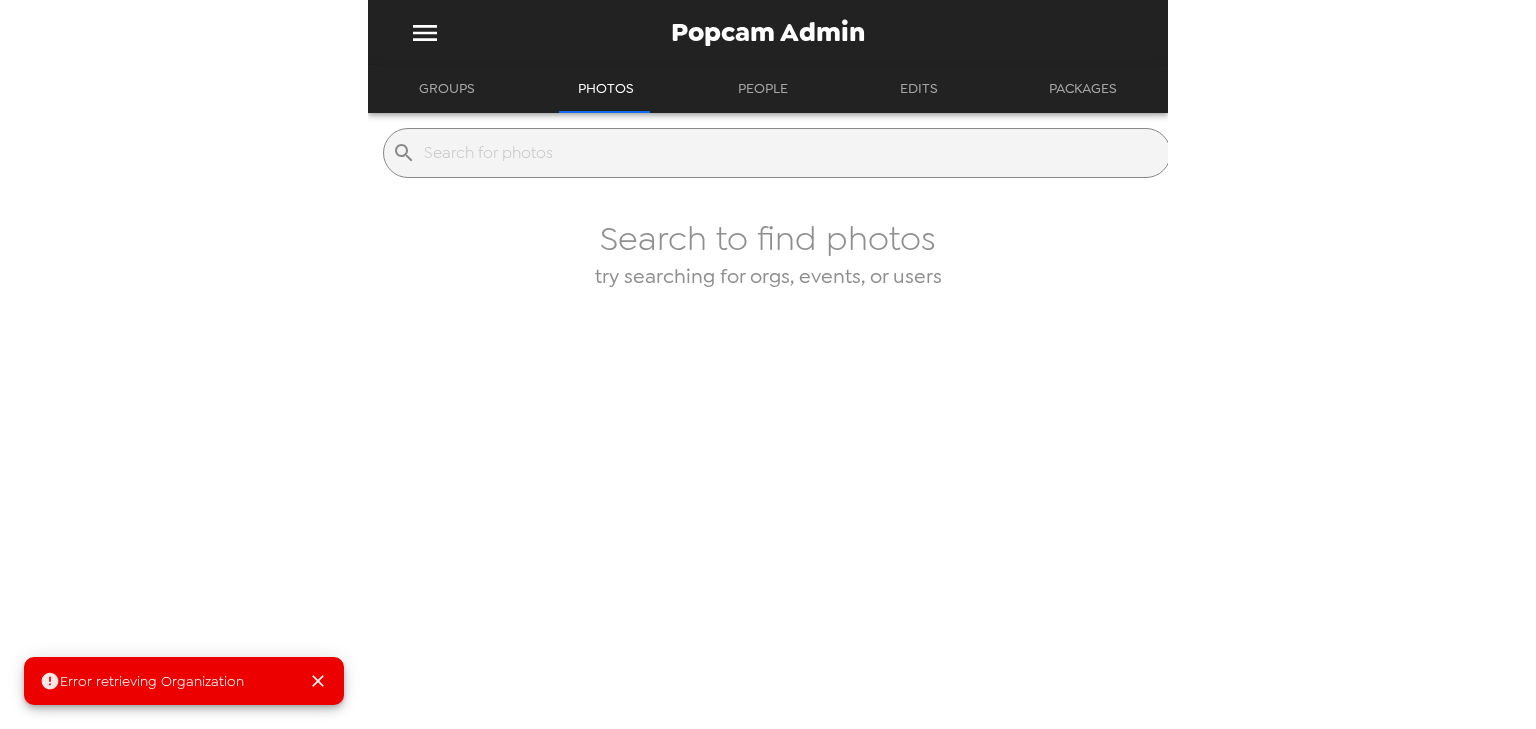 drag, startPoint x: 444, startPoint y: 87, endPoint x: 465, endPoint y: 109, distance: 30.413813 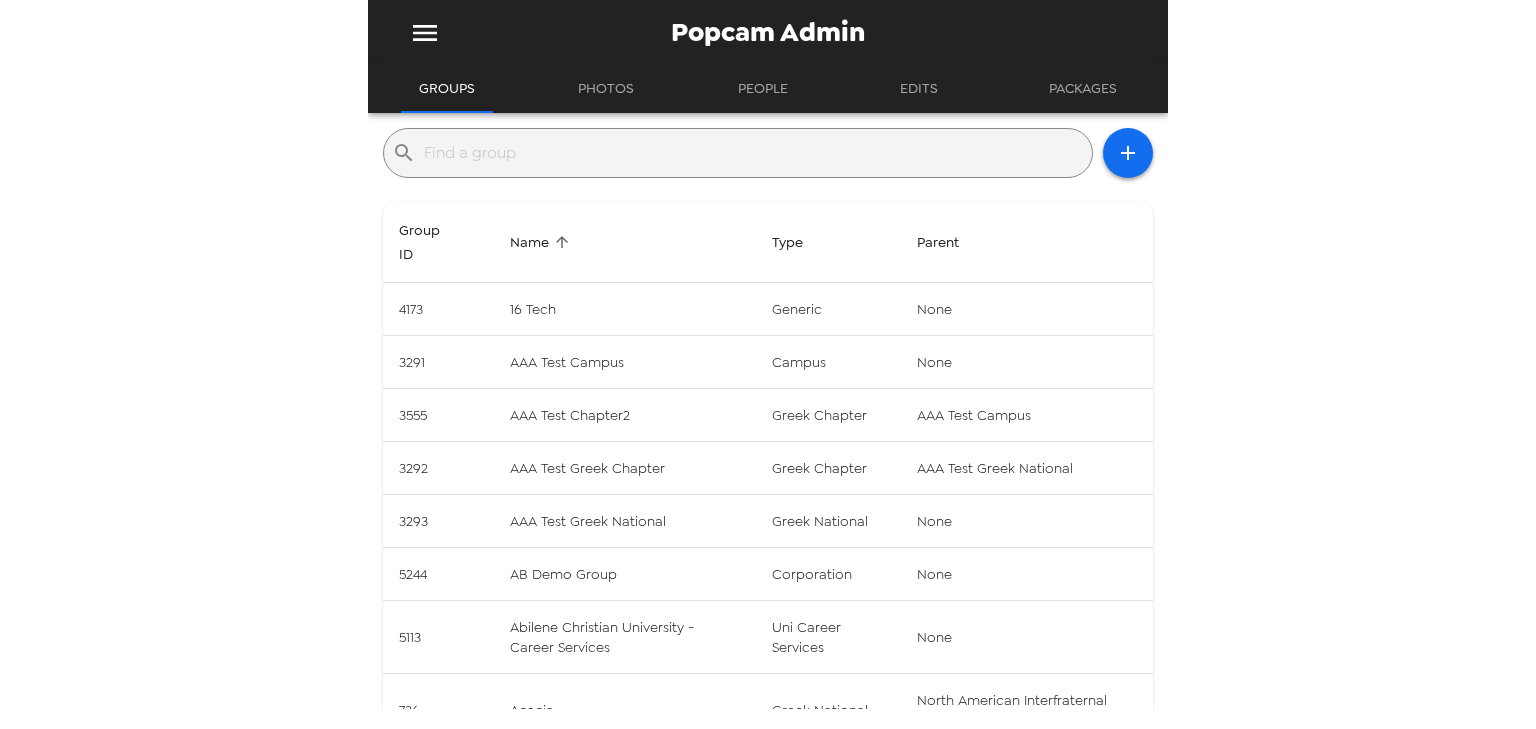click at bounding box center [754, 153] 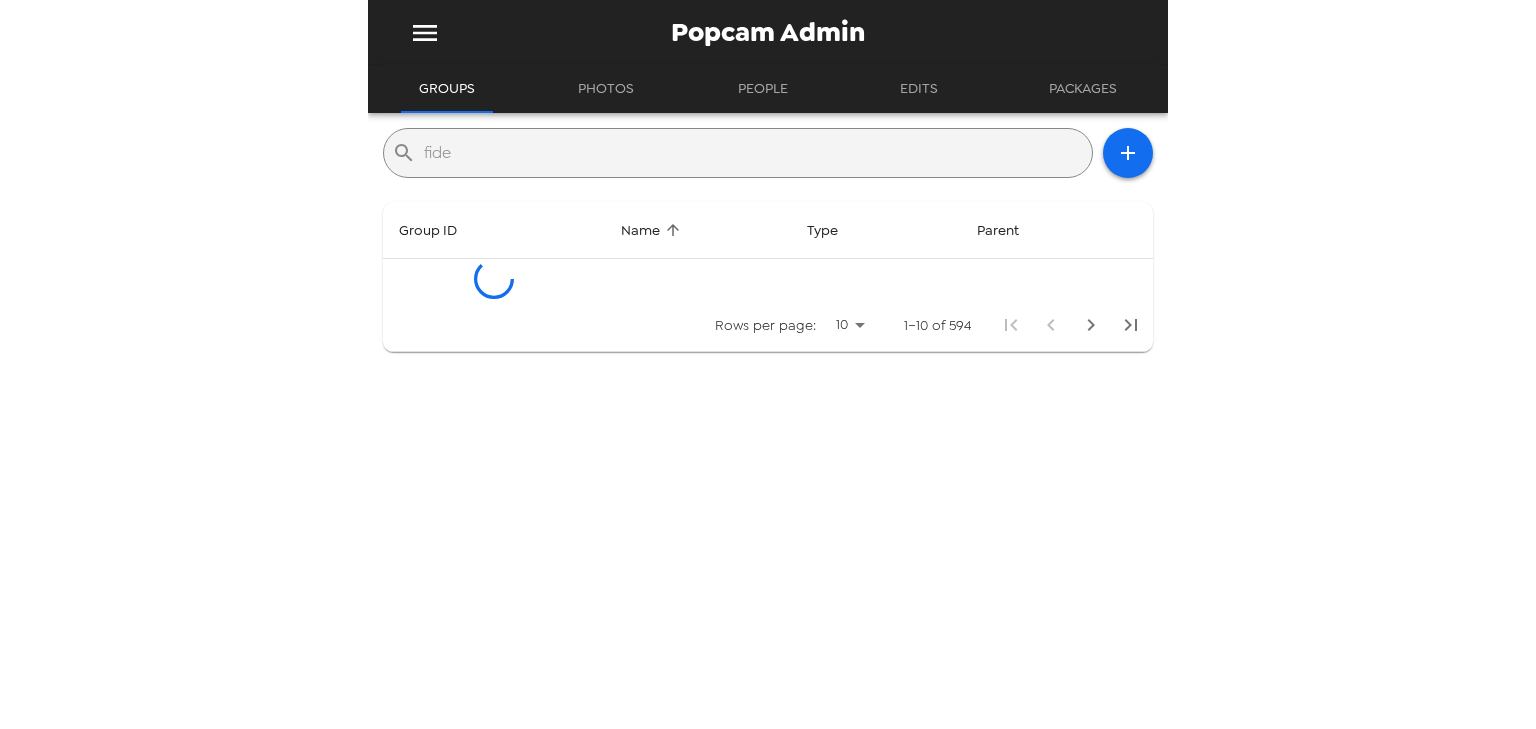 type on "fidel" 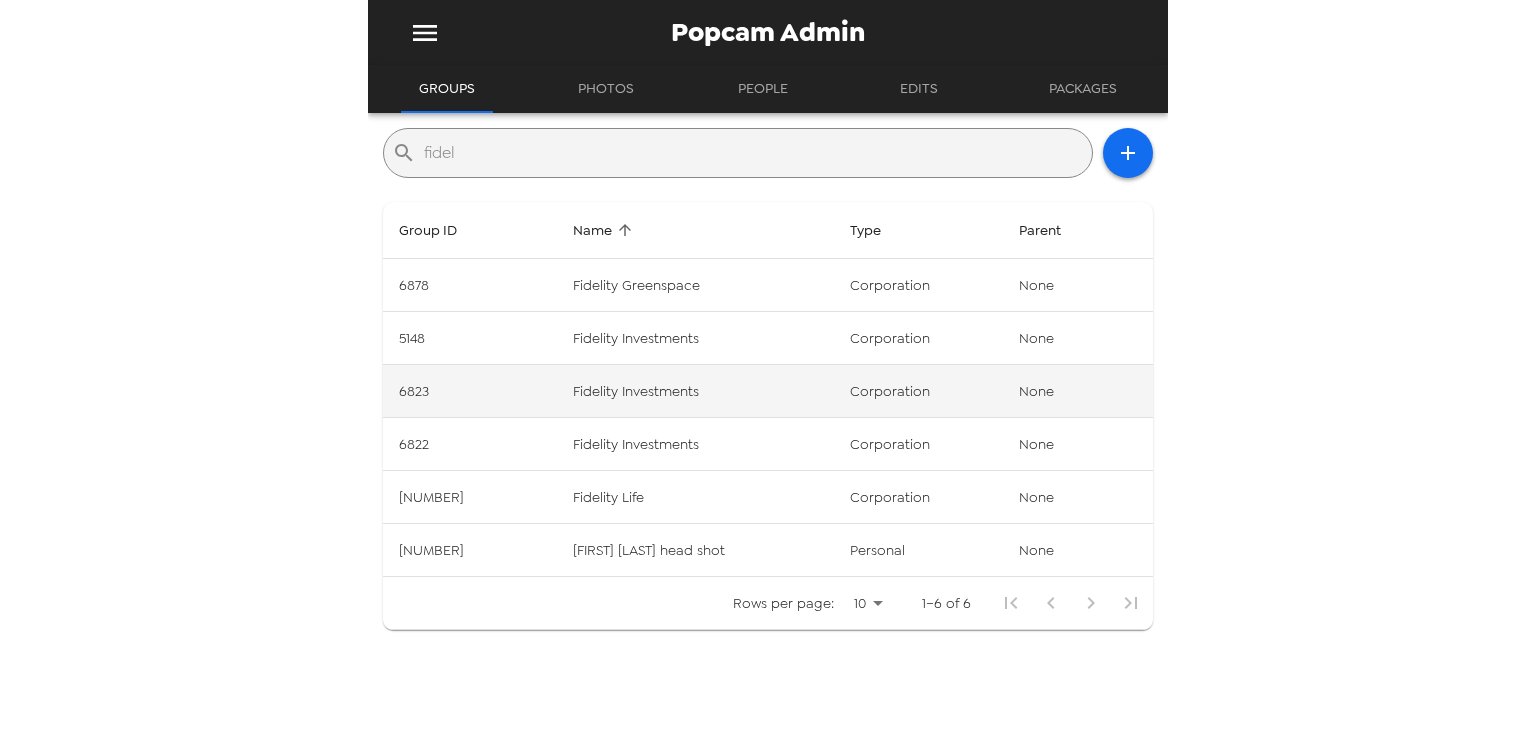 click on "Fidelity Investments" at bounding box center (695, 391) 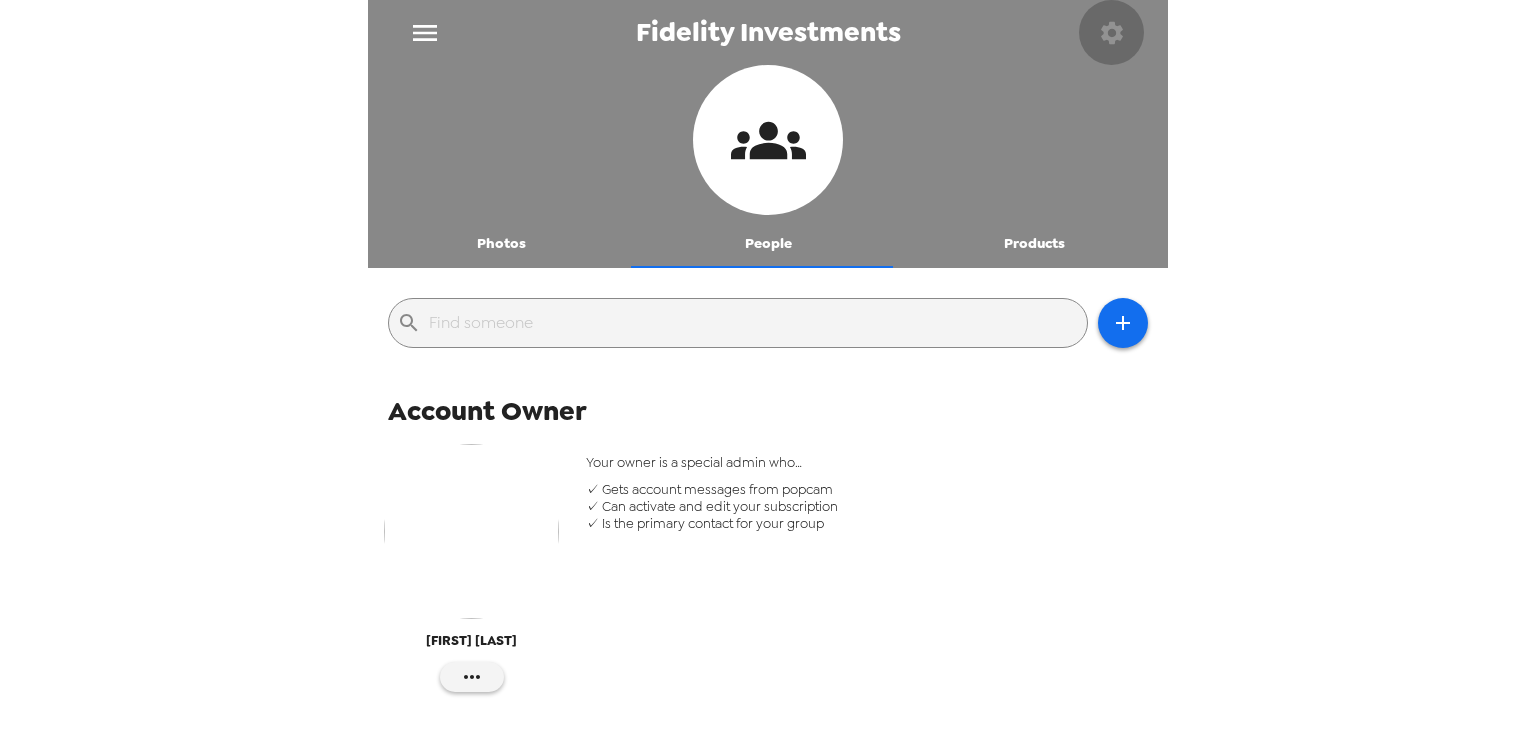 click 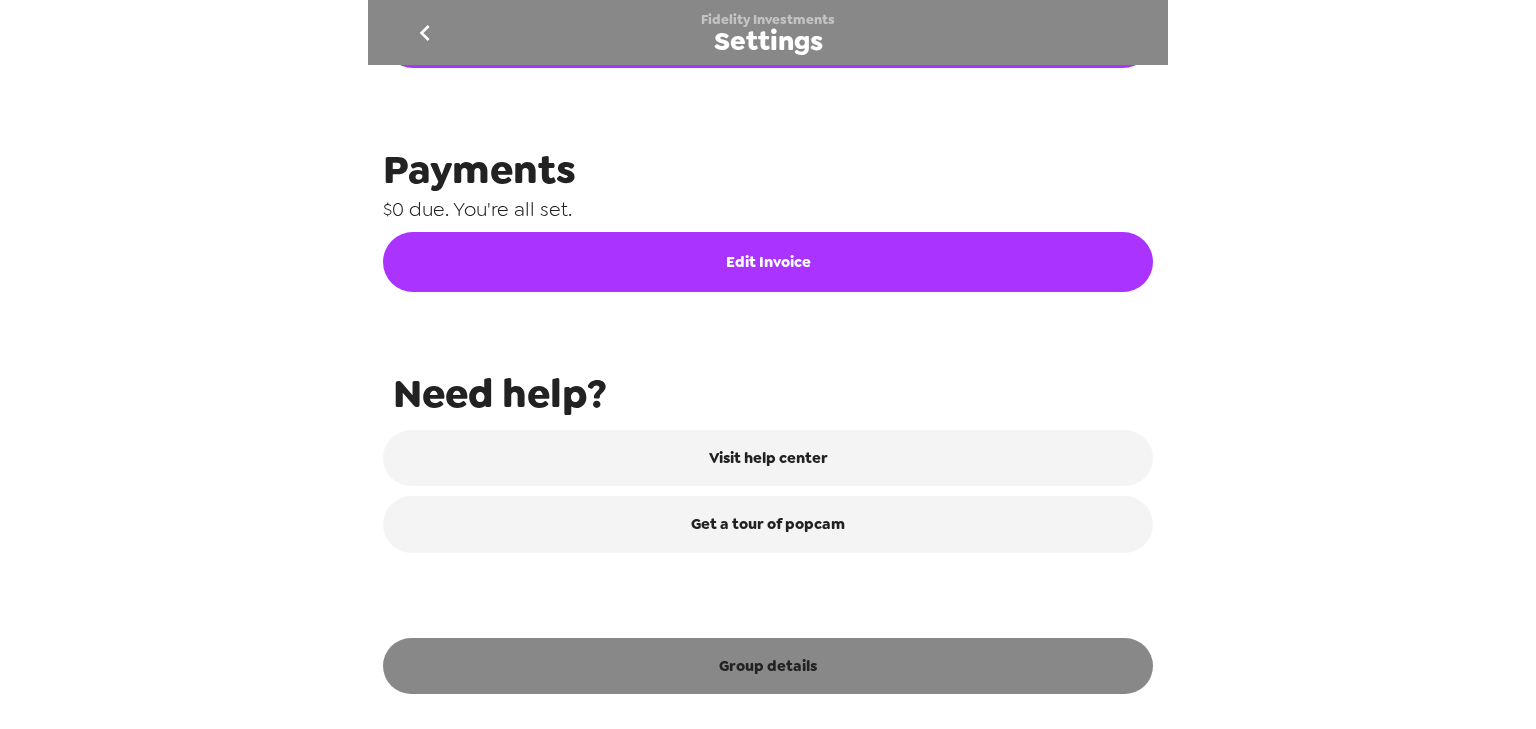 click on "Group details" at bounding box center [768, 666] 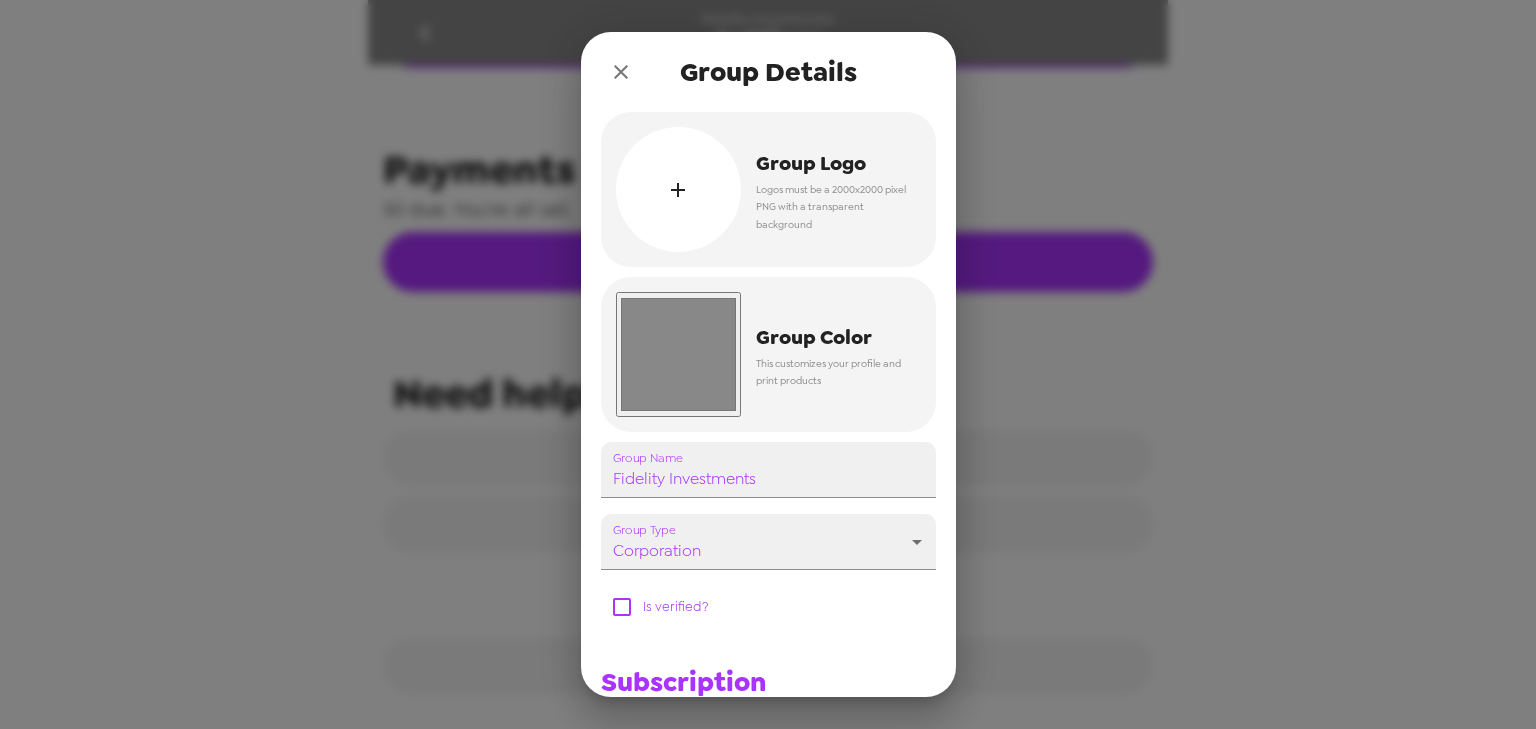 scroll, scrollTop: 968, scrollLeft: 0, axis: vertical 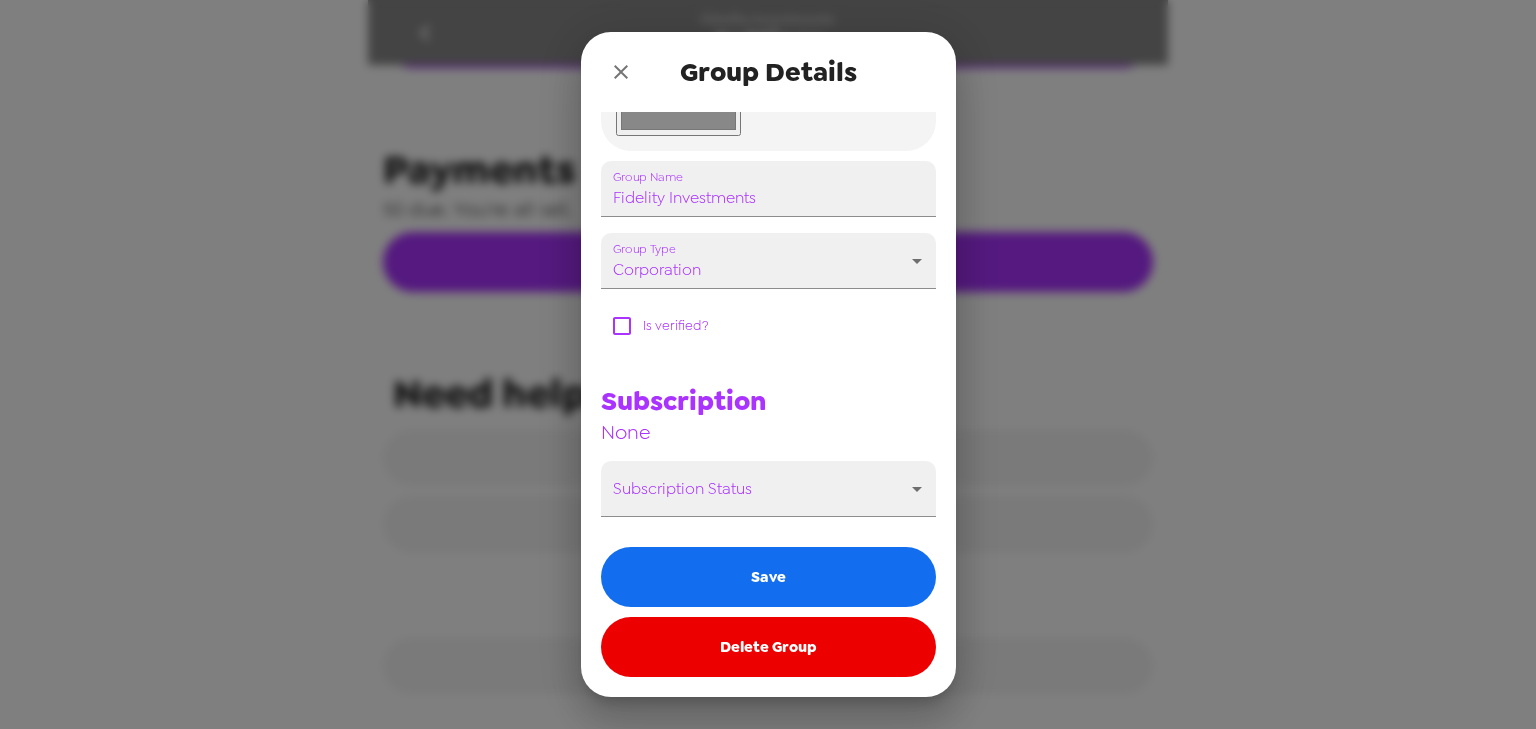 click on "Delete Group" at bounding box center (768, 647) 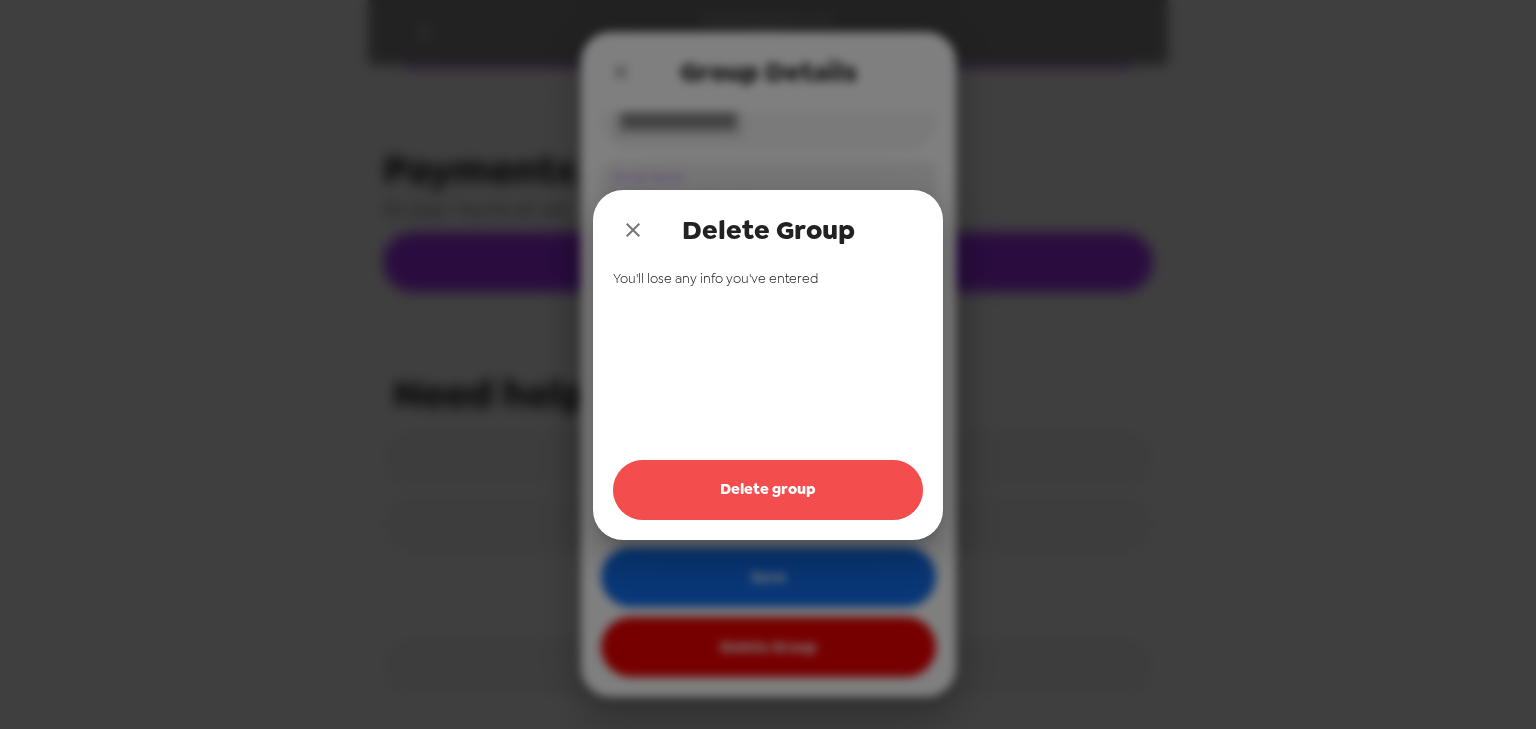 drag, startPoint x: 759, startPoint y: 489, endPoint x: 743, endPoint y: 336, distance: 153.83432 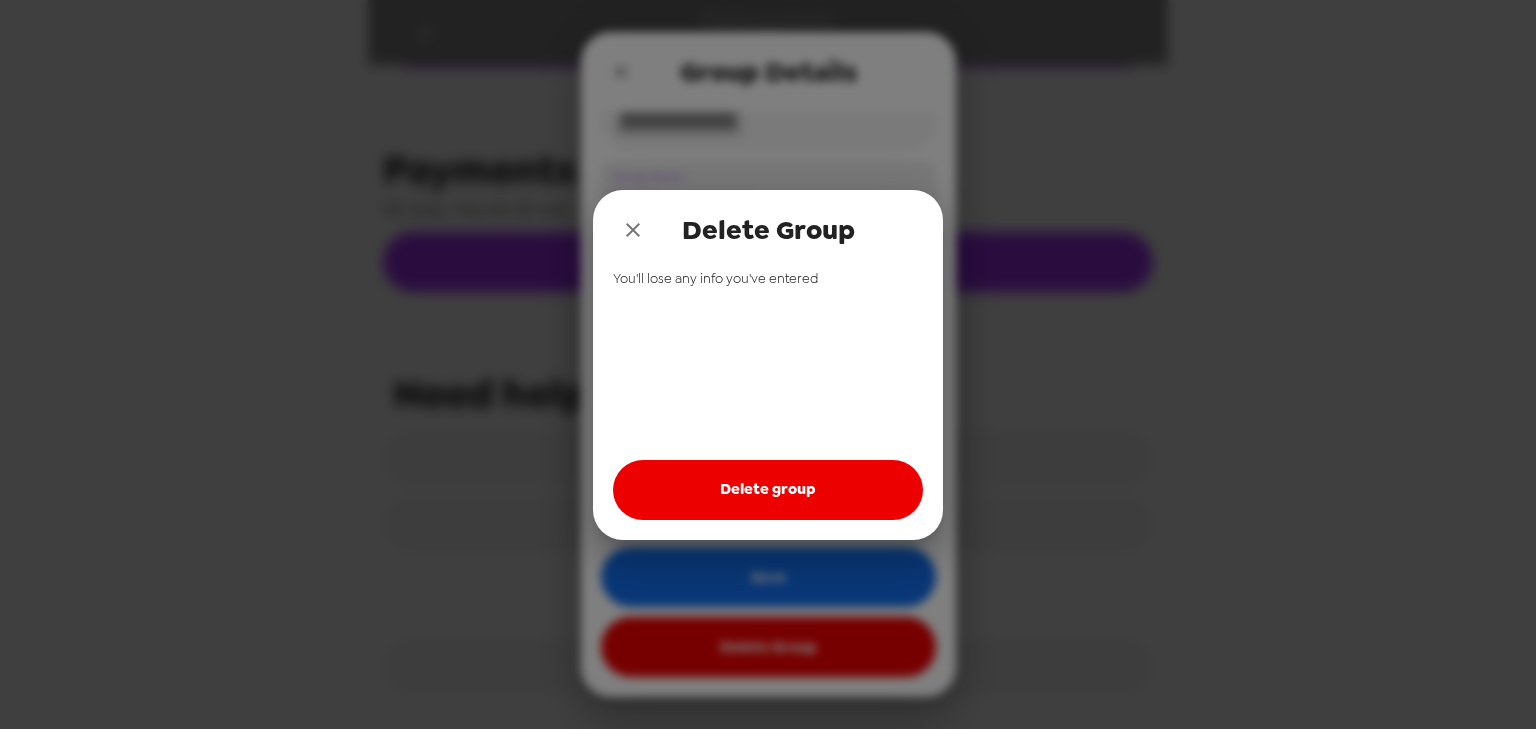 click on "Delete Group" at bounding box center [768, 230] 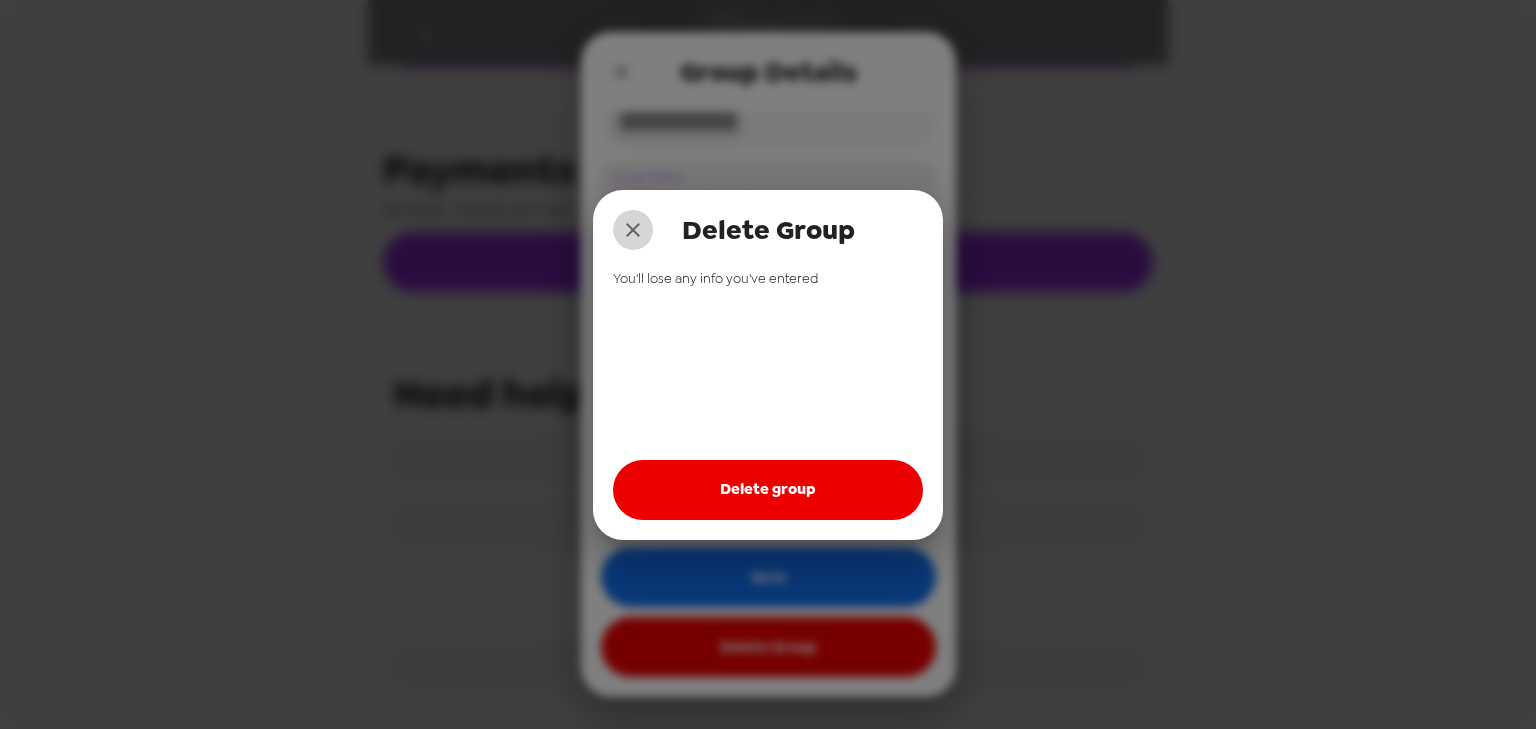 click 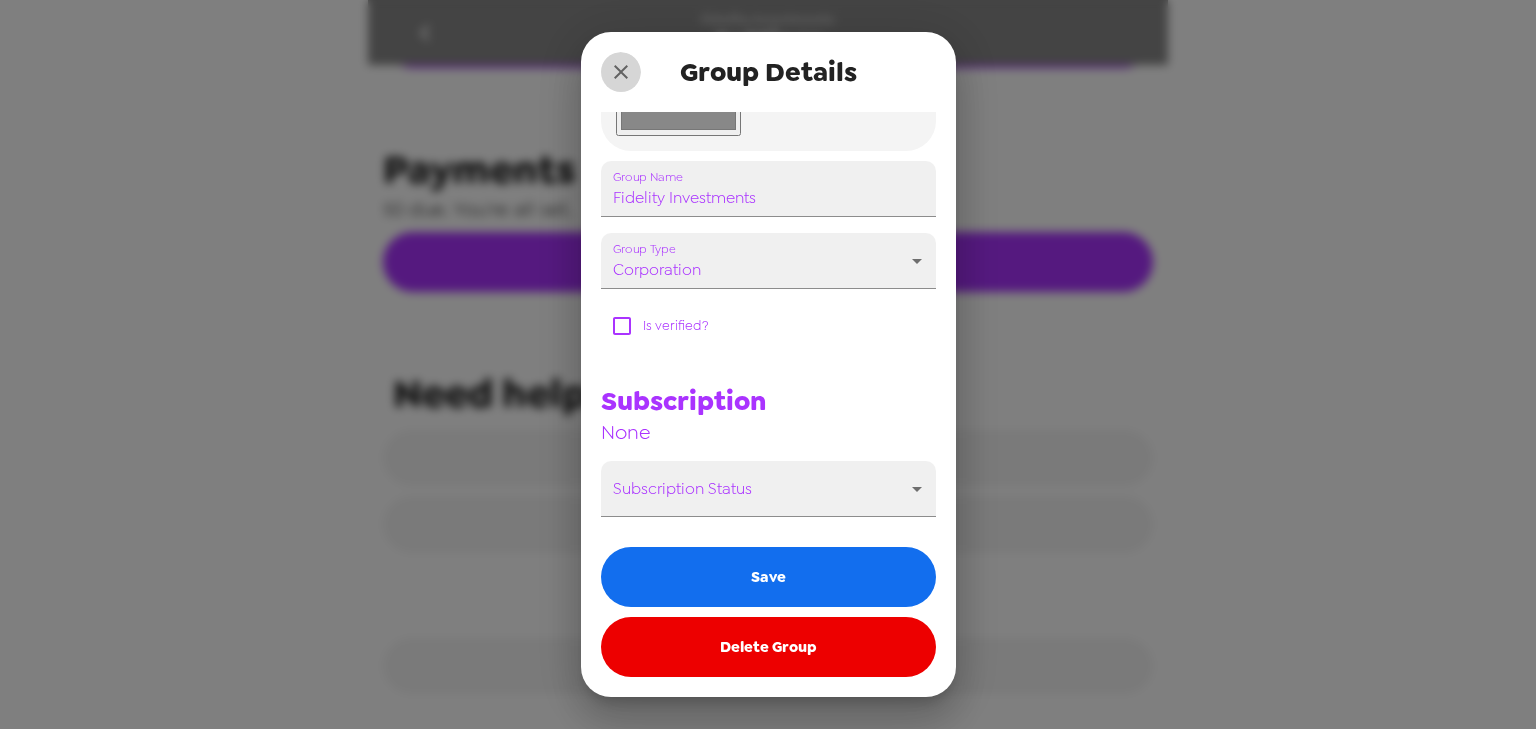 click 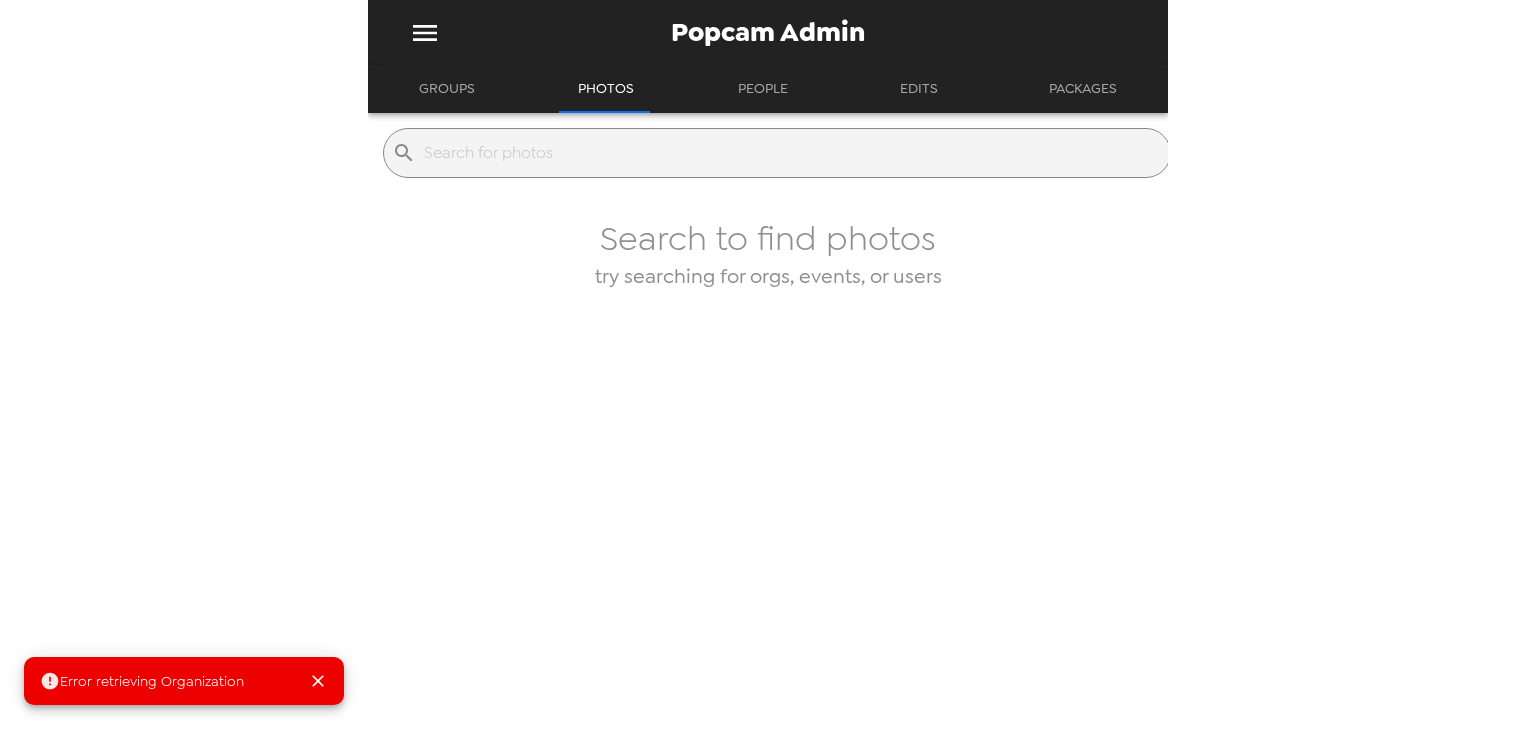 click on "Groups" at bounding box center [447, 89] 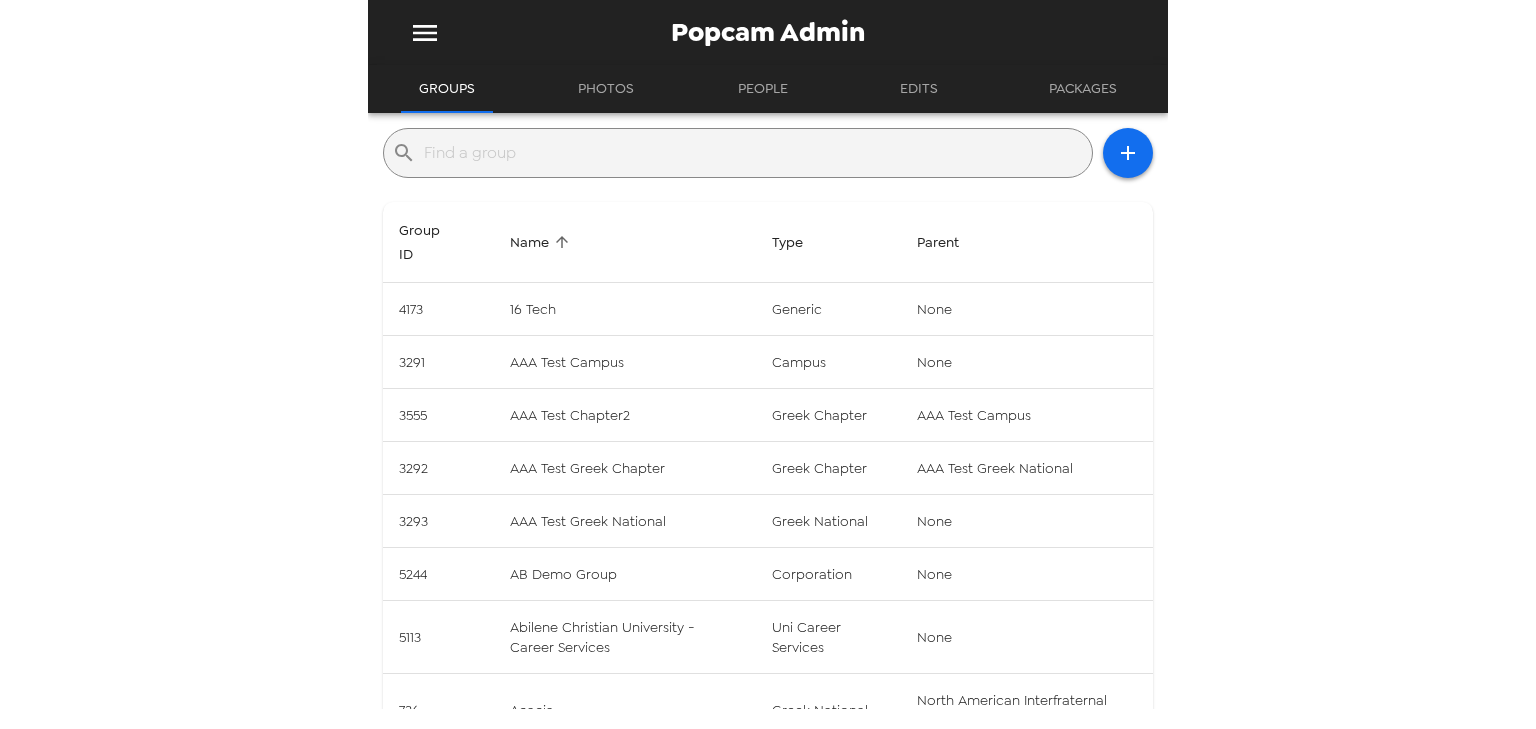 click at bounding box center [754, 153] 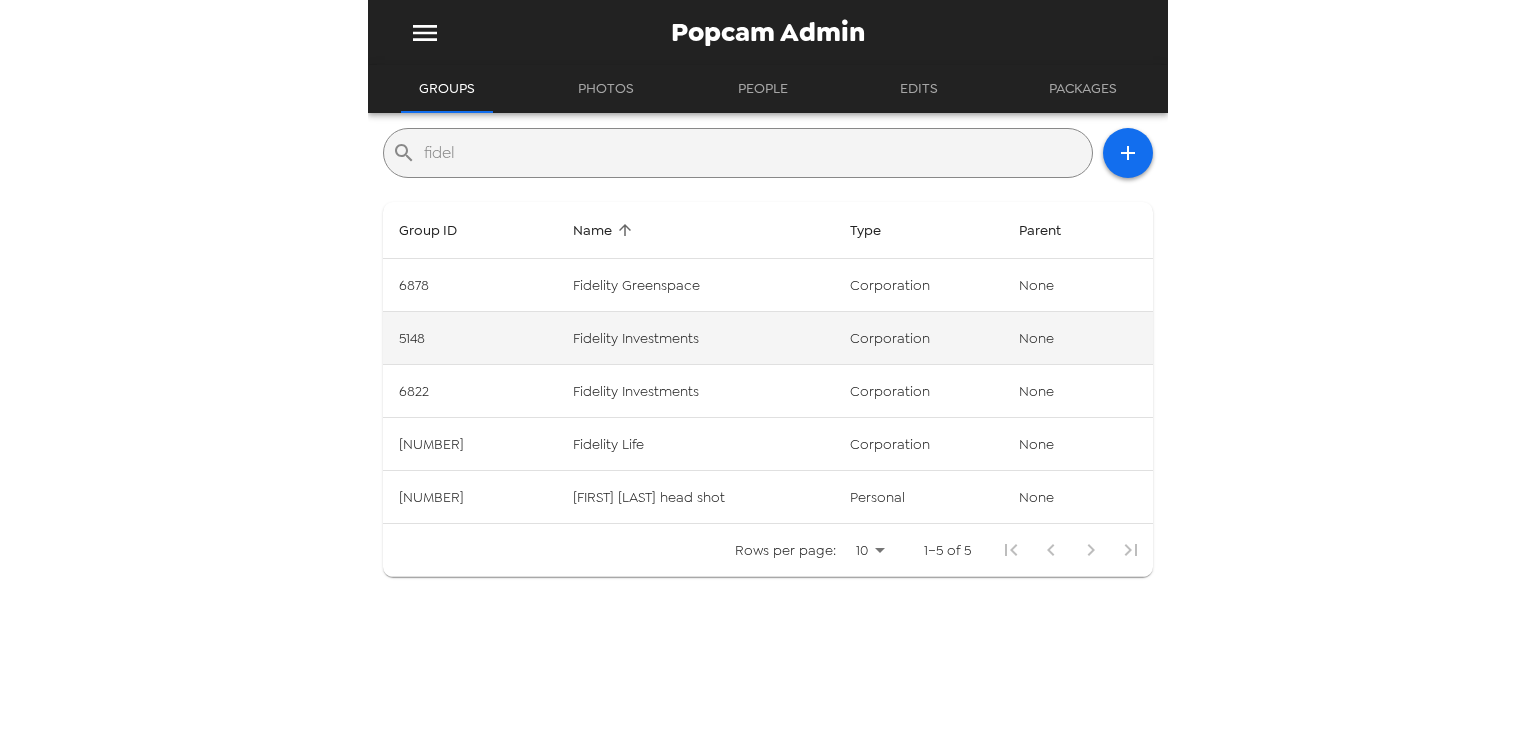 type on "fidel" 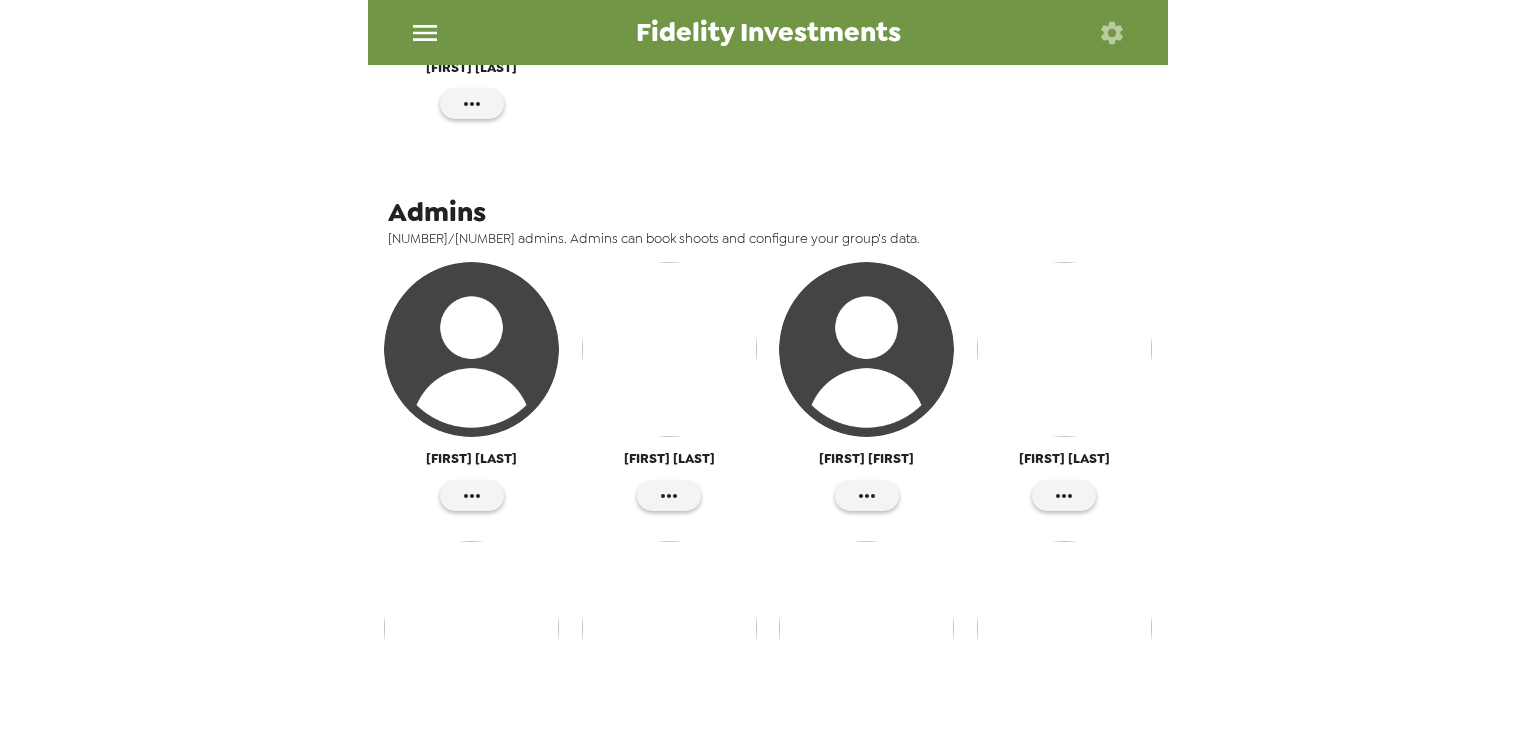 scroll, scrollTop: 560, scrollLeft: 0, axis: vertical 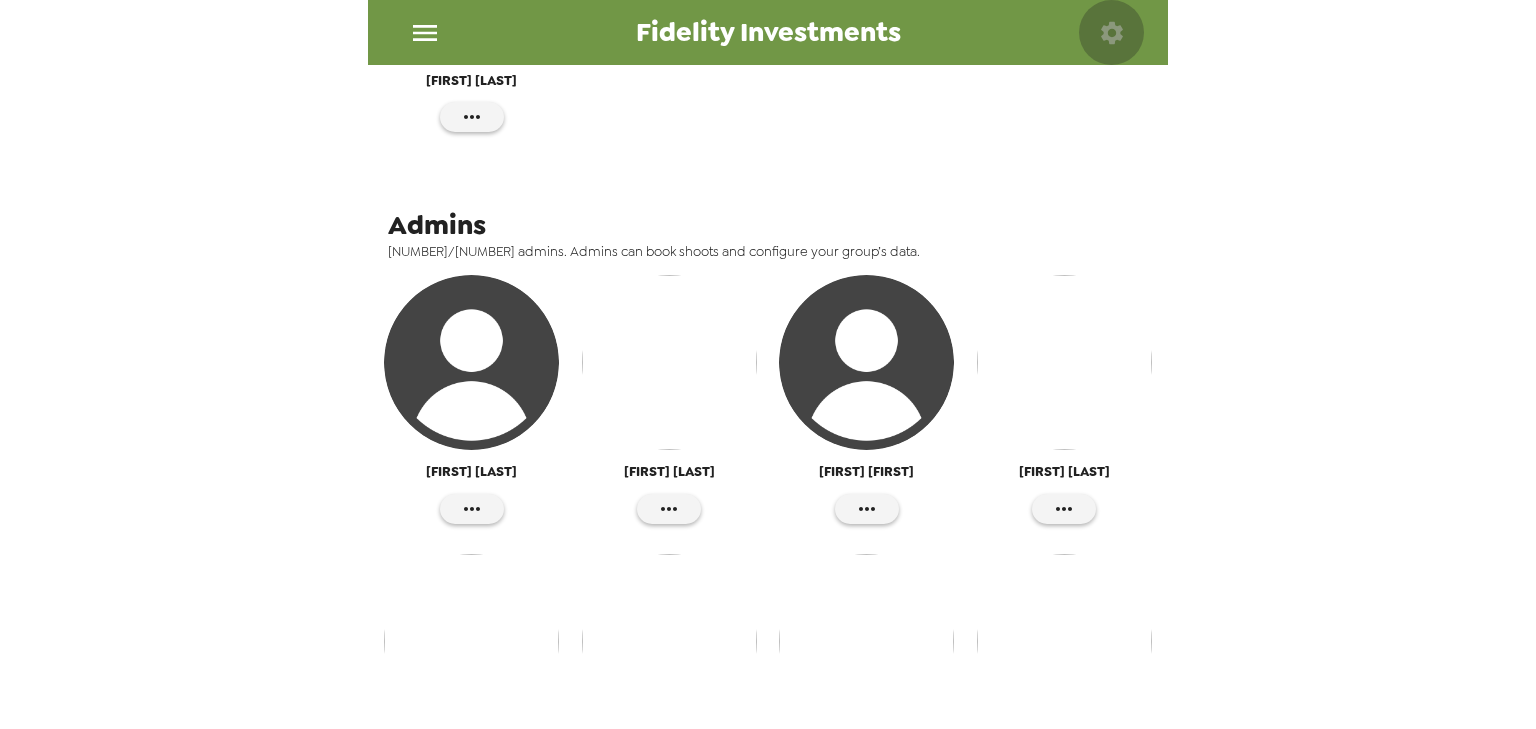 click 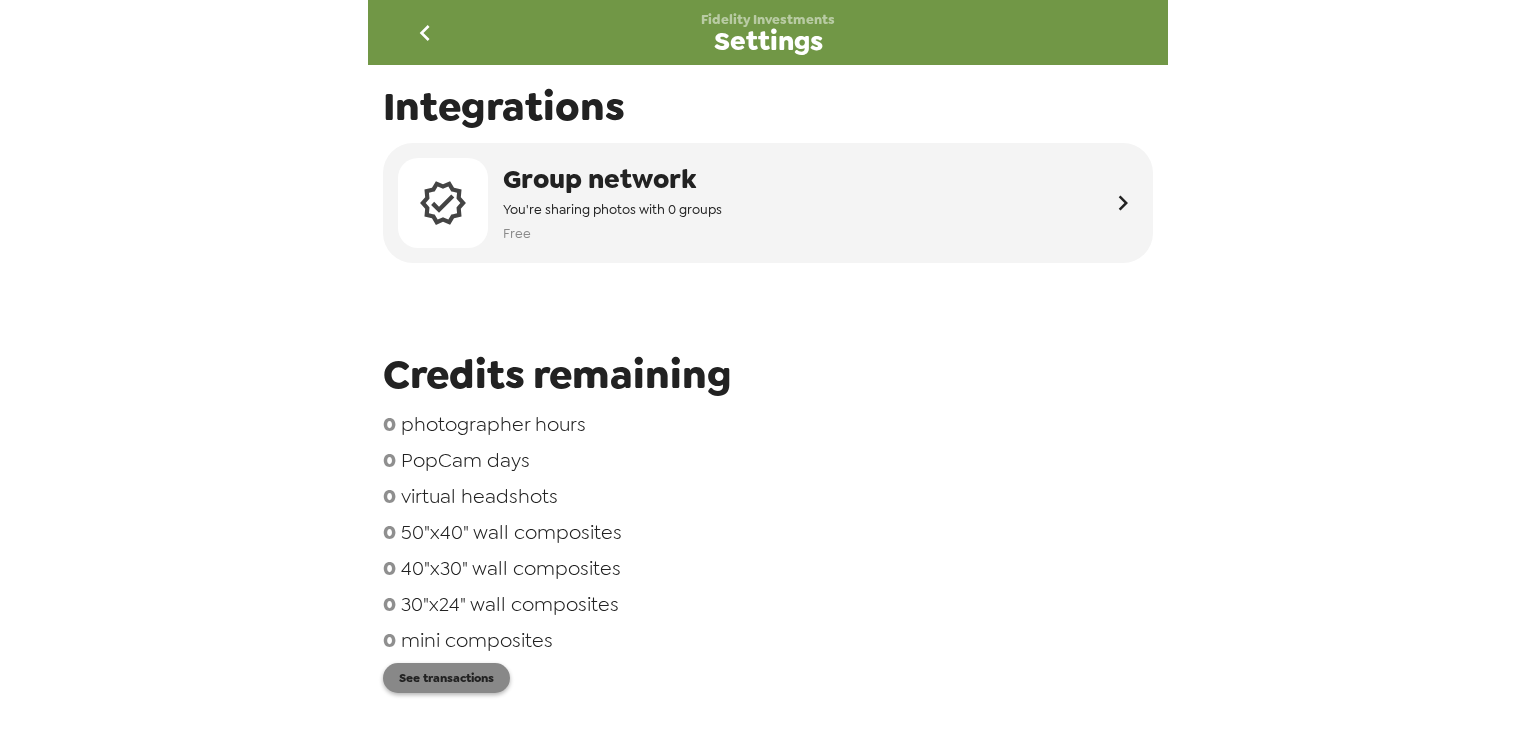 click on "See transactions" at bounding box center [446, 678] 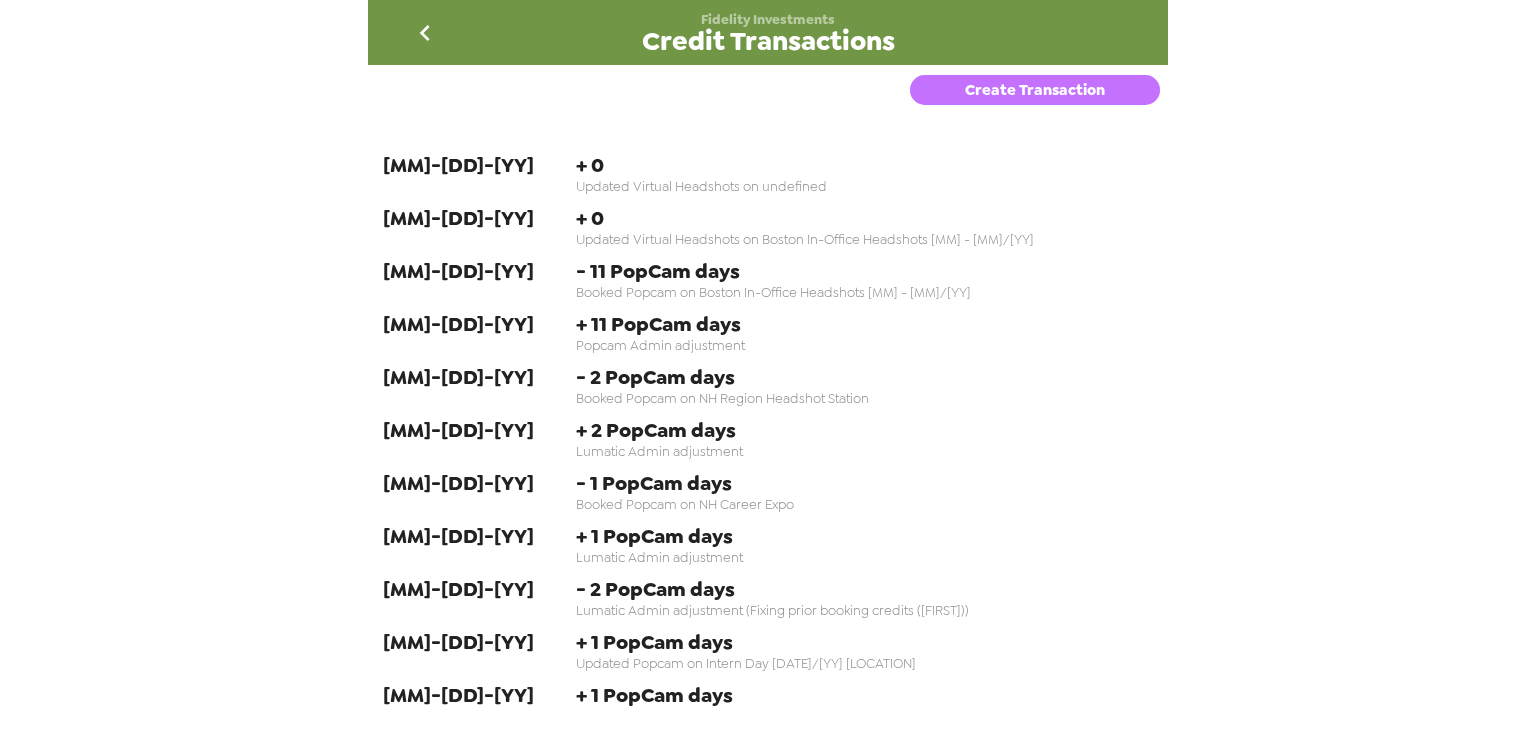 click on "Create Transaction" at bounding box center [1035, 90] 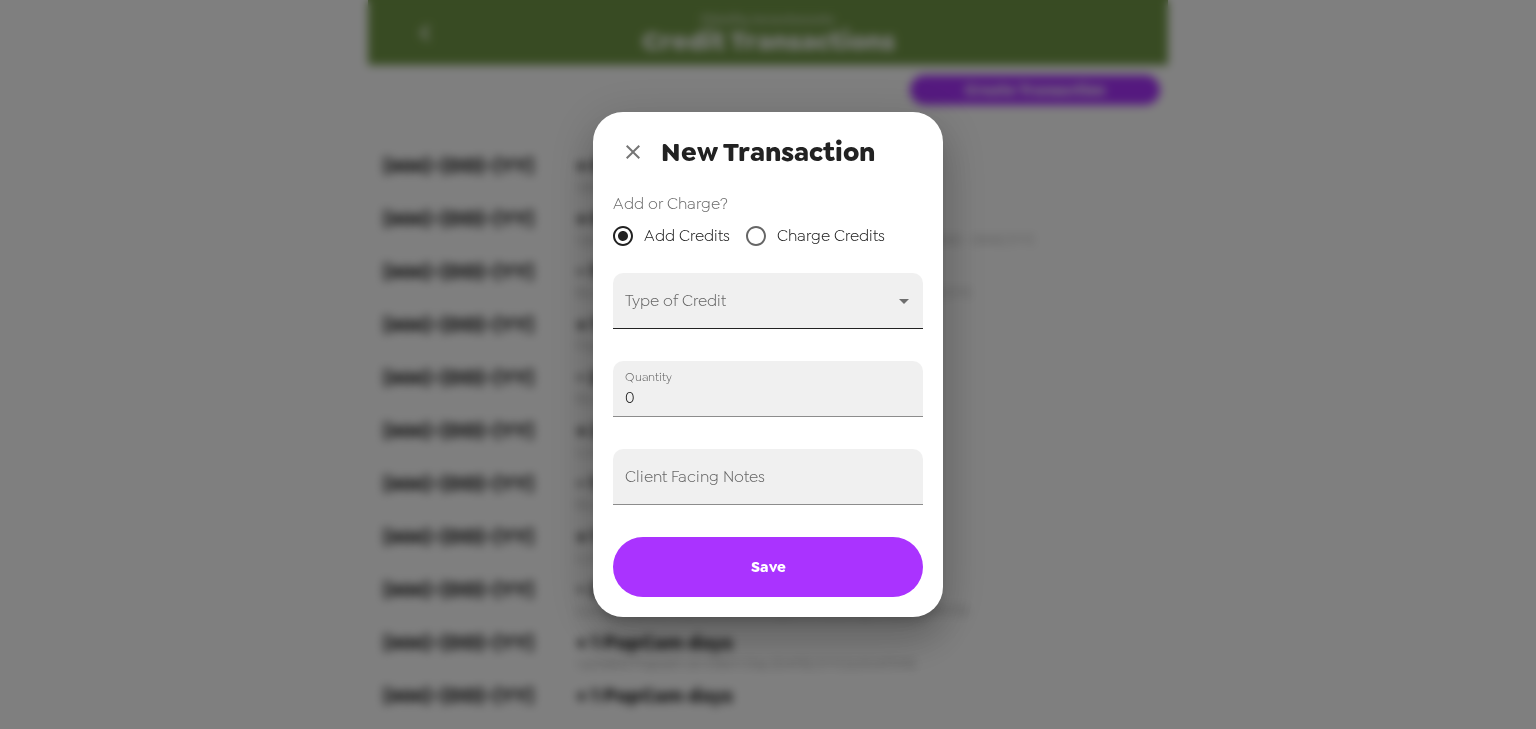 click on "Fidelity Investments Credit Transactions Create Transaction [MM]-[DD]-[YY] +   0   Updated Virtual Headshots on undefined [MM]-[DD]-[YY] +   0   Updated Virtual Headshots on Boston In-Office Headshots [MM] - [MM]/[YY] [MM]-[DD]-[YY] -   11   PopCam days Booked Popcam on Boston In-Office Headshots [MM] - [MM]/[YY] [MM]-[DD]-[YY] +   11   PopCam days Popcam Admin adjustment [MM]-[DD]-[YY] -   2   PopCam days Booked Popcam on NH Career Expo [MM]-[DD]-[YY] +   2   PopCam days Lumatic Admin adjustment [MM]-[DD]-[YY] -   1   PopCam days Booked Popcam on NH Career Expo [MM]-[DD]-[YY] +   1   PopCam days Lumatic Admin adjustment [MM]-[DD]-[YY] -   2   PopCam days Lumatic Admin adjustment (Fixing prior booking credits ([FIRST])) [MM]-[DD]-[YY] +   1   PopCam days Updated Popcam on Intern Day [DATE]/[YY] [LOCATION] [MM]-[DD]-[YY] +   1   PopCam days Updated Popcam on Intern Day [DATE]/[YY] [LOCATION] [MM]-[DD]-[YY] -   1   PopCam days Booked Popcam on Intern Day [DATE]/[YY] [LOCATION] [MM]-[DD]-[YY] -   1   PopCam days Booked Popcam on Intern Day [DATE]/[YY] [LOCATION] [MM]-[DD]-[YY] -   1   PopCam days [MM]-[DD]-[YY] +   1   PopCam days -   1" at bounding box center (768, 364) 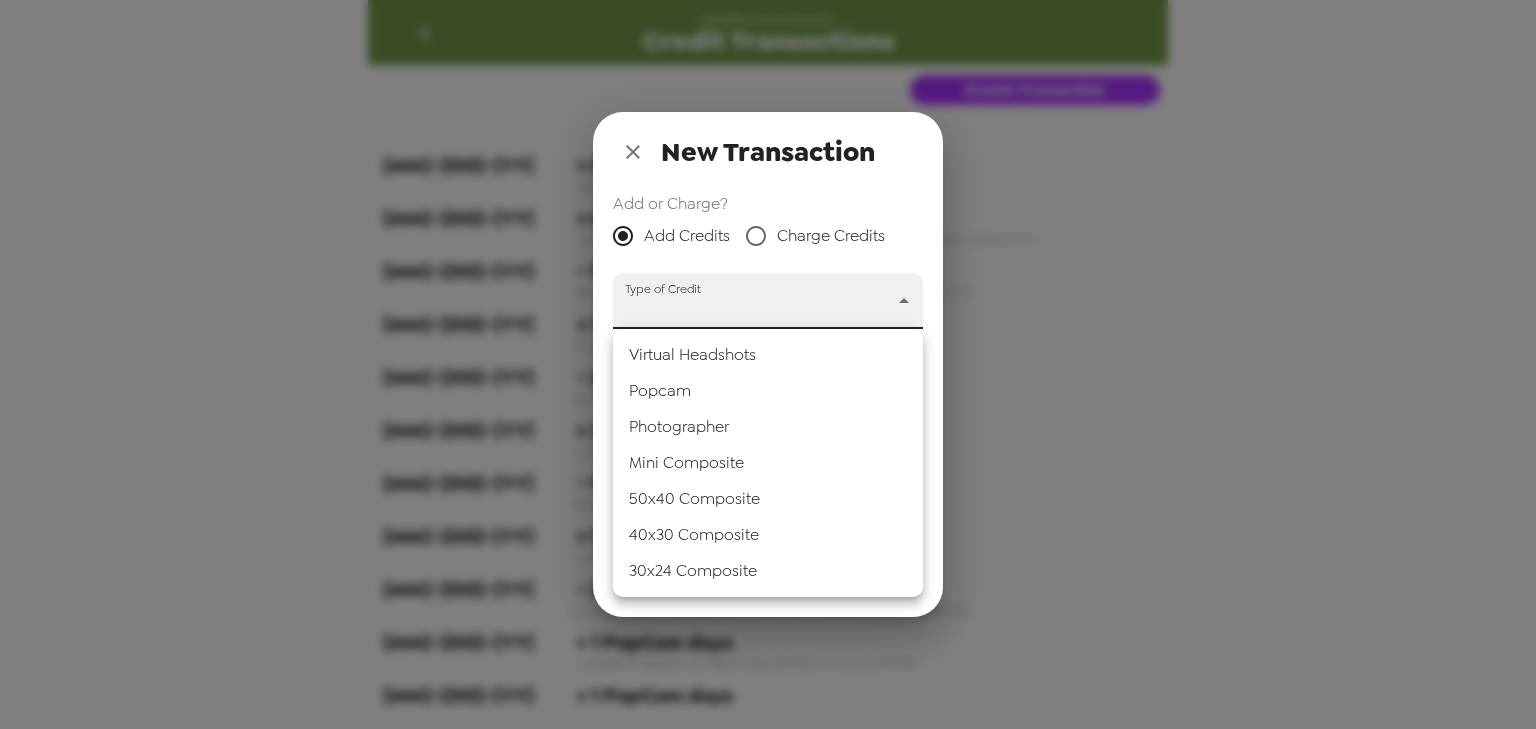 click on "Popcam" at bounding box center (768, 391) 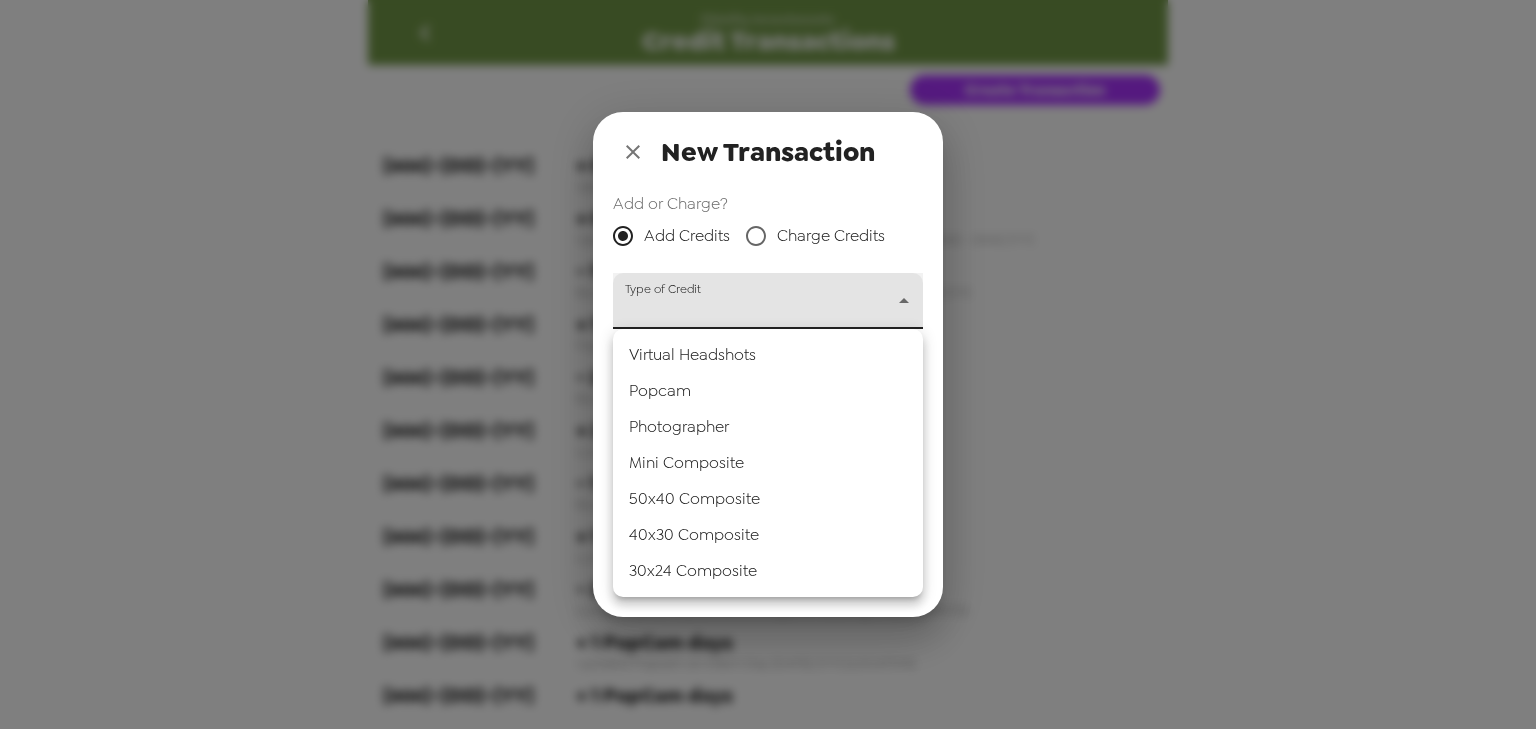 type on "popcam" 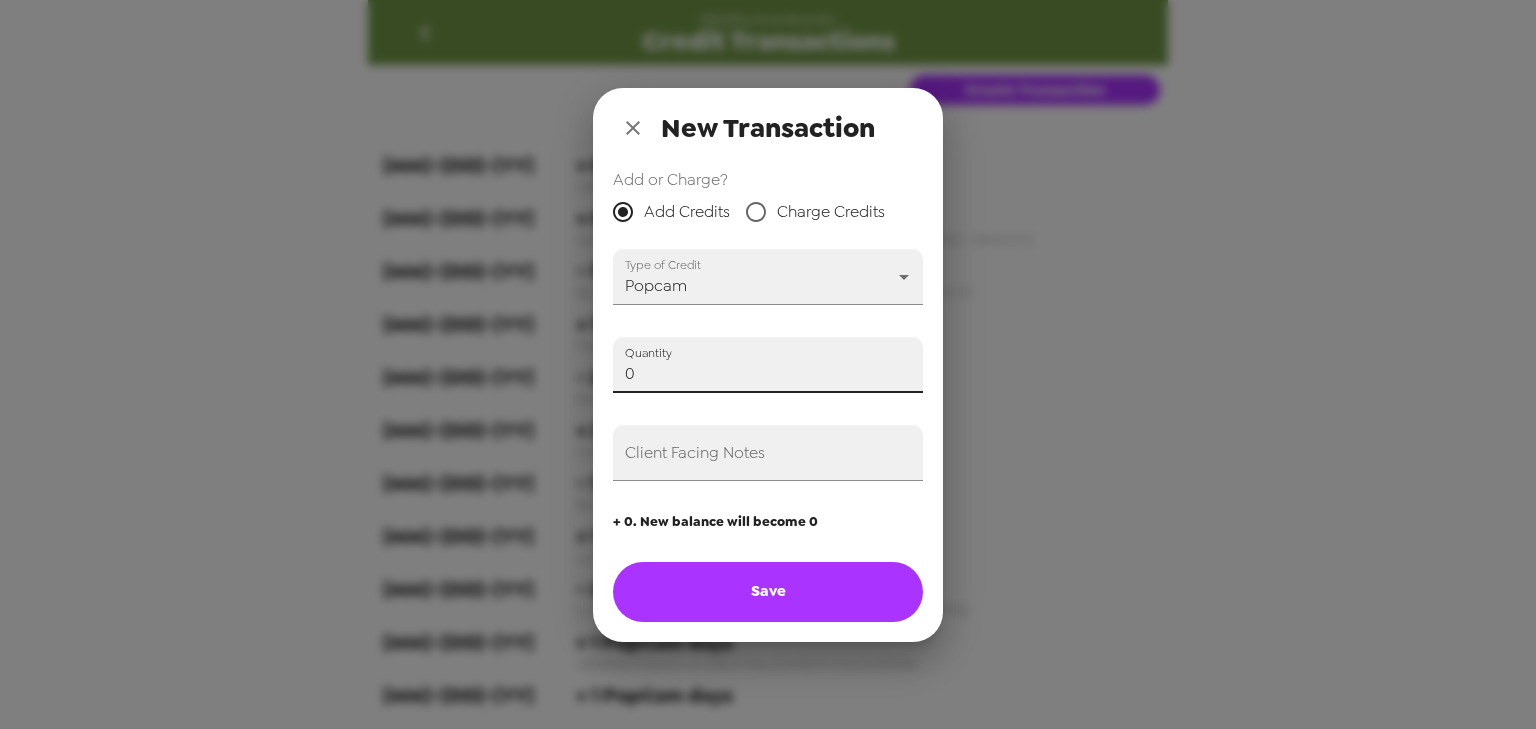 drag, startPoint x: 692, startPoint y: 376, endPoint x: 334, endPoint y: 381, distance: 358.0349 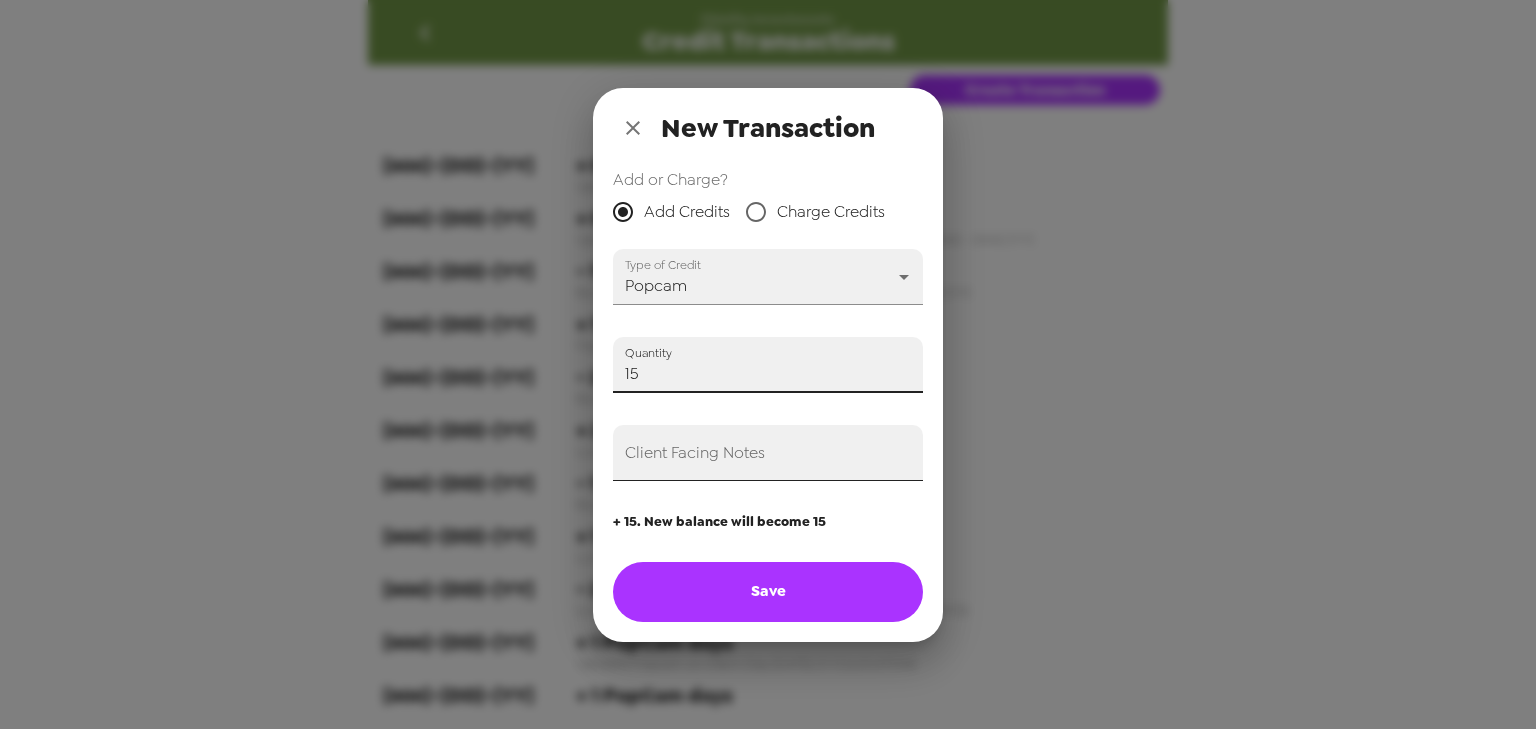 type on "15" 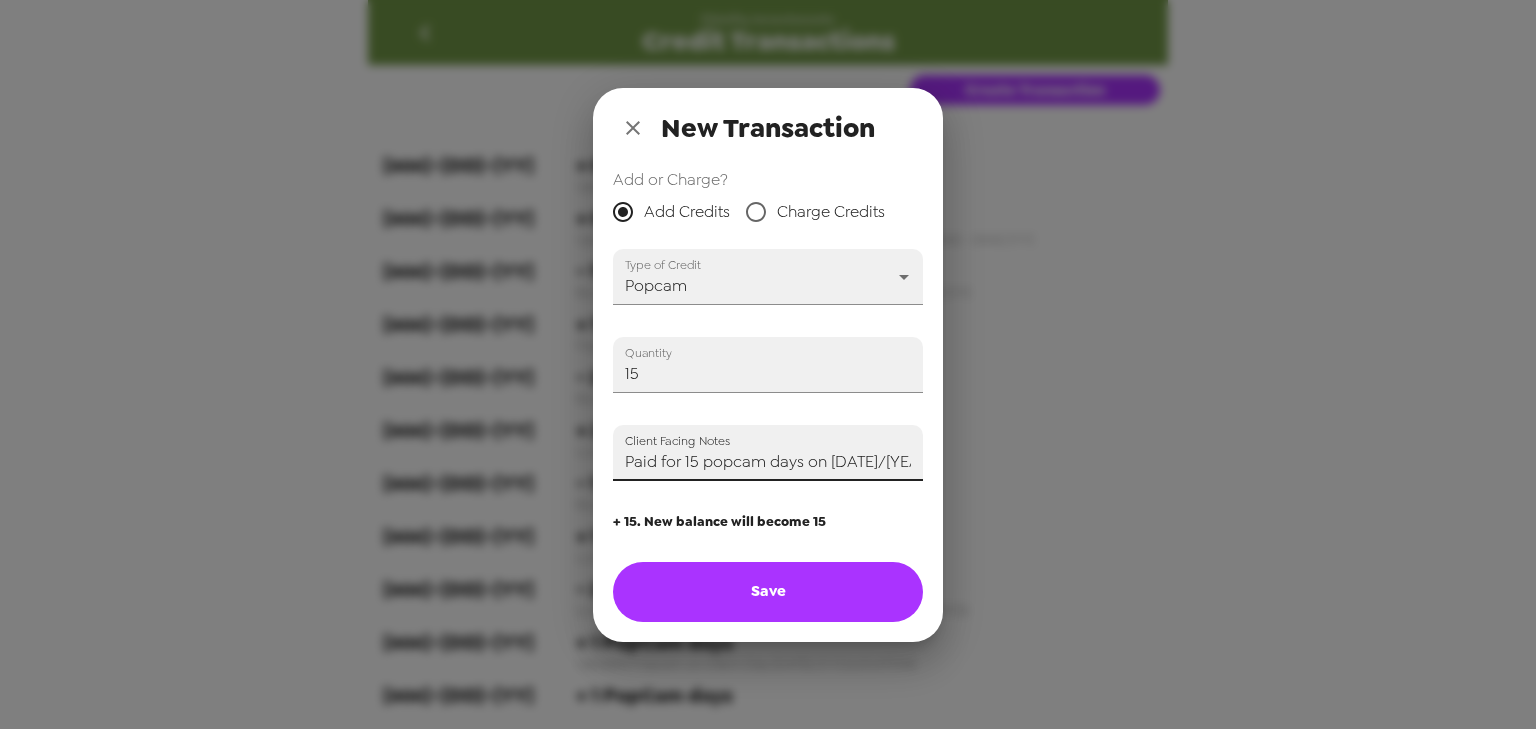 scroll, scrollTop: 0, scrollLeft: 8, axis: horizontal 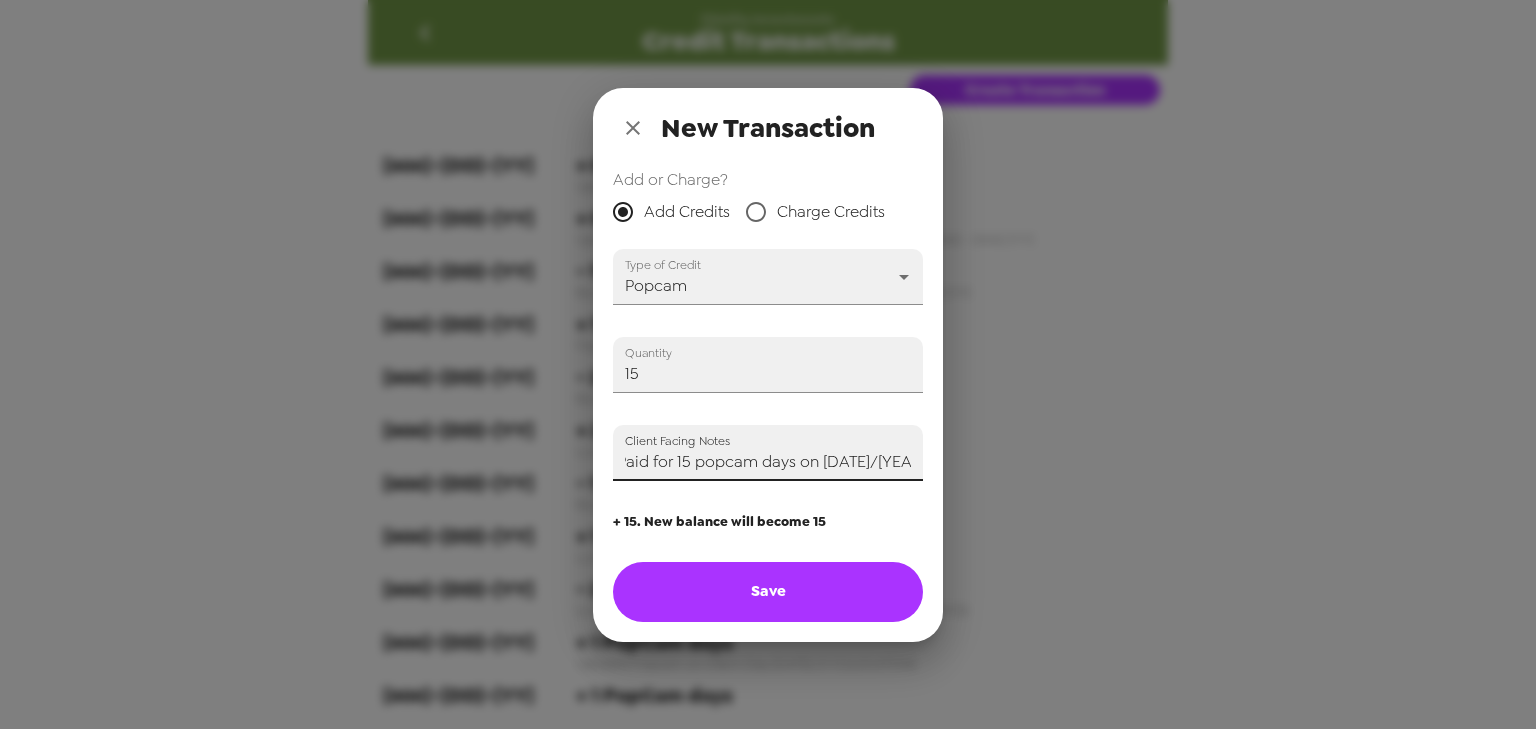 type on "Paid for 15 popcam days on [DATE]/[YEAR] ([FIRST])" 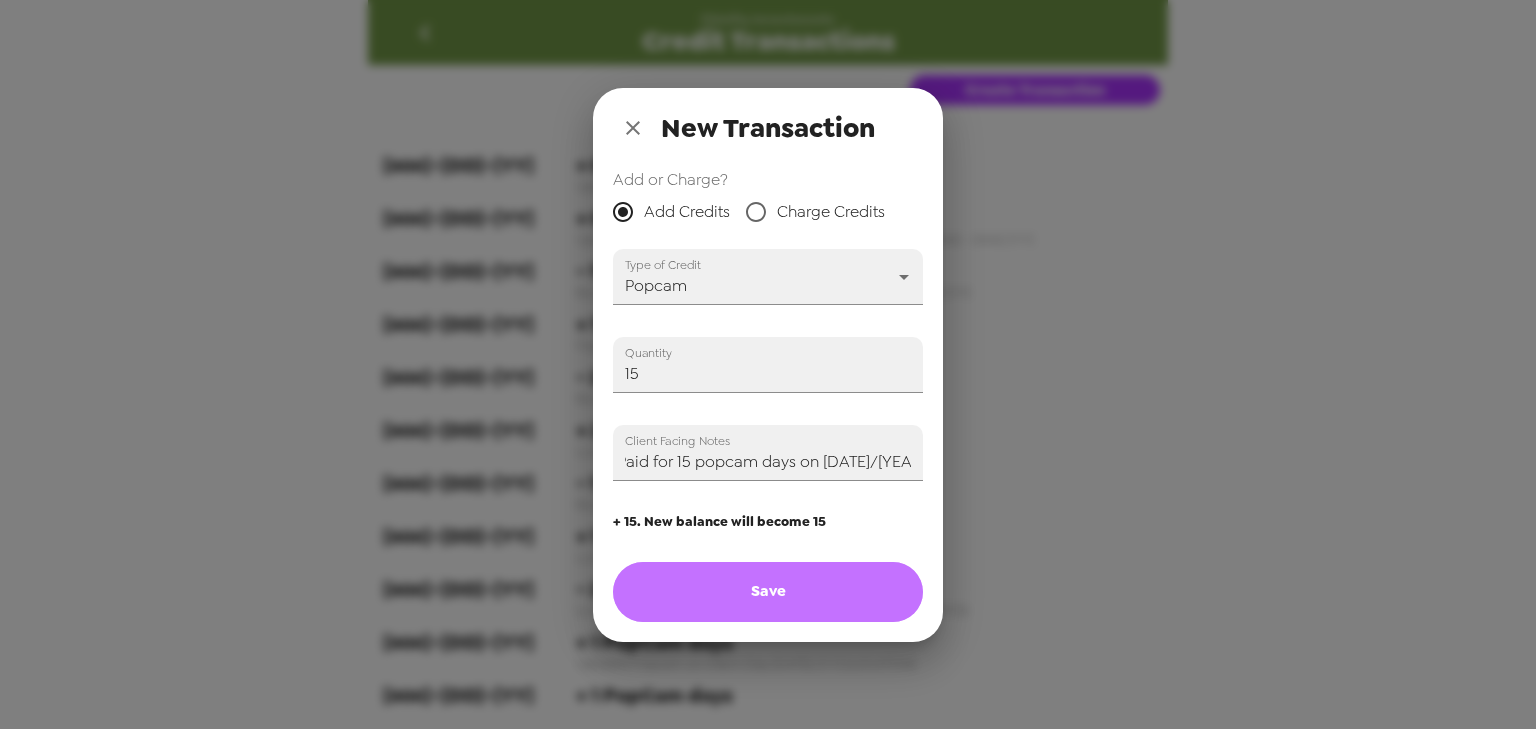 click on "Save" at bounding box center [768, 592] 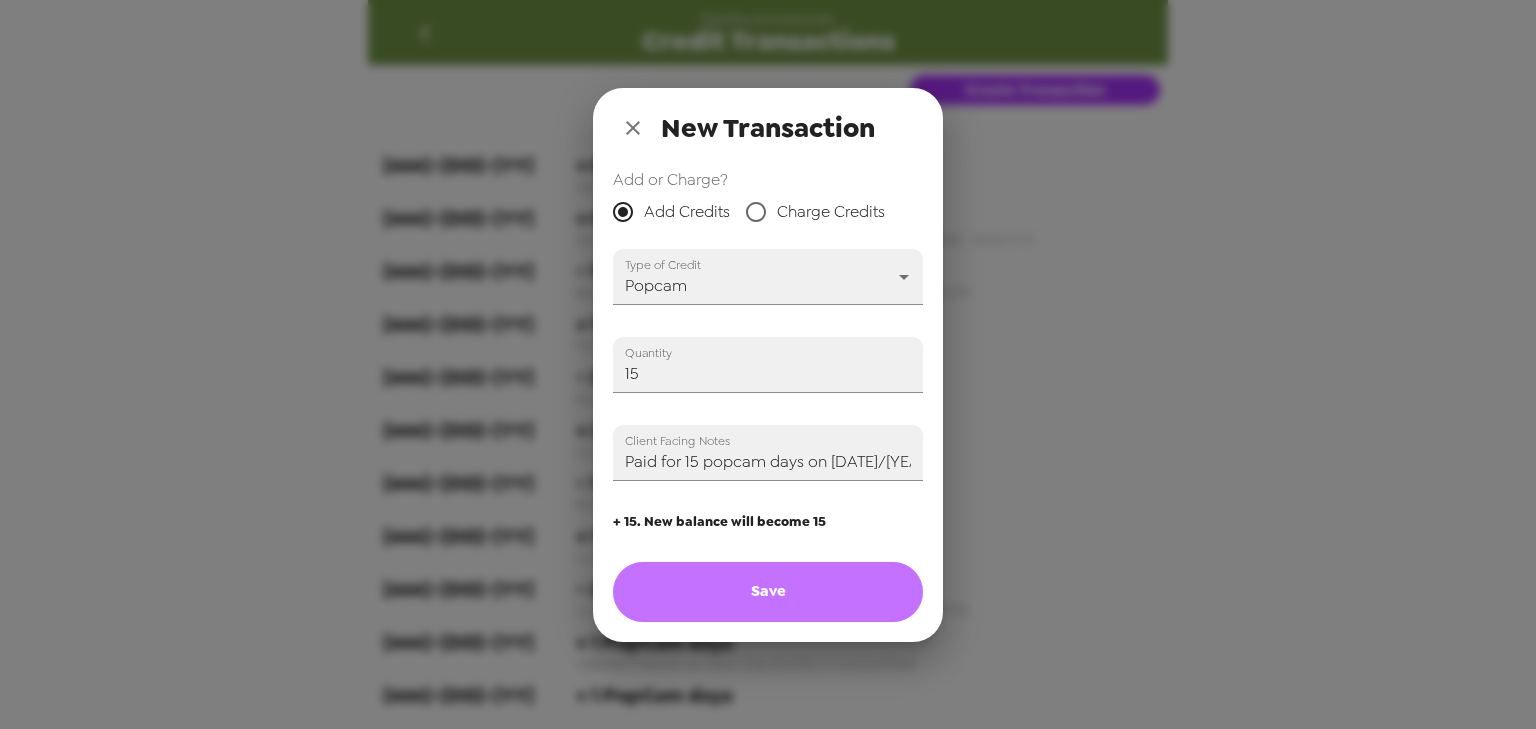 type on "0" 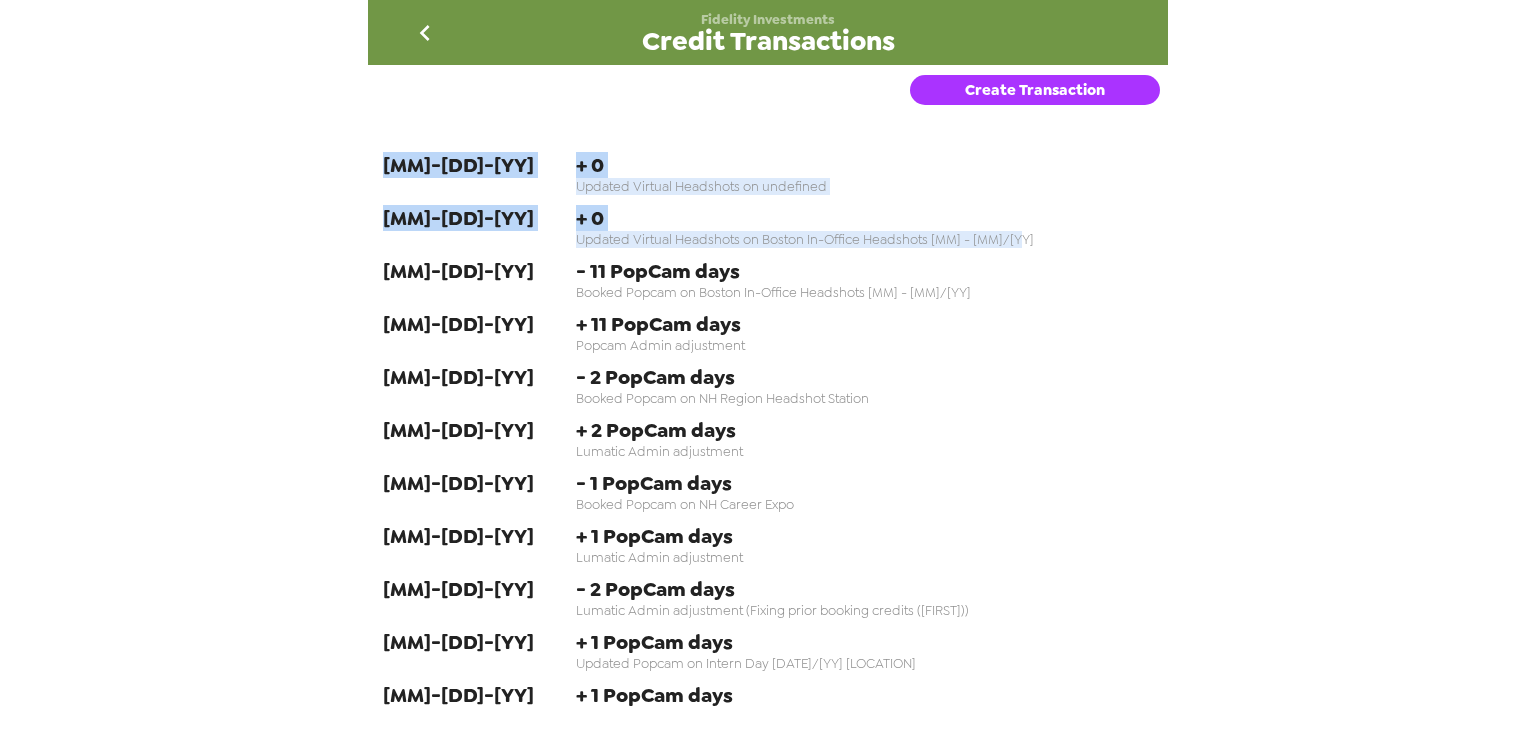 drag, startPoint x: 1067, startPoint y: 248, endPoint x: 338, endPoint y: 178, distance: 732.353 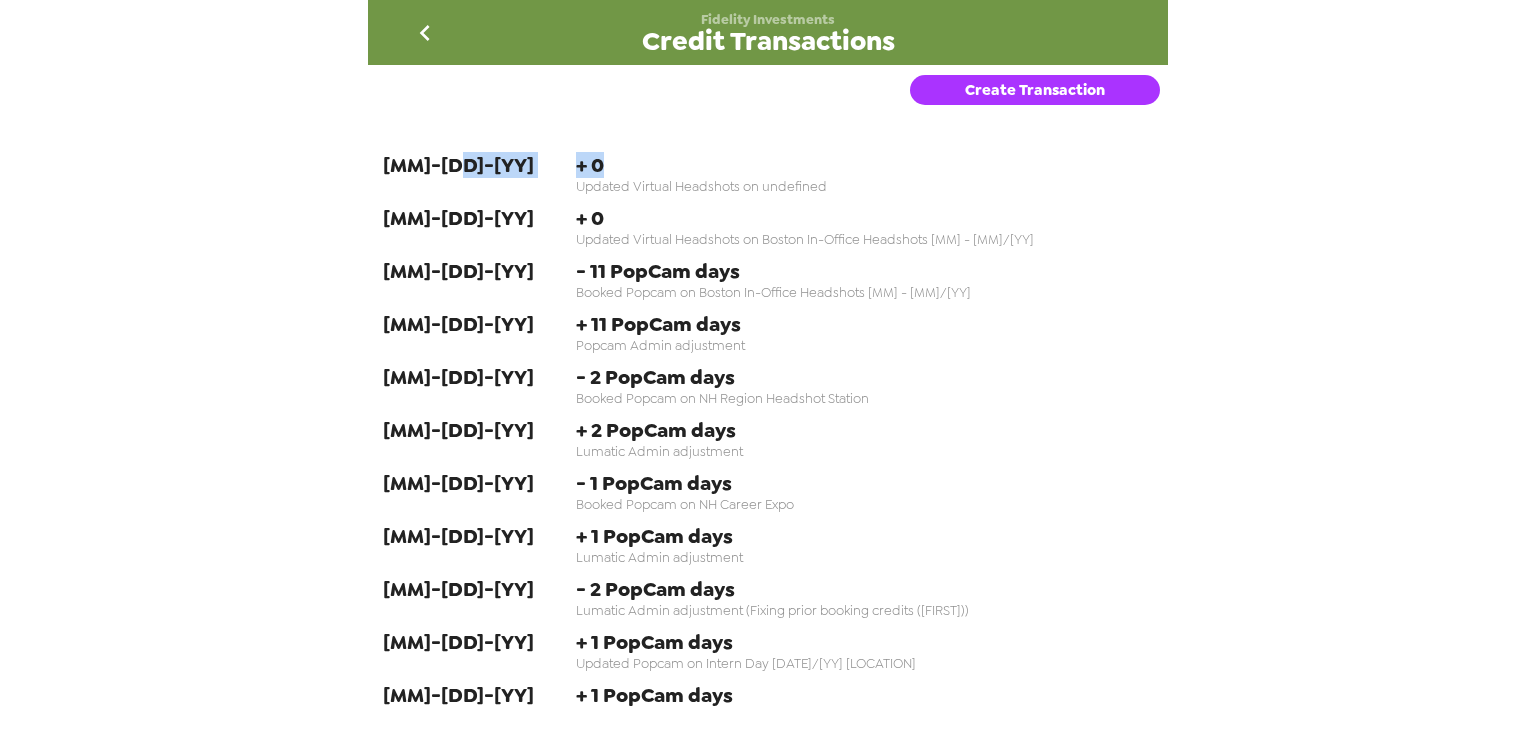 drag, startPoint x: 861, startPoint y: 179, endPoint x: 511, endPoint y: 154, distance: 350.89172 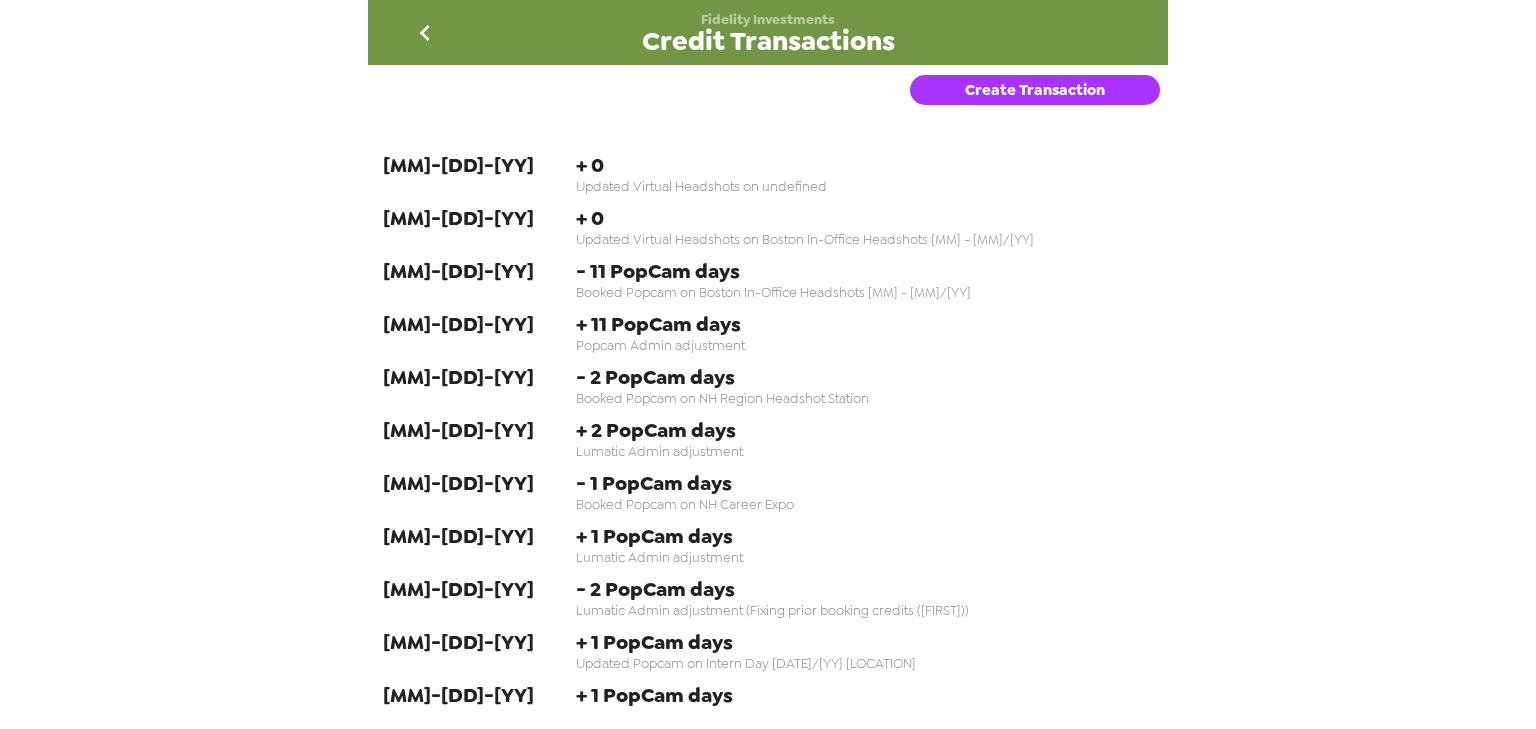 click on "Updated Virtual Headshots on undefined" at bounding box center [865, 186] 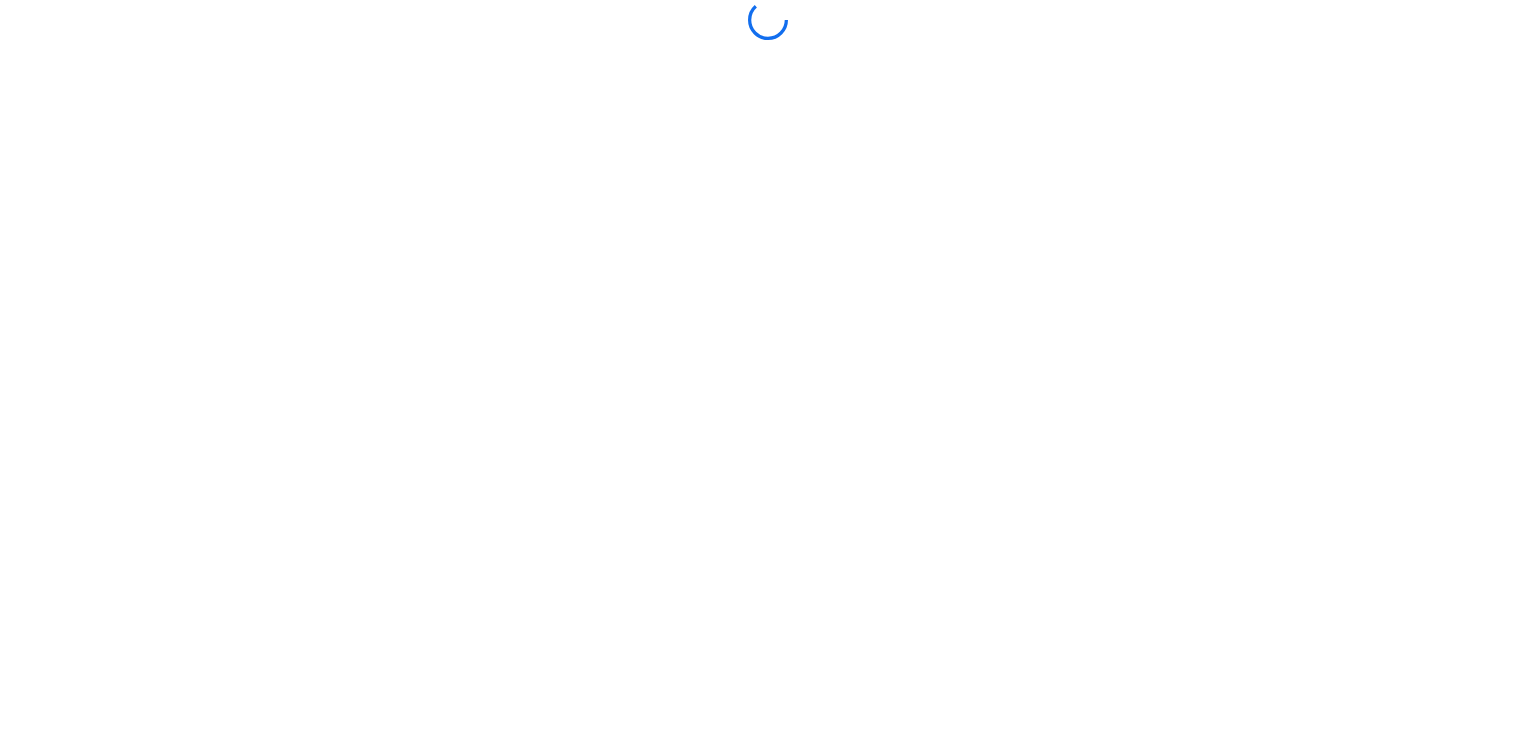 scroll, scrollTop: 0, scrollLeft: 0, axis: both 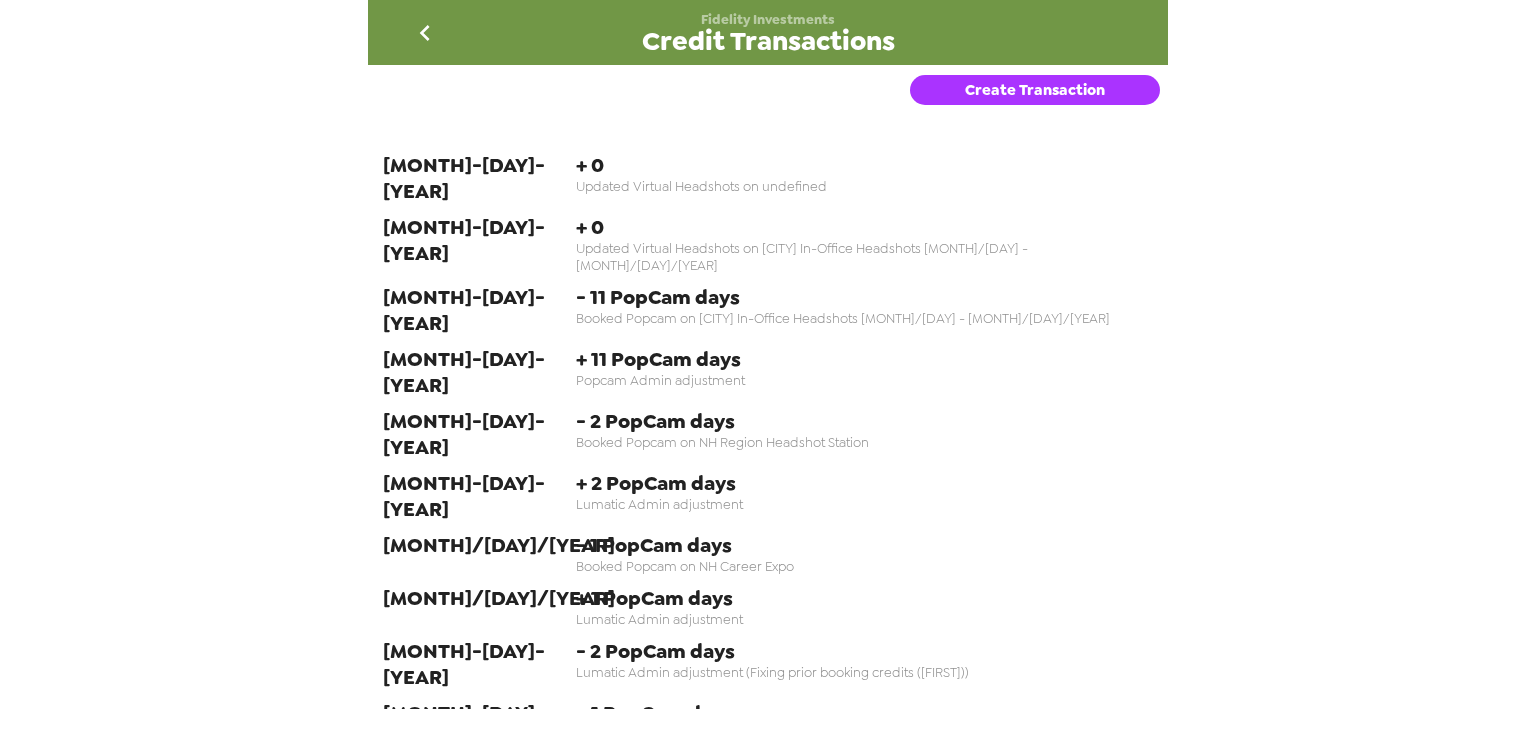 click 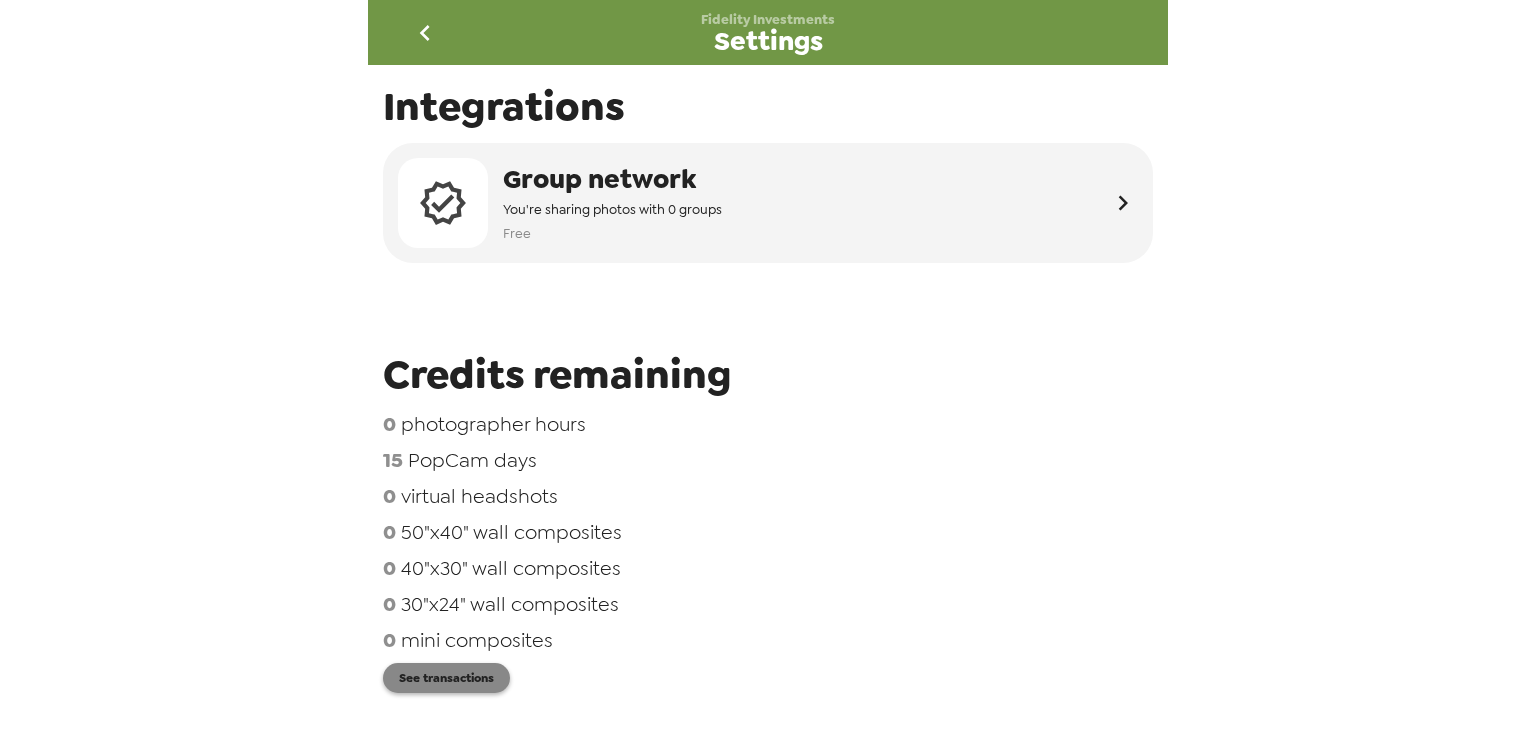 click on "See transactions" at bounding box center (446, 678) 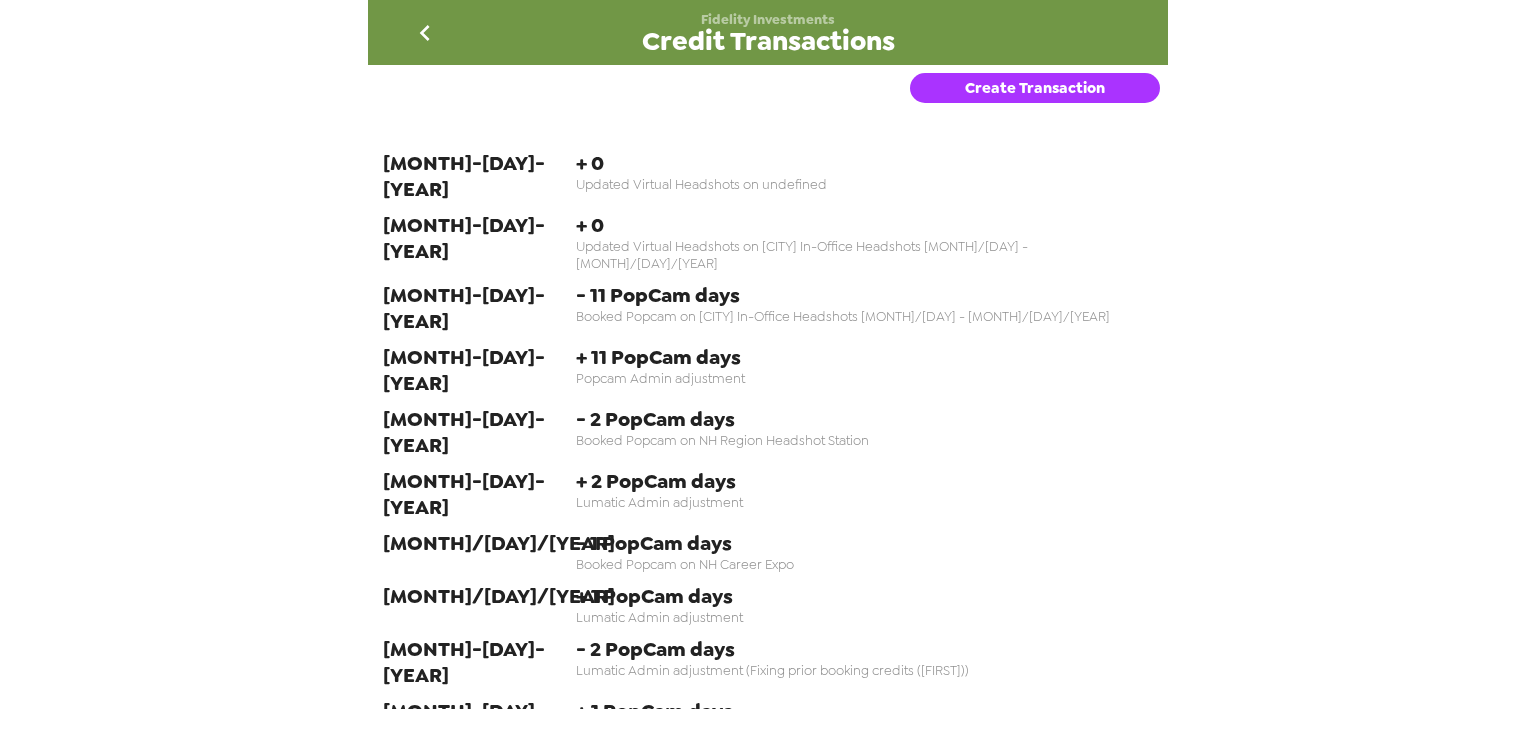 scroll, scrollTop: 0, scrollLeft: 0, axis: both 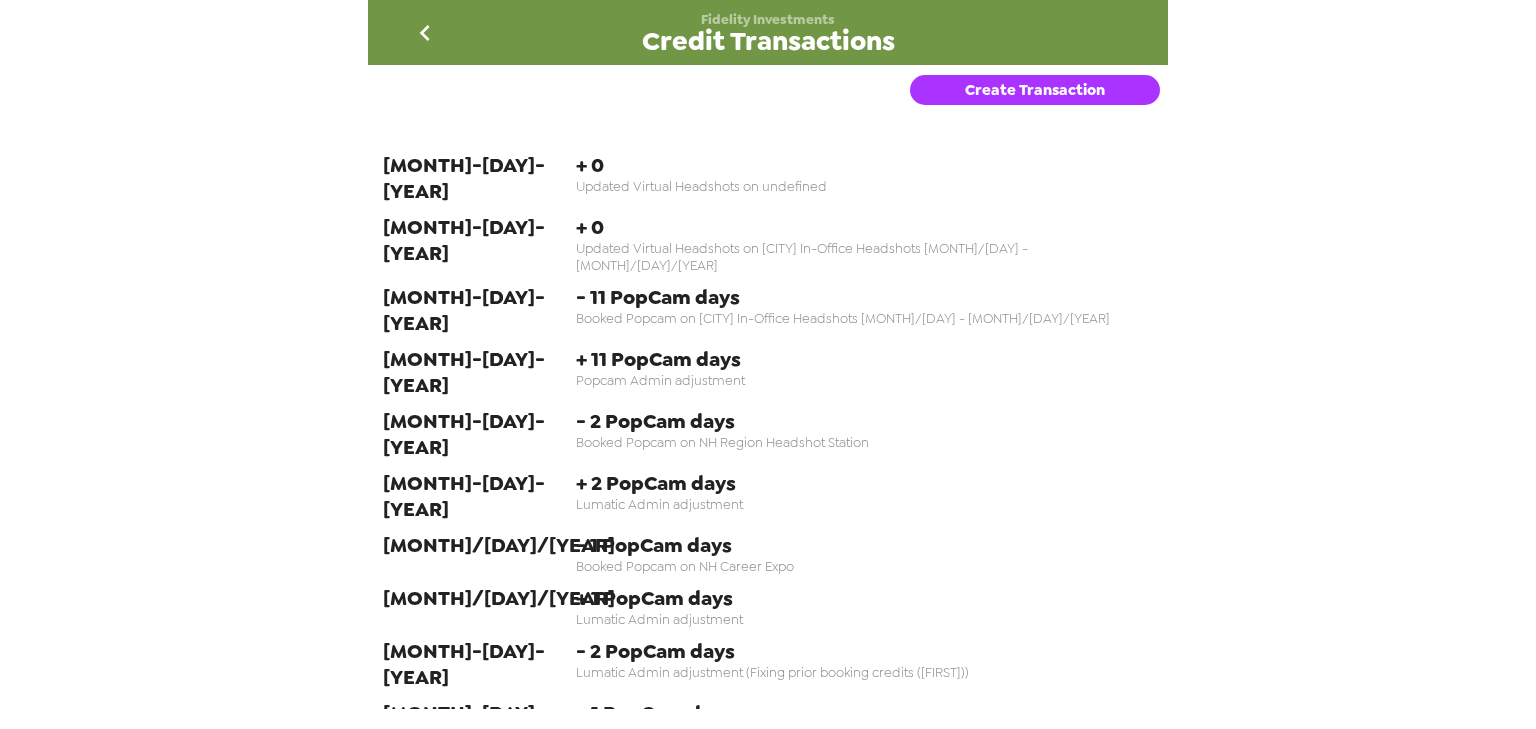 click 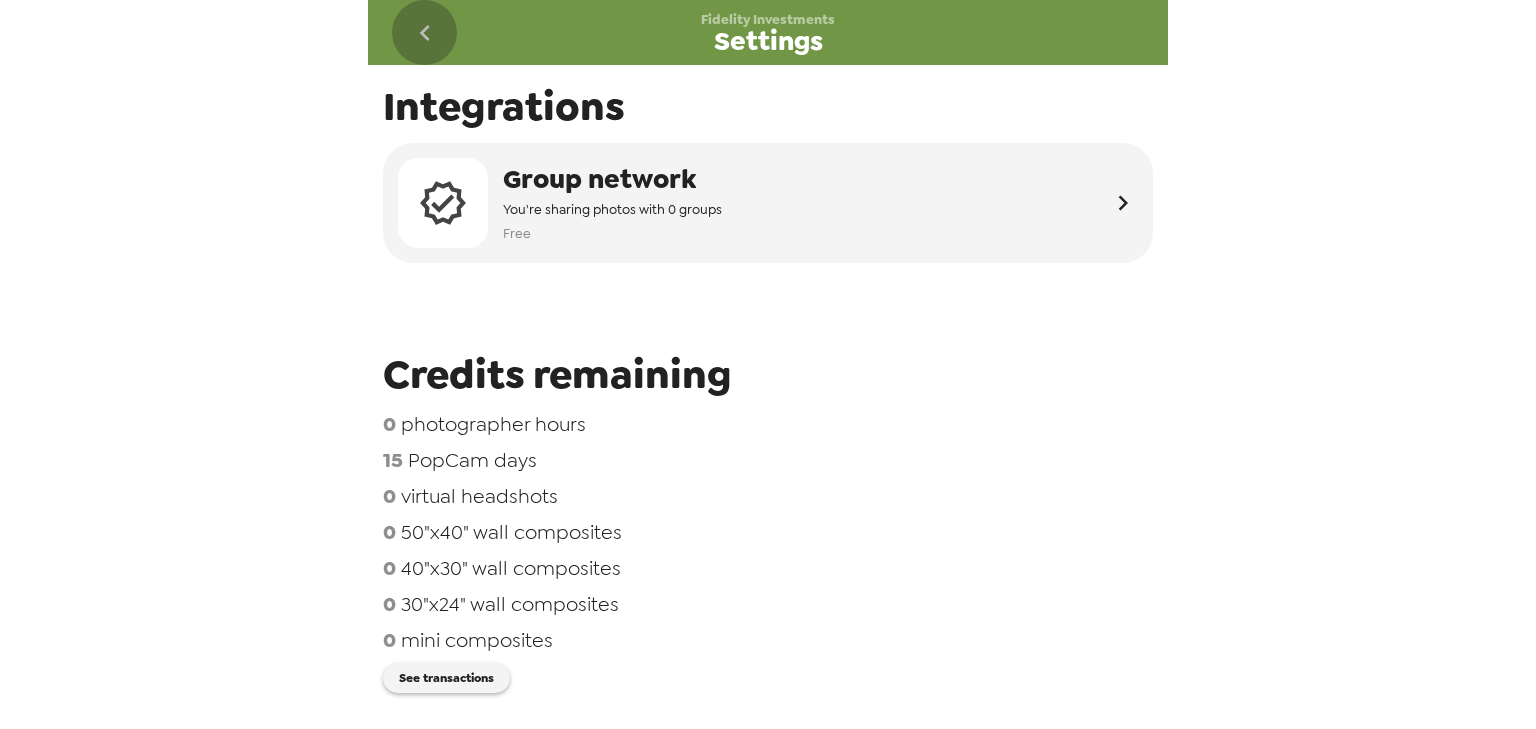 click 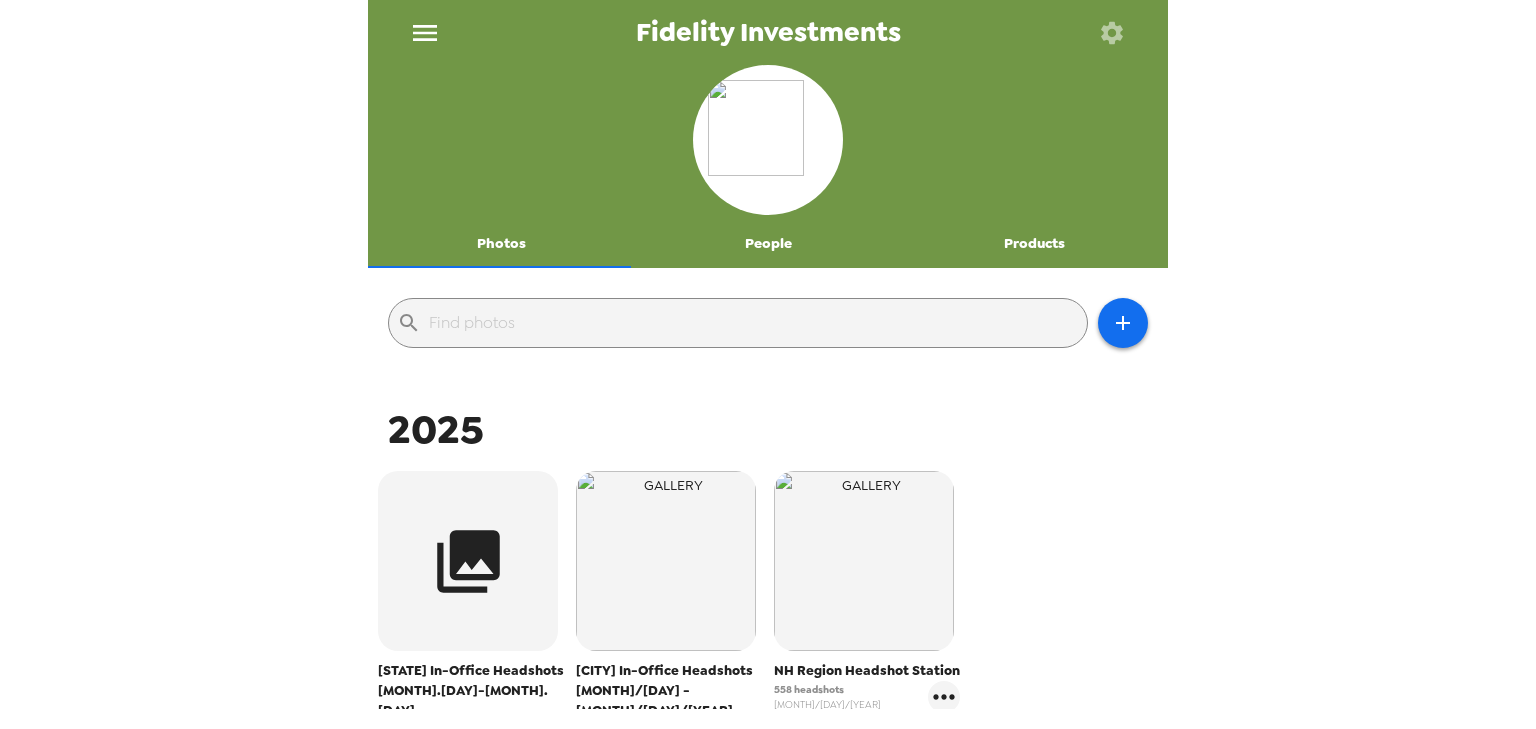 scroll, scrollTop: 160, scrollLeft: 0, axis: vertical 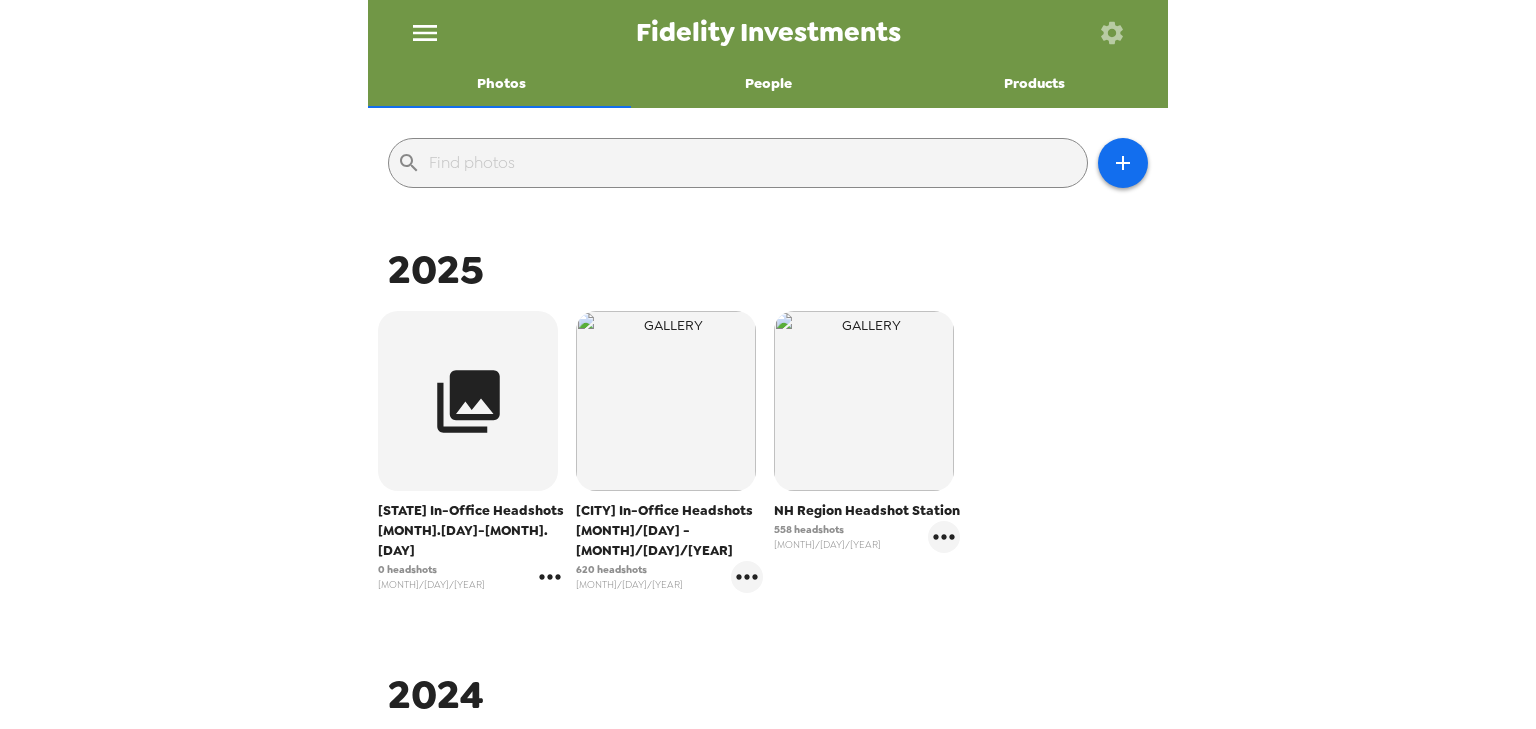 click on "NC In-Office Headshots 9.15-9.26 0 headshots 7/10/25" at bounding box center (472, 452) 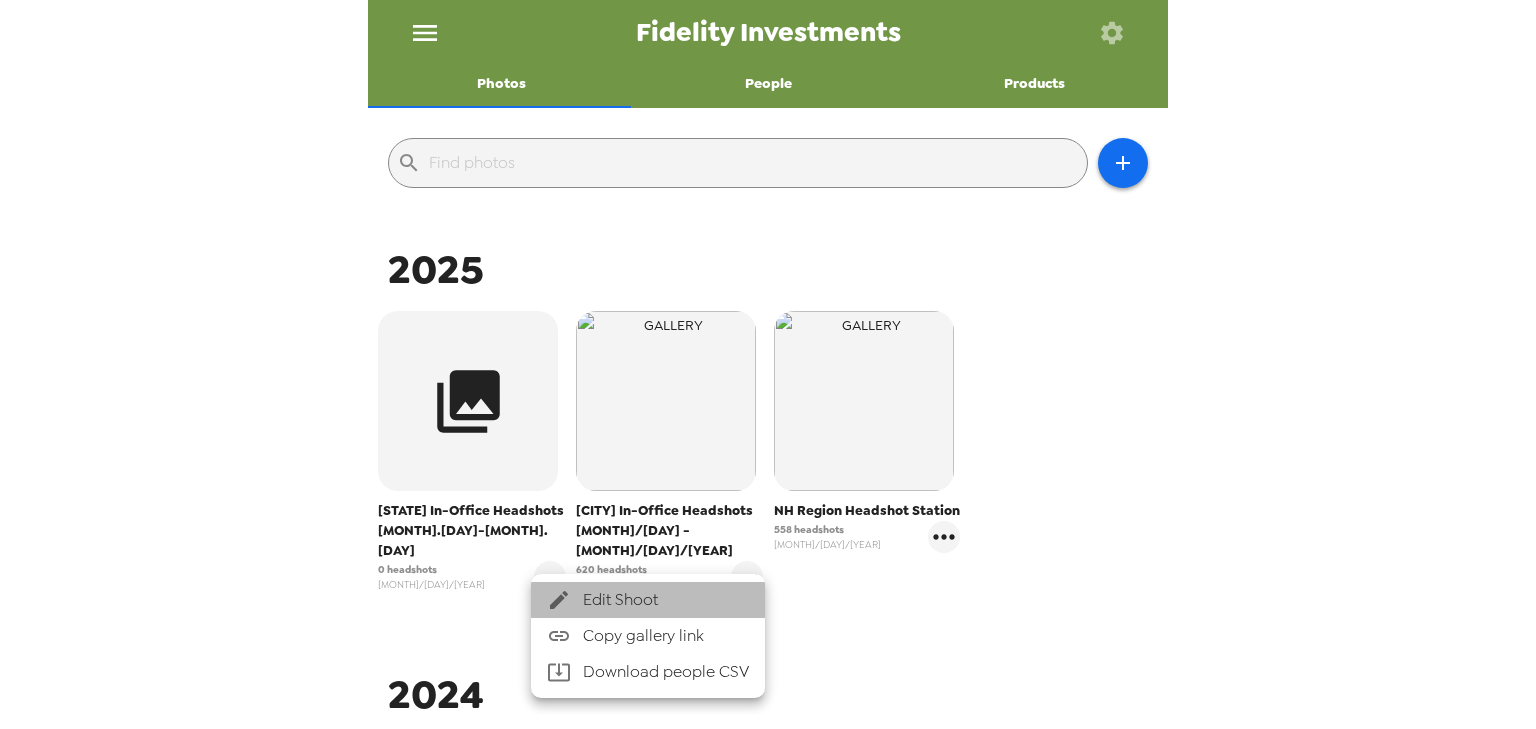 click on "Edit Shoot" at bounding box center [666, 600] 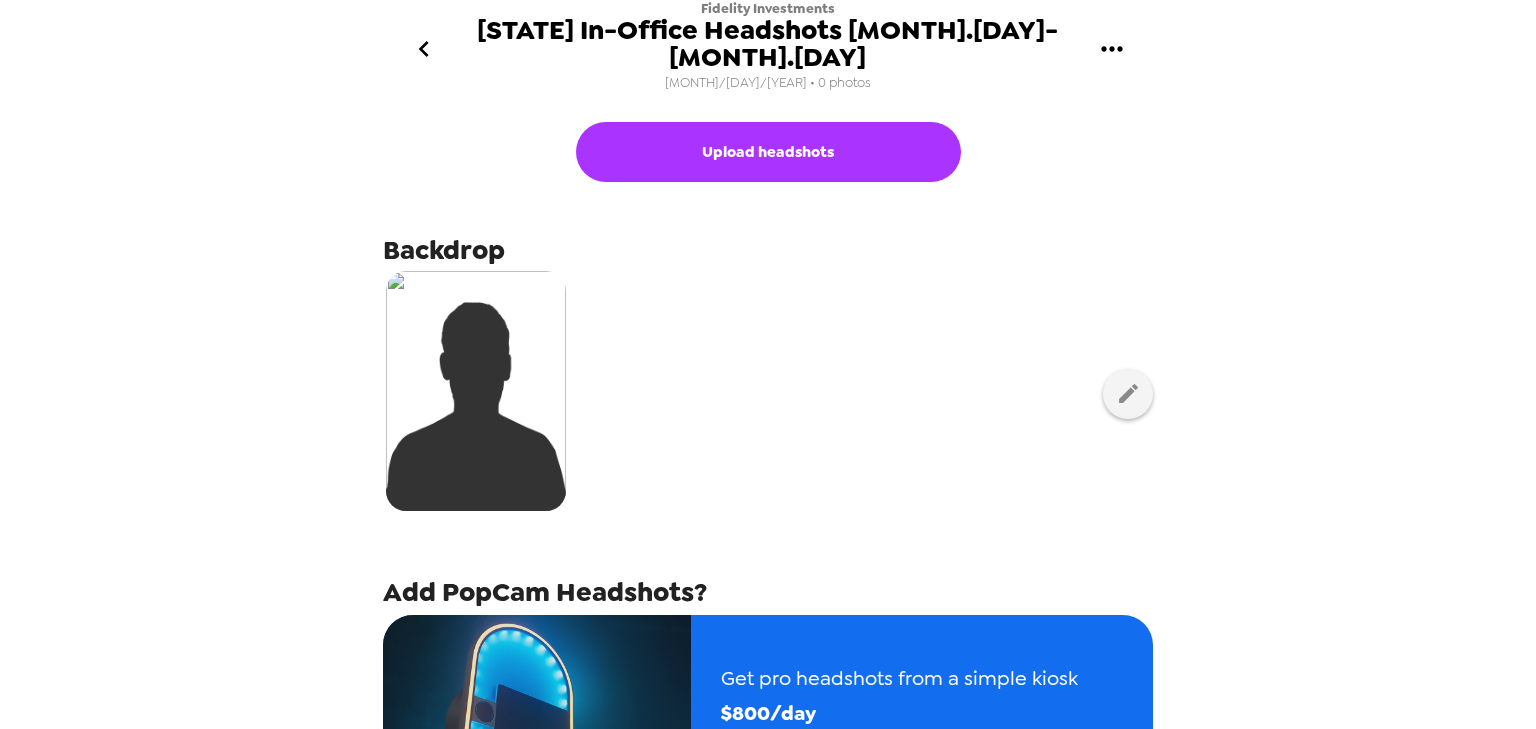 scroll, scrollTop: 348, scrollLeft: 0, axis: vertical 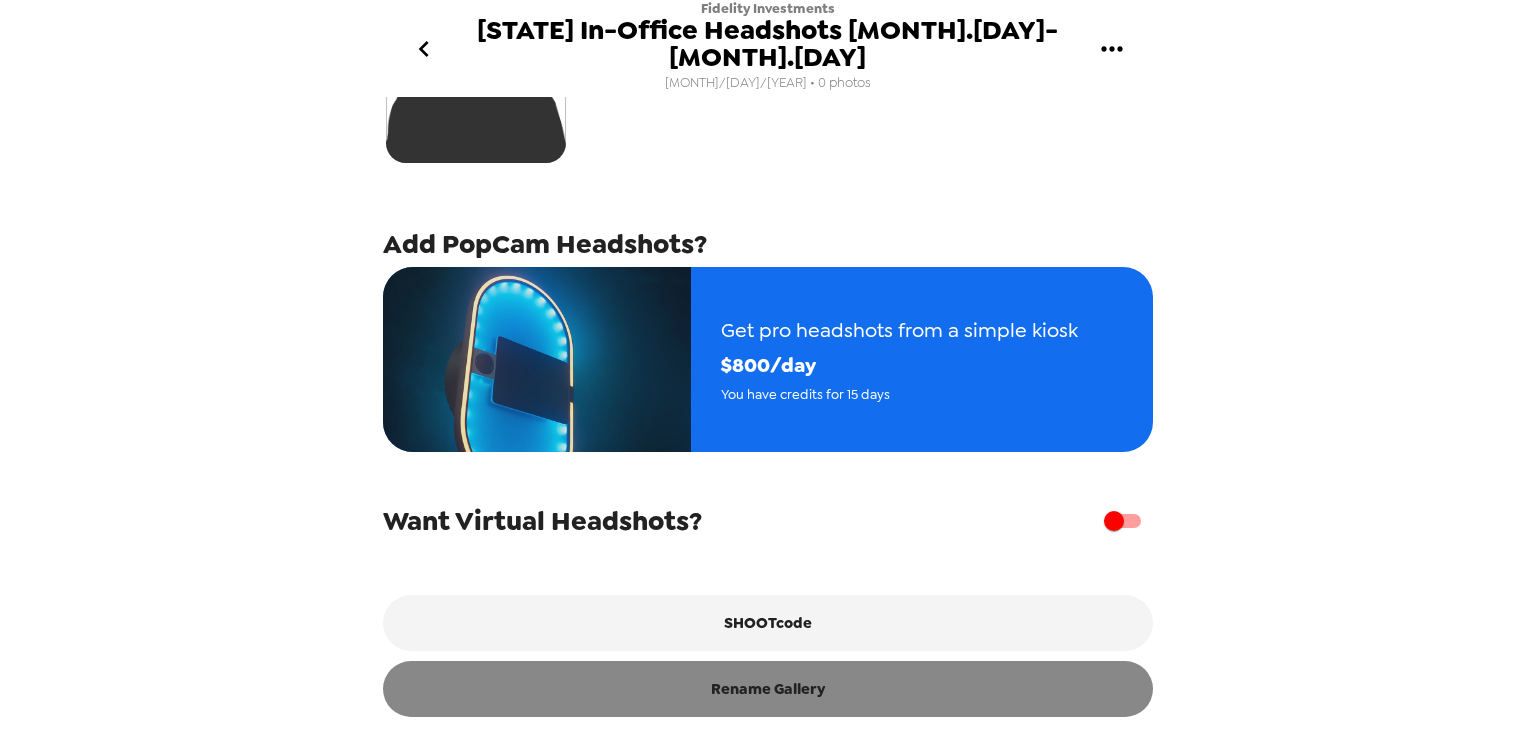 click on "Rename Gallery" at bounding box center [768, 689] 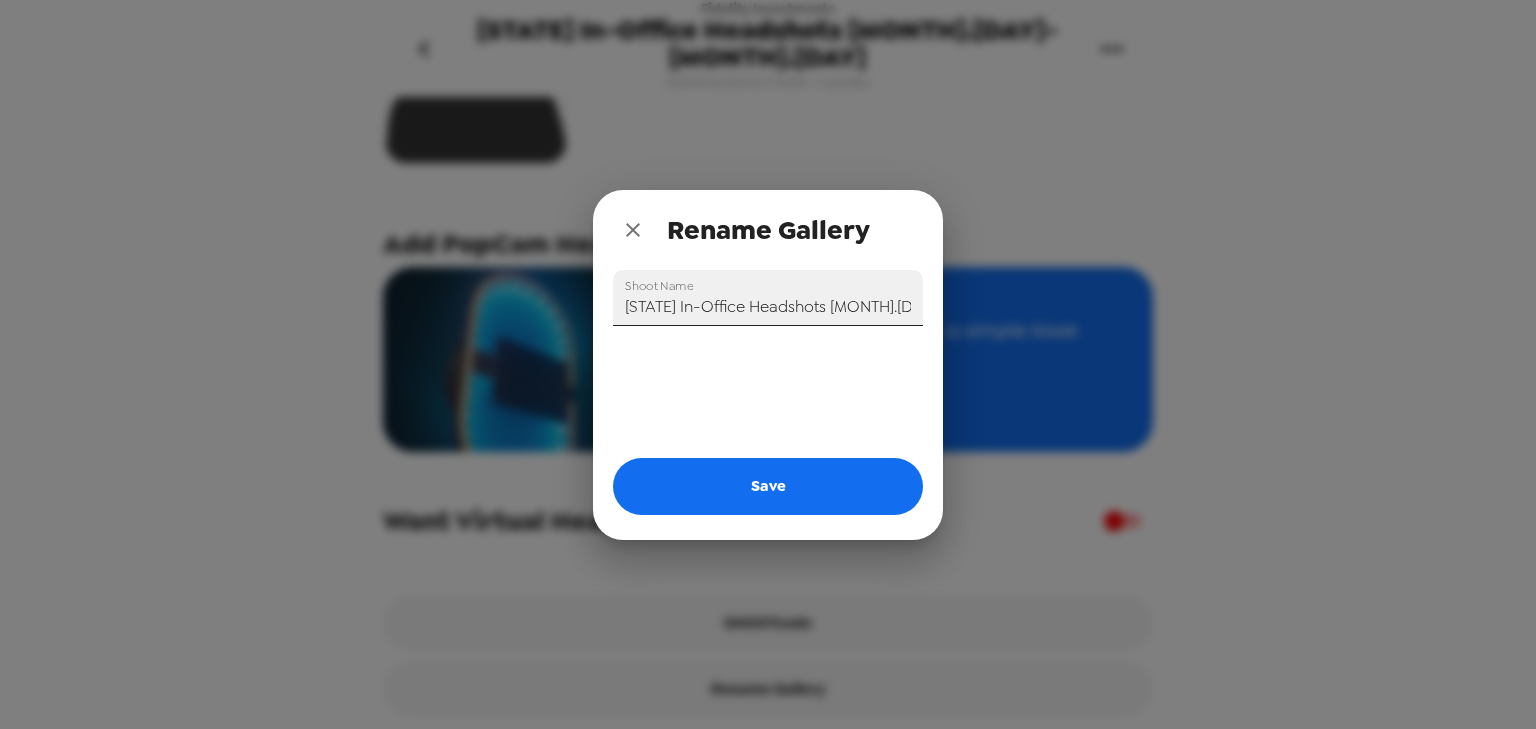 click on "NC In-Office Headshots 9.15-9.26" at bounding box center [768, 298] 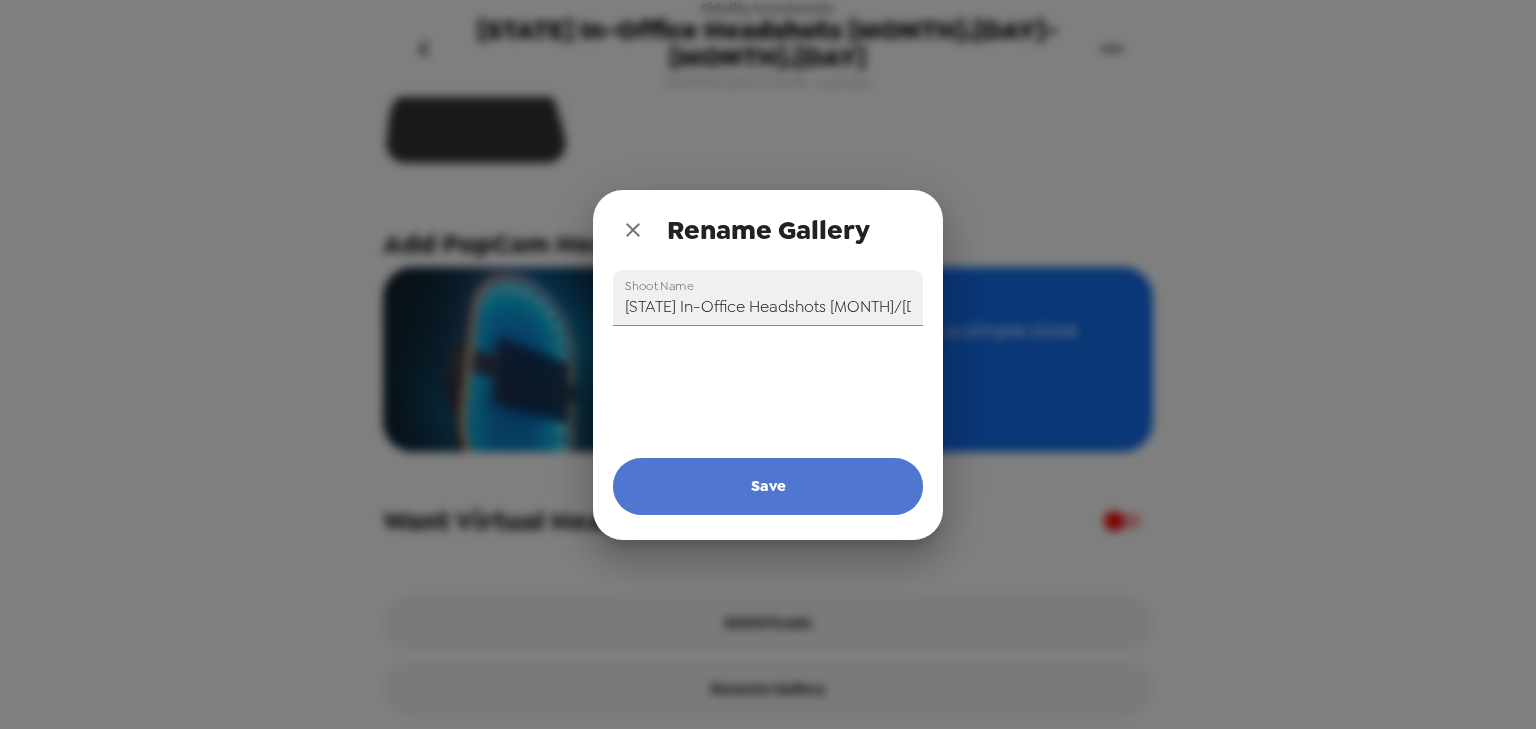 click on "Save" at bounding box center [768, 486] 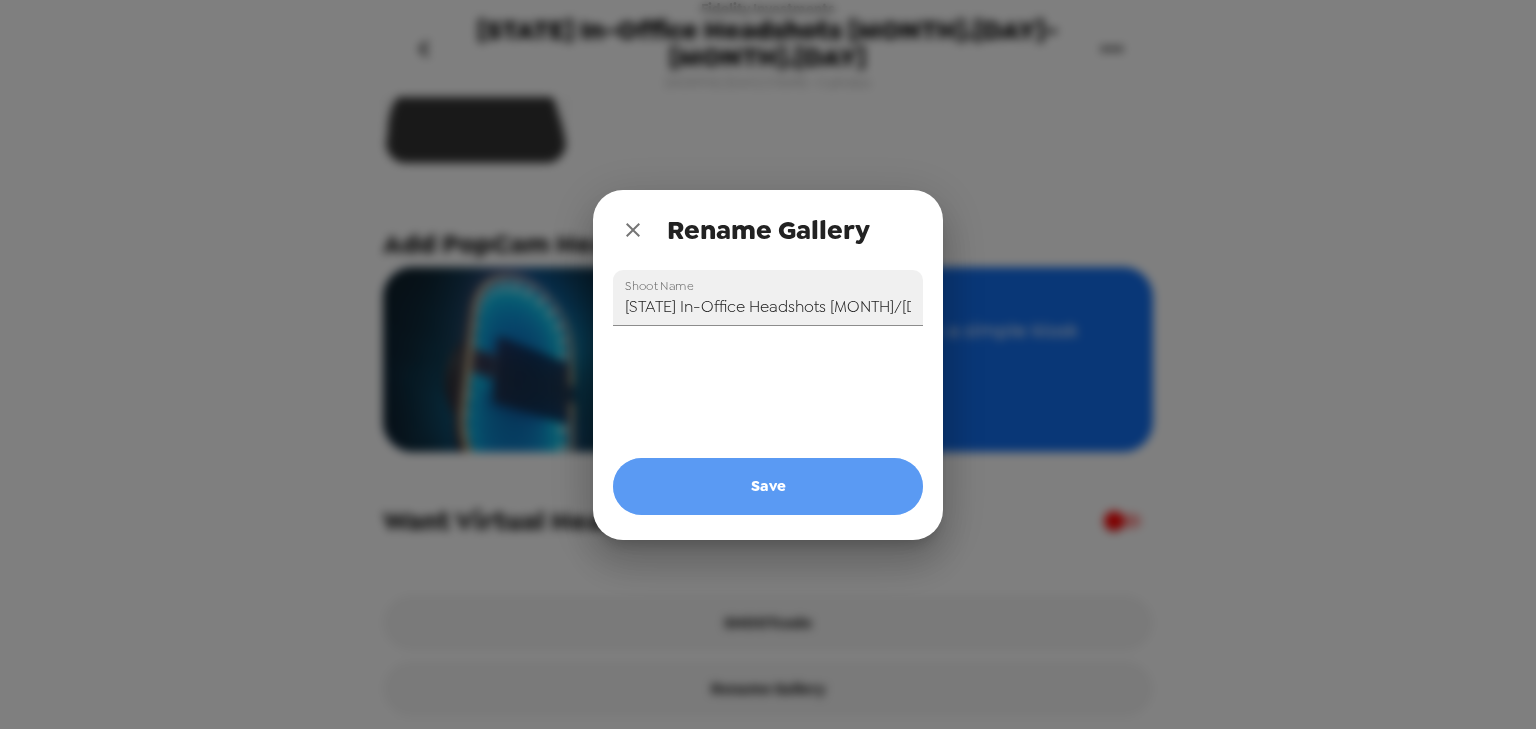 type on "NC In-Office Headshots 9.15-9.26" 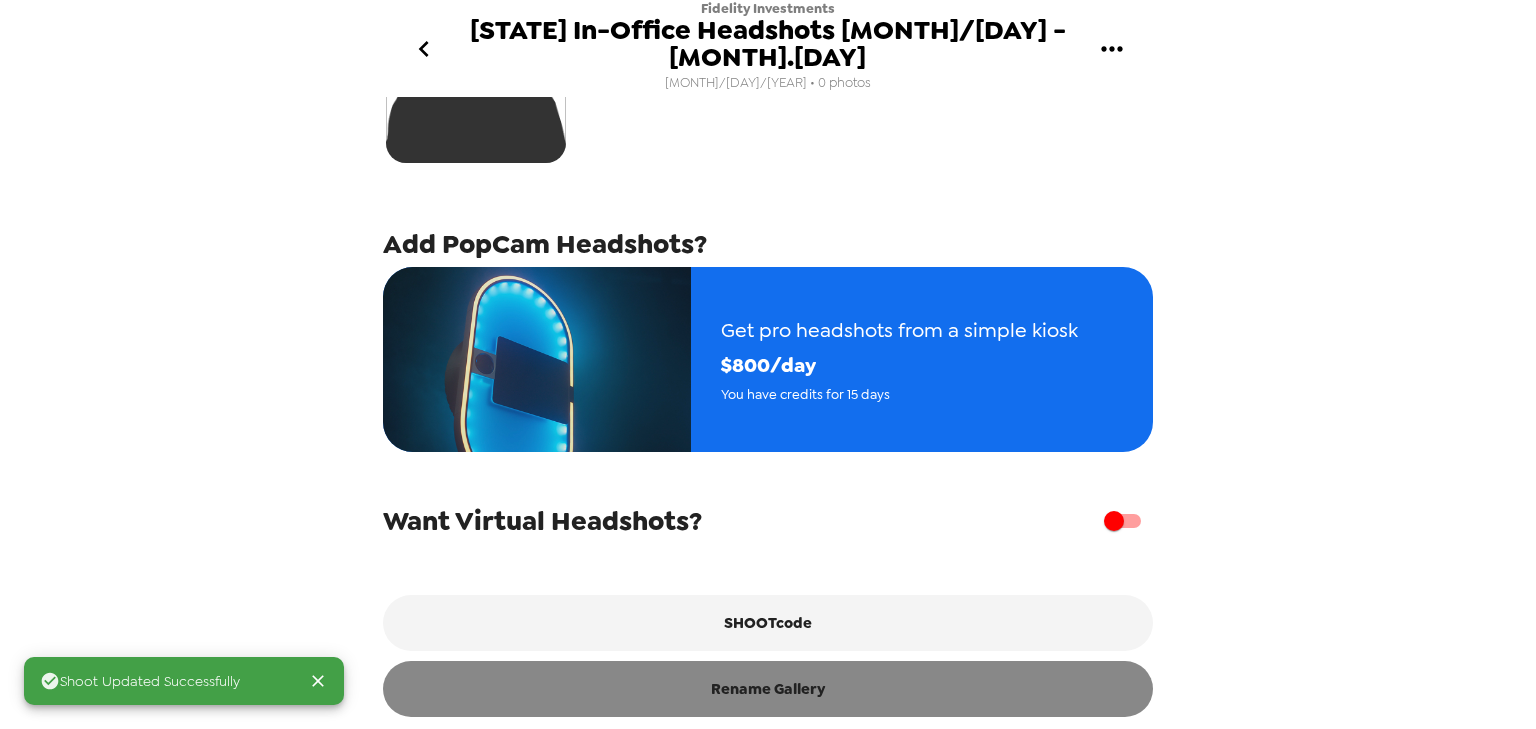 click on "Rename Gallery" at bounding box center (768, 689) 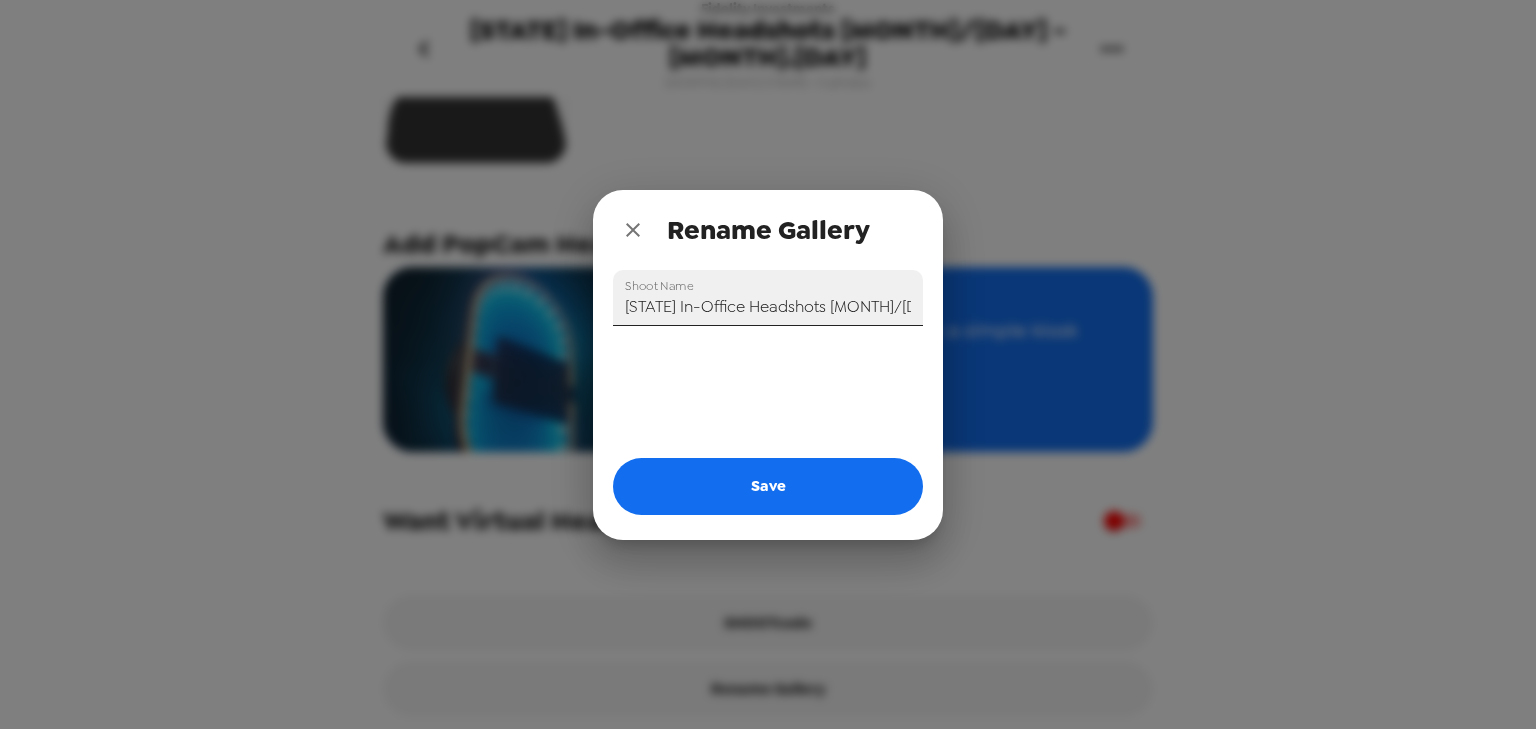drag, startPoint x: 892, startPoint y: 300, endPoint x: 896, endPoint y: 312, distance: 12.649111 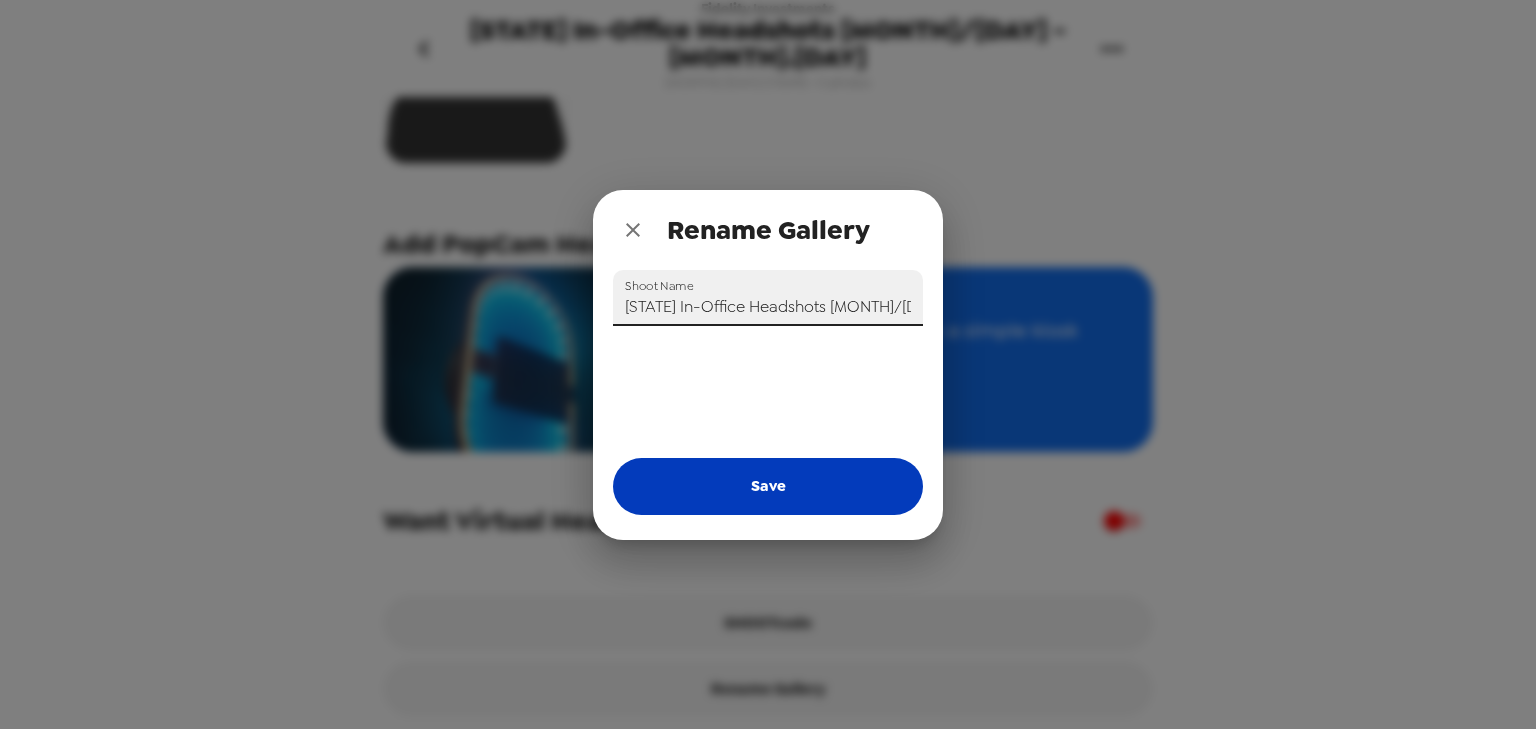 click on "Save" at bounding box center [768, 486] 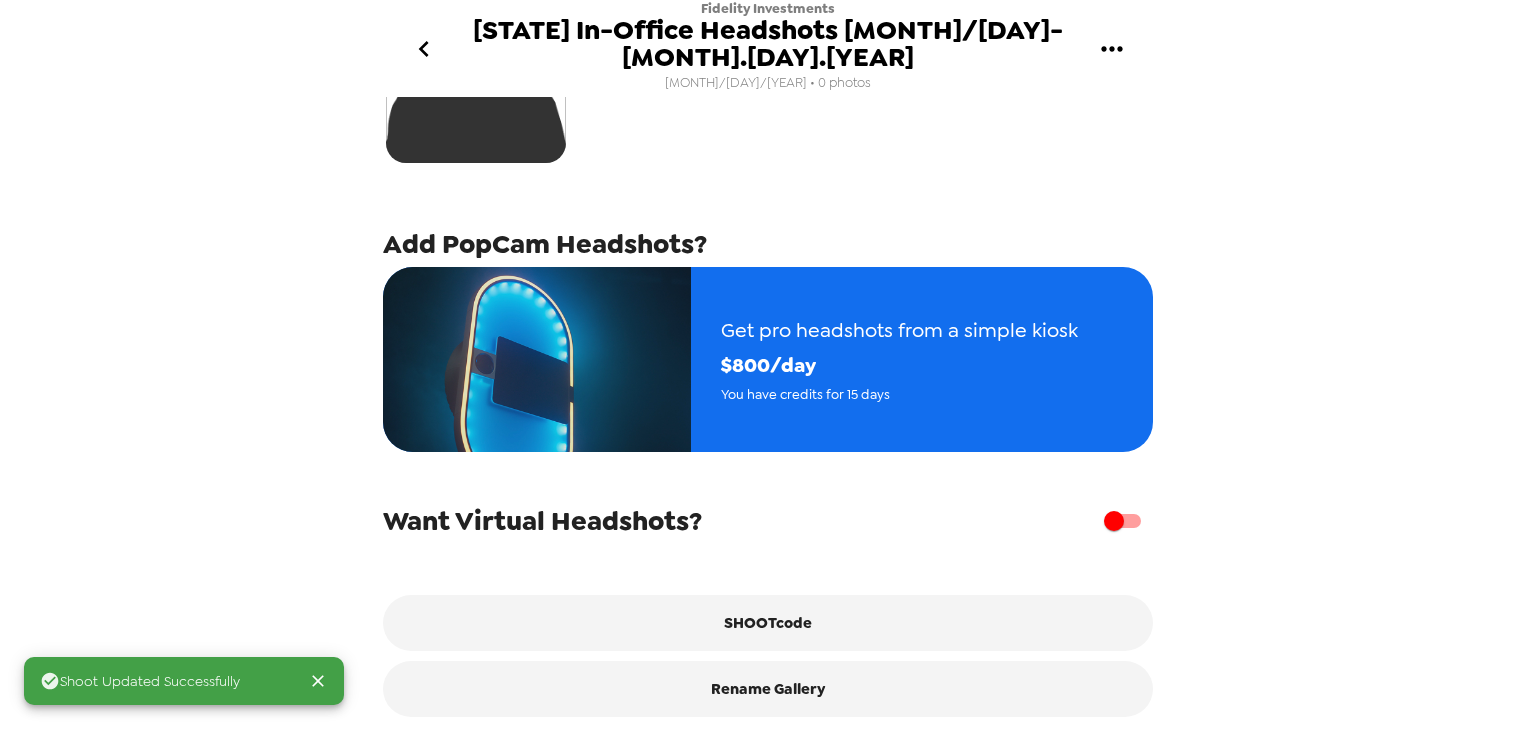 click 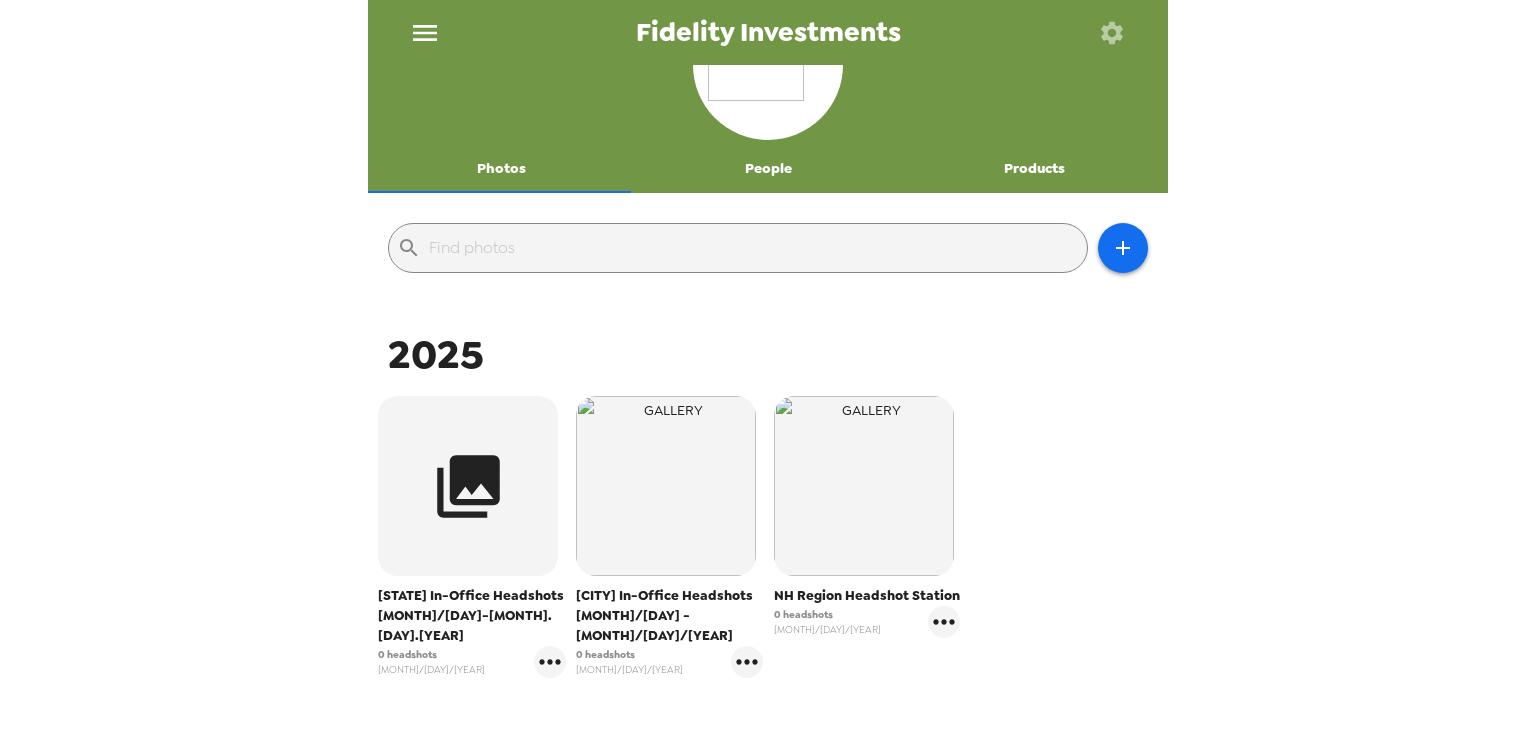 scroll, scrollTop: 160, scrollLeft: 0, axis: vertical 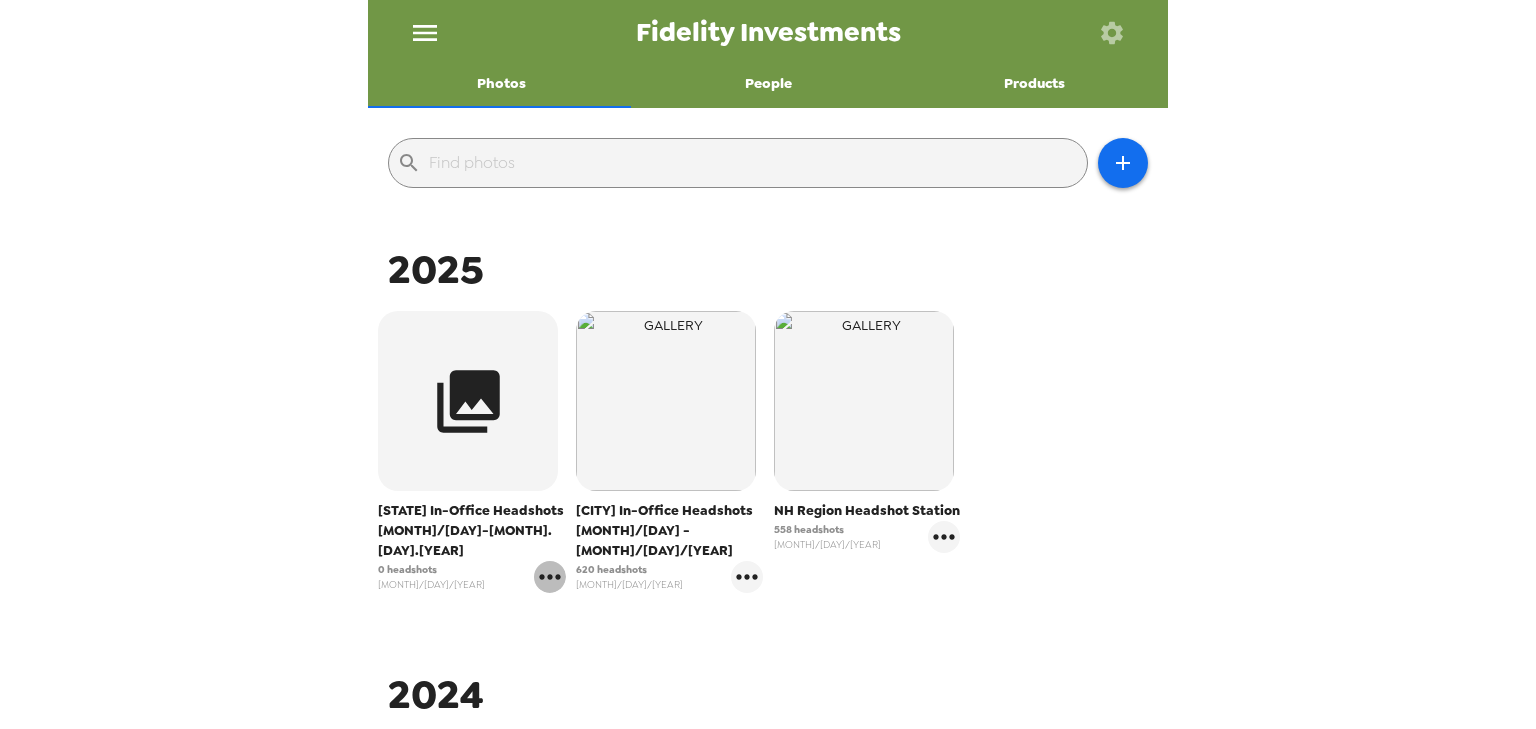 click 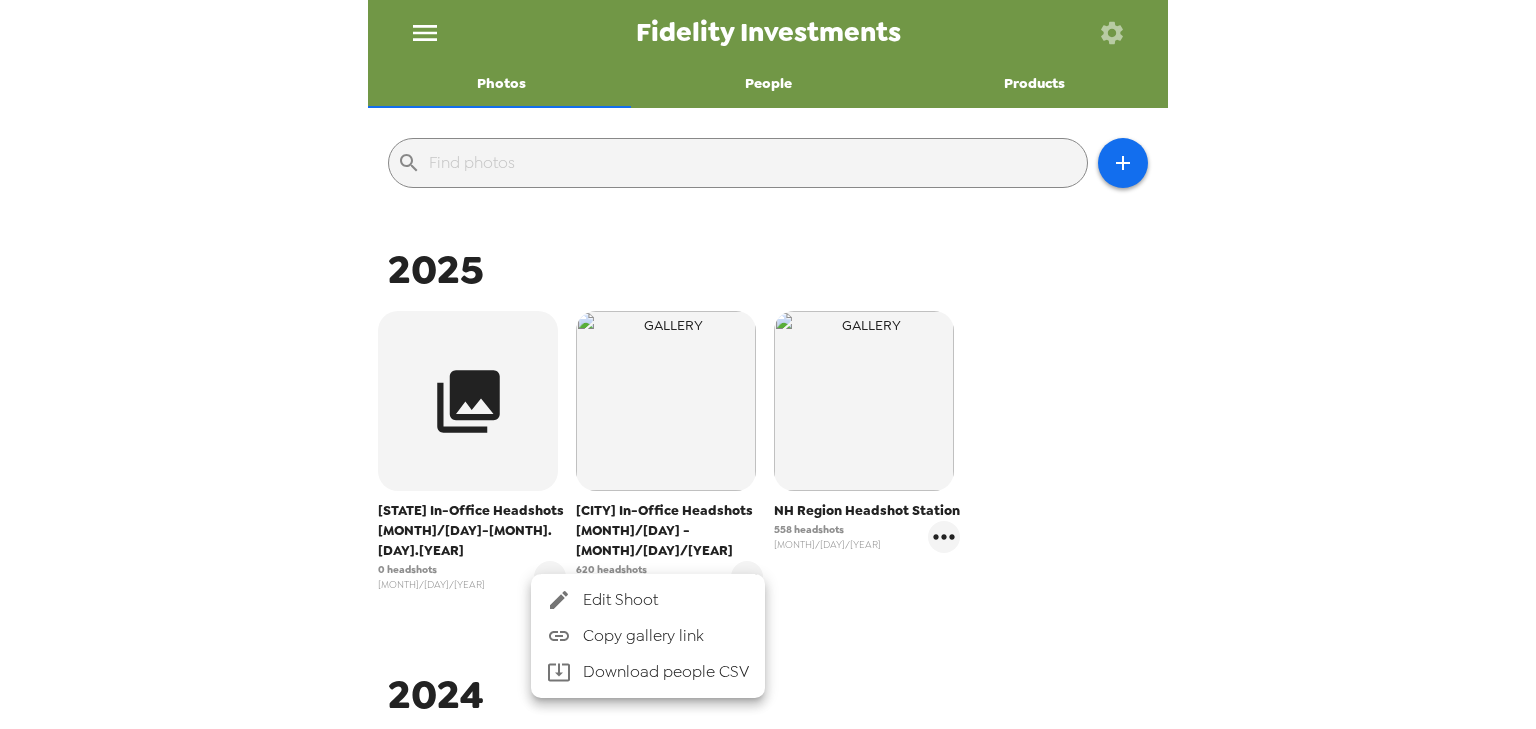 click on "Edit Shoot" at bounding box center (666, 600) 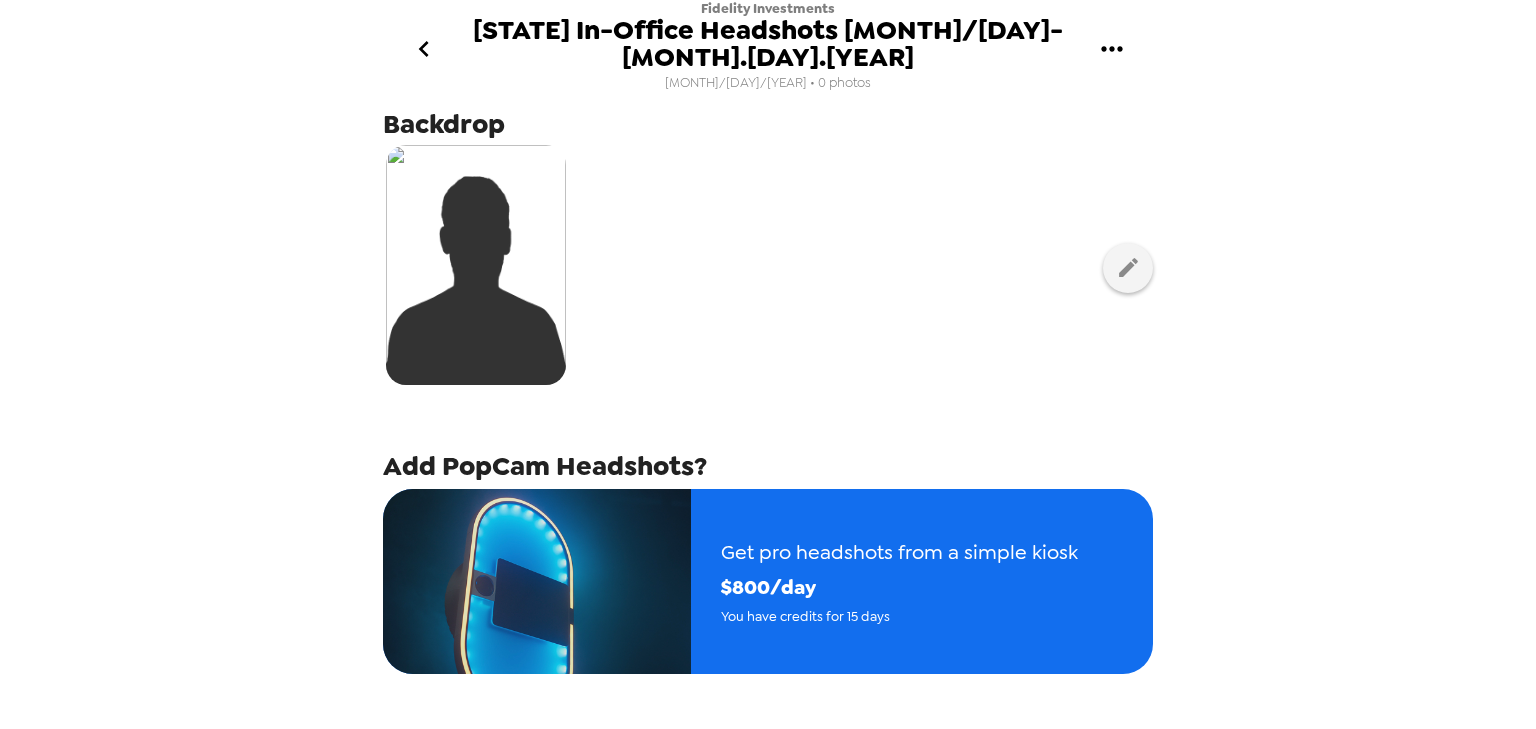scroll, scrollTop: 348, scrollLeft: 0, axis: vertical 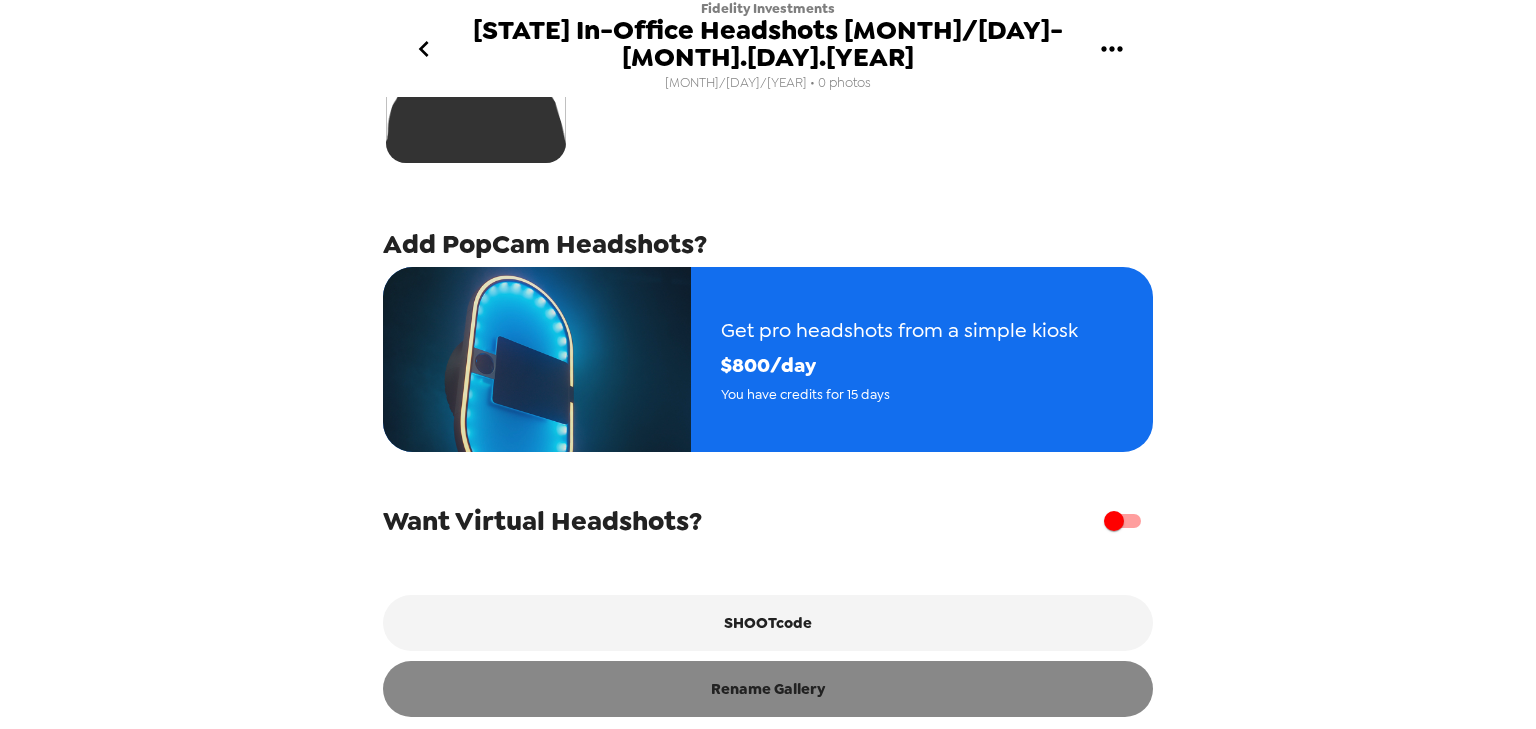 click on "Rename Gallery" at bounding box center [768, 689] 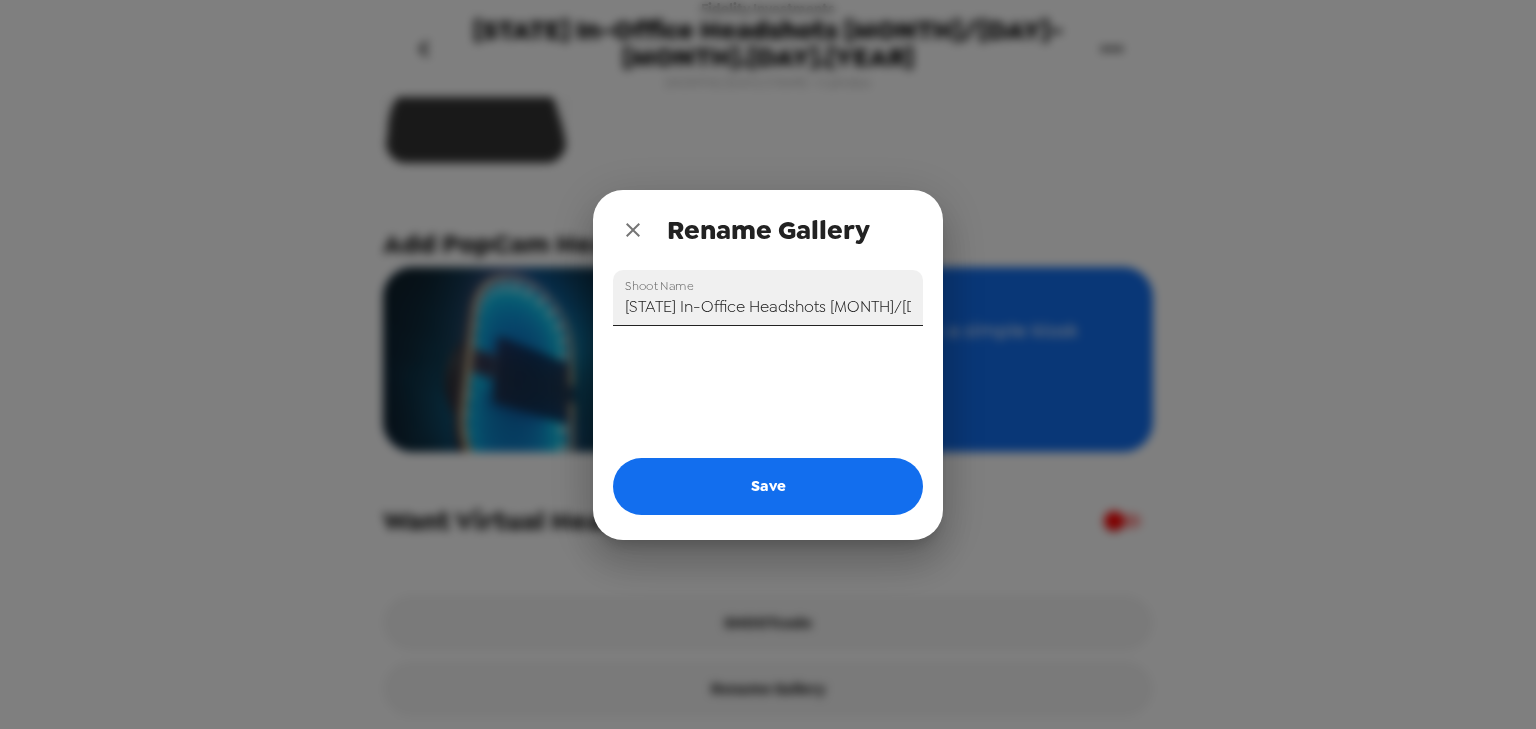 click on "NC In-Office Headshots 9.15-9.29.25" at bounding box center [768, 298] 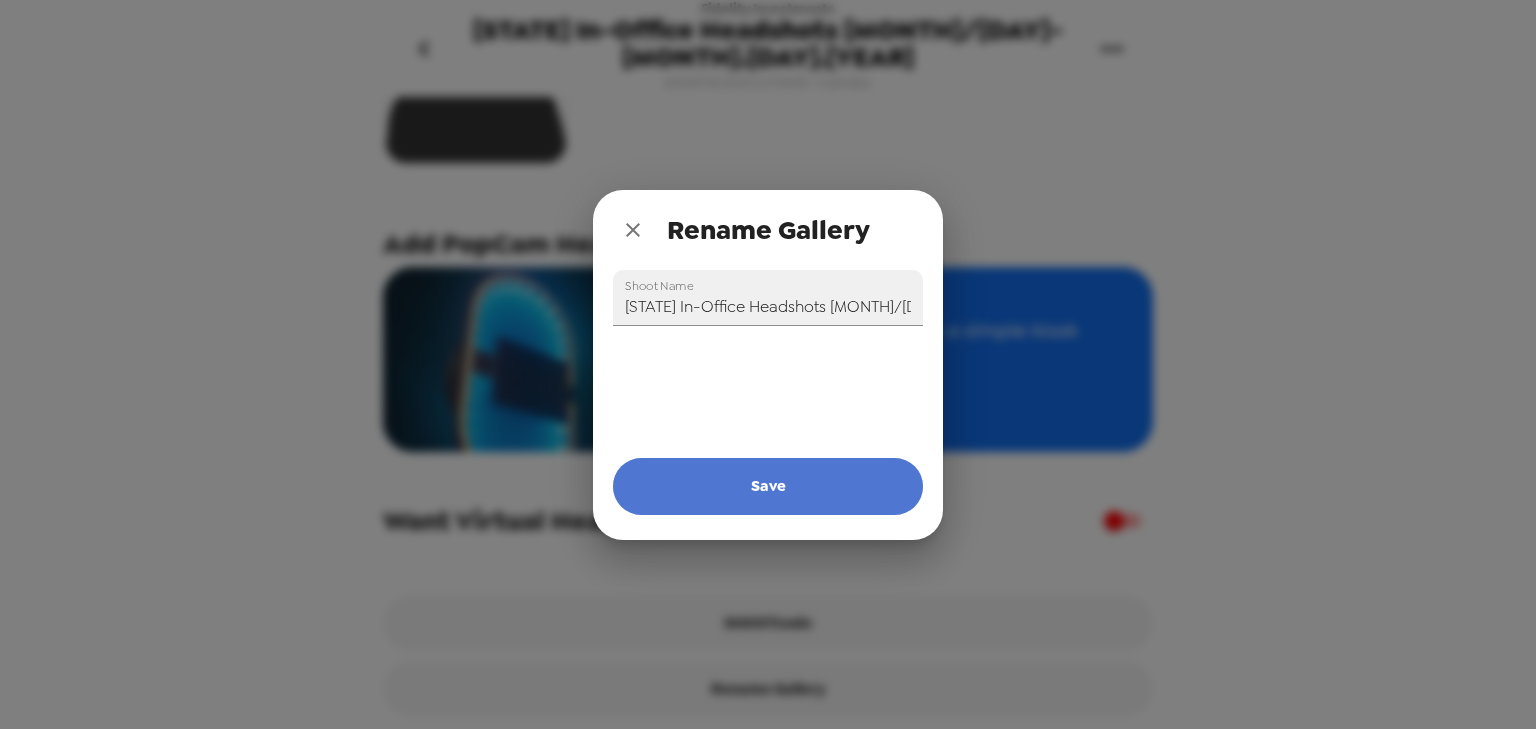 click on "Save" at bounding box center [768, 486] 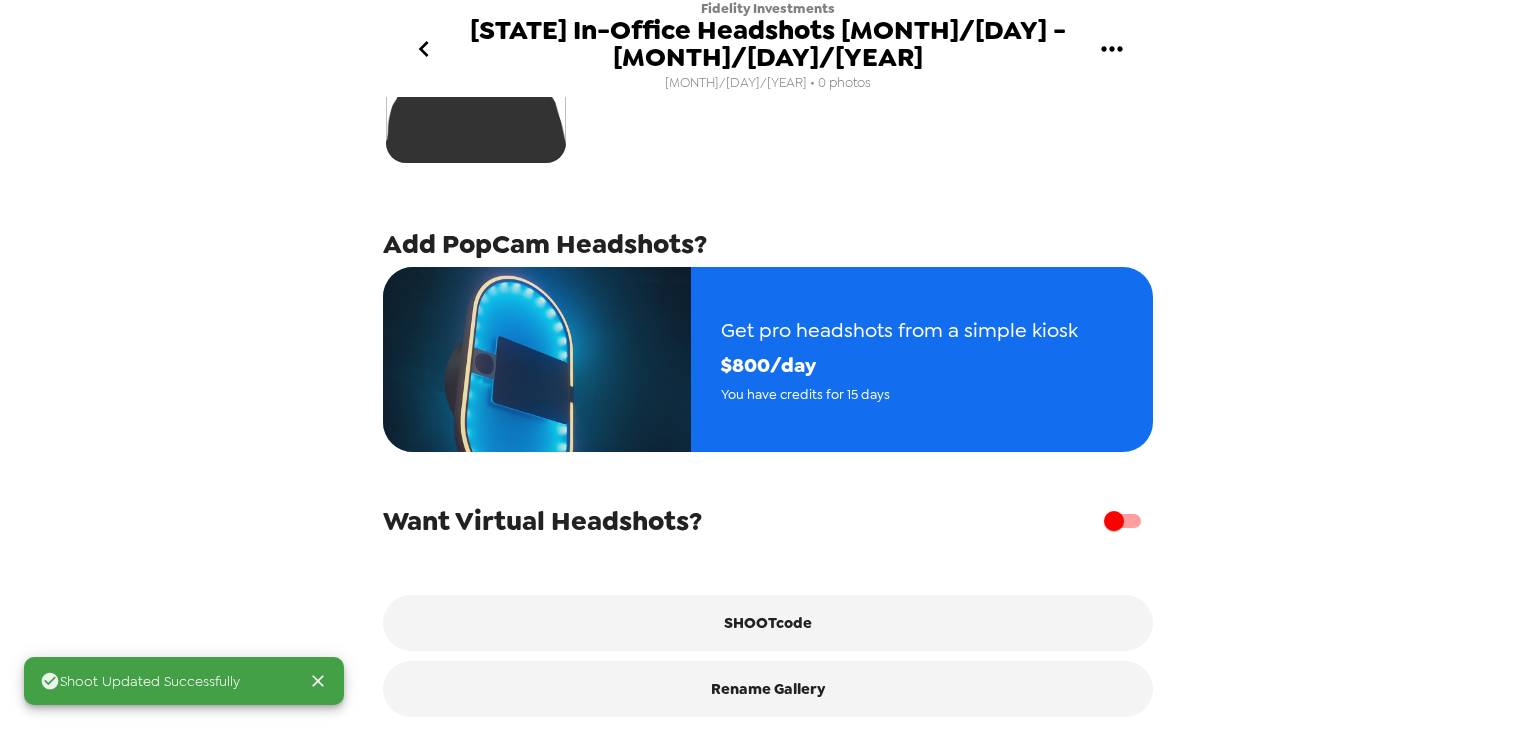 click 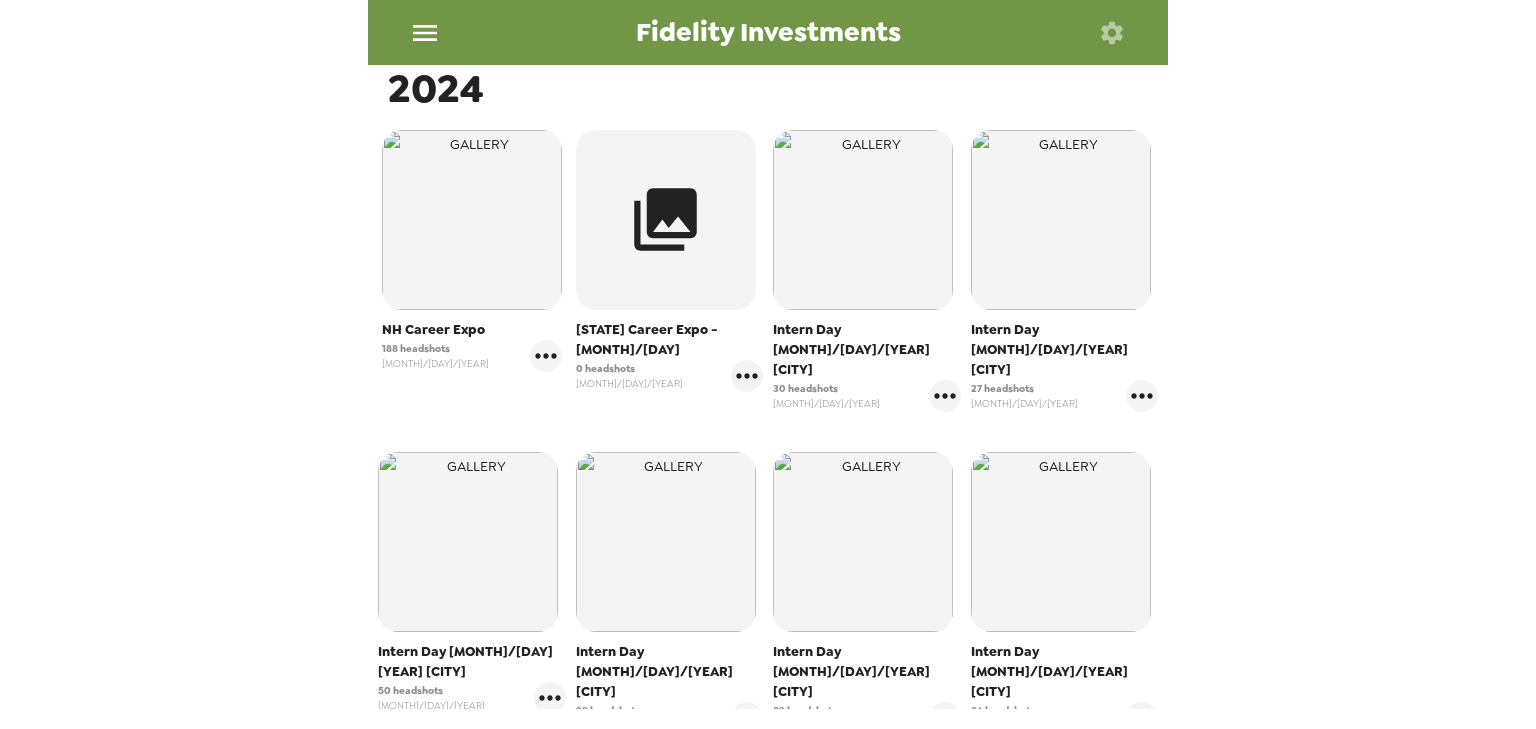 scroll, scrollTop: 394, scrollLeft: 0, axis: vertical 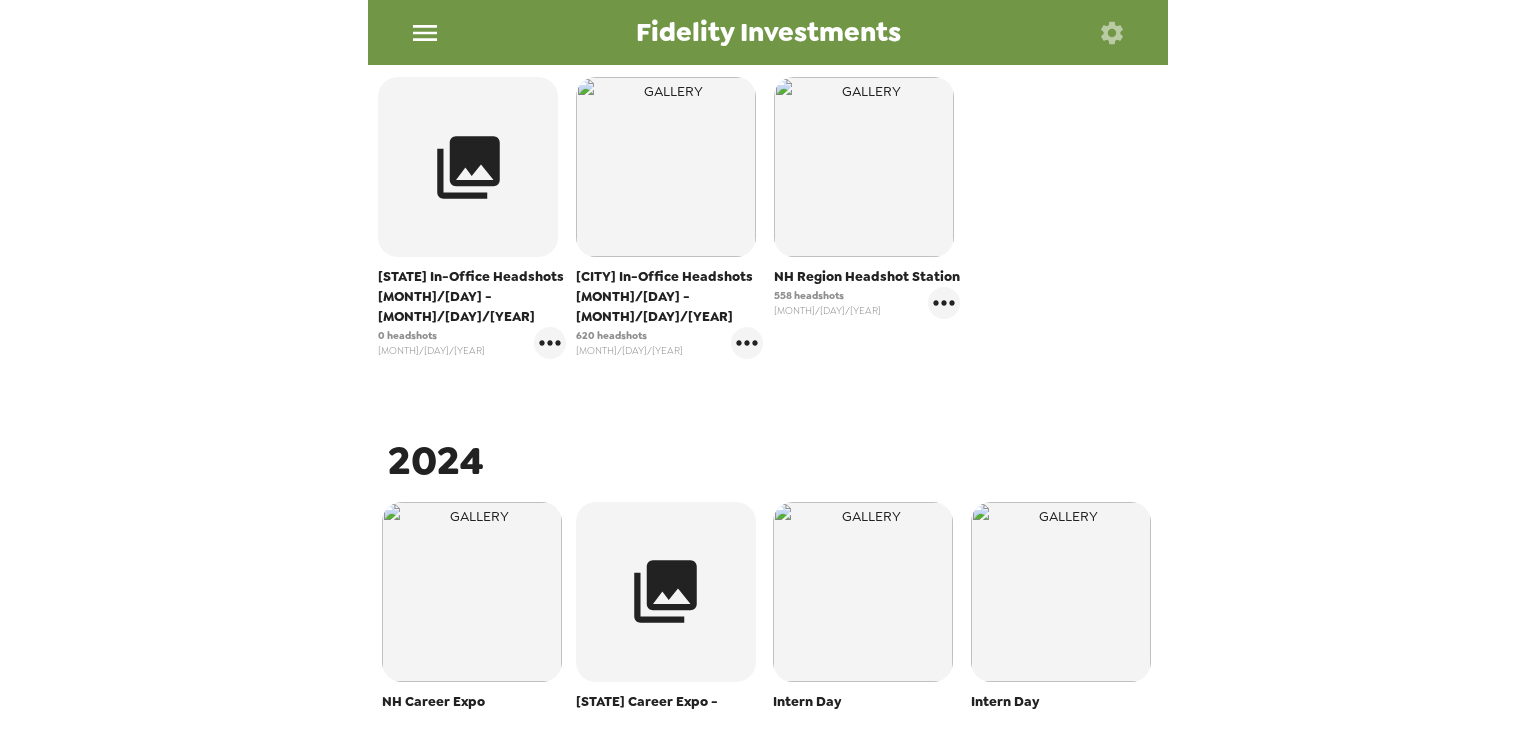 click 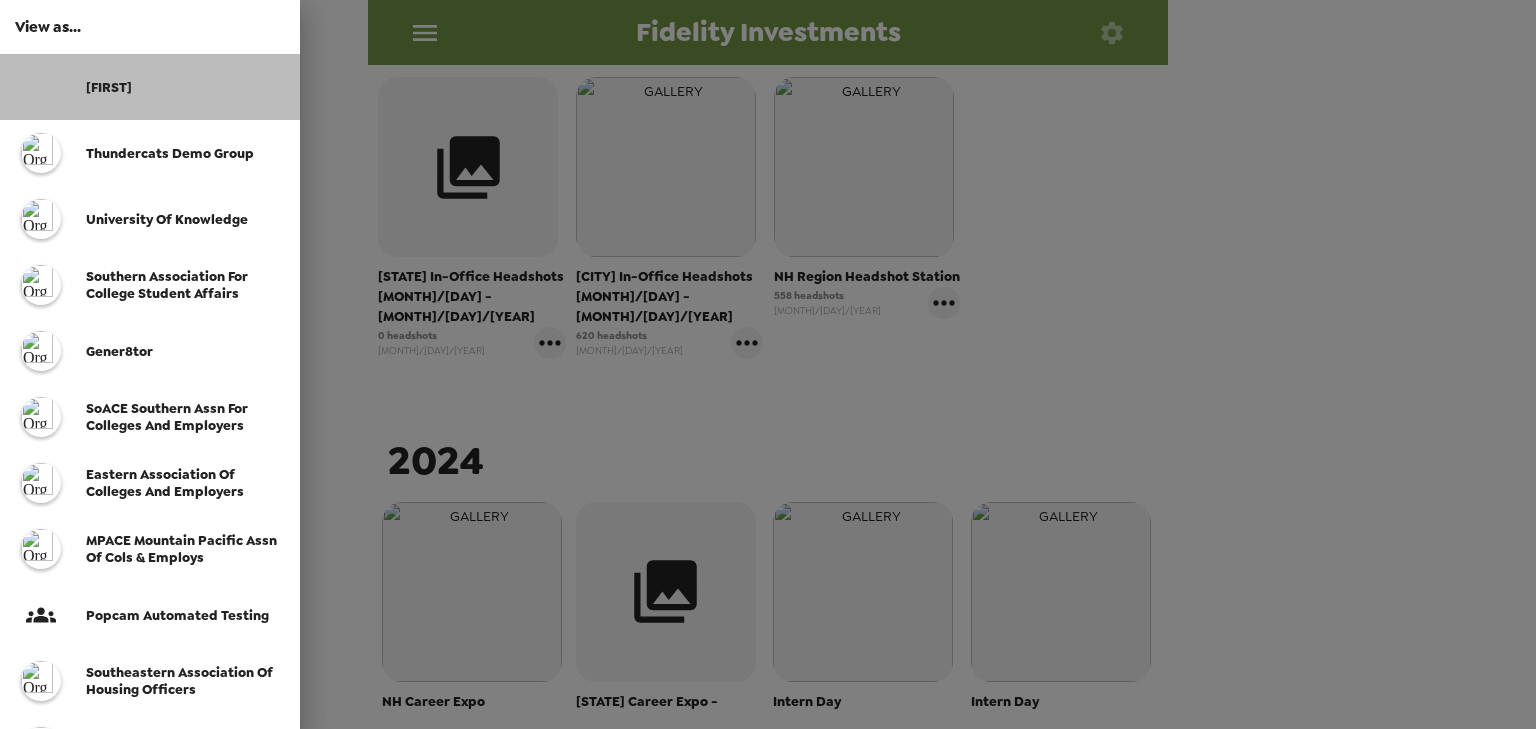 click on "[FIRST]" at bounding box center (109, 87) 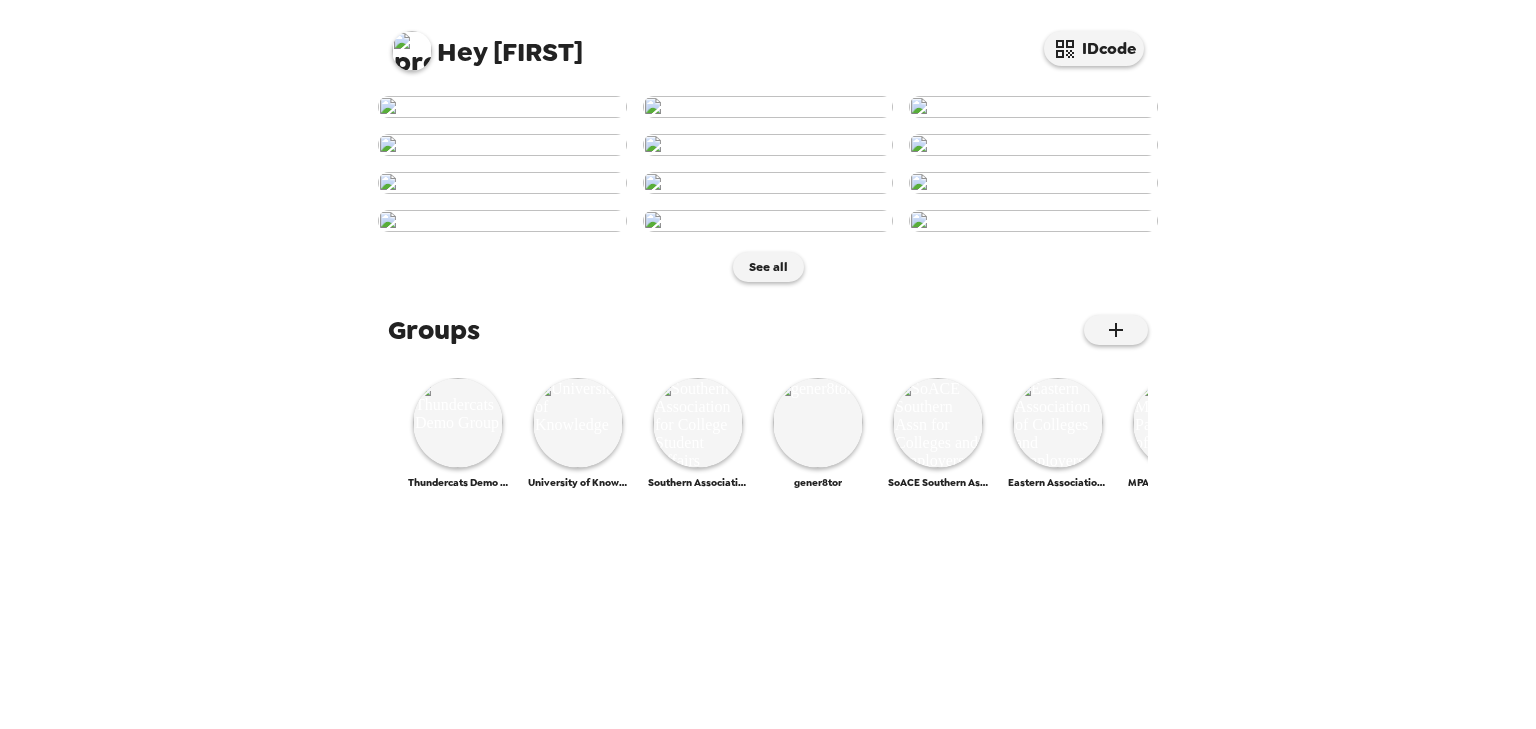scroll, scrollTop: 0, scrollLeft: 0, axis: both 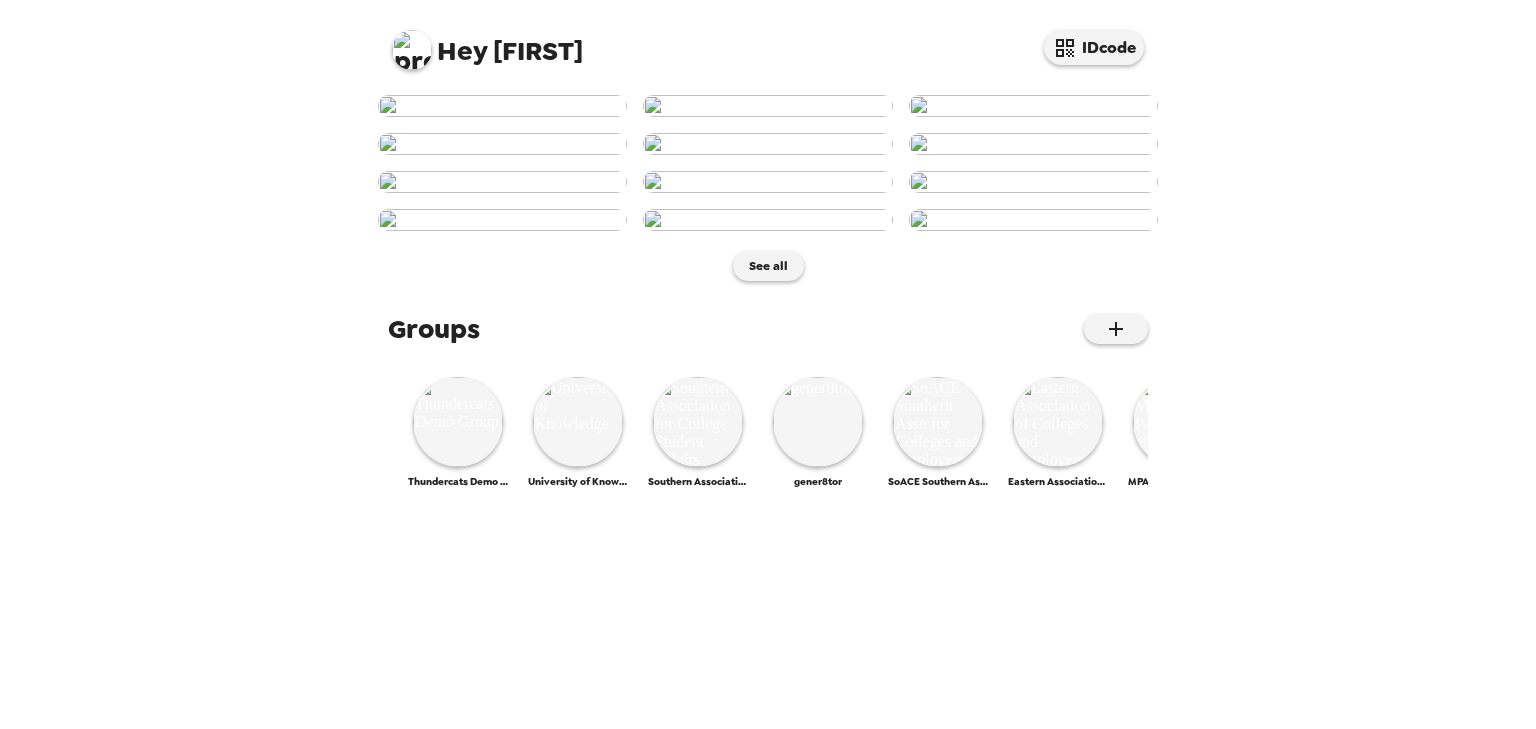 click at bounding box center [412, 50] 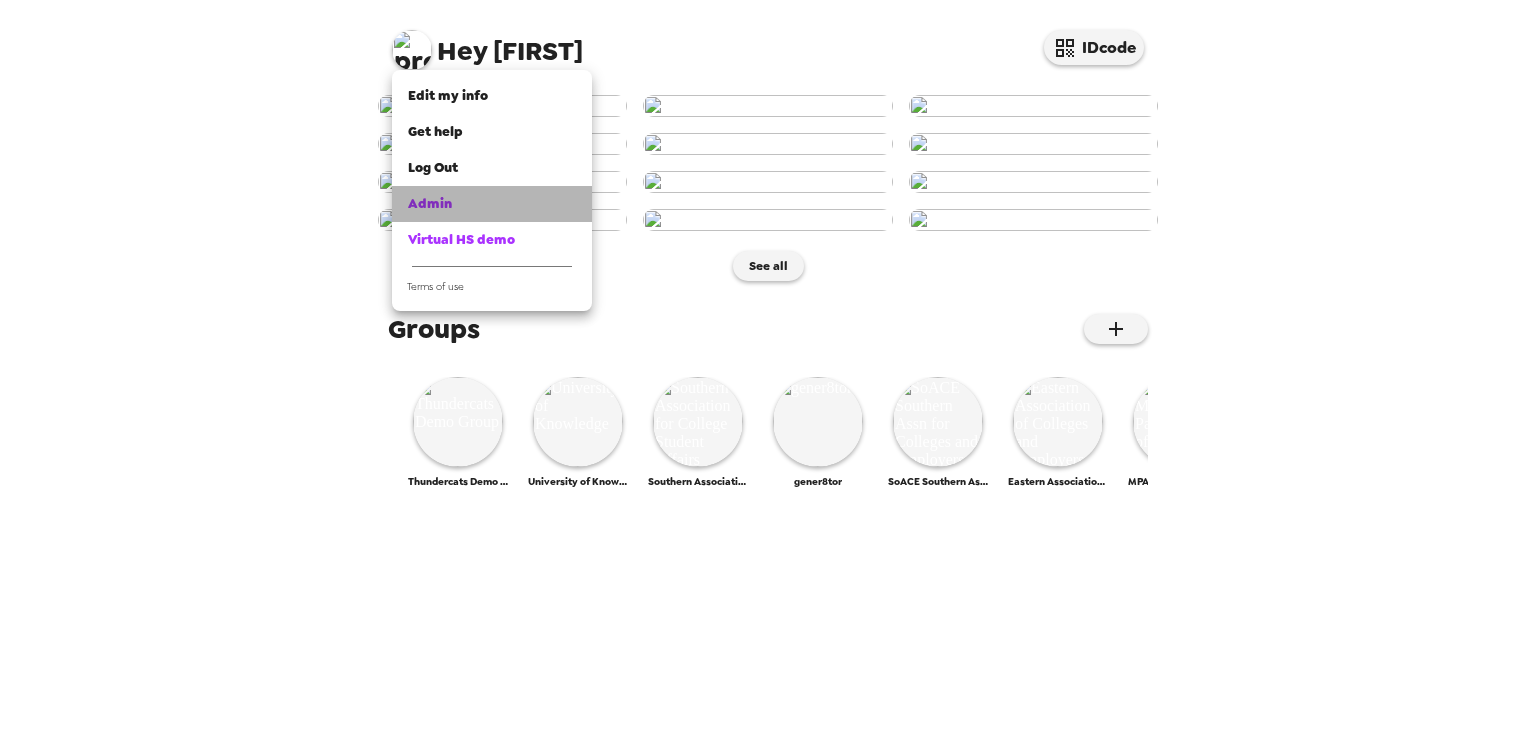 click on "Admin" at bounding box center (492, 204) 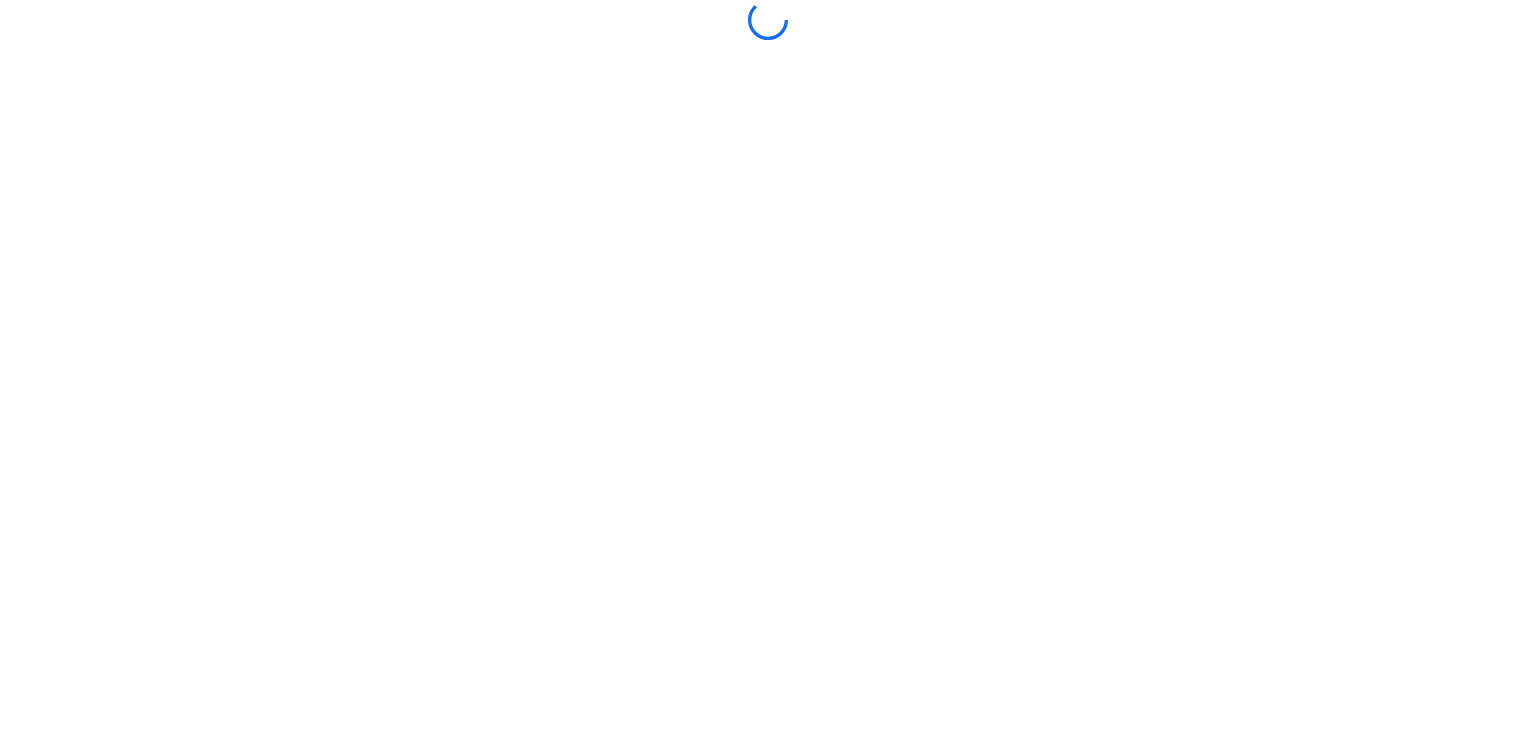 scroll, scrollTop: 0, scrollLeft: 0, axis: both 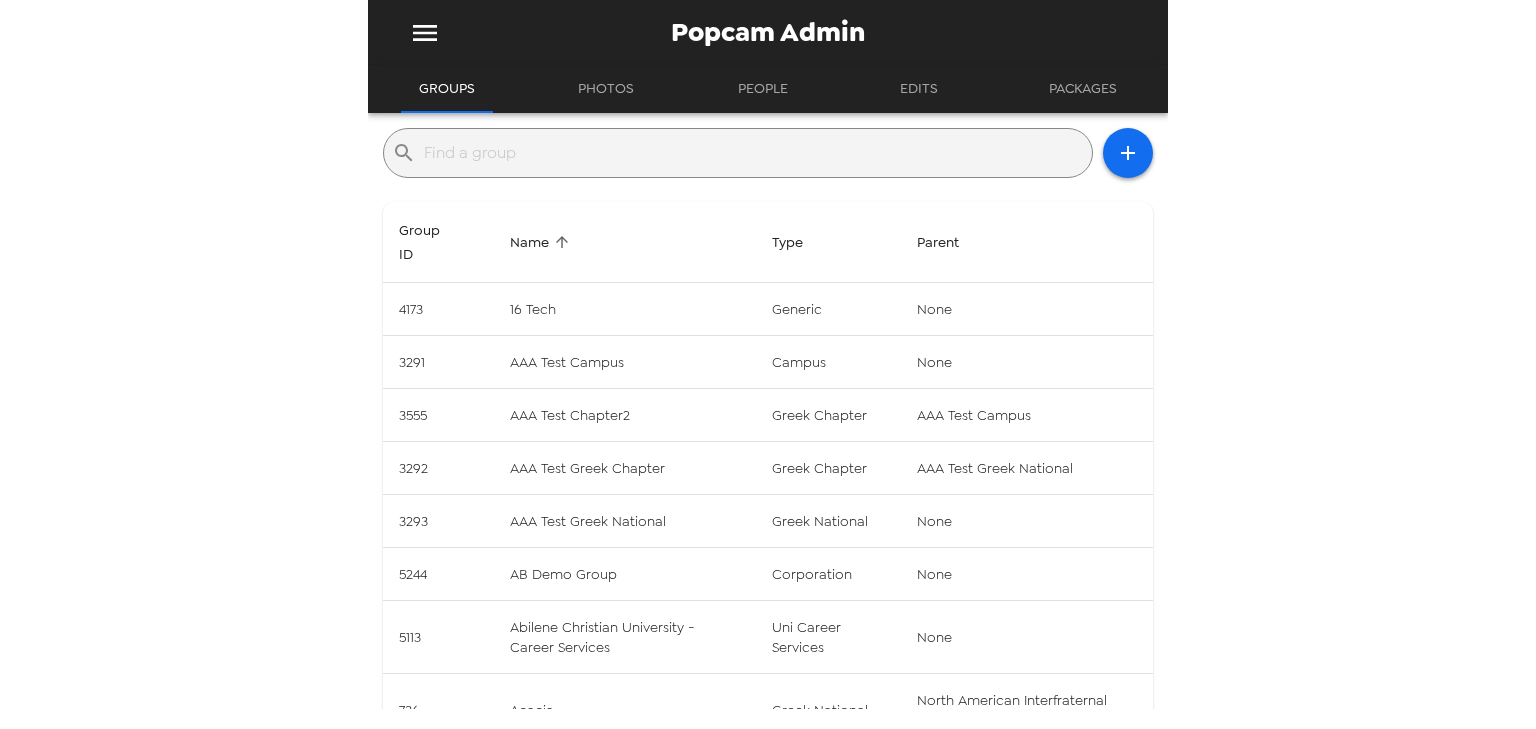 click at bounding box center (754, 153) 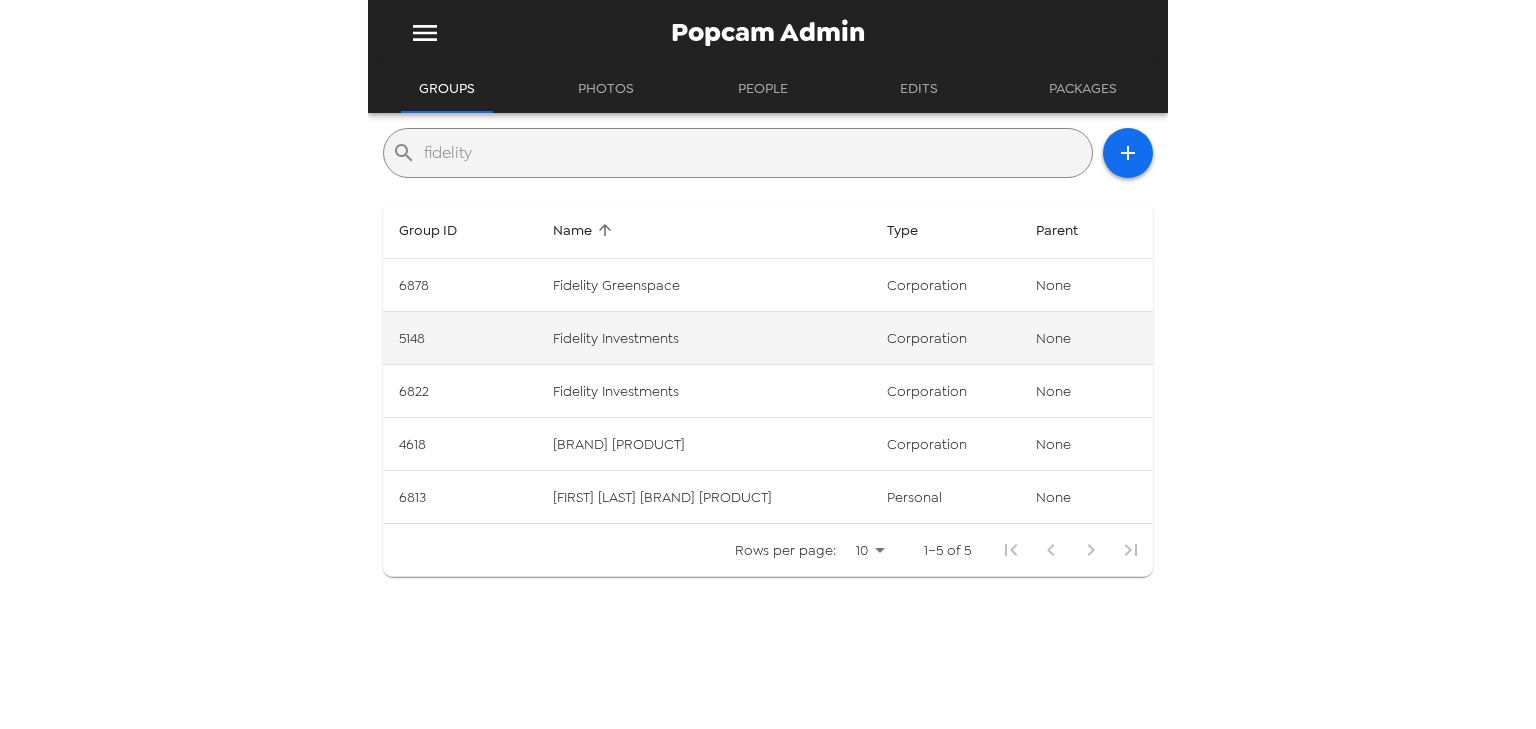 type on "fidelity" 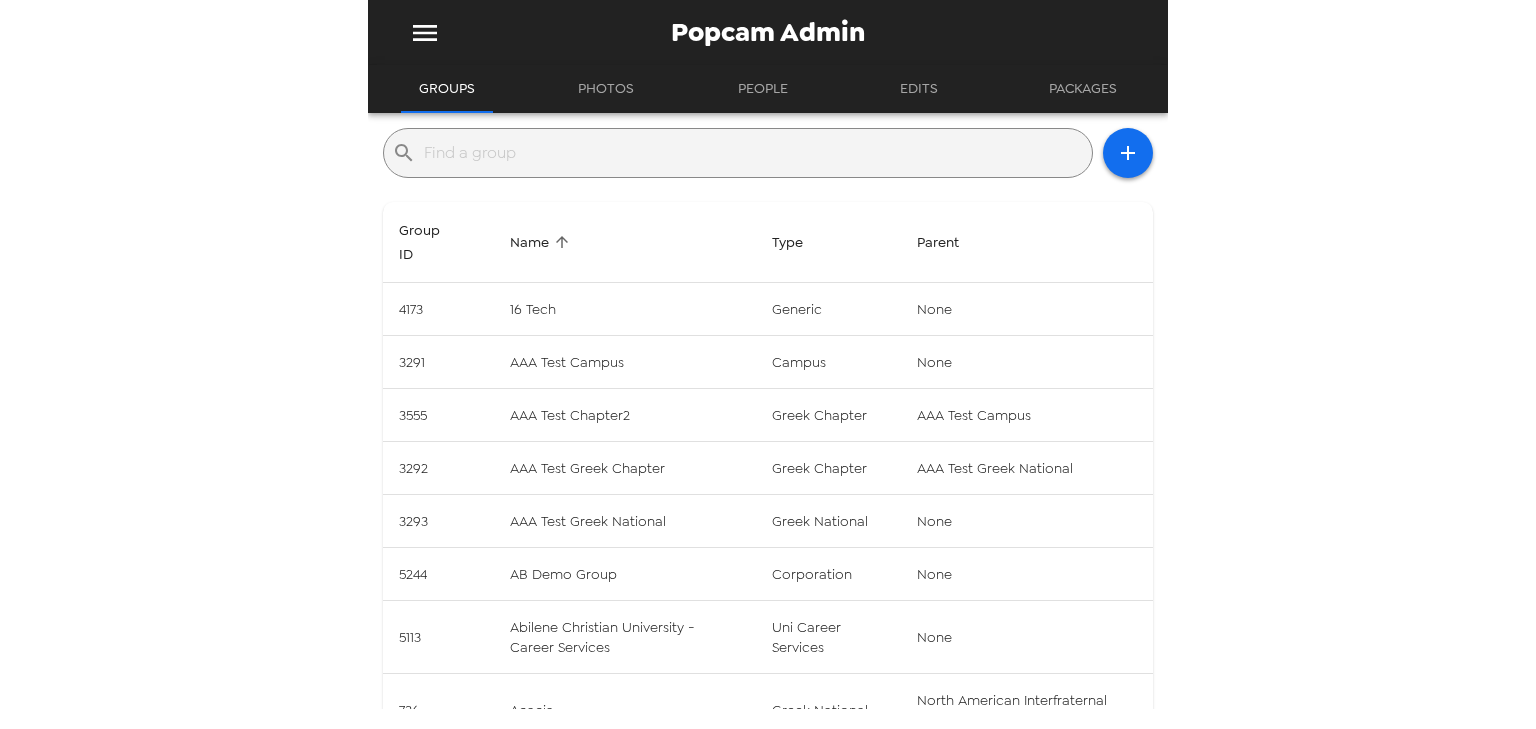 click at bounding box center (754, 153) 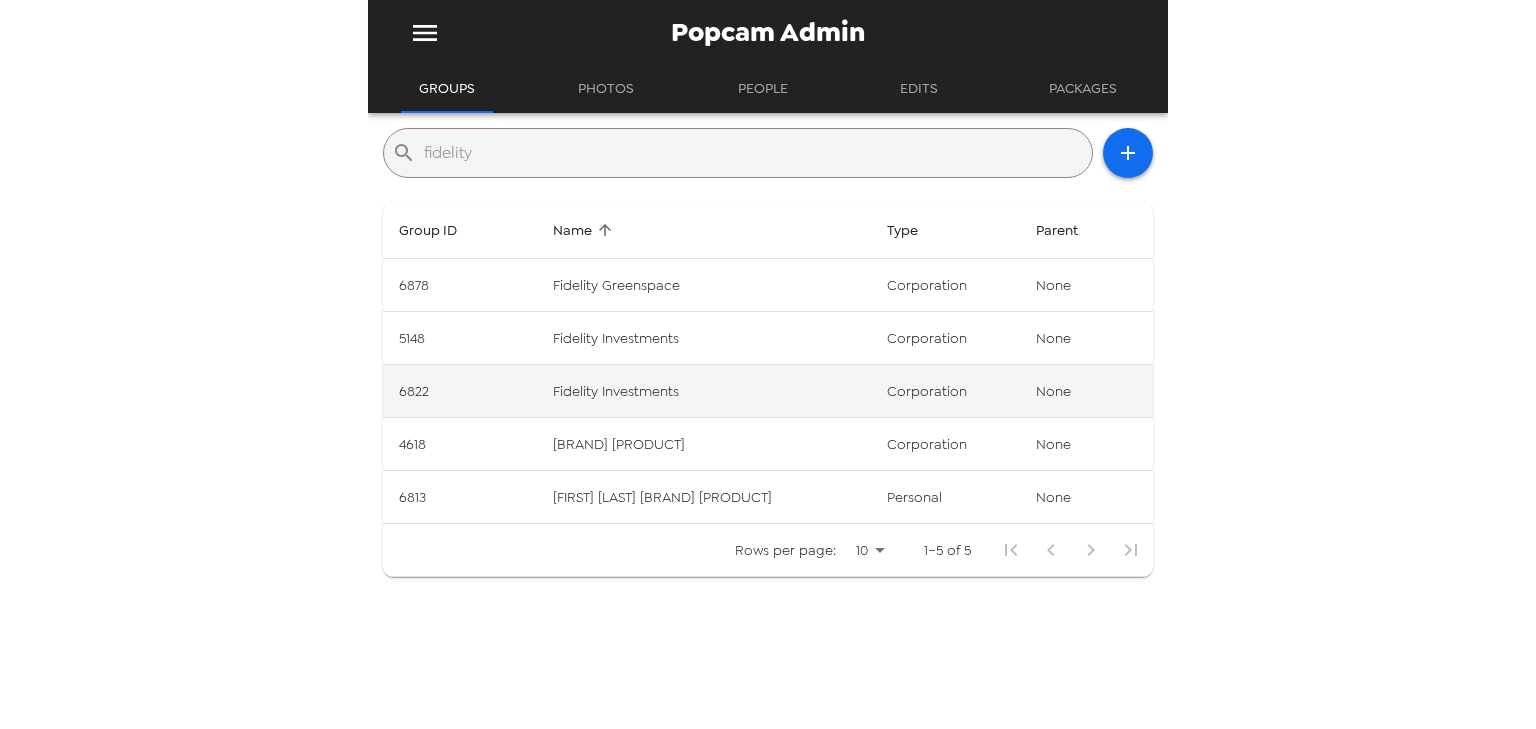 type on "fidelity" 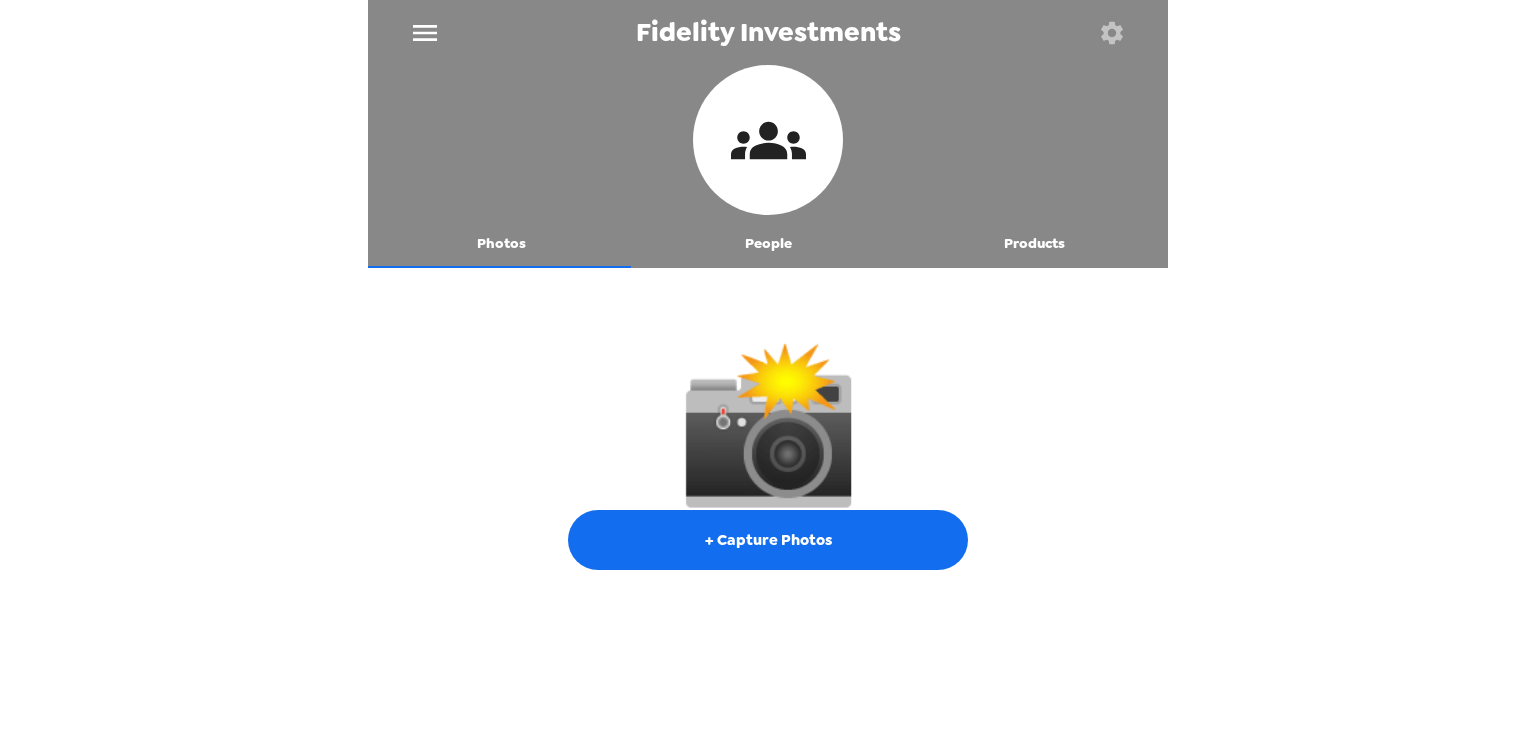 drag, startPoint x: 748, startPoint y: 251, endPoint x: 1011, endPoint y: 183, distance: 271.64868 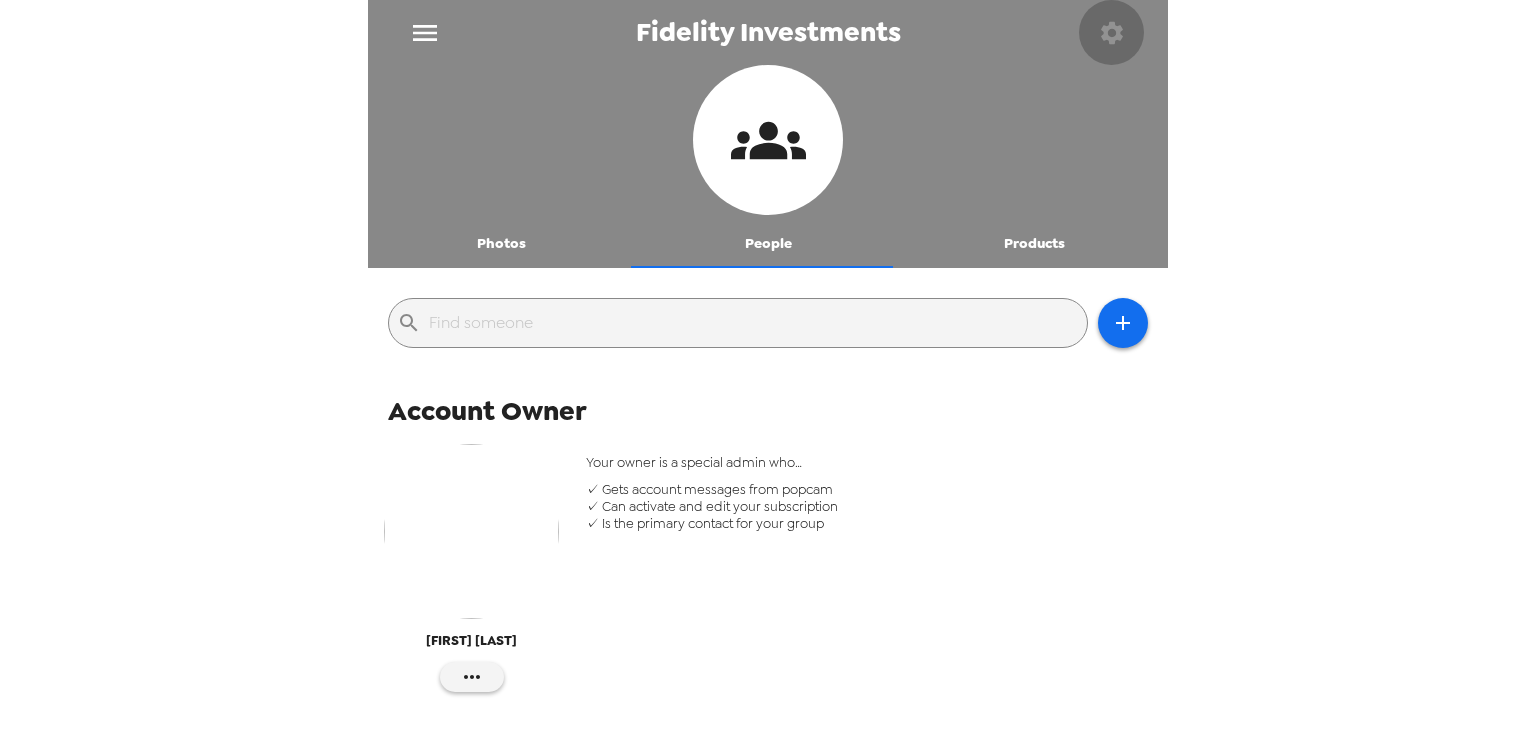 click 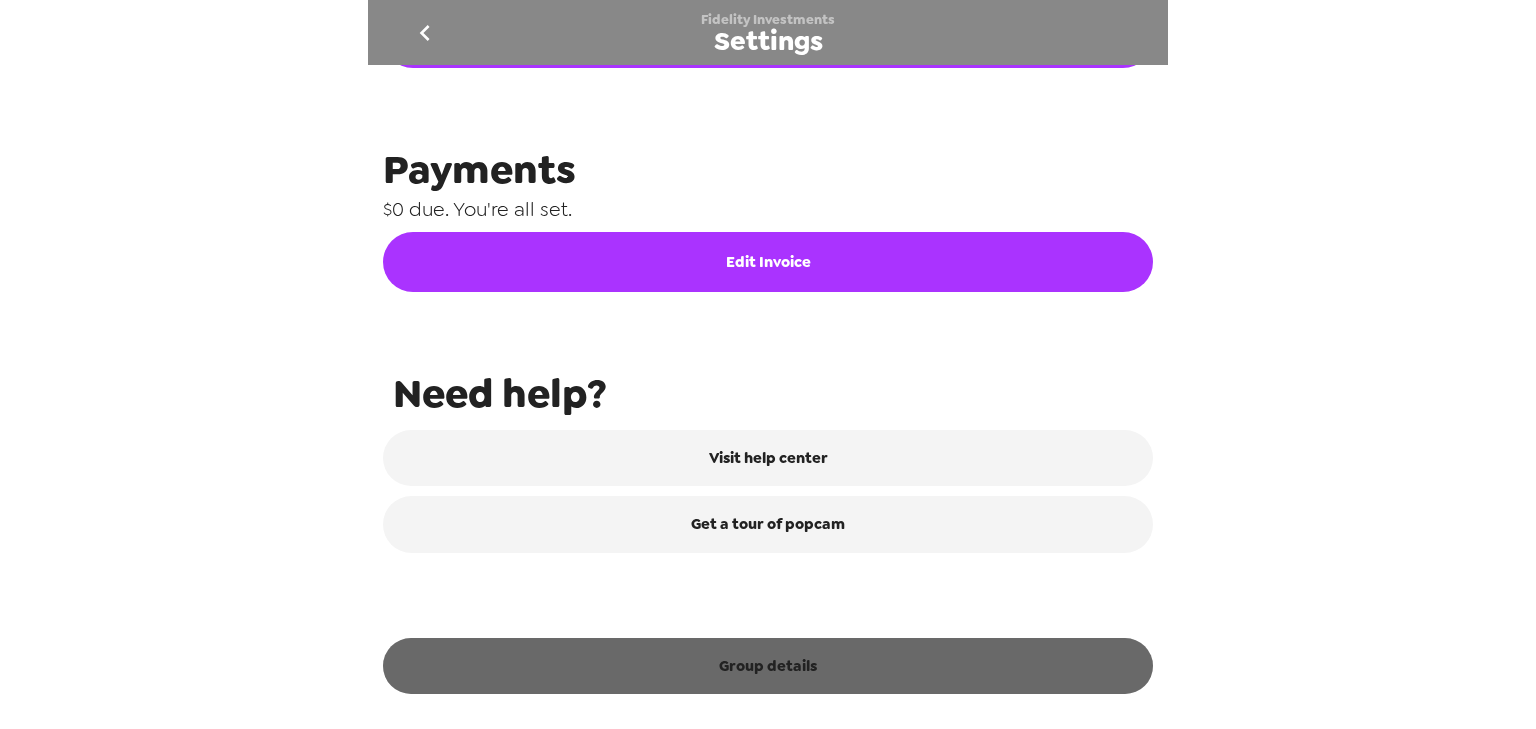 click on "Group details" at bounding box center [768, 666] 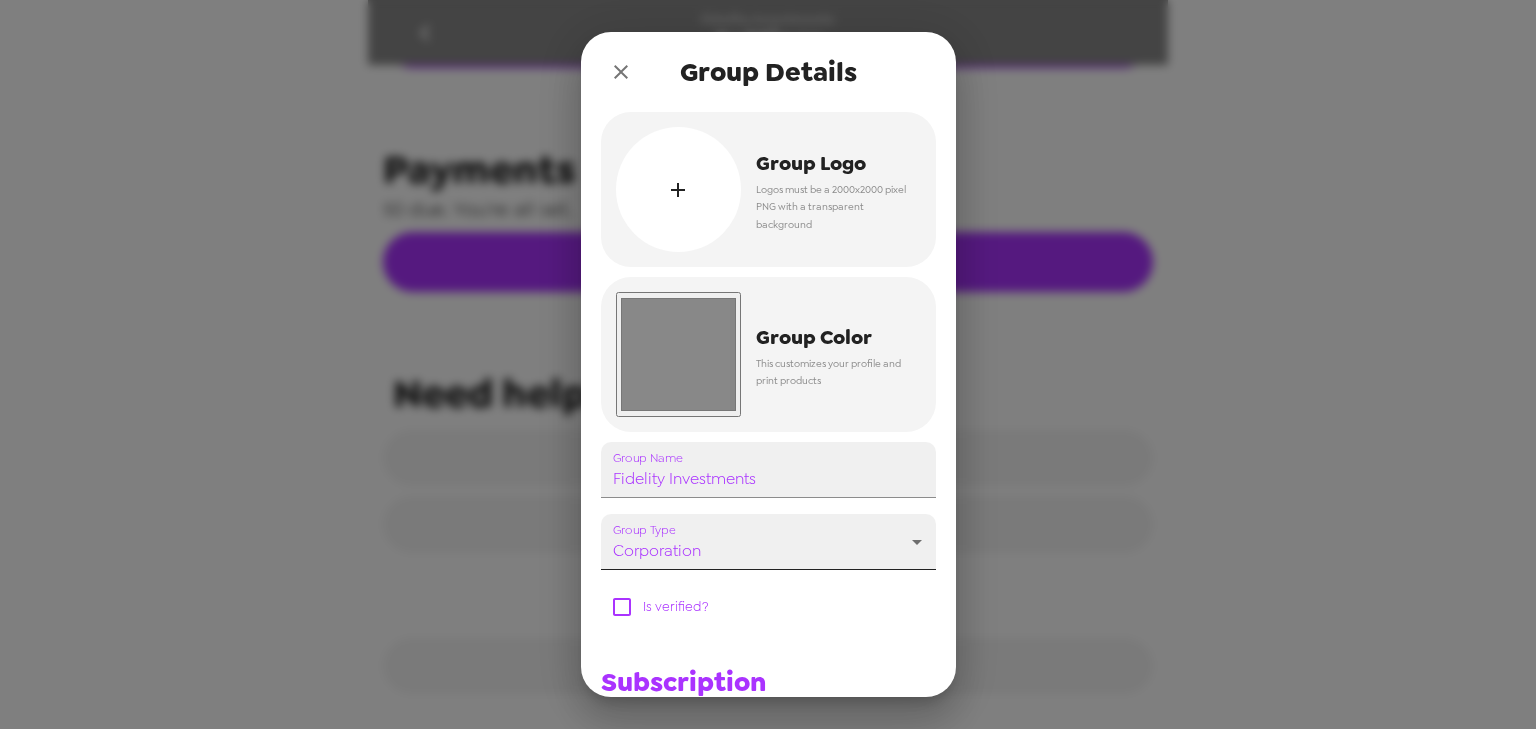 scroll, scrollTop: 968, scrollLeft: 0, axis: vertical 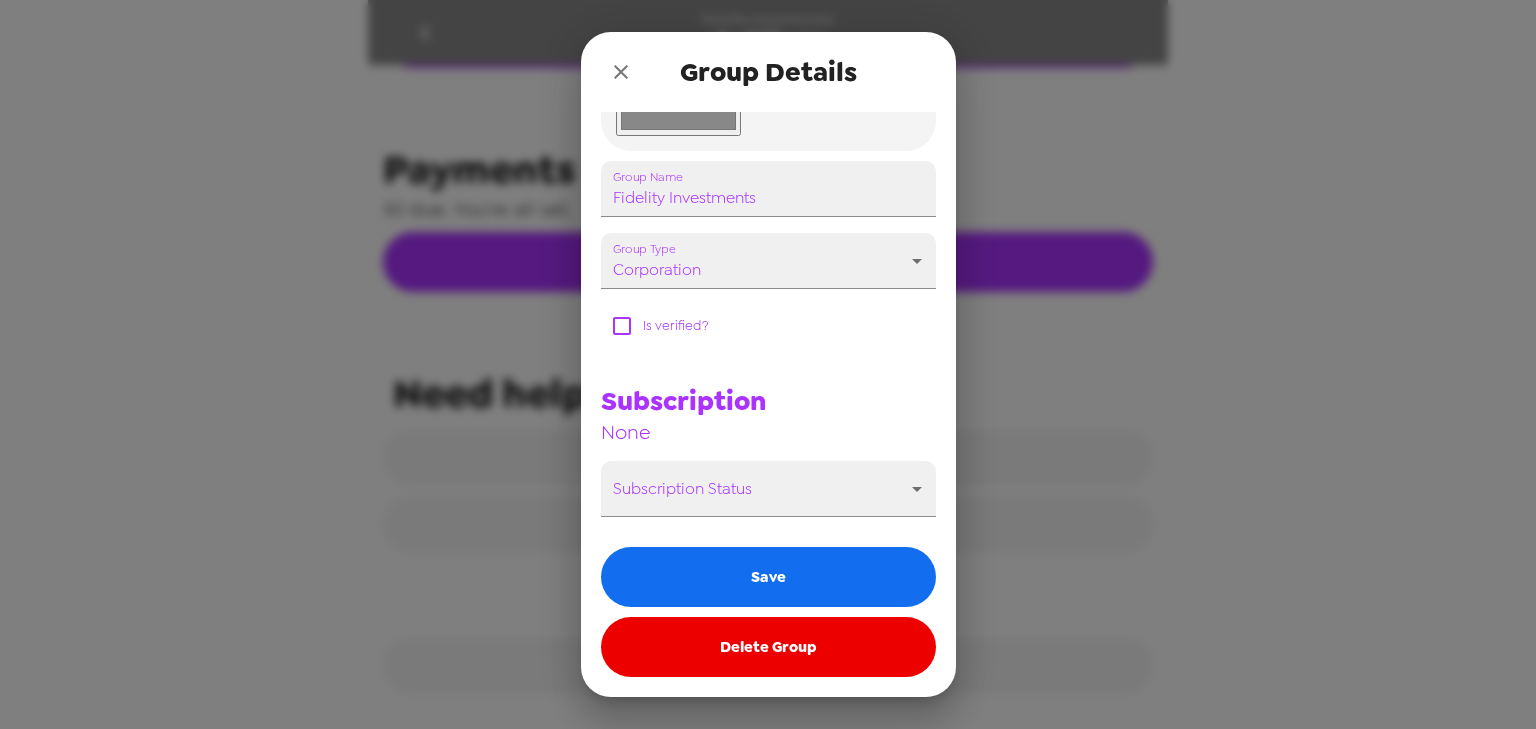 click on "Group Logo Logos must be a 2000x2000 pixel PNG with a transparent background #888888 Group Color This customizes your profile and print products Group Name [BRAND] Group Type corporation corporation Is verified? Subscription None Subscription Status ​ Save Delete Group" at bounding box center (768, 404) 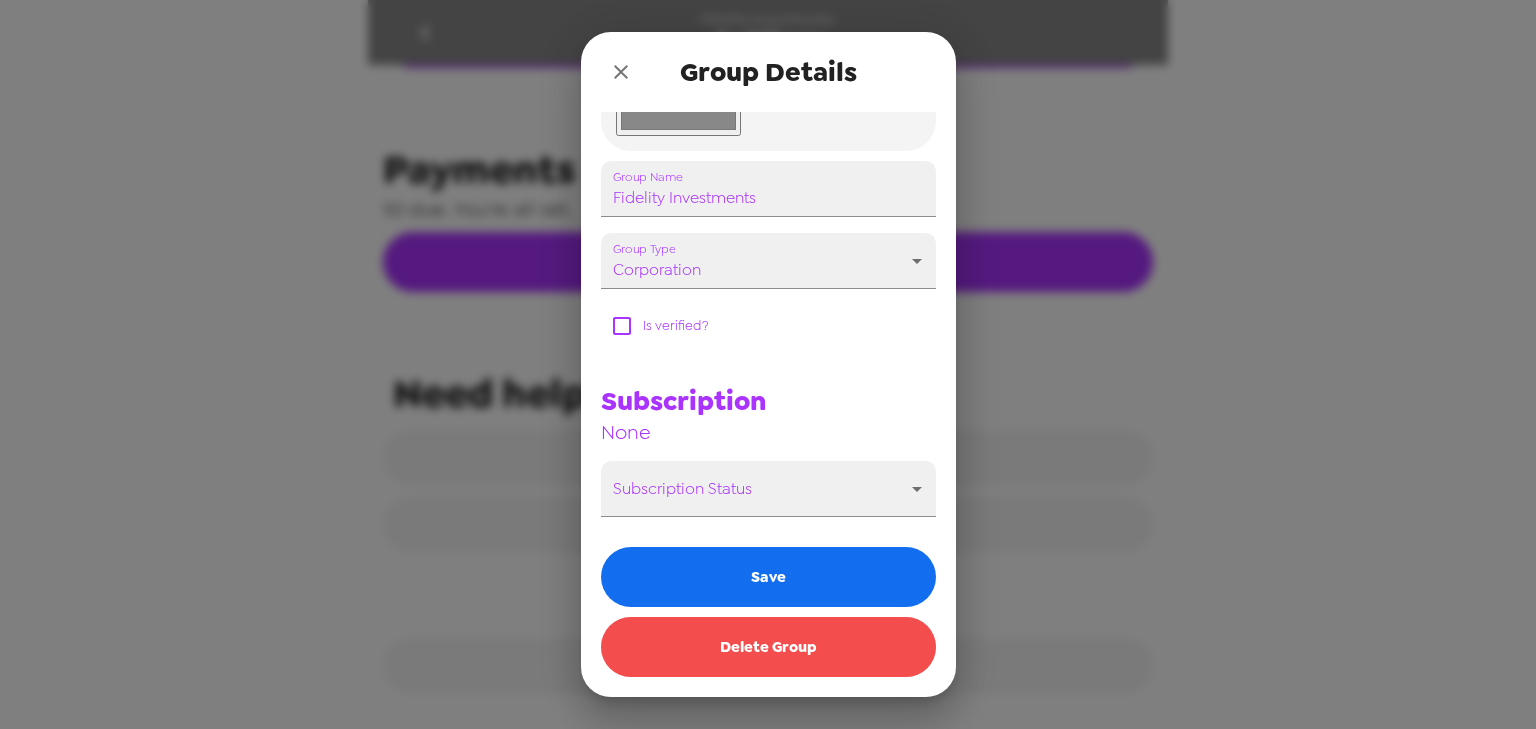 click on "Delete Group" at bounding box center [768, 647] 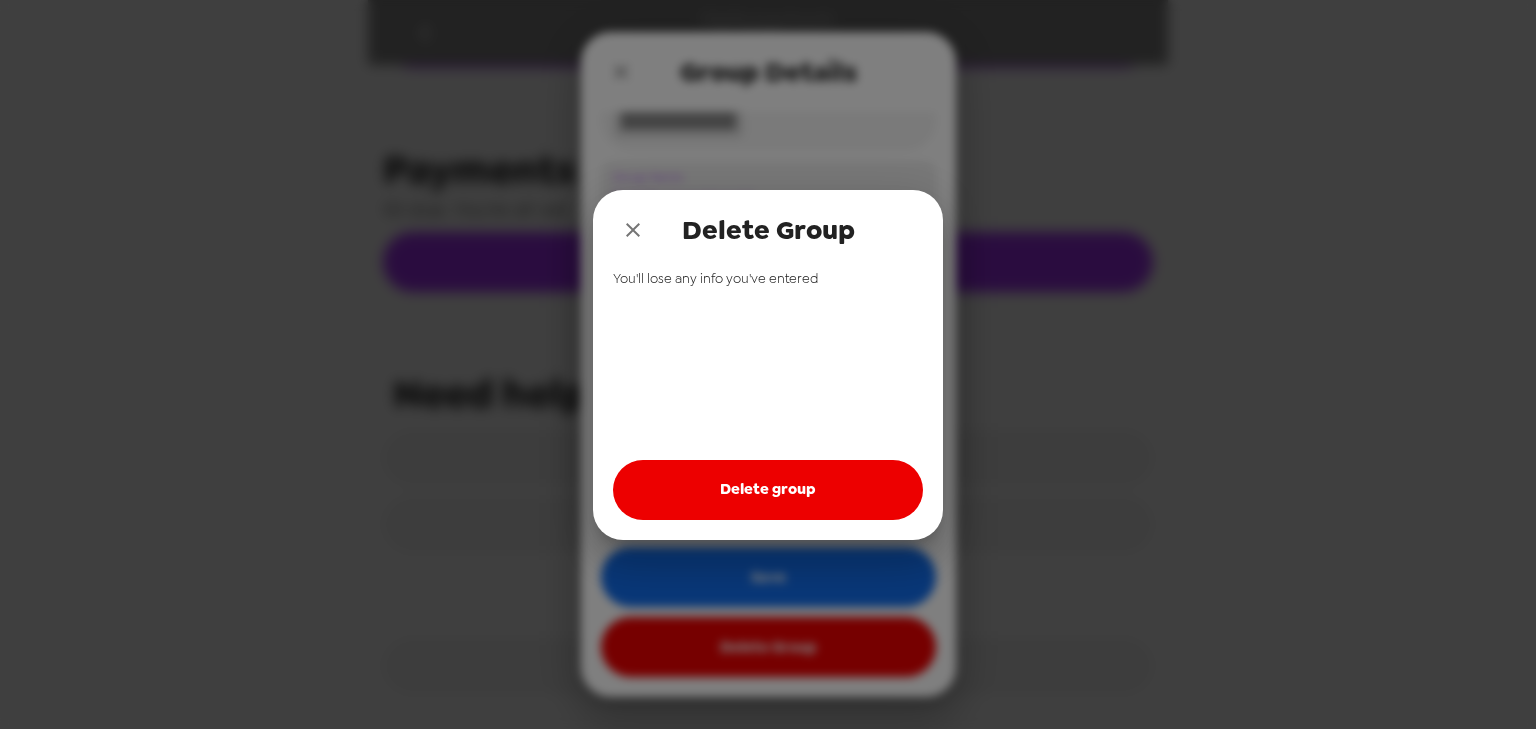 click on "Delete group" at bounding box center [768, 490] 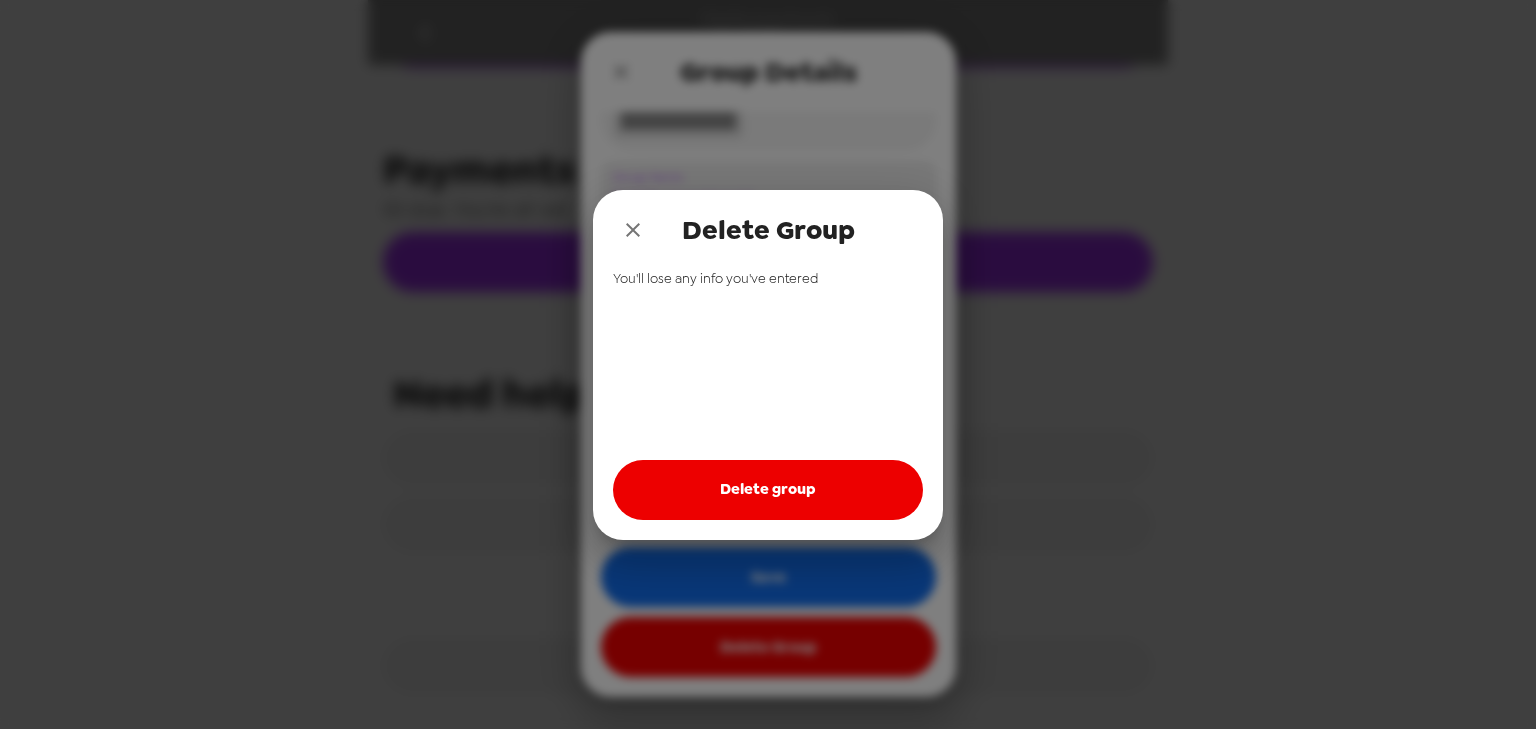 drag, startPoint x: 735, startPoint y: 532, endPoint x: 740, endPoint y: 492, distance: 40.311287 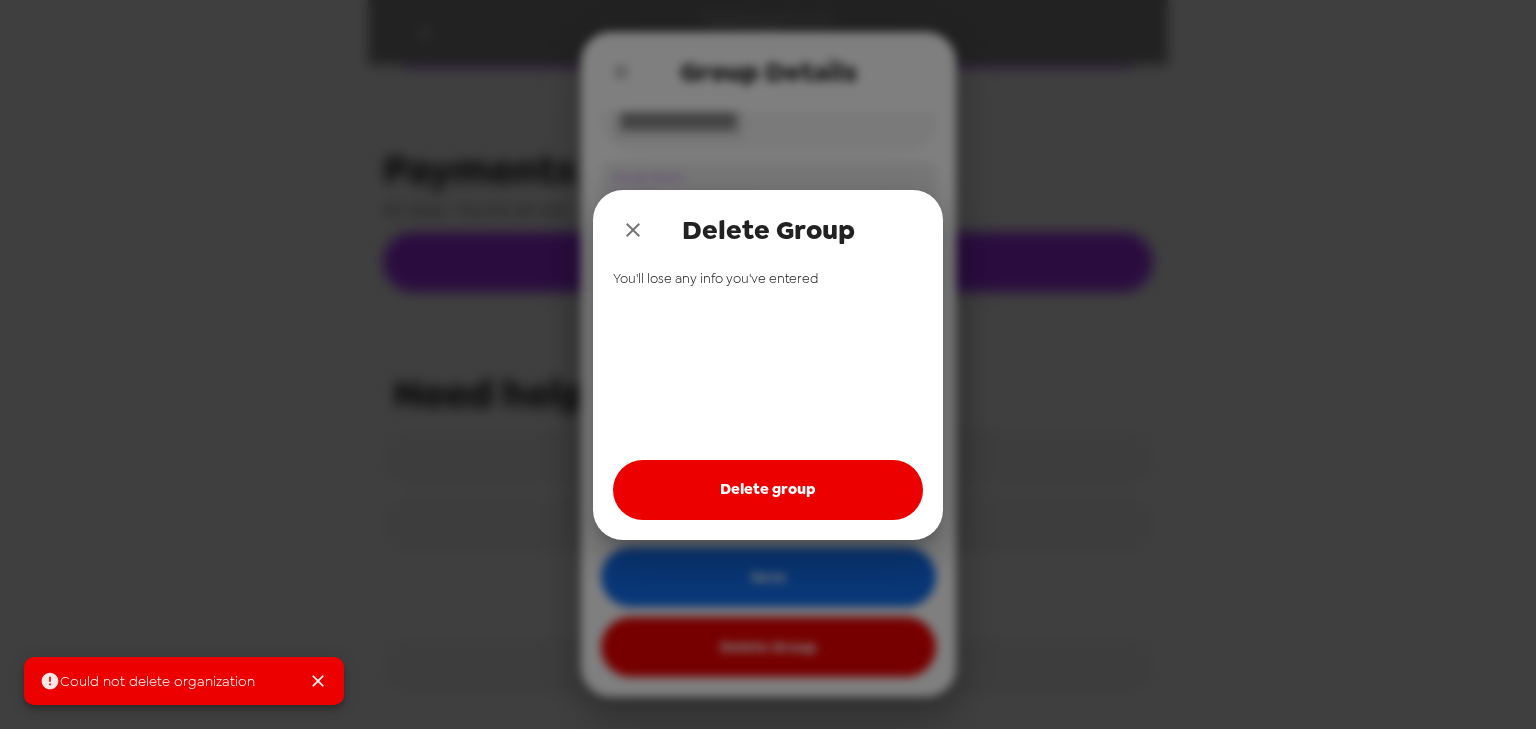click 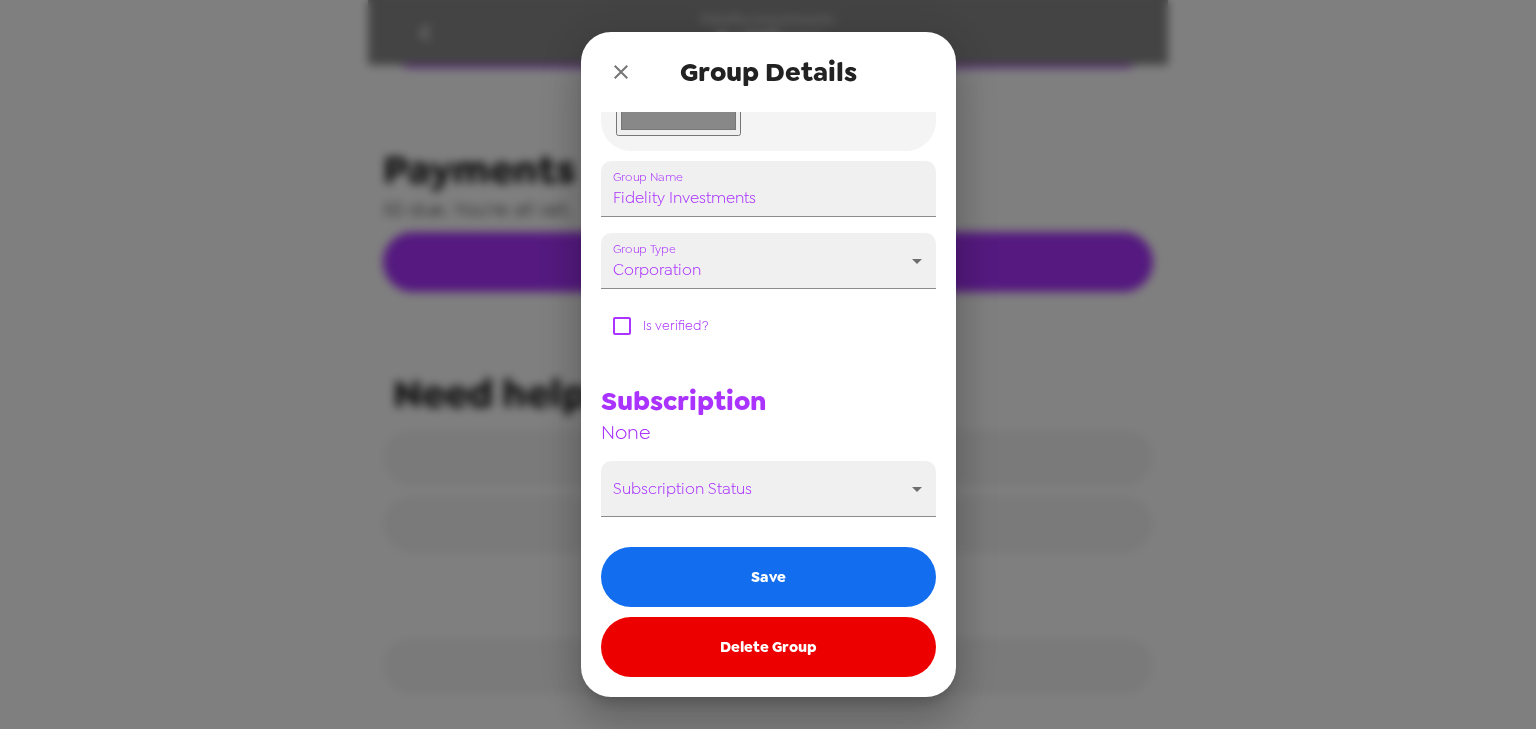 click 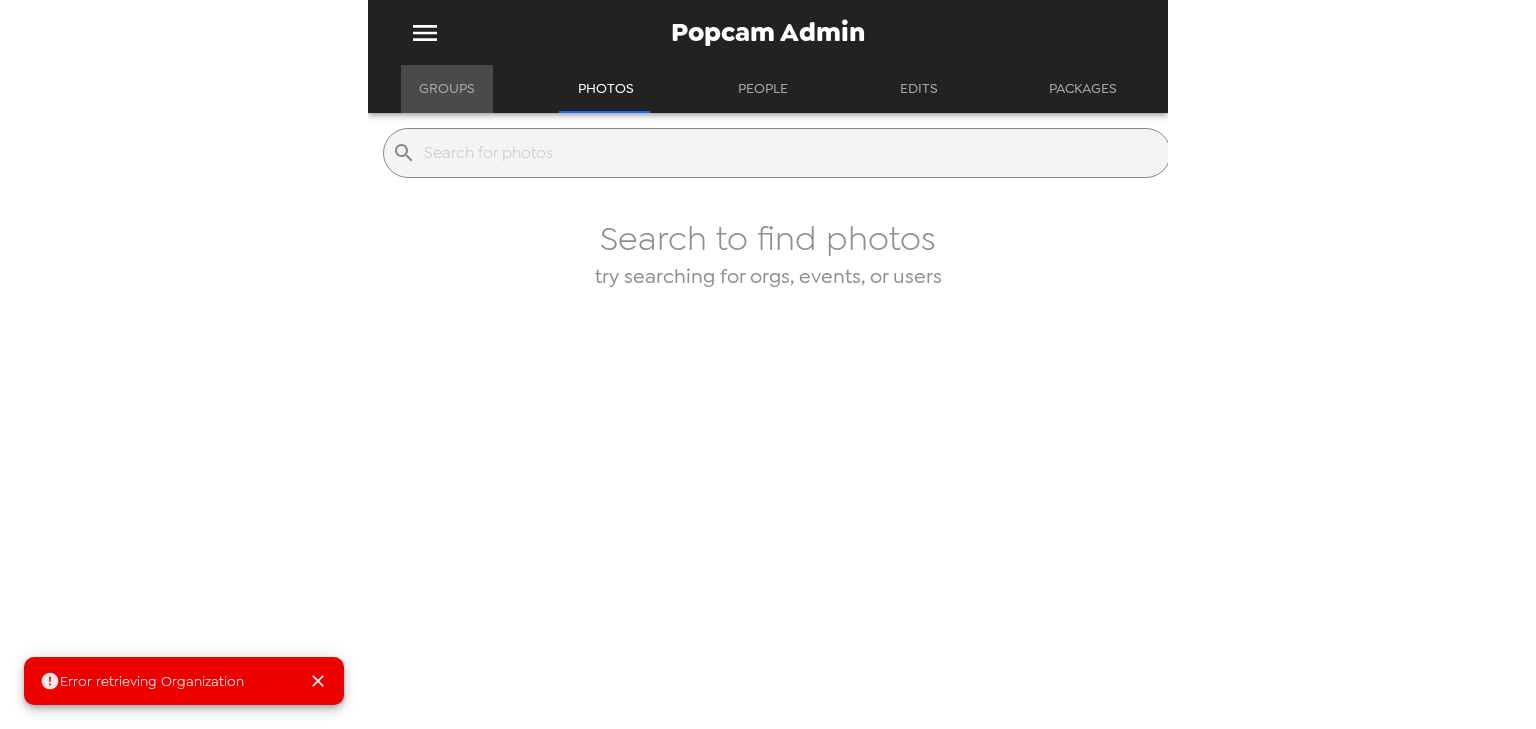 click on "Groups" at bounding box center [447, 89] 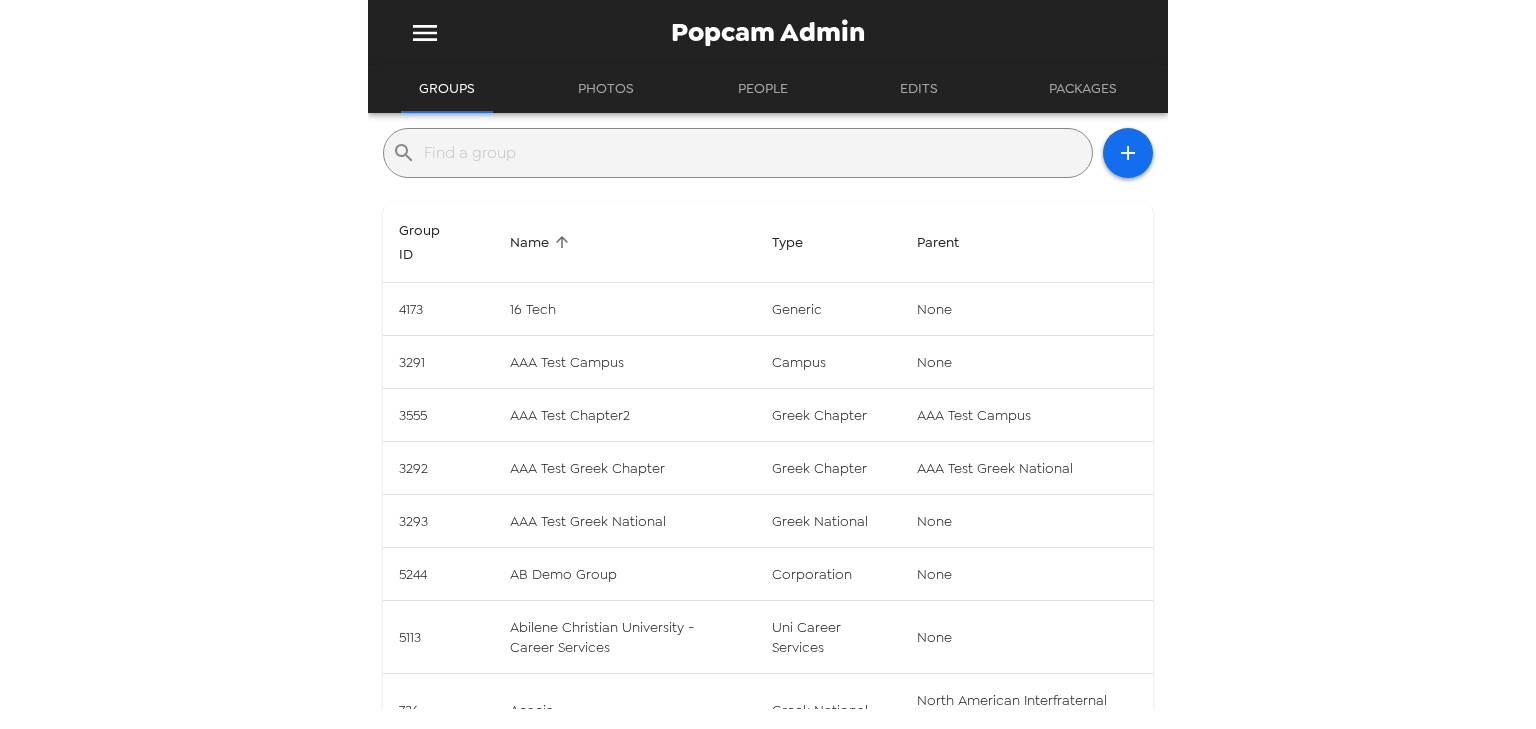 click at bounding box center [754, 153] 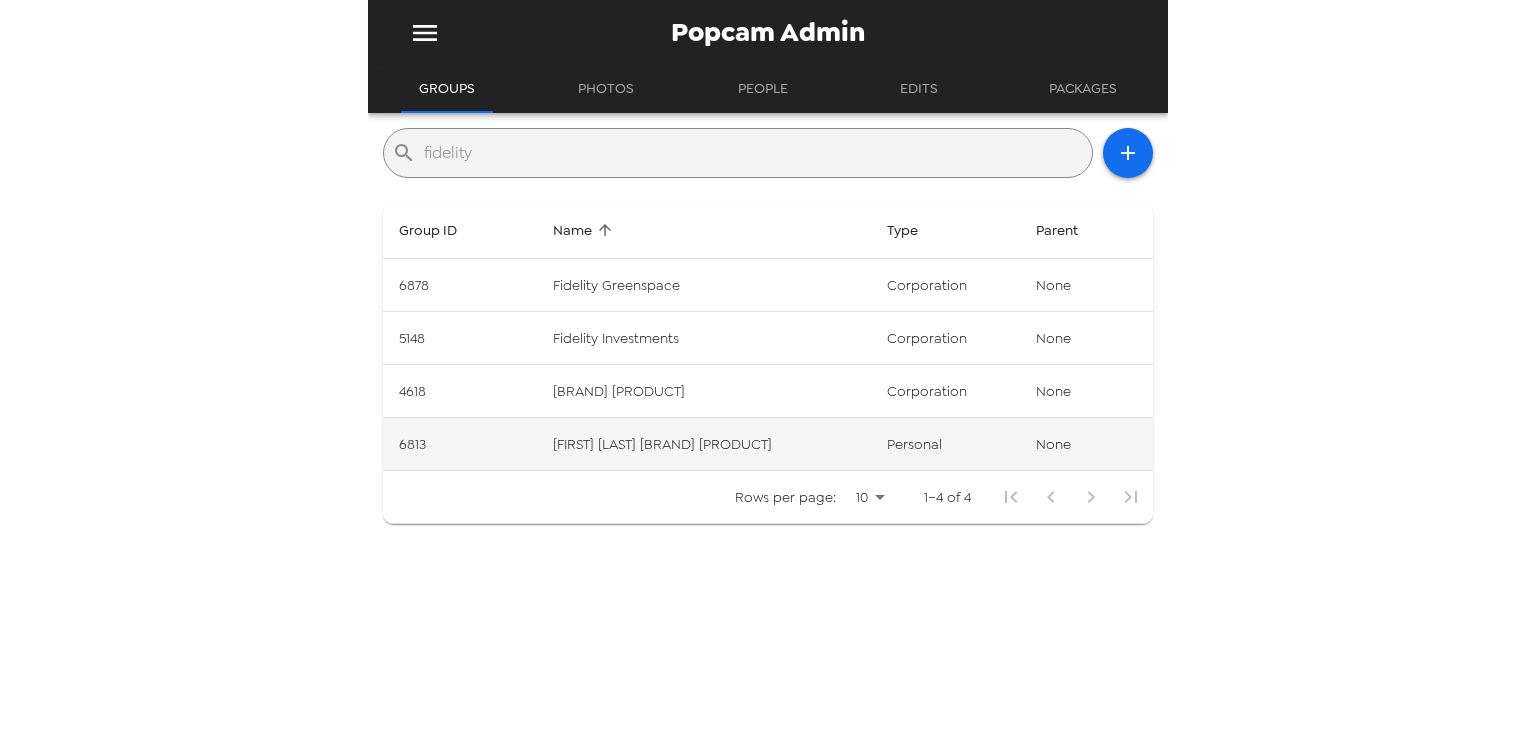 type on "fidelity" 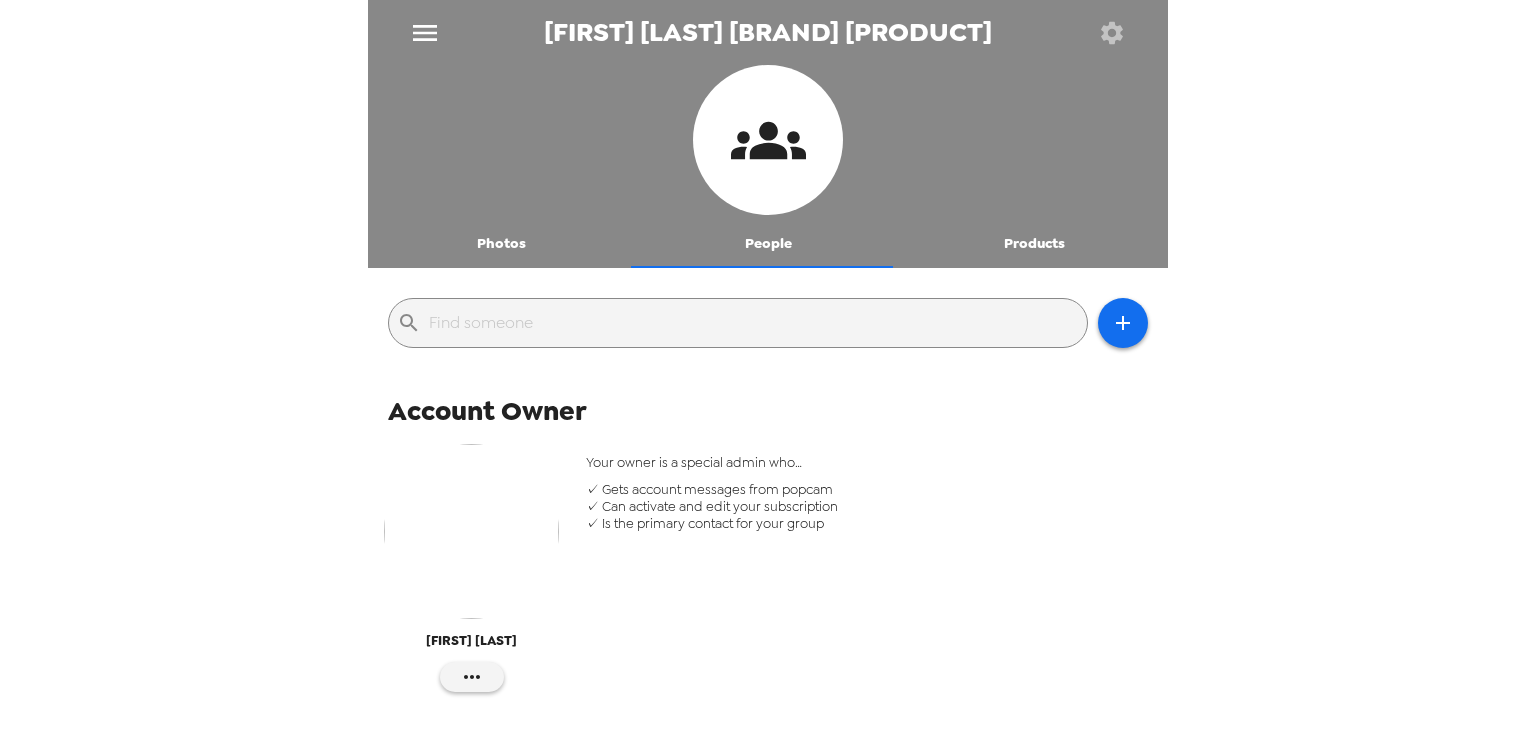 drag, startPoint x: 470, startPoint y: 249, endPoint x: 480, endPoint y: 250, distance: 10.049875 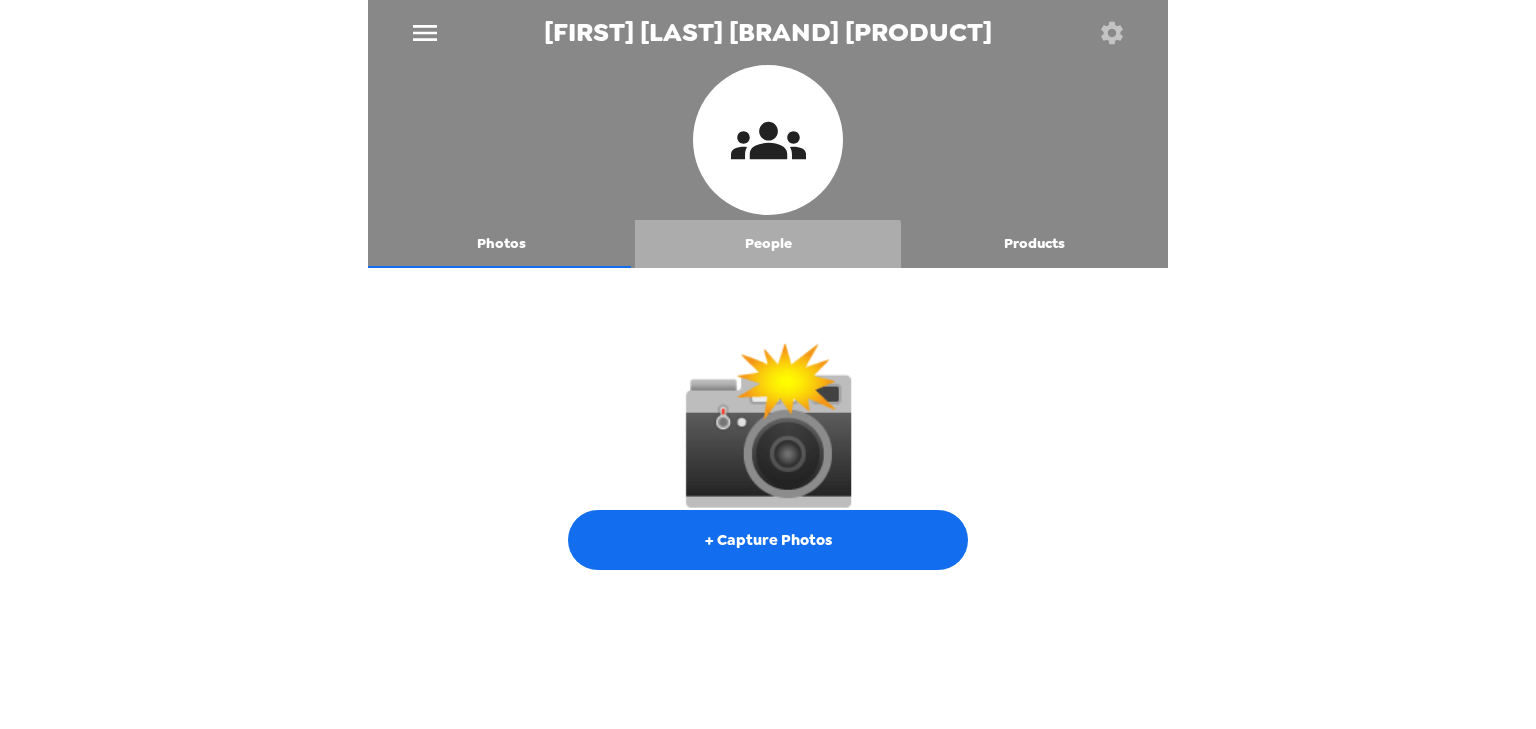 drag, startPoint x: 763, startPoint y: 254, endPoint x: 1005, endPoint y: 154, distance: 261.8473 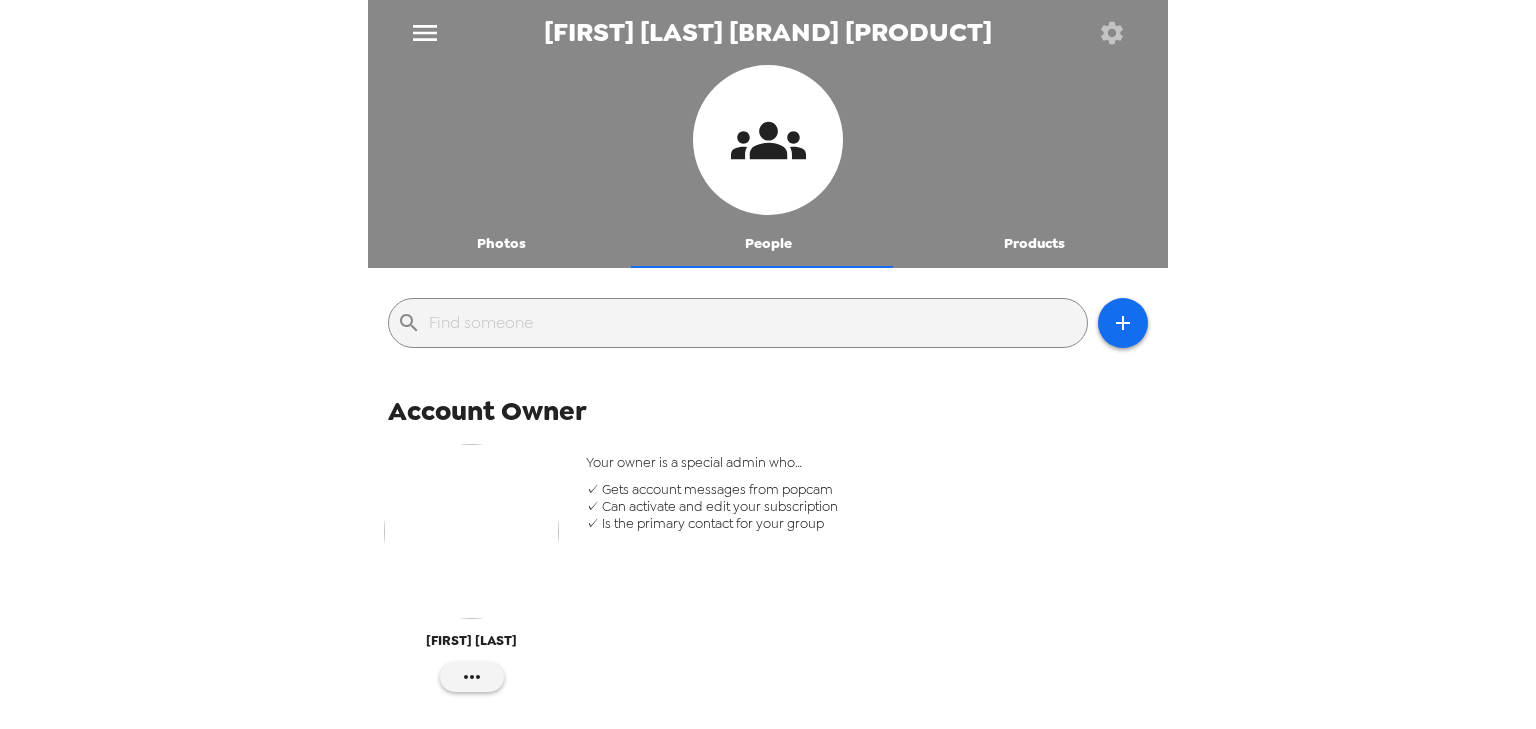 click 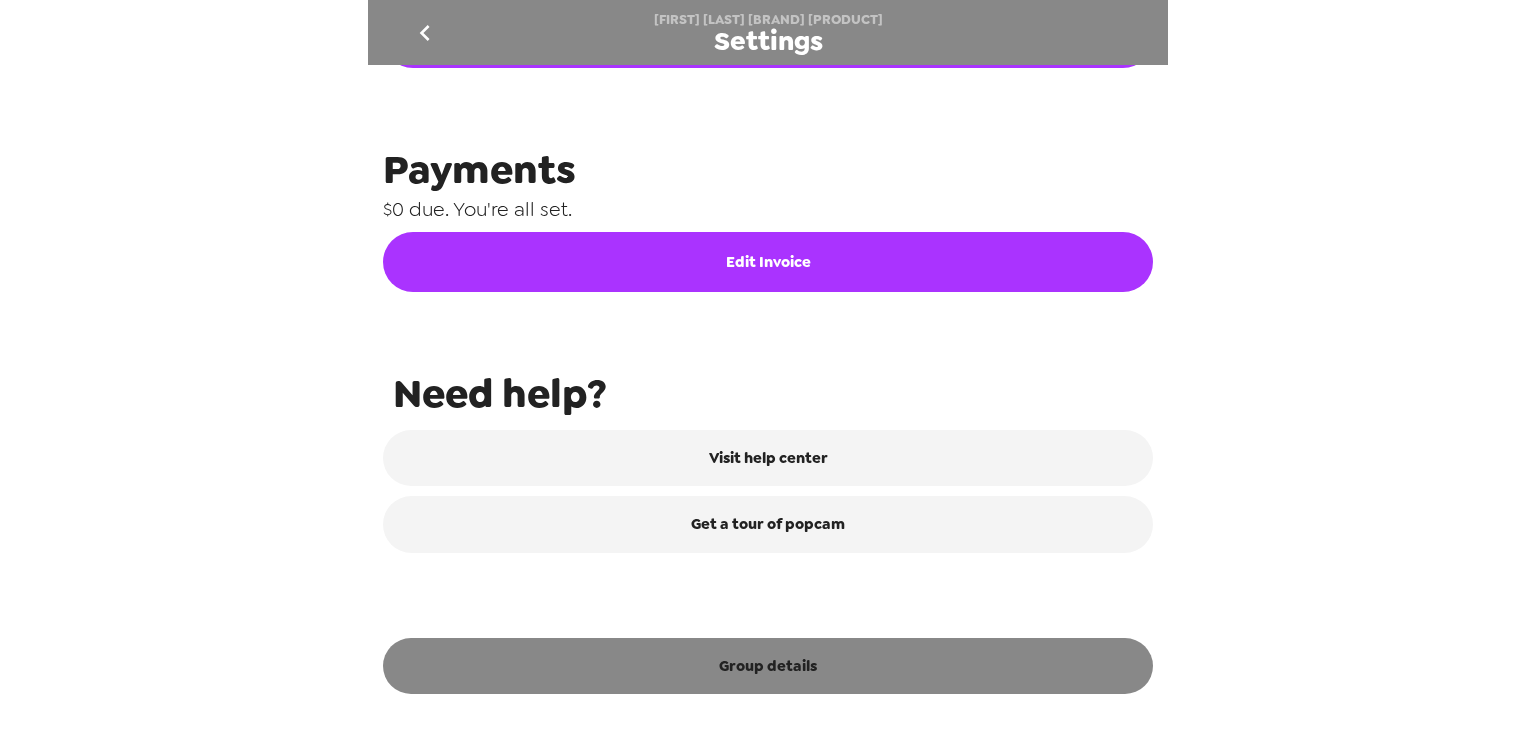 click on "Group details" at bounding box center (768, 666) 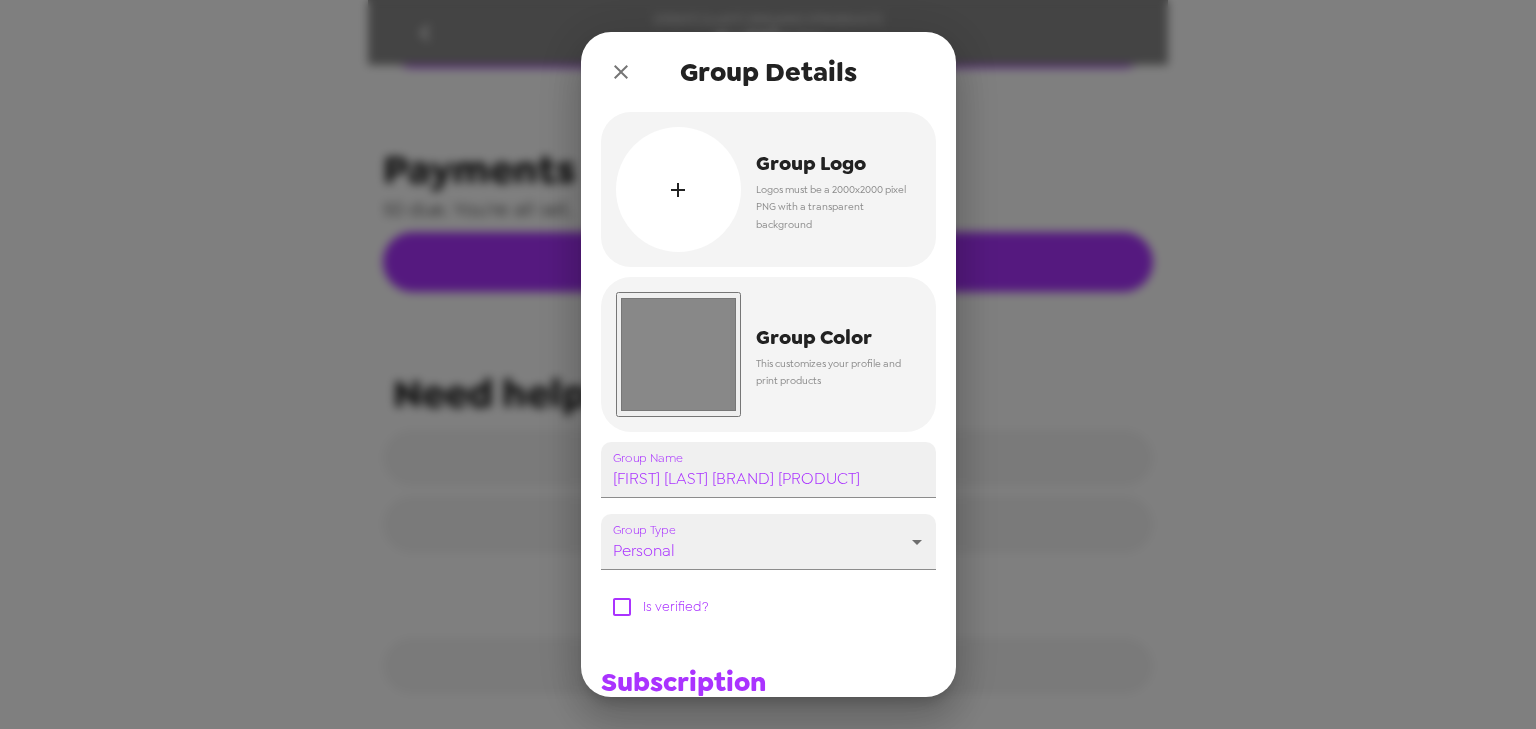 scroll, scrollTop: 968, scrollLeft: 0, axis: vertical 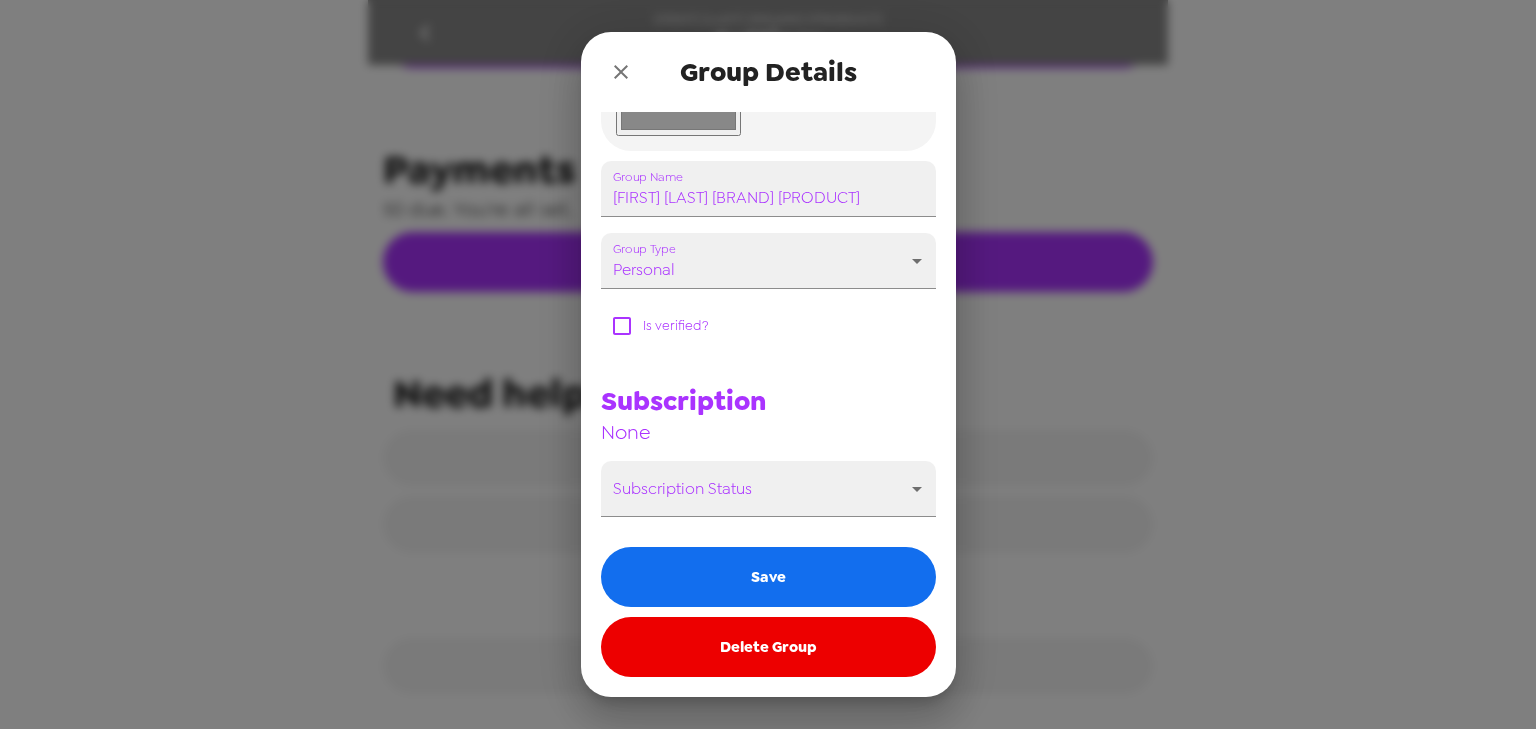 click on "Delete Group" at bounding box center [768, 647] 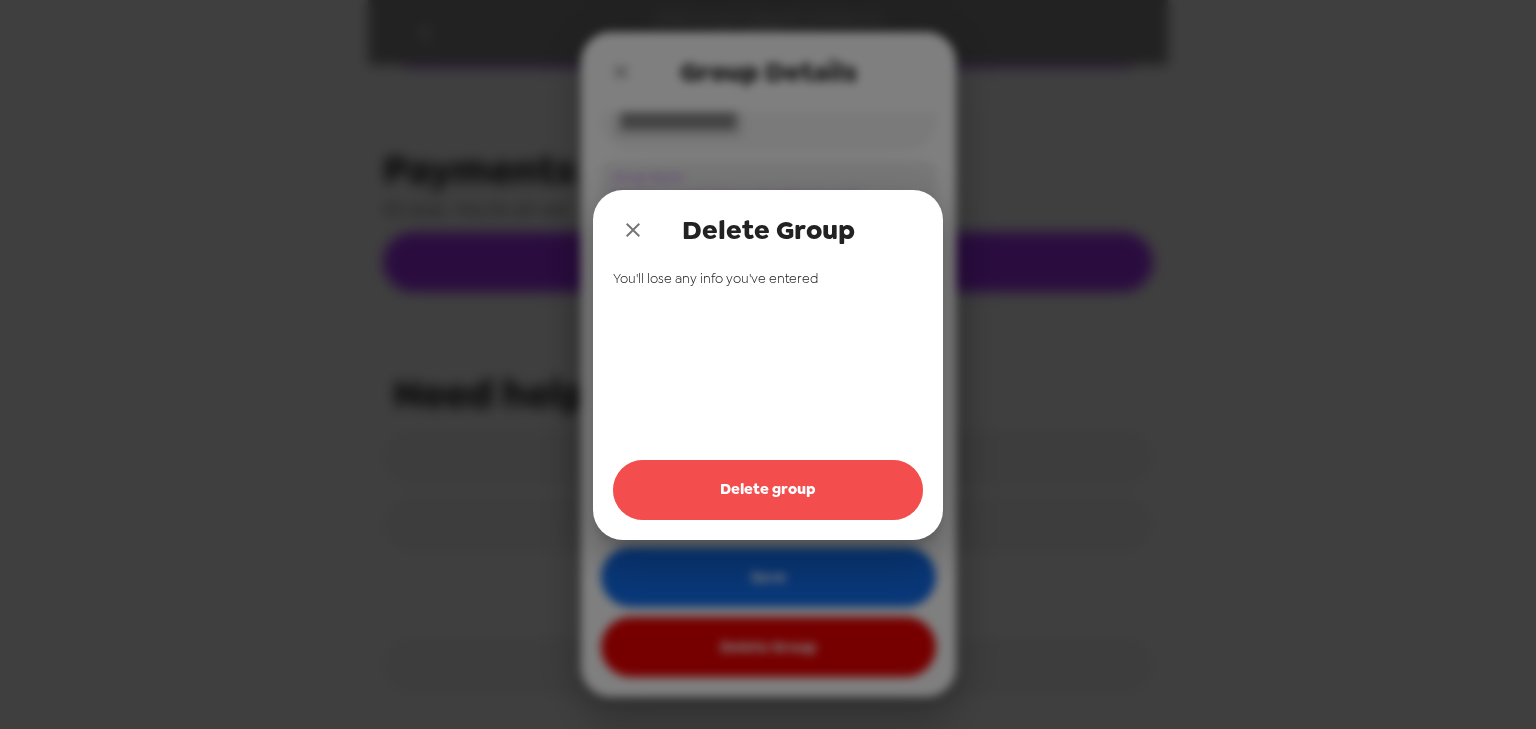 click on "Delete group" at bounding box center (768, 490) 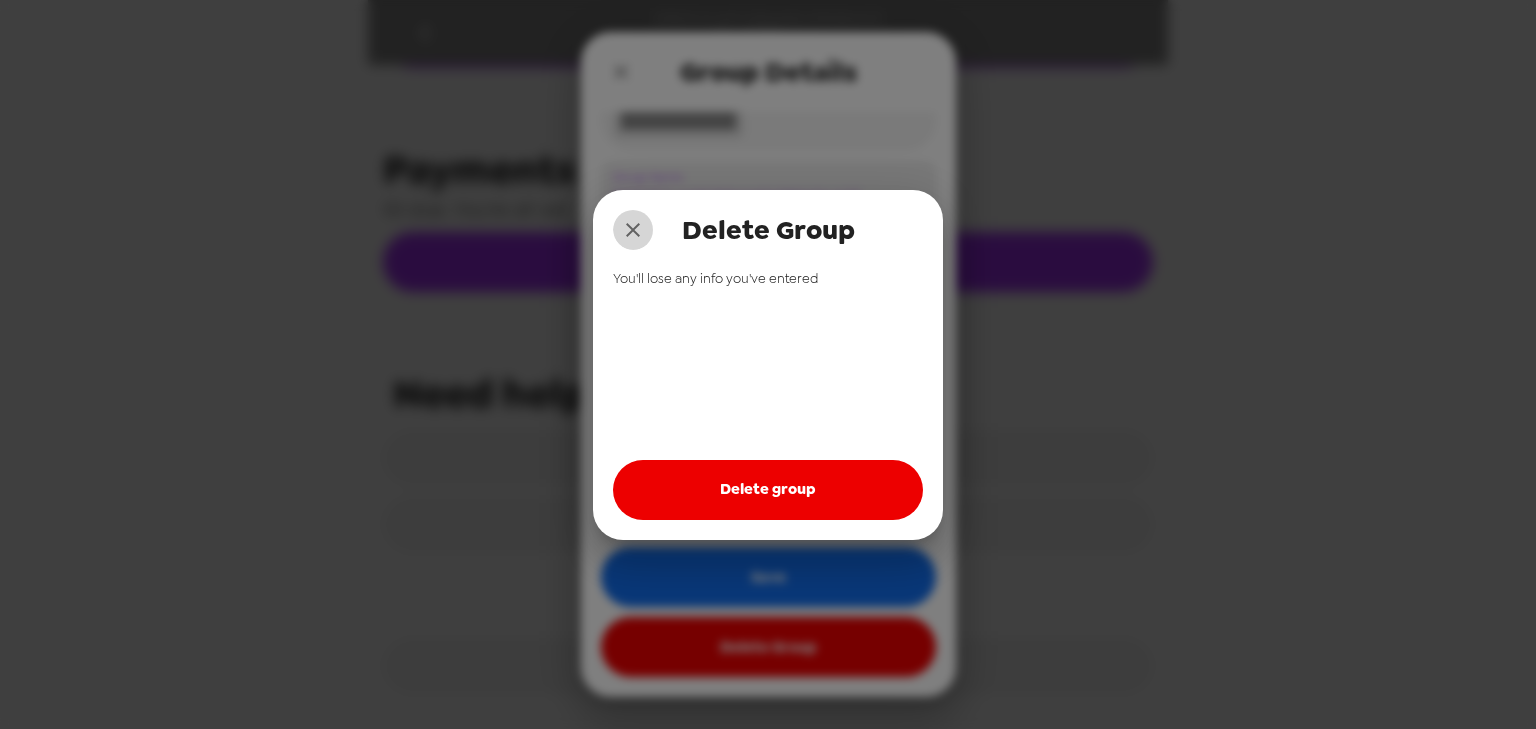 drag, startPoint x: 640, startPoint y: 217, endPoint x: 632, endPoint y: 156, distance: 61.522354 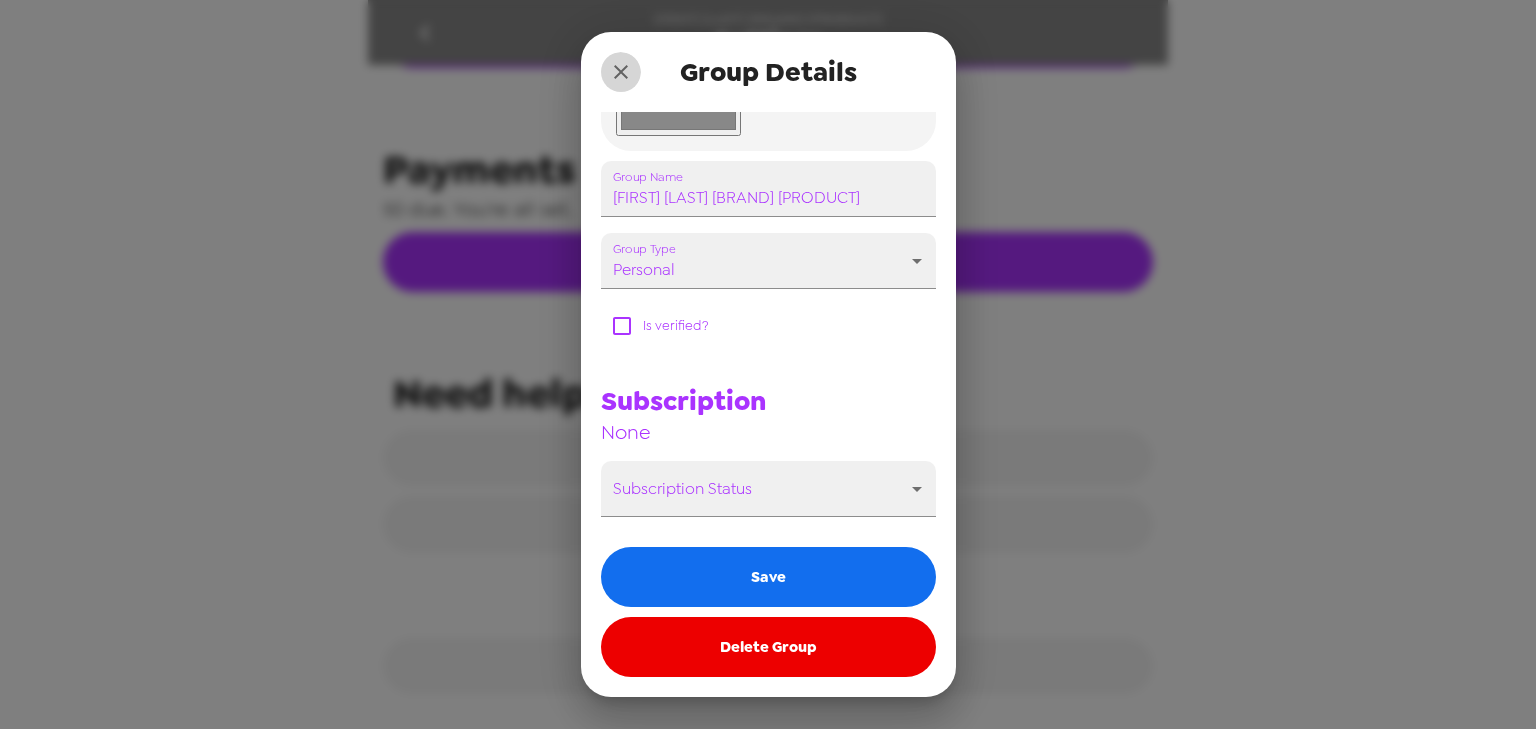 drag, startPoint x: 628, startPoint y: 69, endPoint x: 597, endPoint y: 69, distance: 31 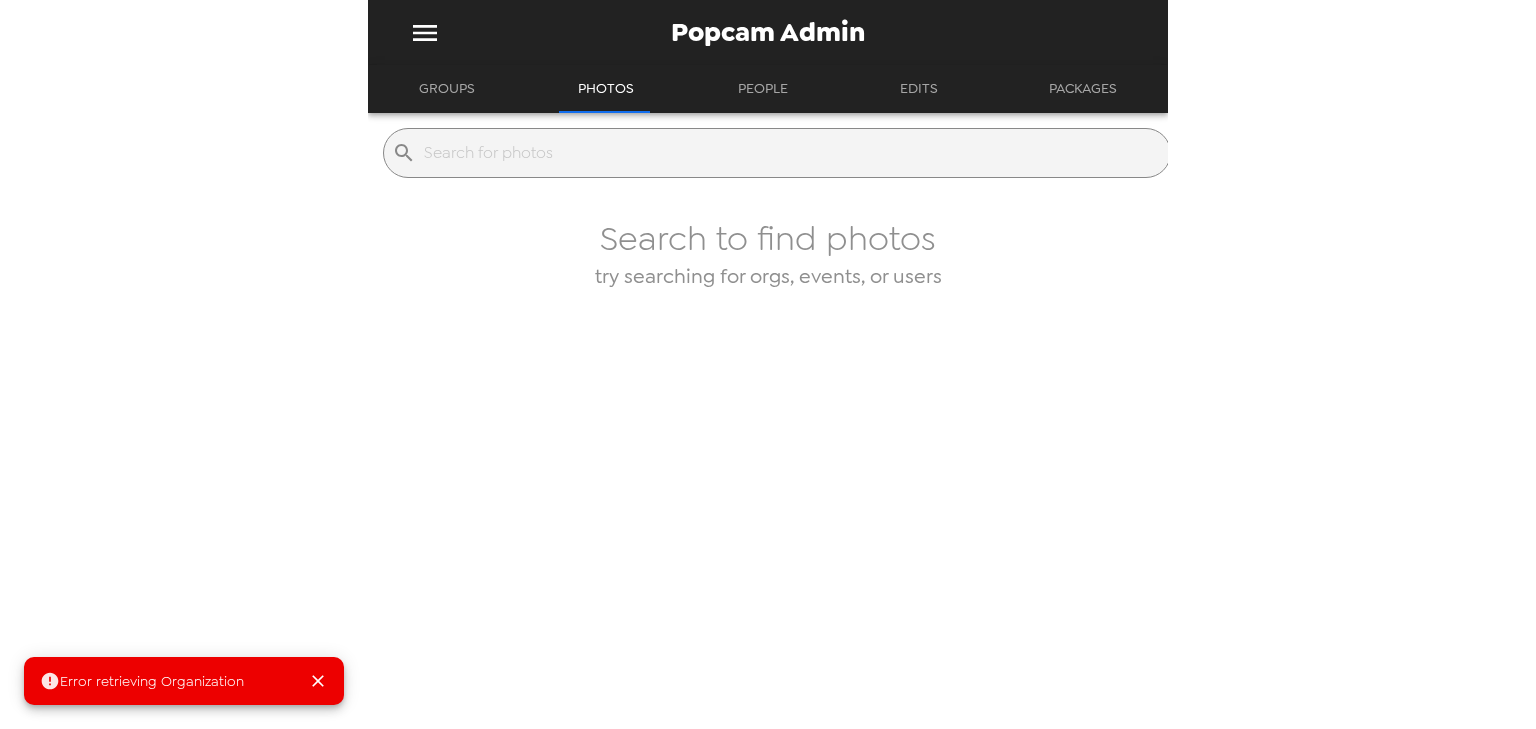 click on "Groups" at bounding box center (447, 89) 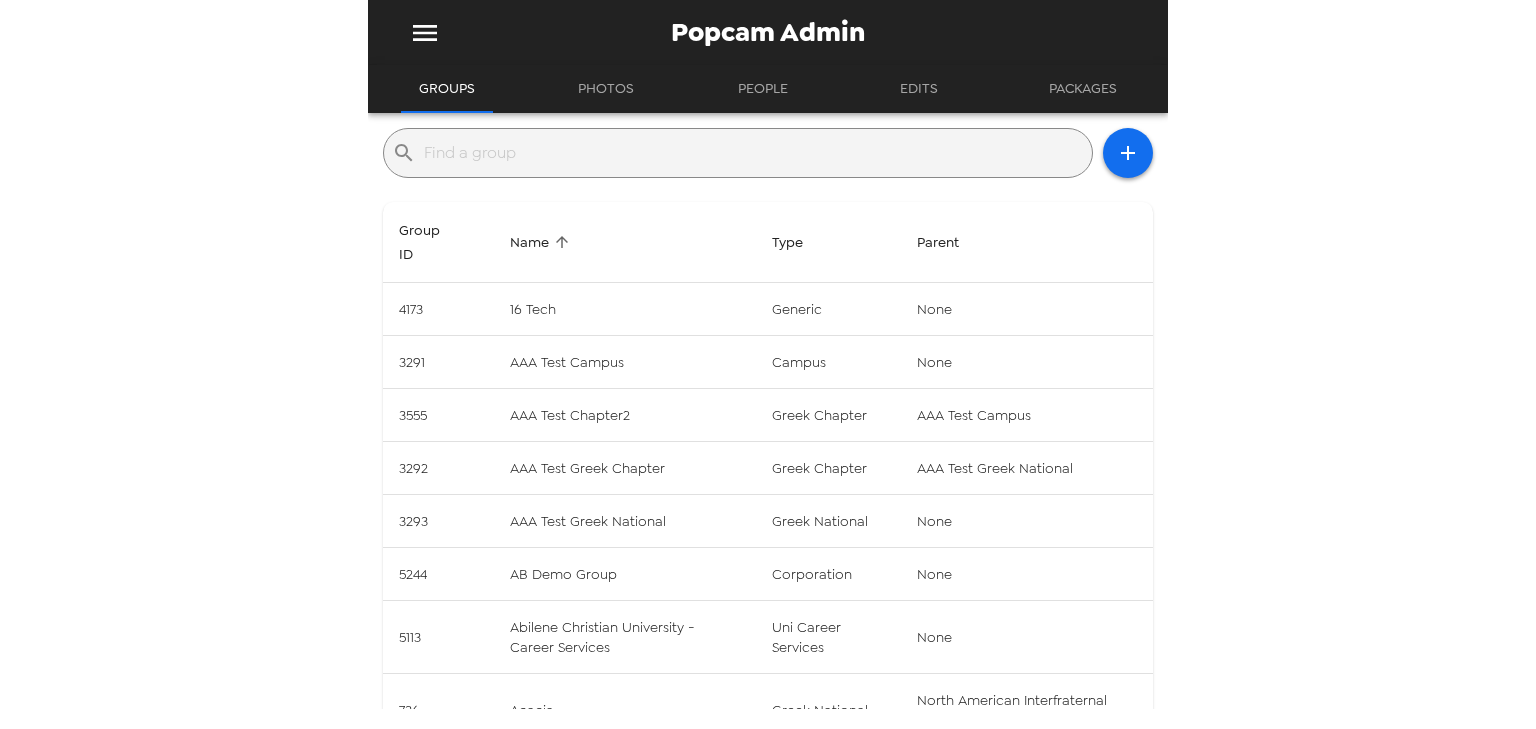 click at bounding box center [754, 153] 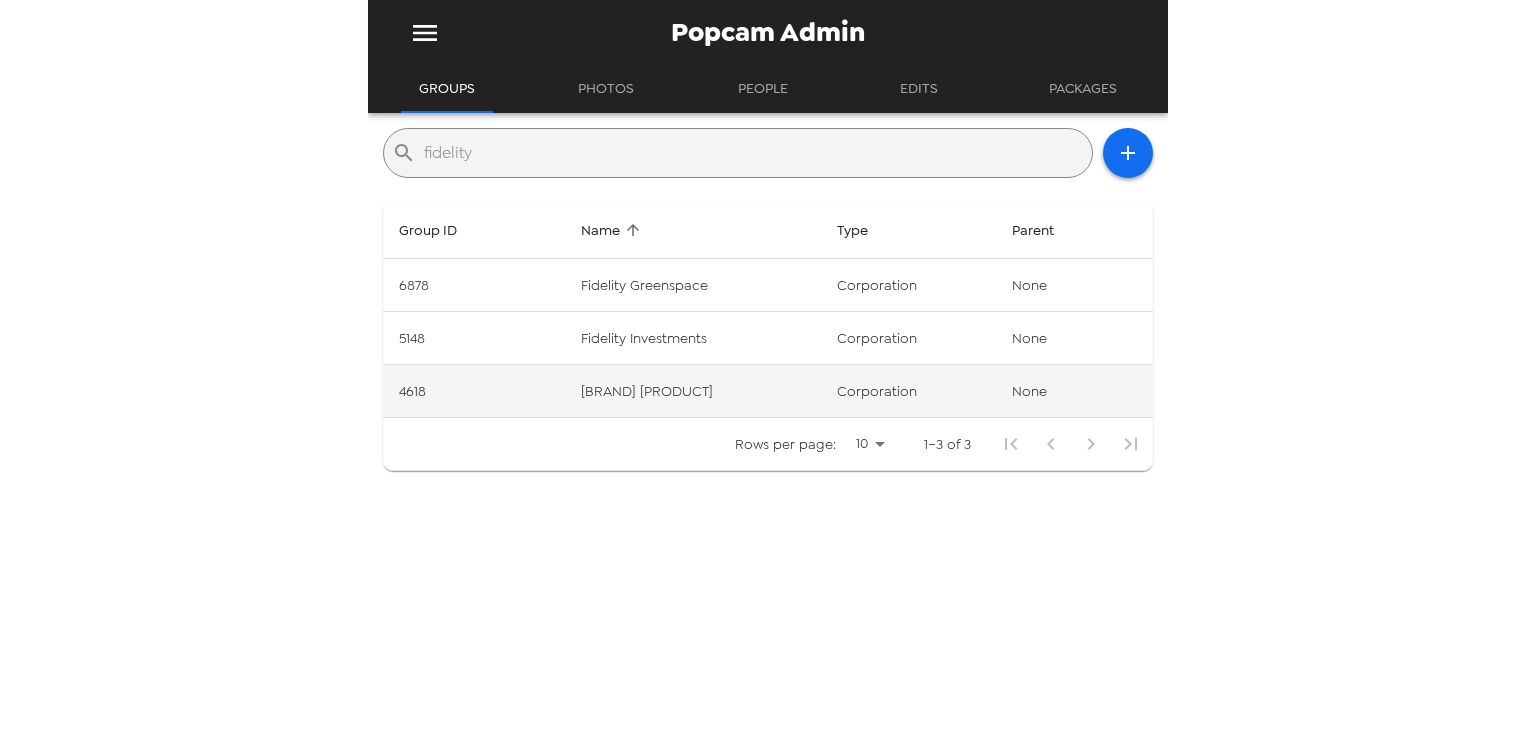 type on "fidelity" 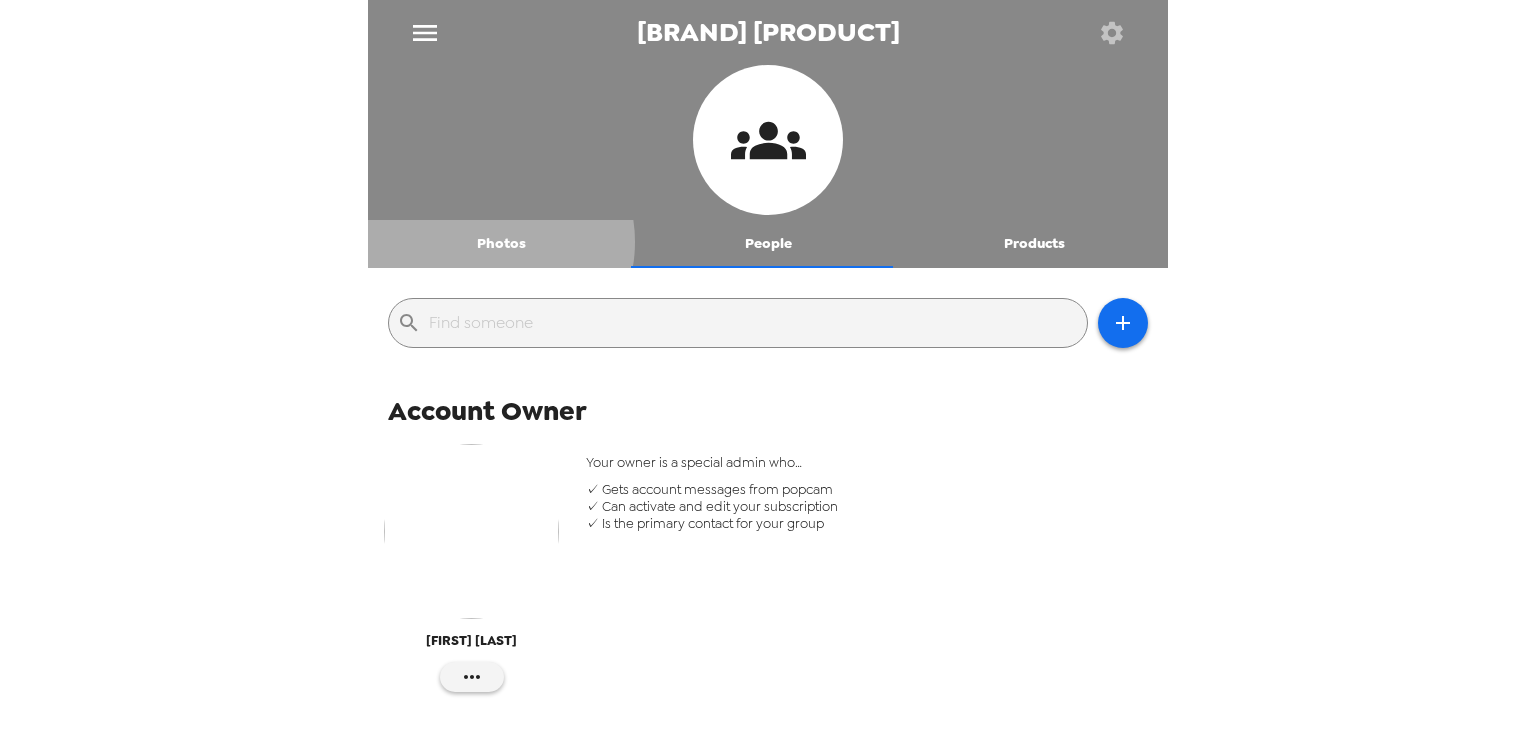 click on "Photos" at bounding box center [501, 244] 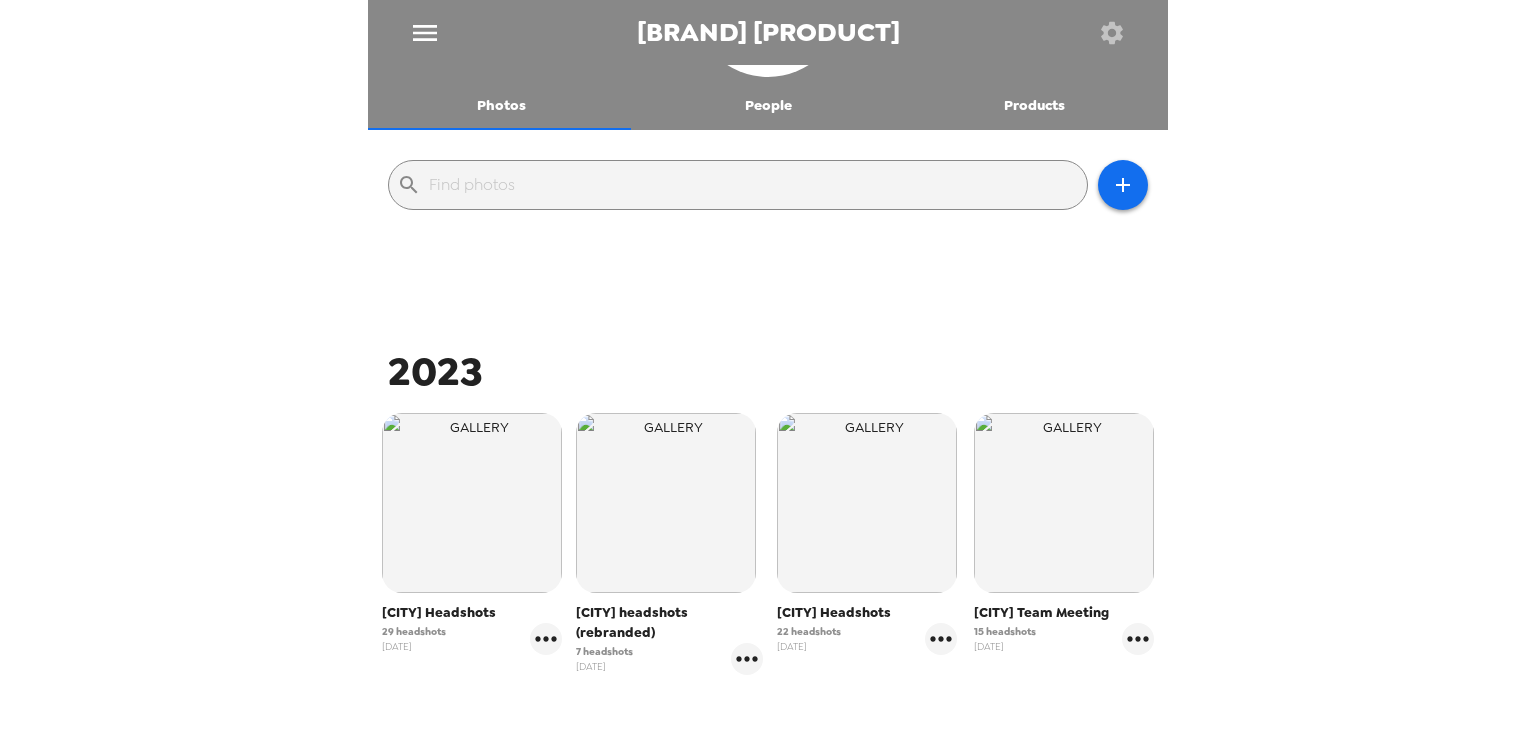 scroll, scrollTop: 0, scrollLeft: 0, axis: both 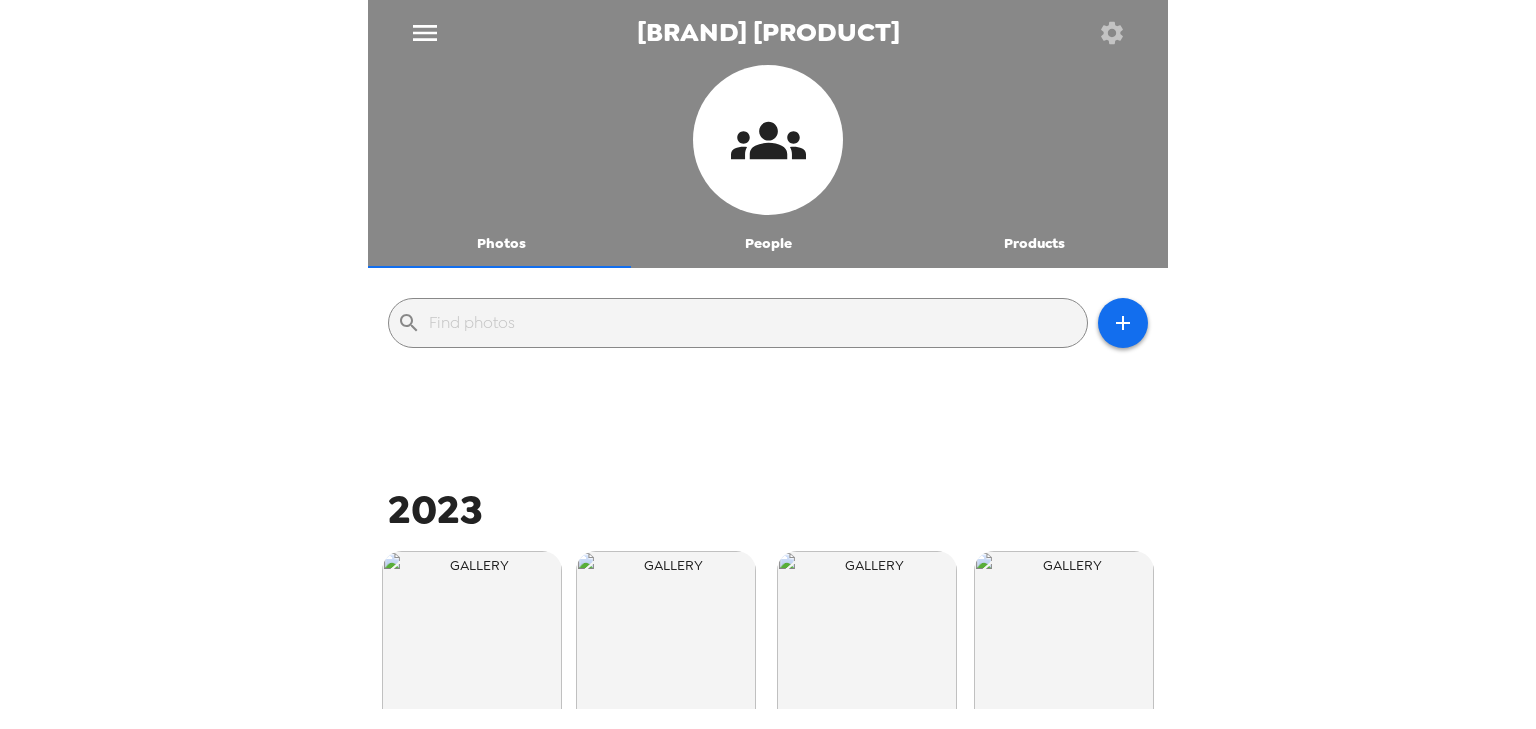 click on "People" at bounding box center [768, 244] 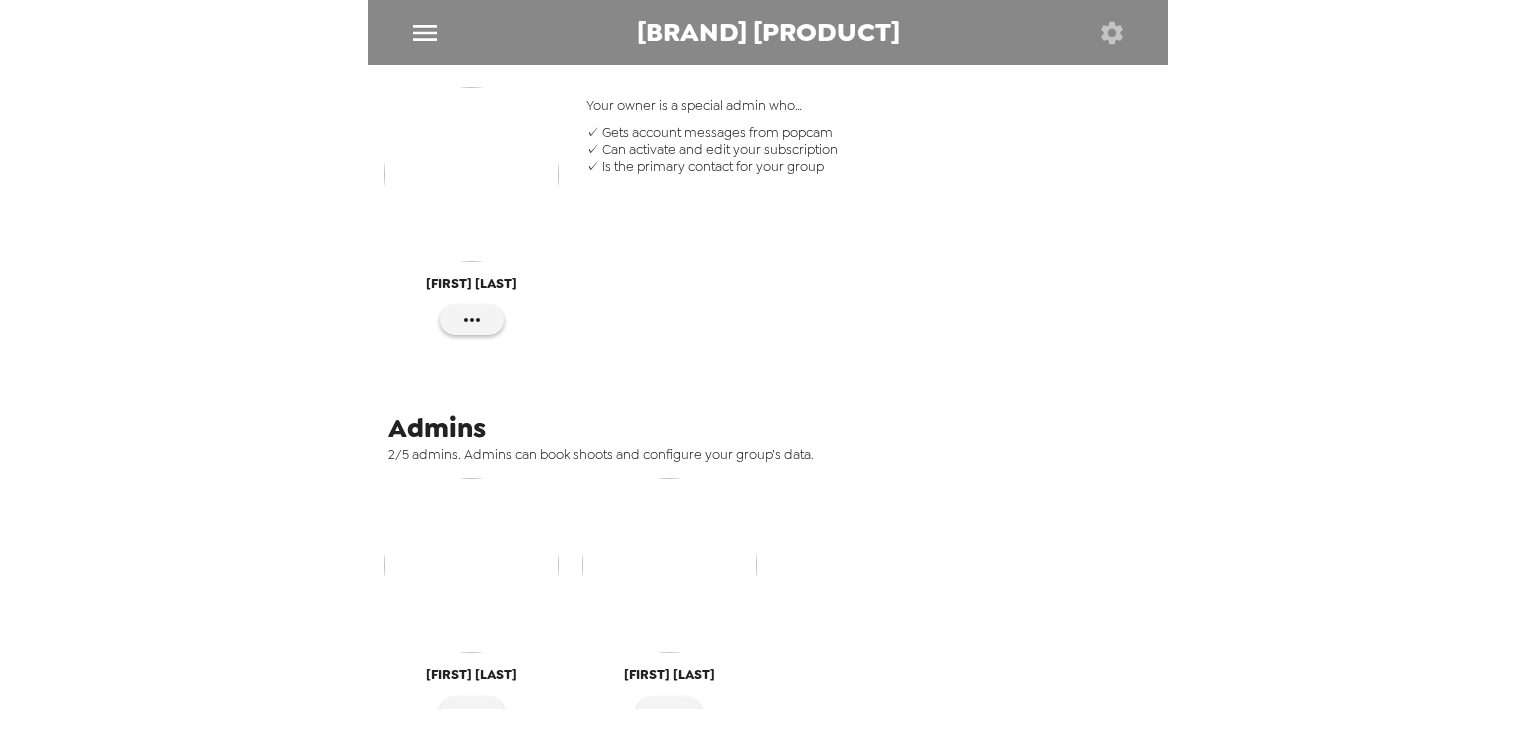 scroll, scrollTop: 400, scrollLeft: 0, axis: vertical 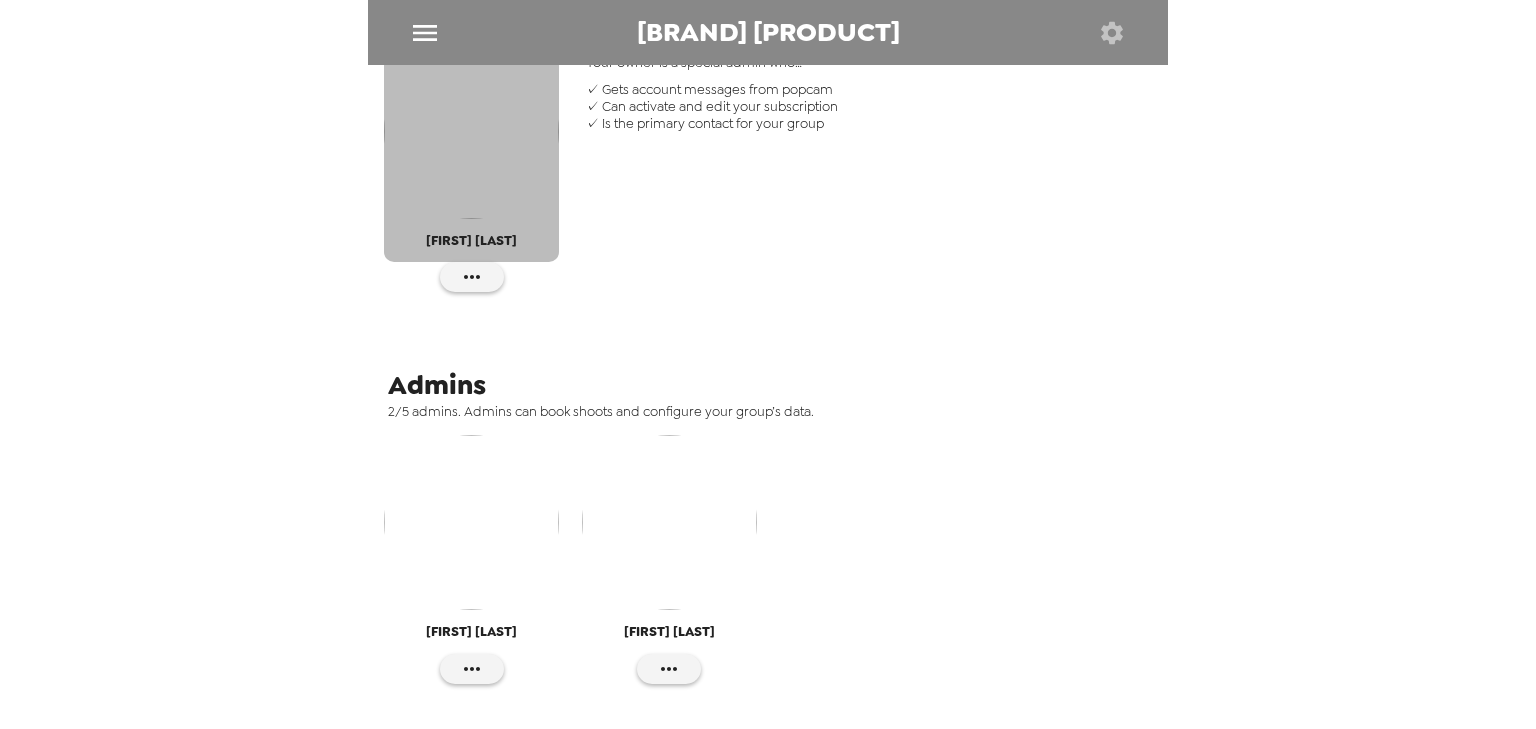 click at bounding box center (471, 131) 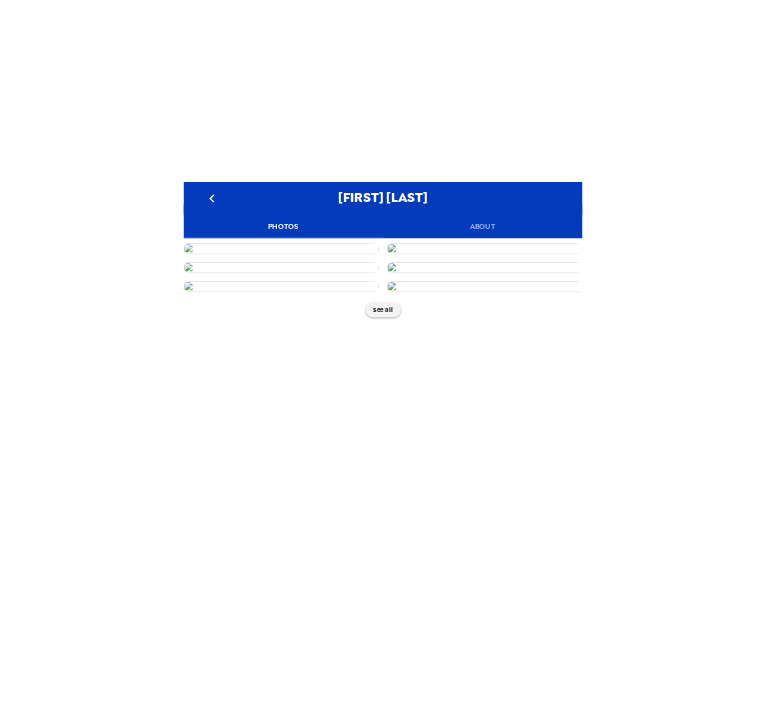 scroll, scrollTop: 0, scrollLeft: 0, axis: both 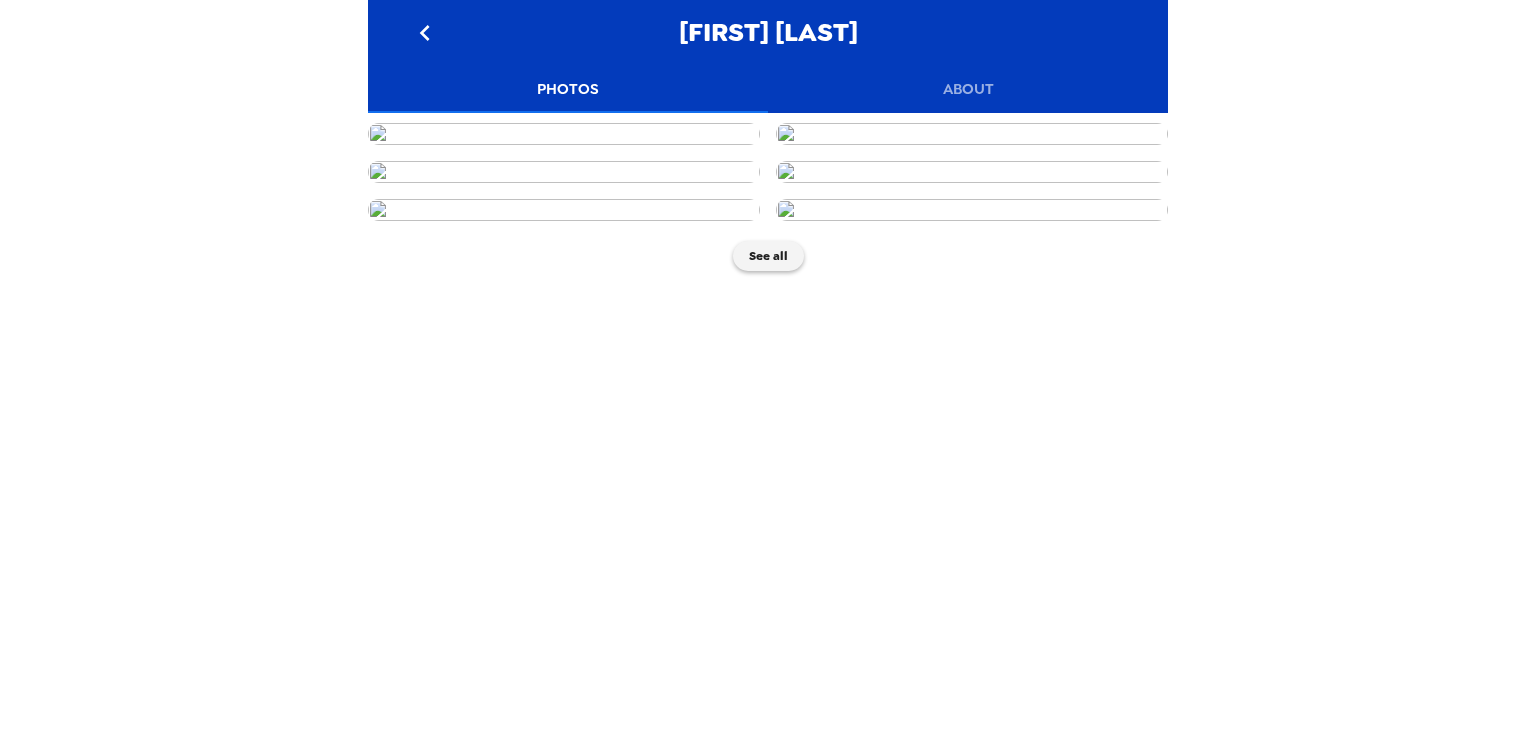 click on "About" at bounding box center (968, 89) 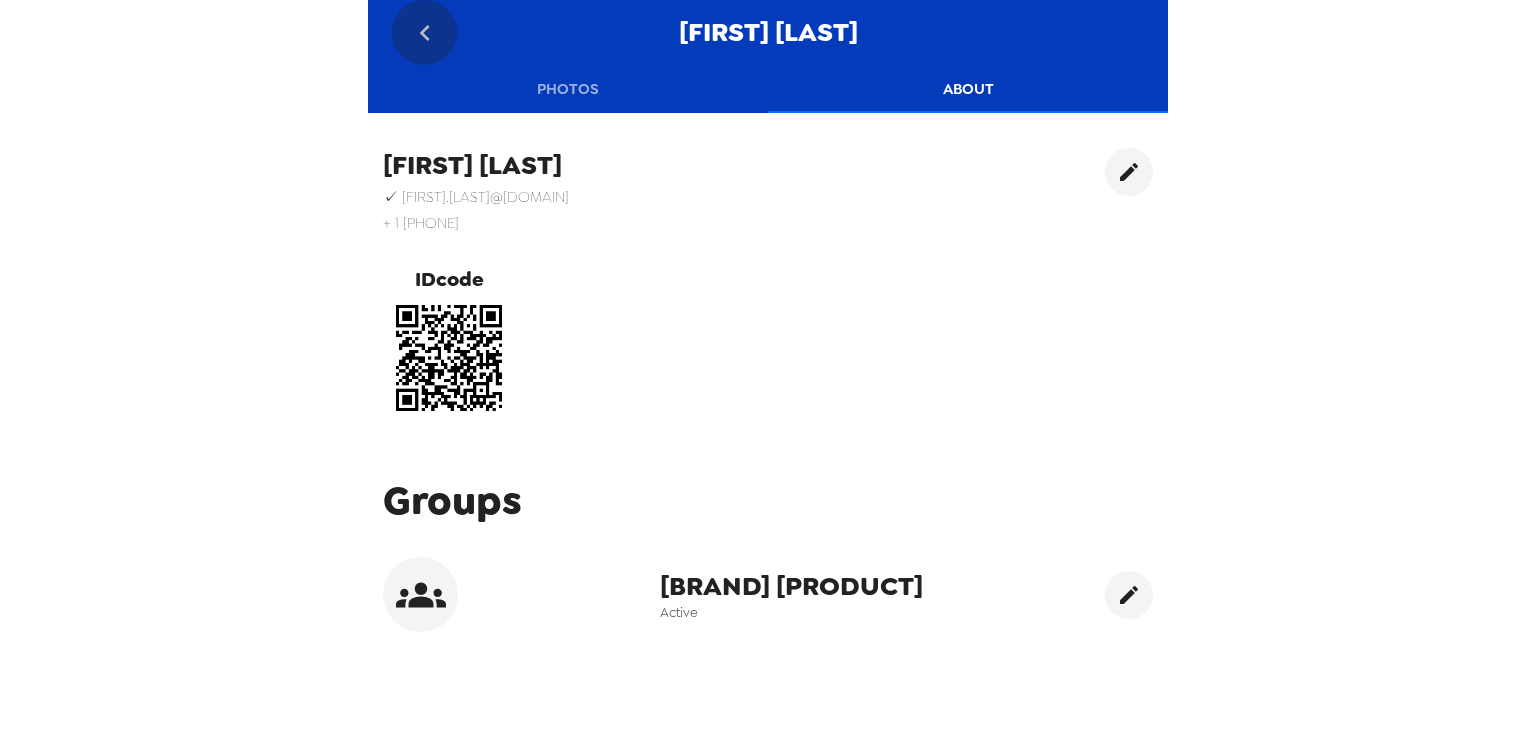 click at bounding box center [424, 32] 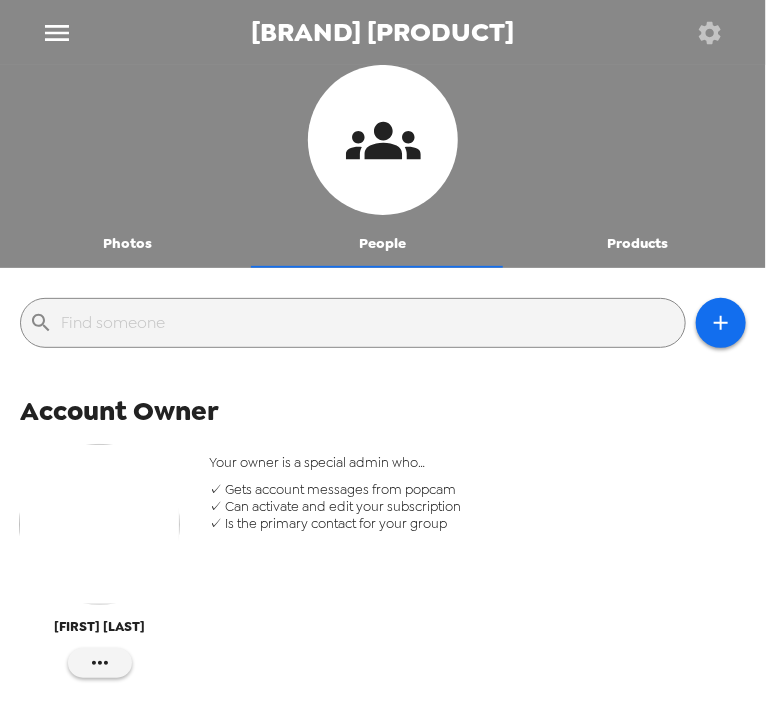 click 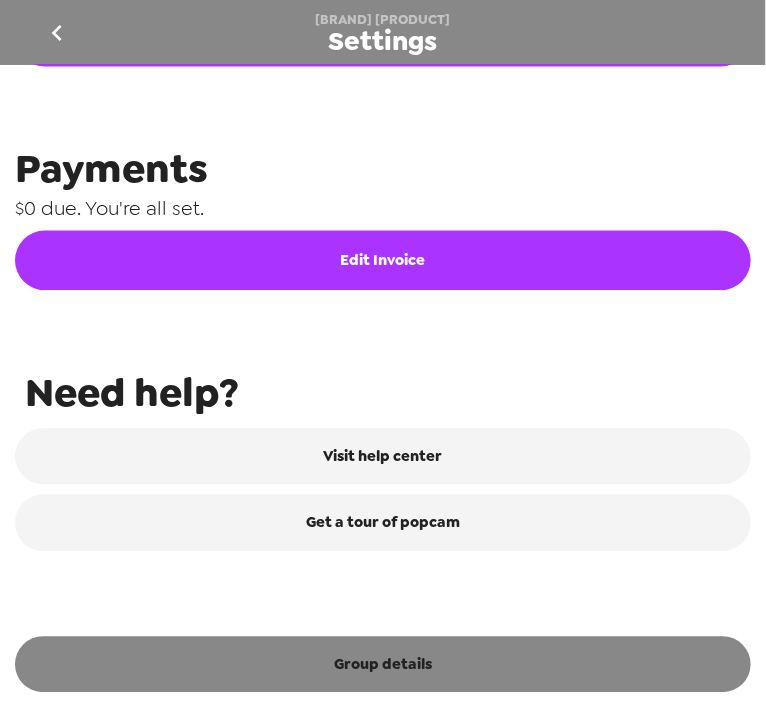 click on "Group details" at bounding box center (383, 665) 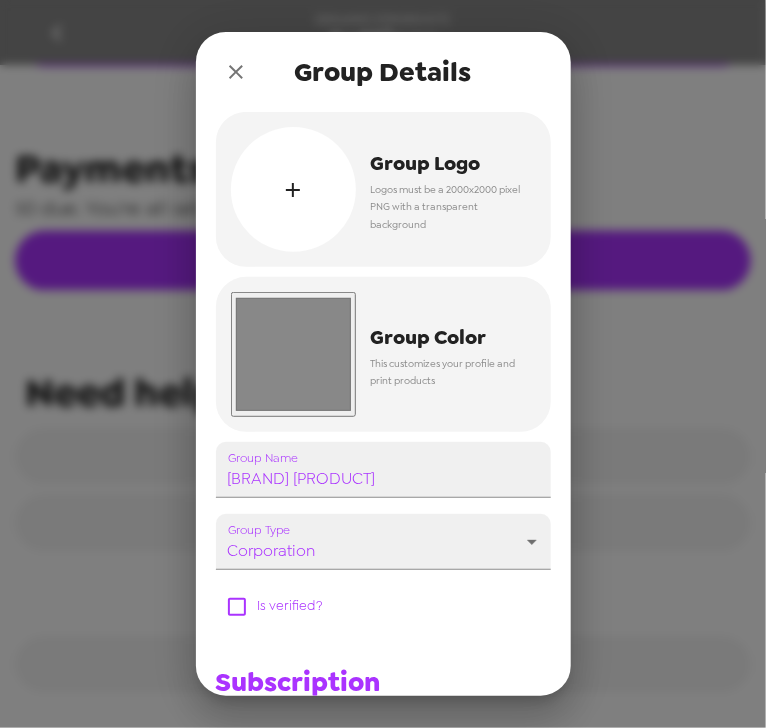 scroll, scrollTop: 969, scrollLeft: 0, axis: vertical 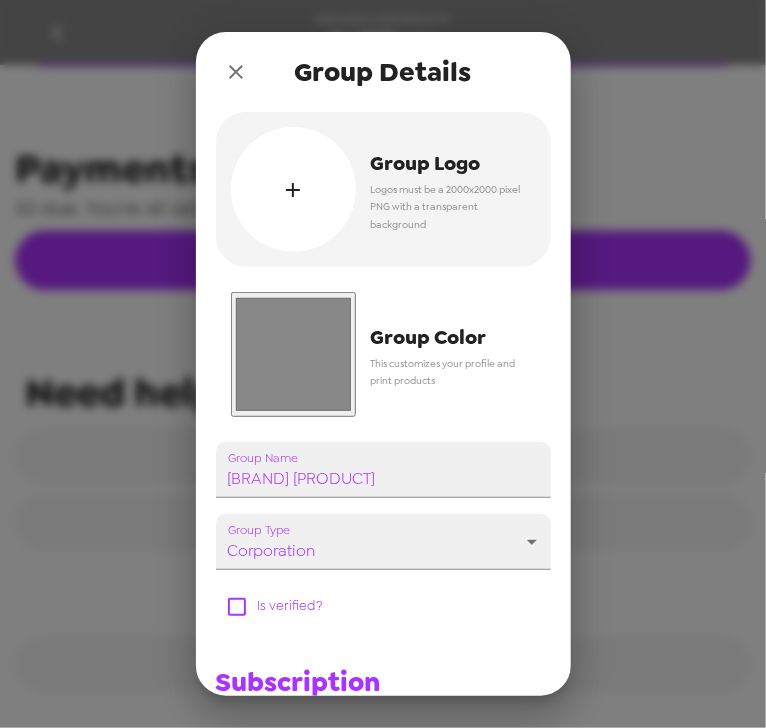 click on "#888888" at bounding box center [293, 354] 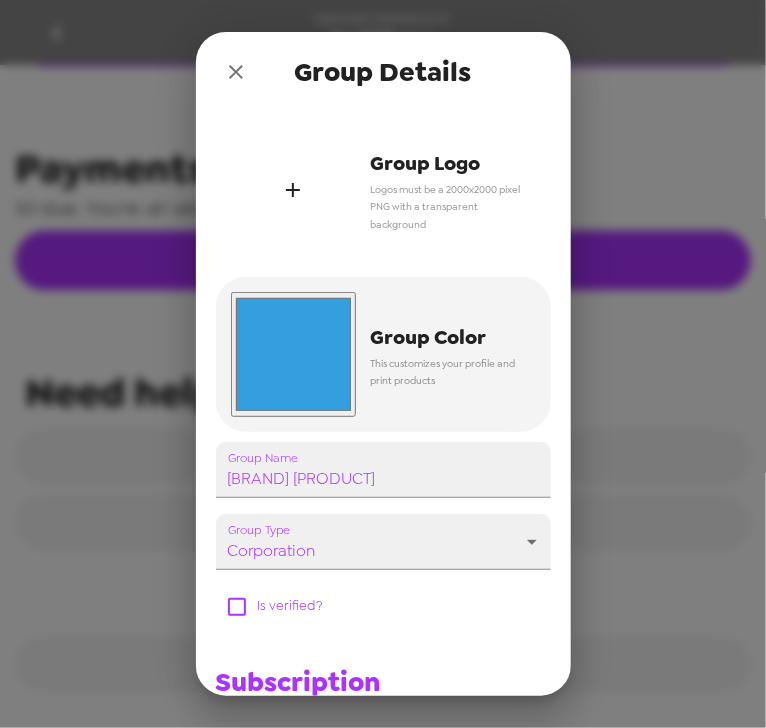 type on "#339fdf" 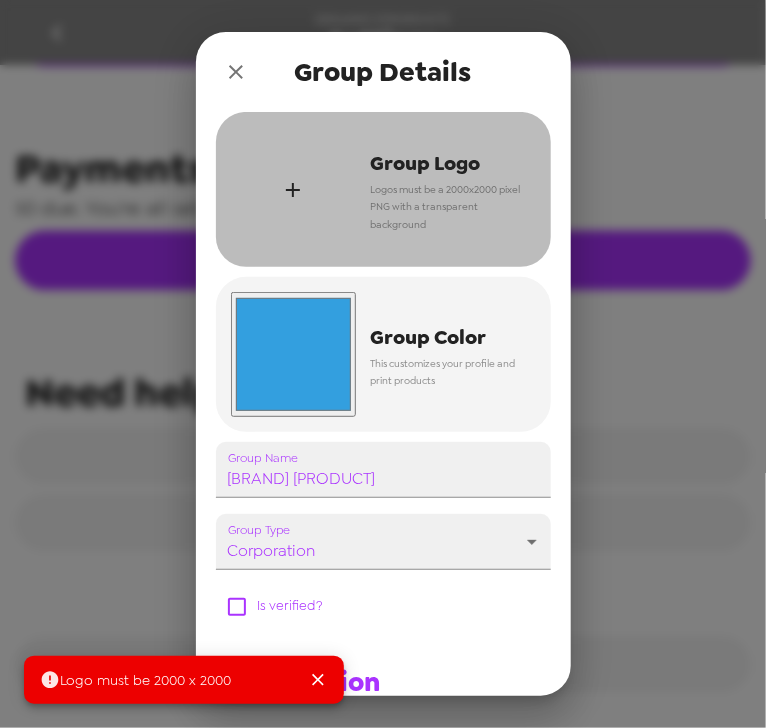click on "Logos must be a 2000x2000 pixel PNG with a transparent background" at bounding box center (446, 207) 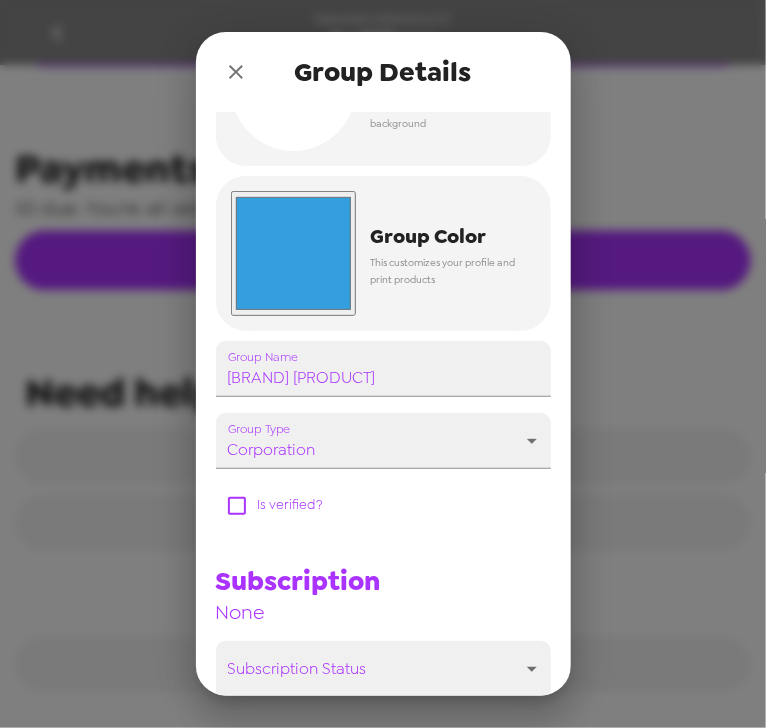 scroll, scrollTop: 0, scrollLeft: 0, axis: both 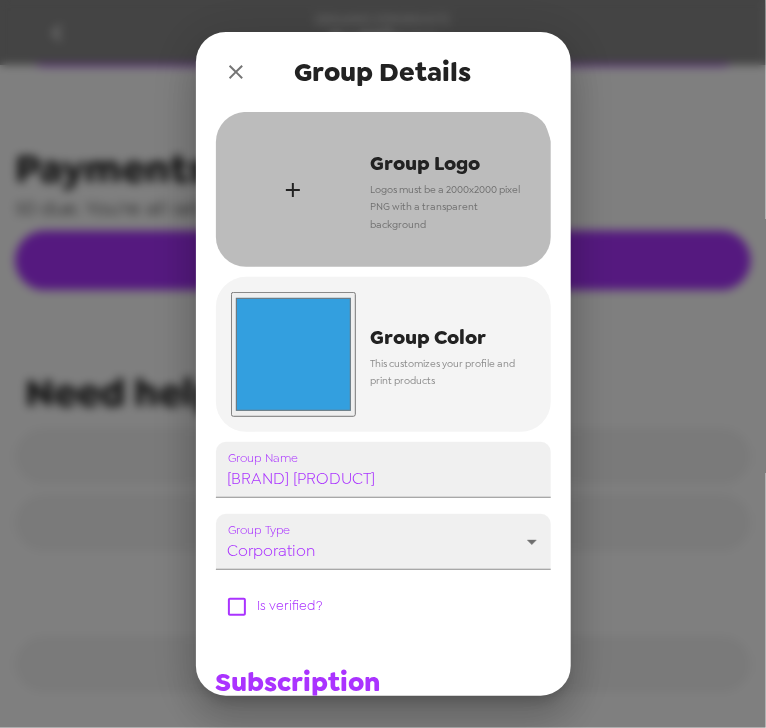 click at bounding box center (293, 189) 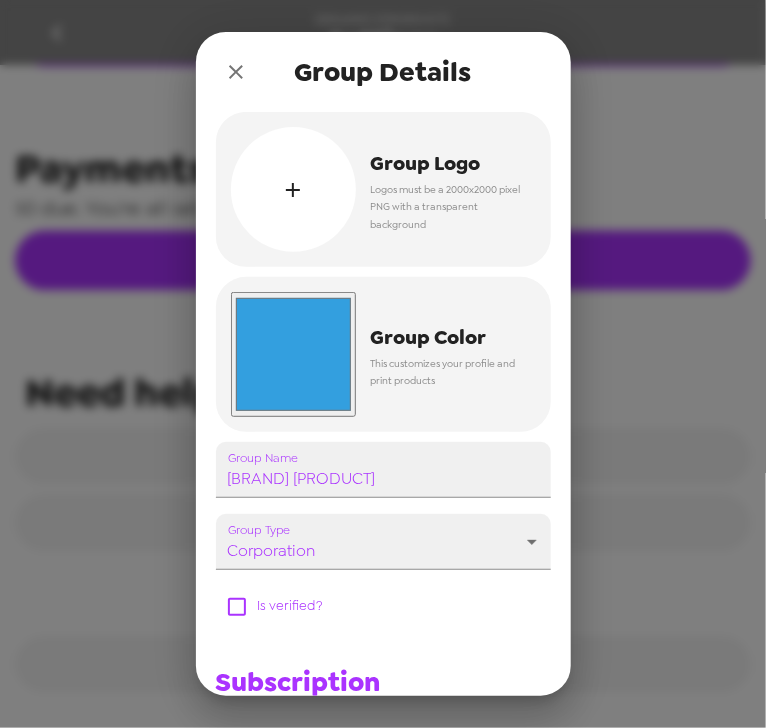 scroll, scrollTop: 282, scrollLeft: 0, axis: vertical 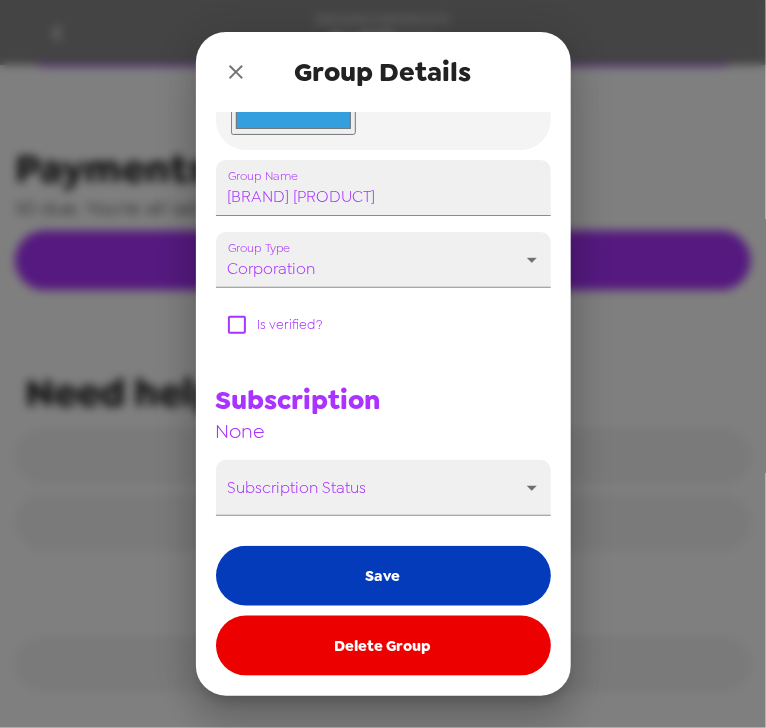 click on "Save" at bounding box center [383, 576] 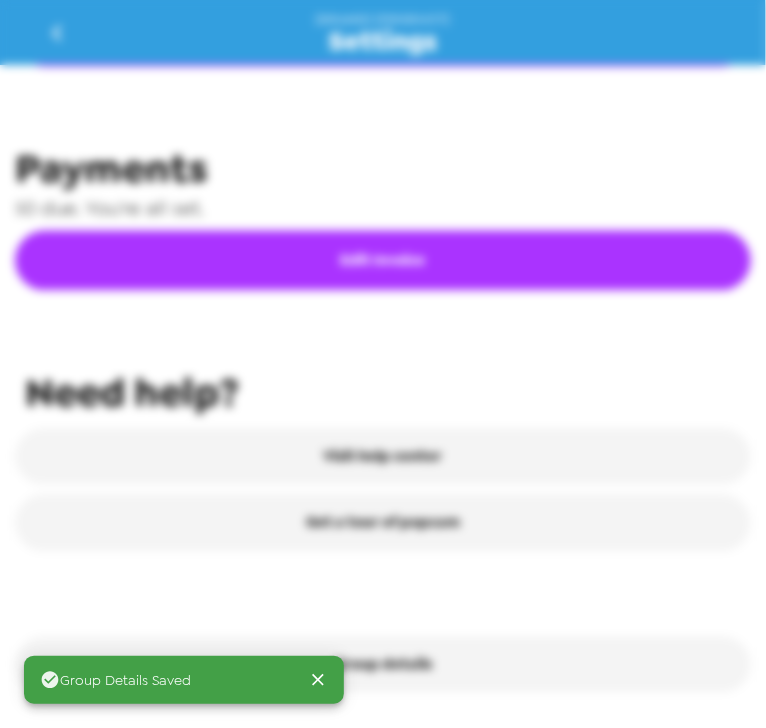 scroll, scrollTop: 969, scrollLeft: 0, axis: vertical 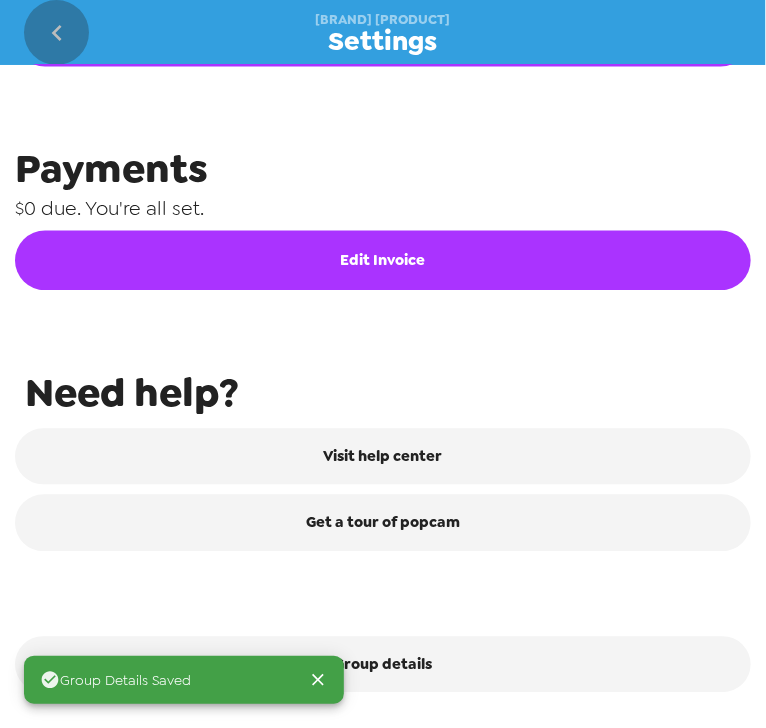 click 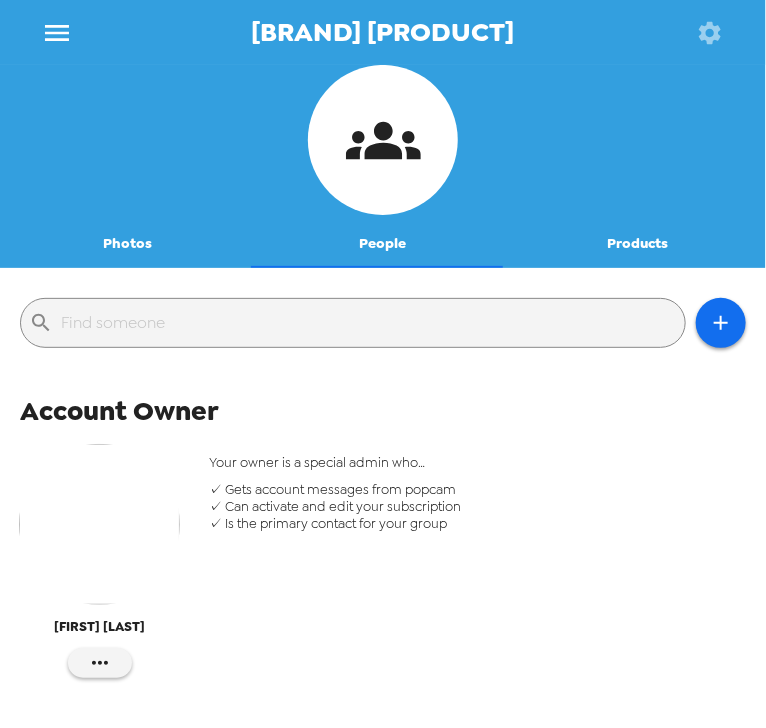 click at bounding box center [709, 32] 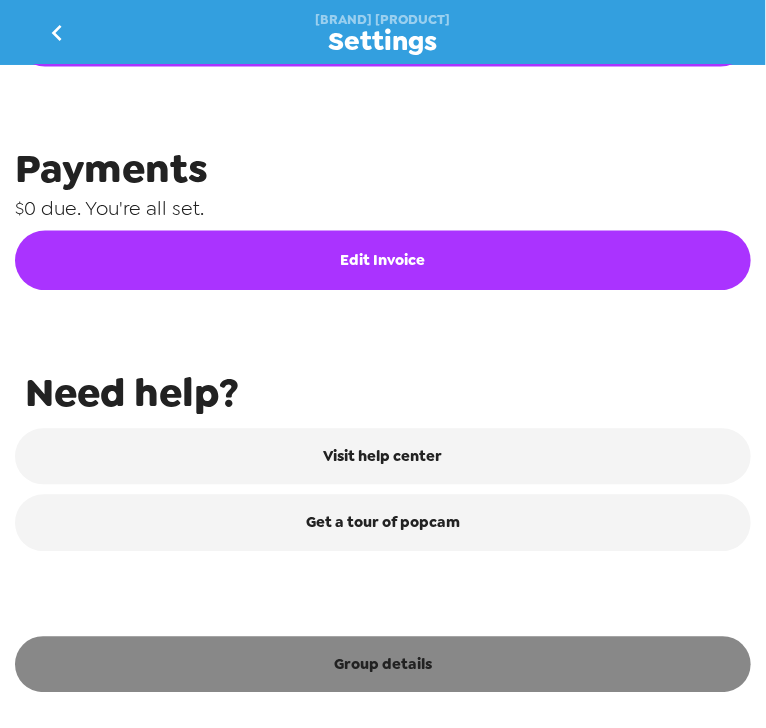 click on "Group details" at bounding box center (383, 665) 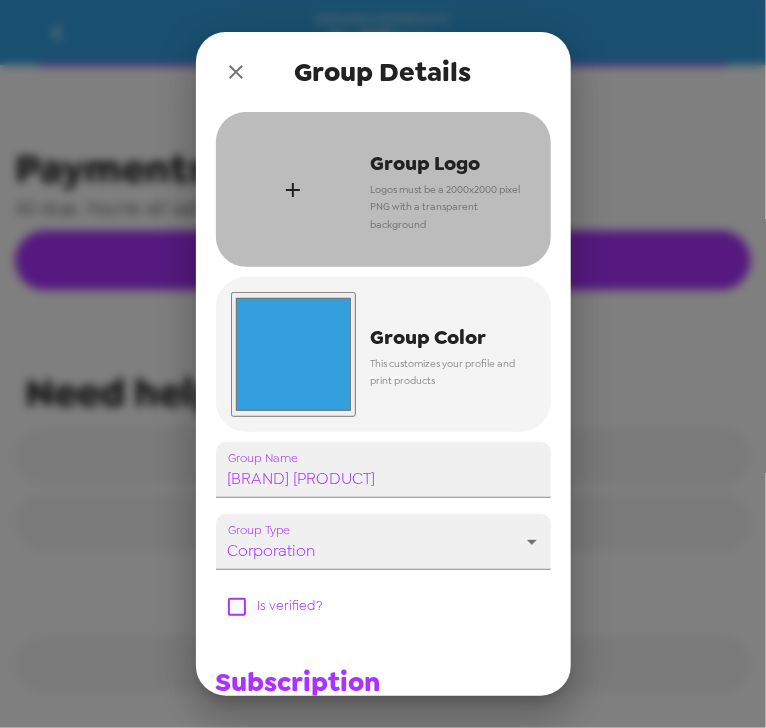 click at bounding box center [293, 189] 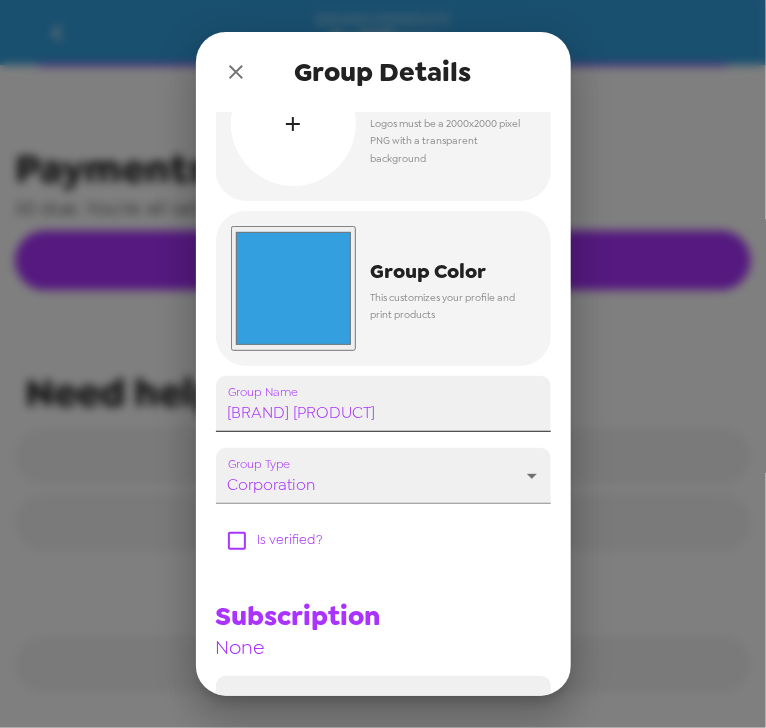 scroll, scrollTop: 264, scrollLeft: 0, axis: vertical 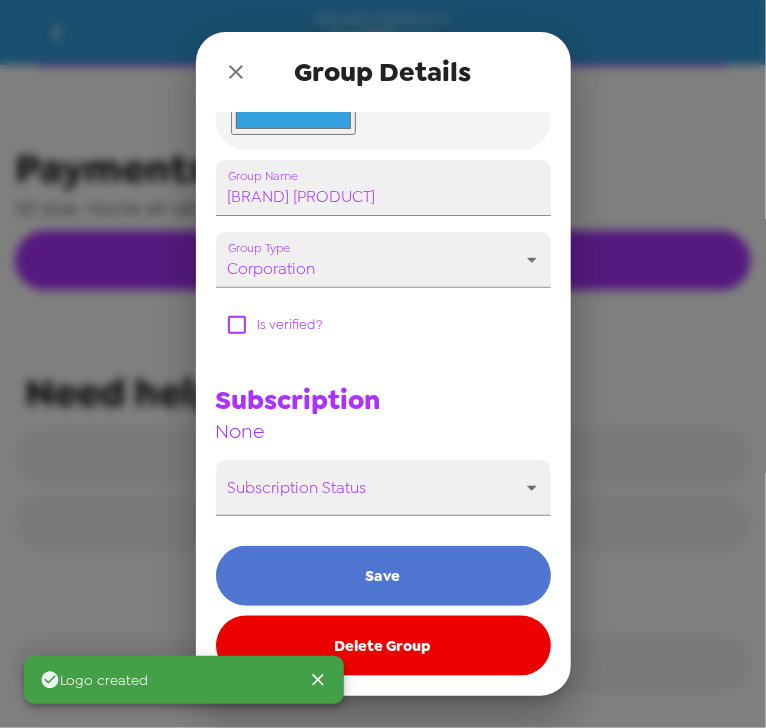 click on "Save" at bounding box center (383, 576) 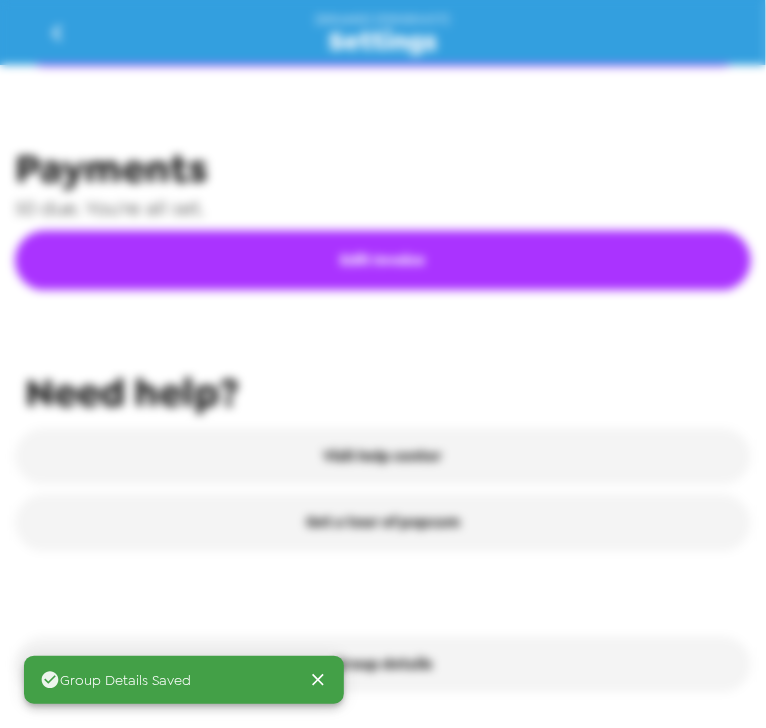 scroll, scrollTop: 969, scrollLeft: 0, axis: vertical 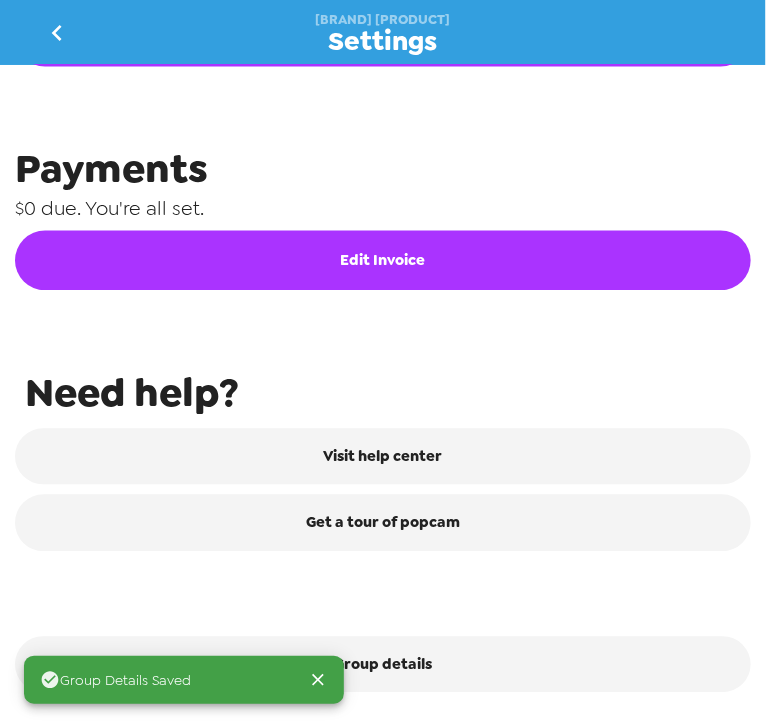 click 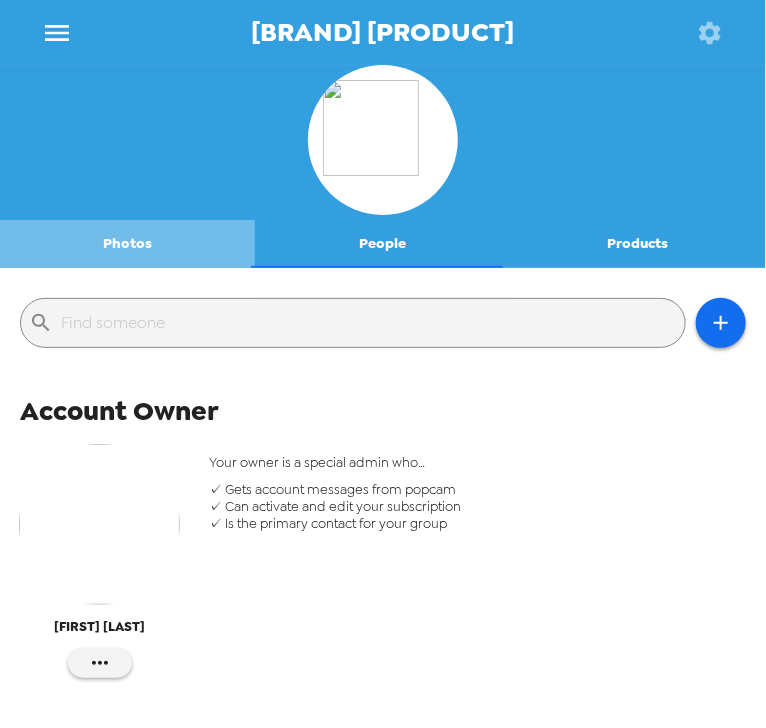 click on "Photos" at bounding box center [127, 244] 